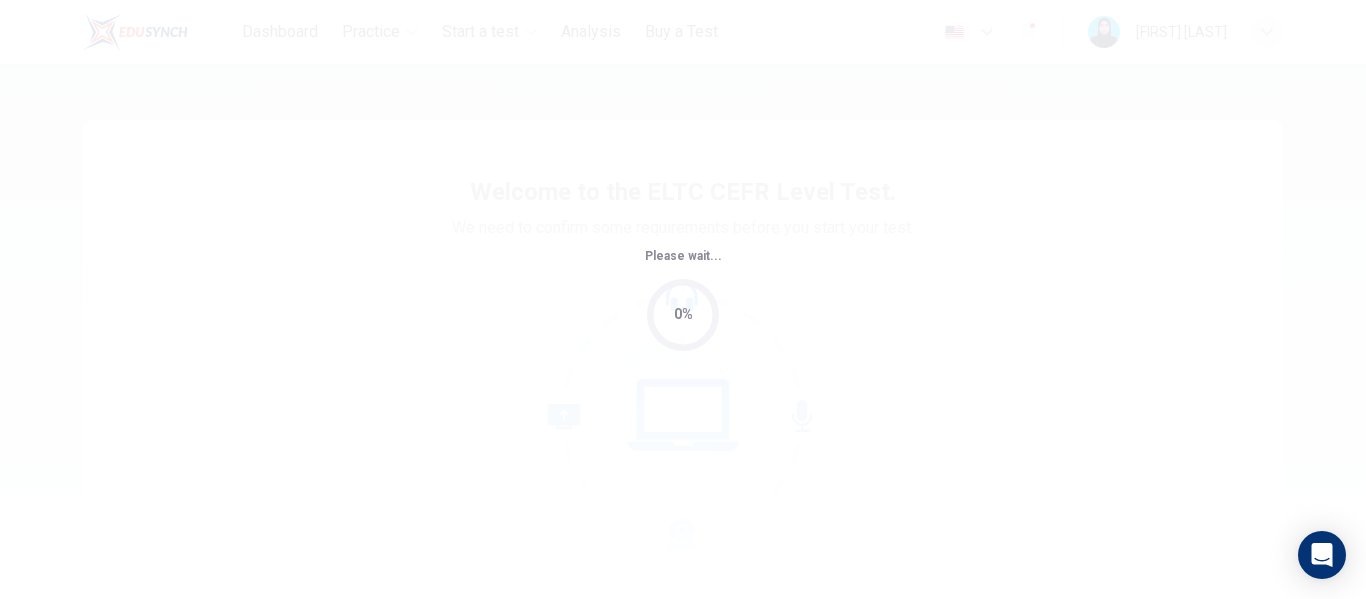scroll, scrollTop: 0, scrollLeft: 0, axis: both 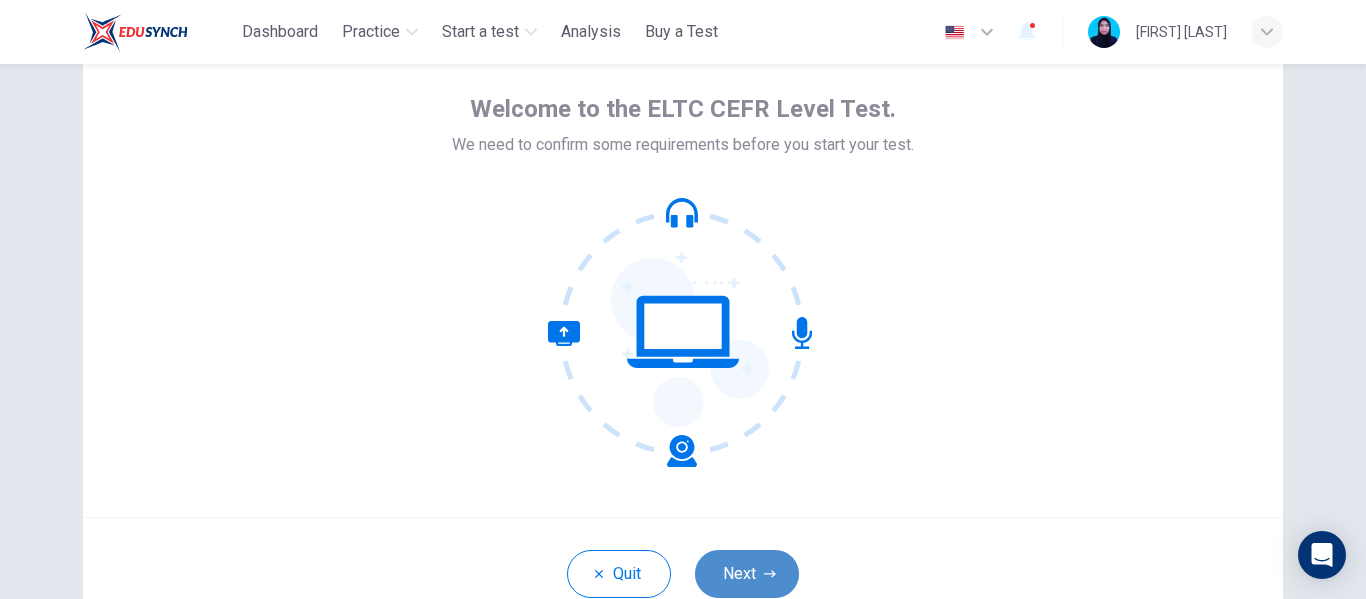 click 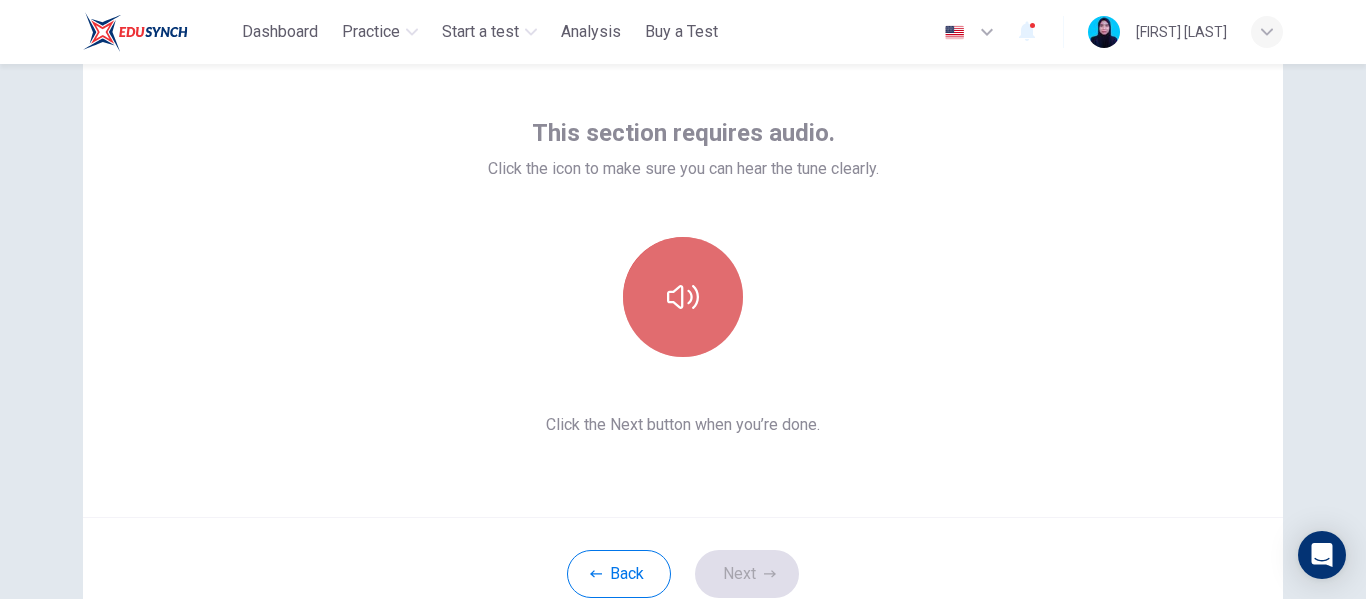 click at bounding box center [683, 297] 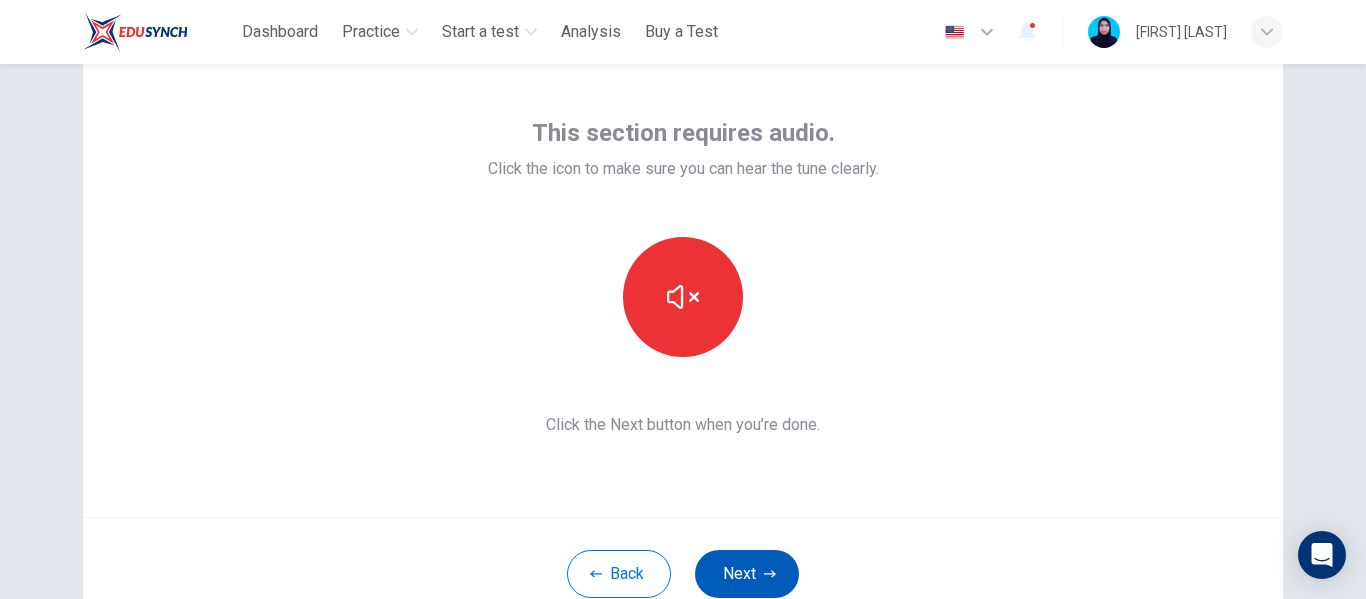 click on "Next" at bounding box center (747, 574) 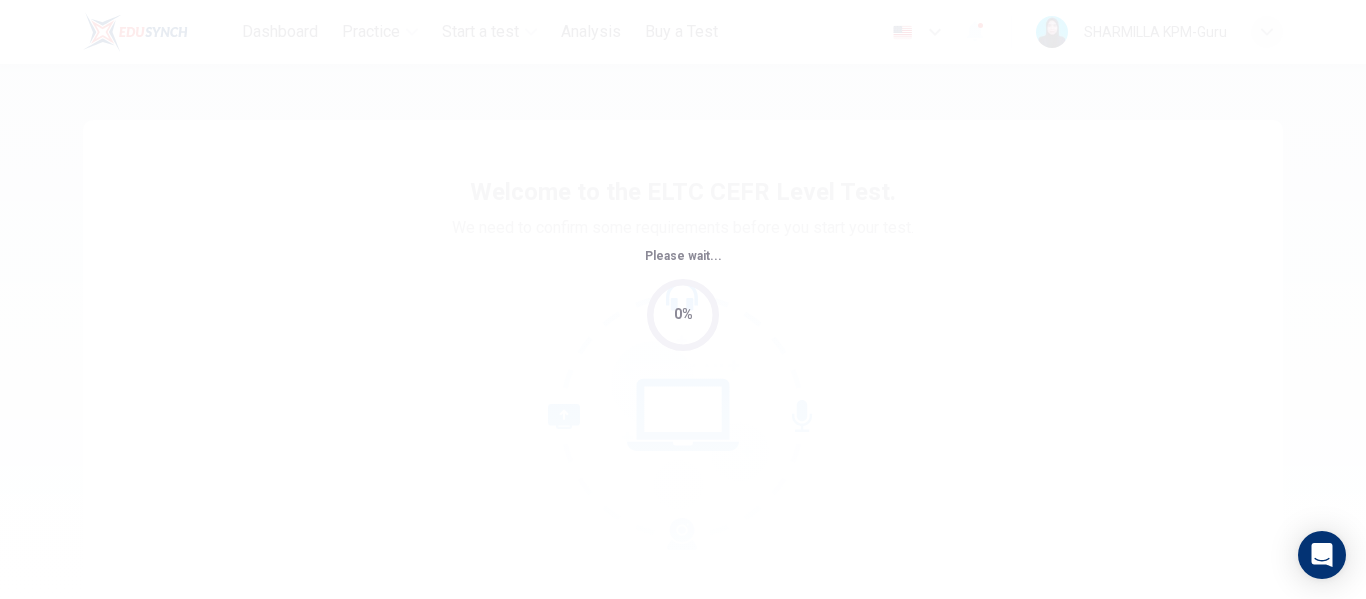 scroll, scrollTop: 0, scrollLeft: 0, axis: both 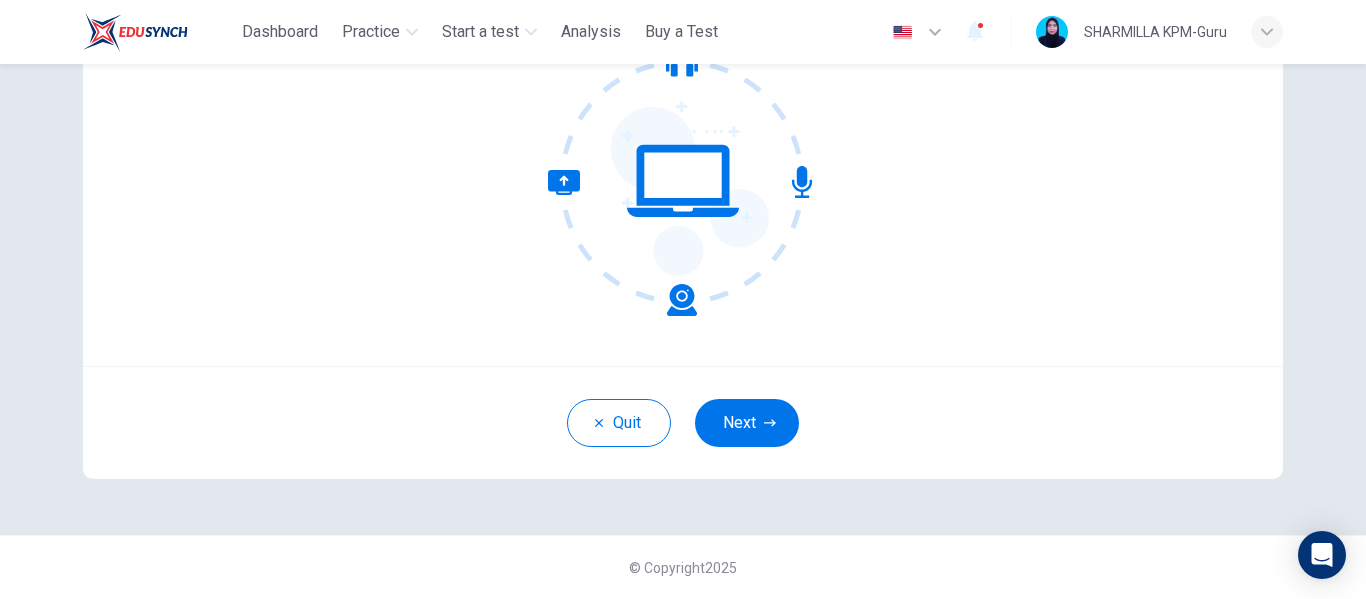 click on "Quit Next" at bounding box center (683, 422) 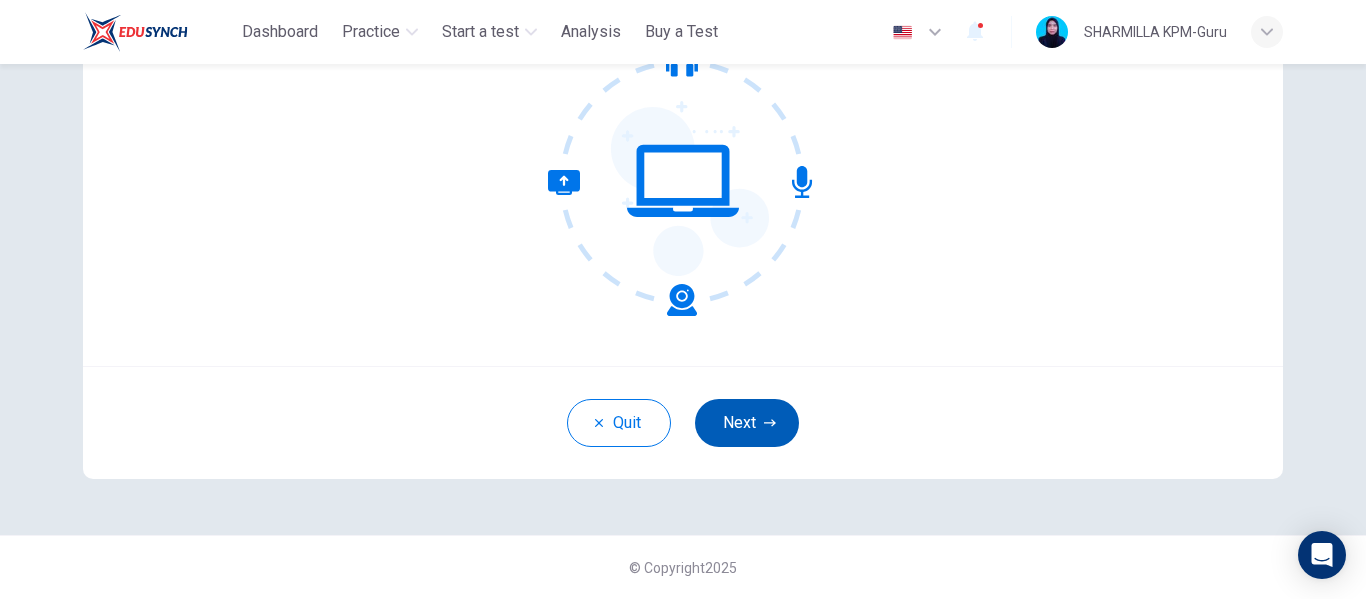 click on "Next" at bounding box center [747, 423] 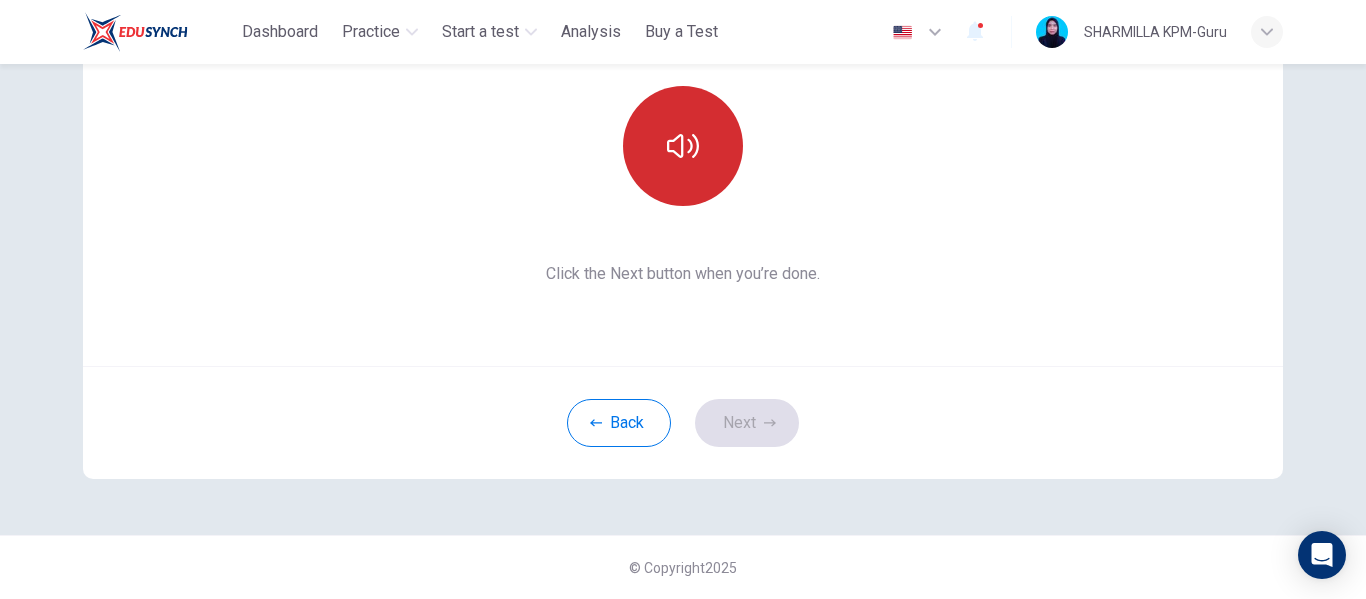 click at bounding box center [683, 146] 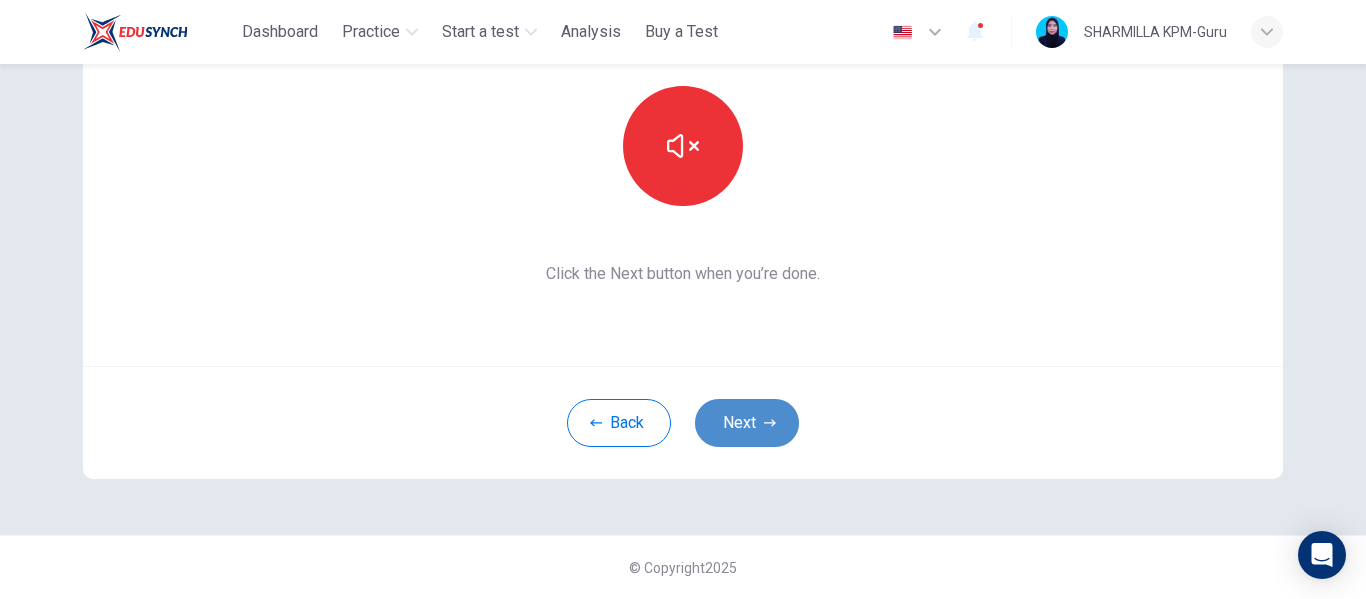 click on "Next" at bounding box center [747, 423] 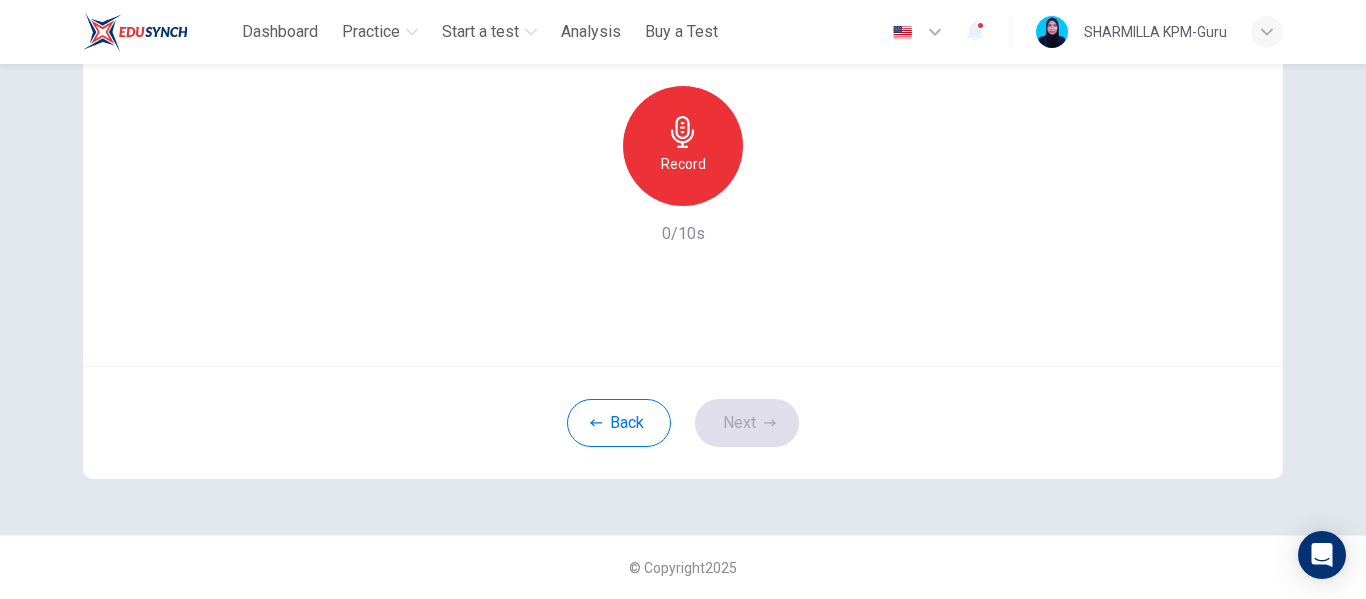 click 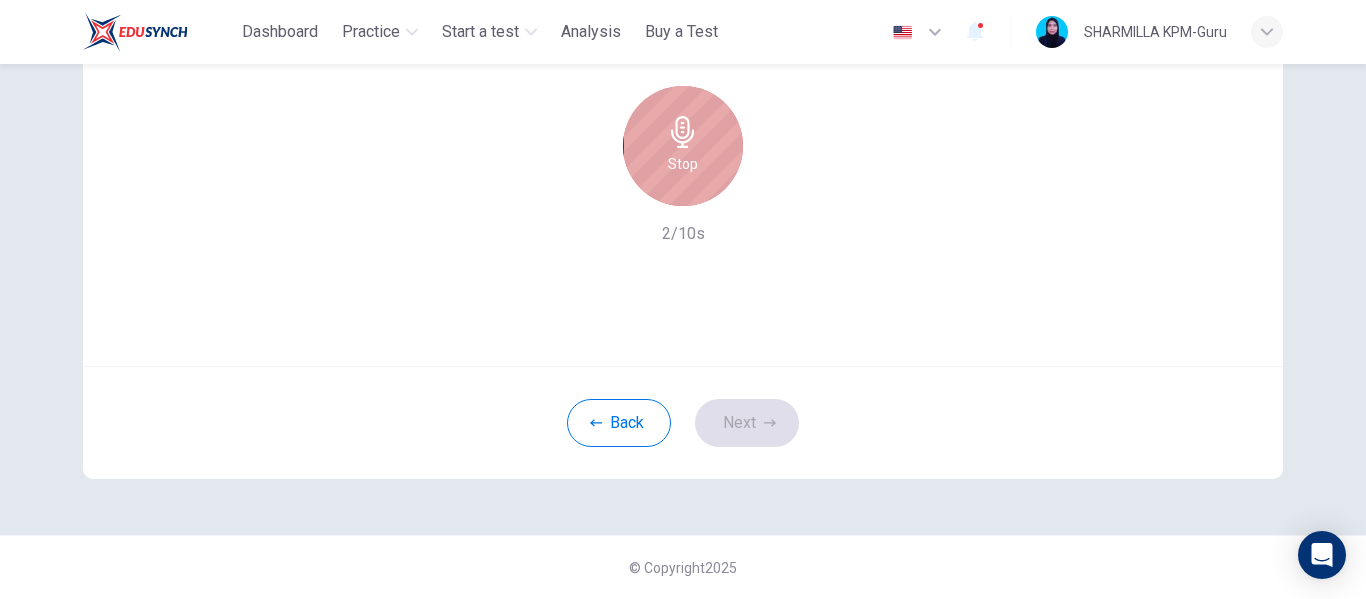 click 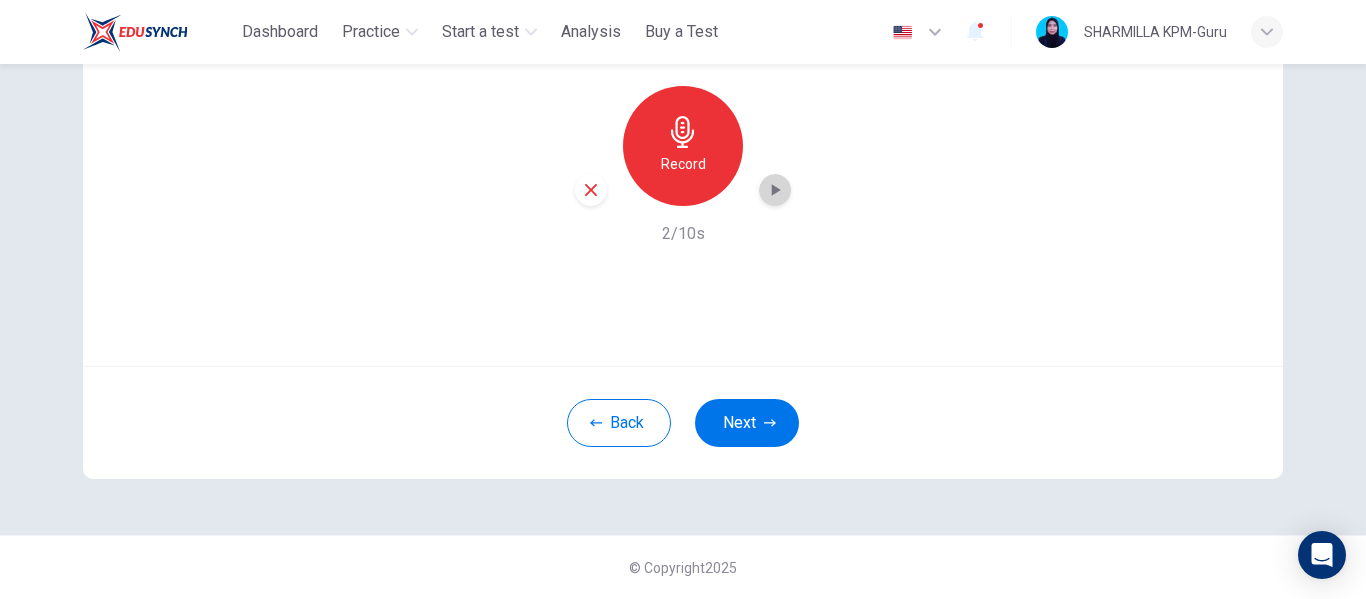 click 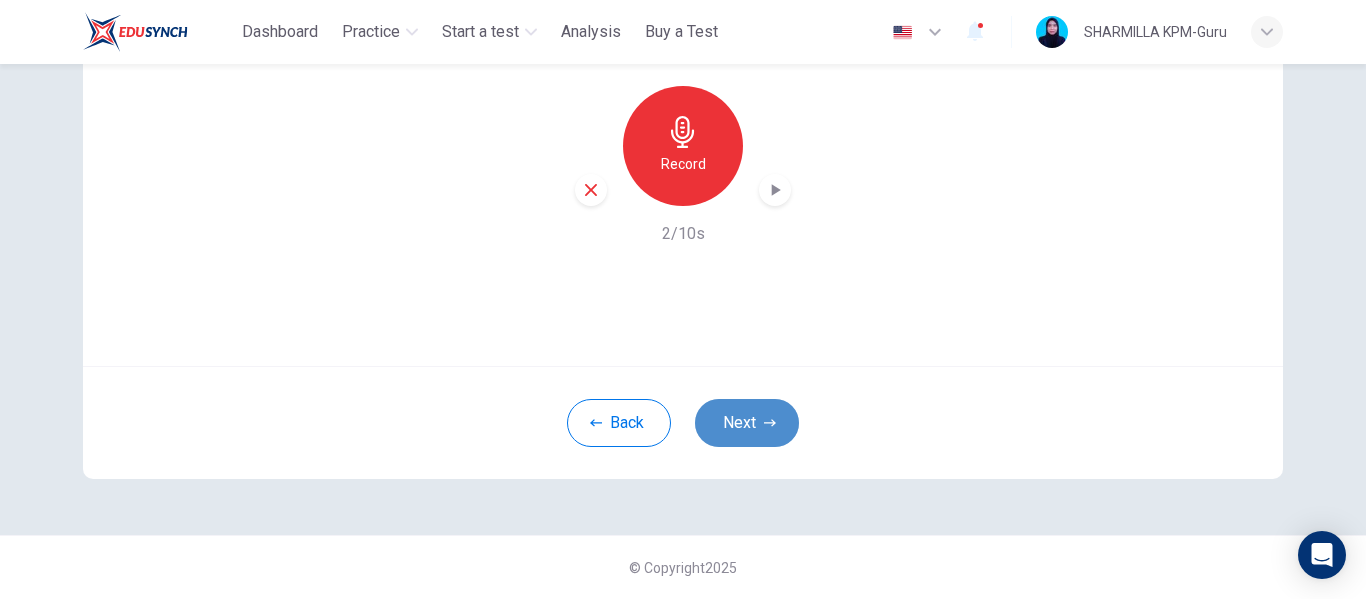 click on "Next" at bounding box center [747, 423] 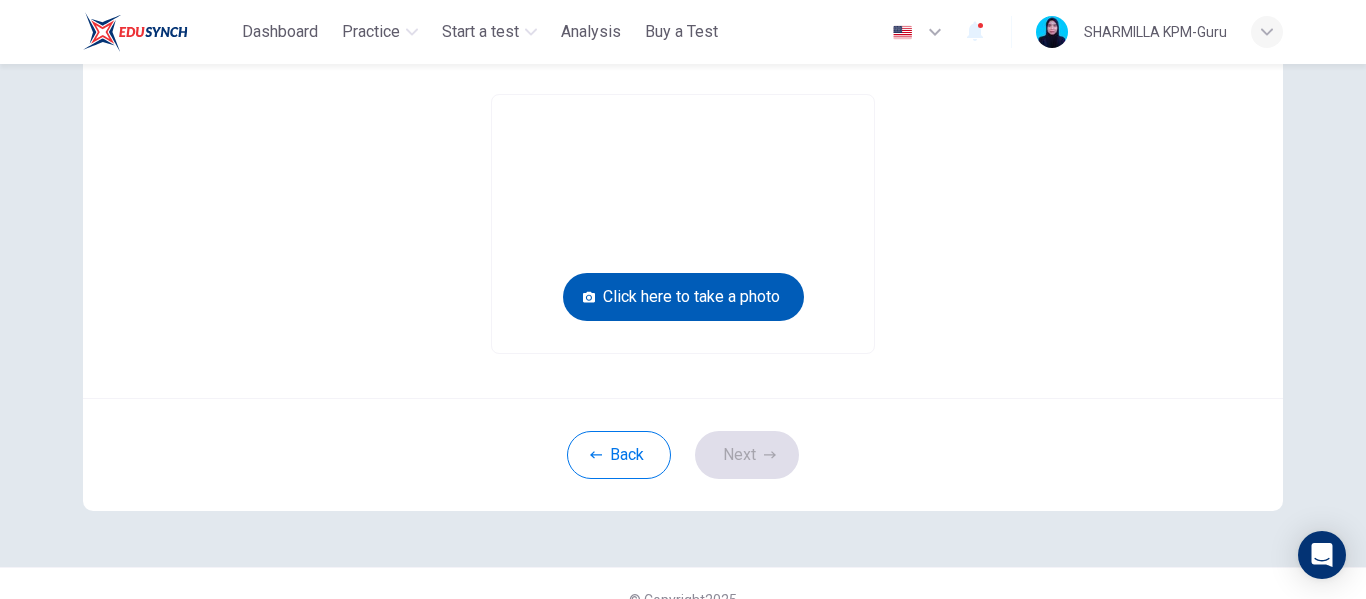 click on "Click here to take a photo" at bounding box center (683, 297) 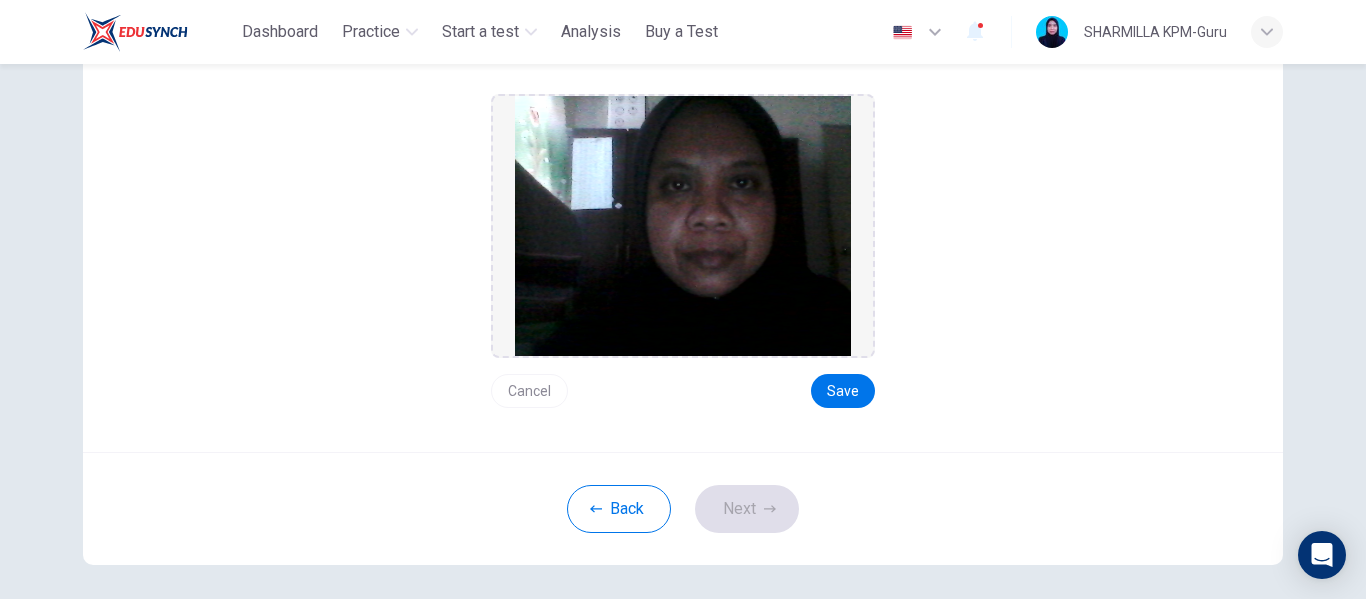 click on "Cancel" at bounding box center [529, 391] 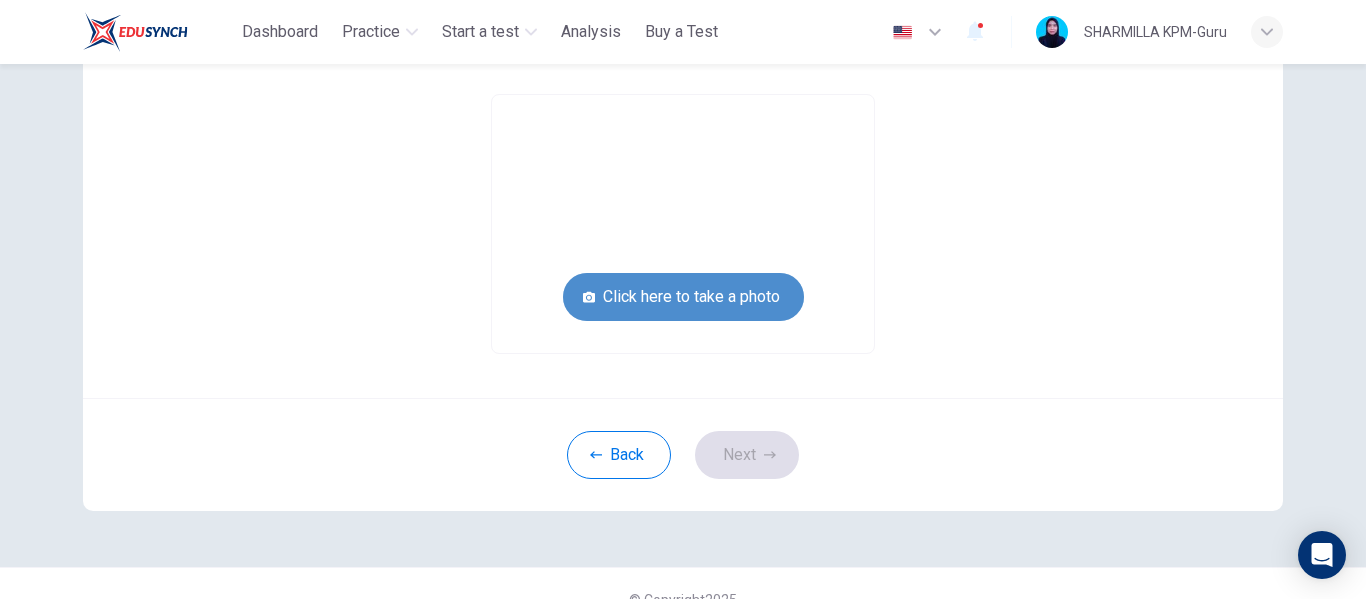 click on "Click here to take a photo" at bounding box center [683, 297] 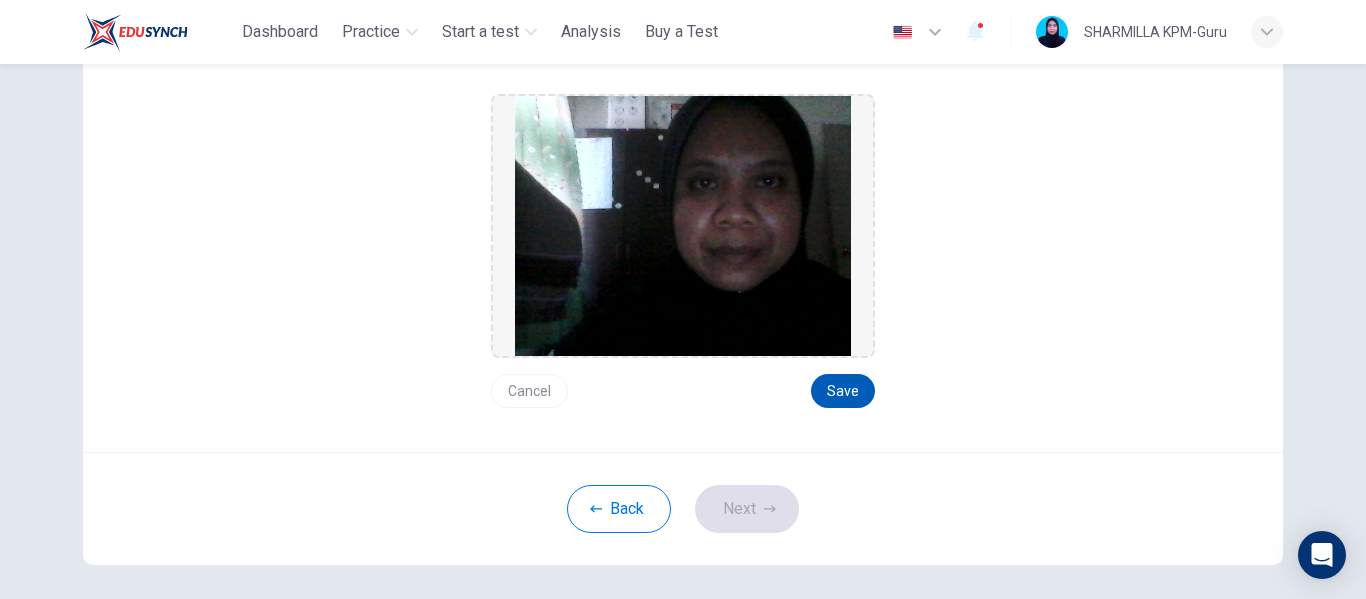 click on "Save" at bounding box center (843, 391) 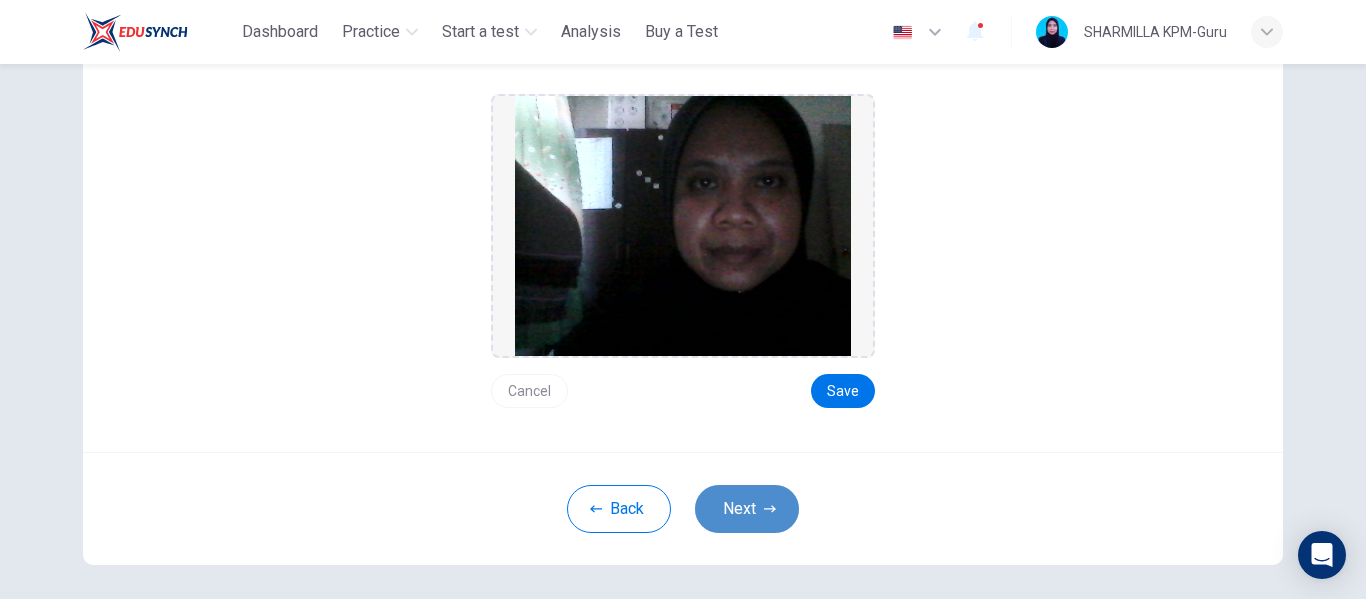 click on "Next" at bounding box center (747, 509) 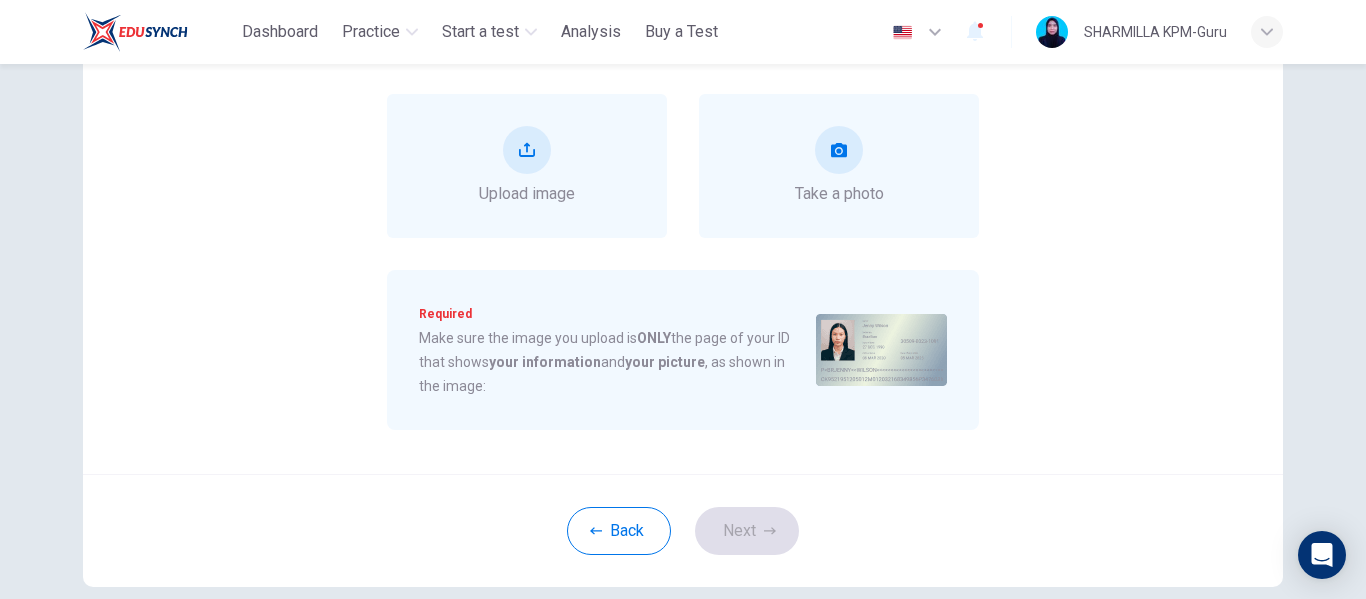scroll, scrollTop: 34, scrollLeft: 0, axis: vertical 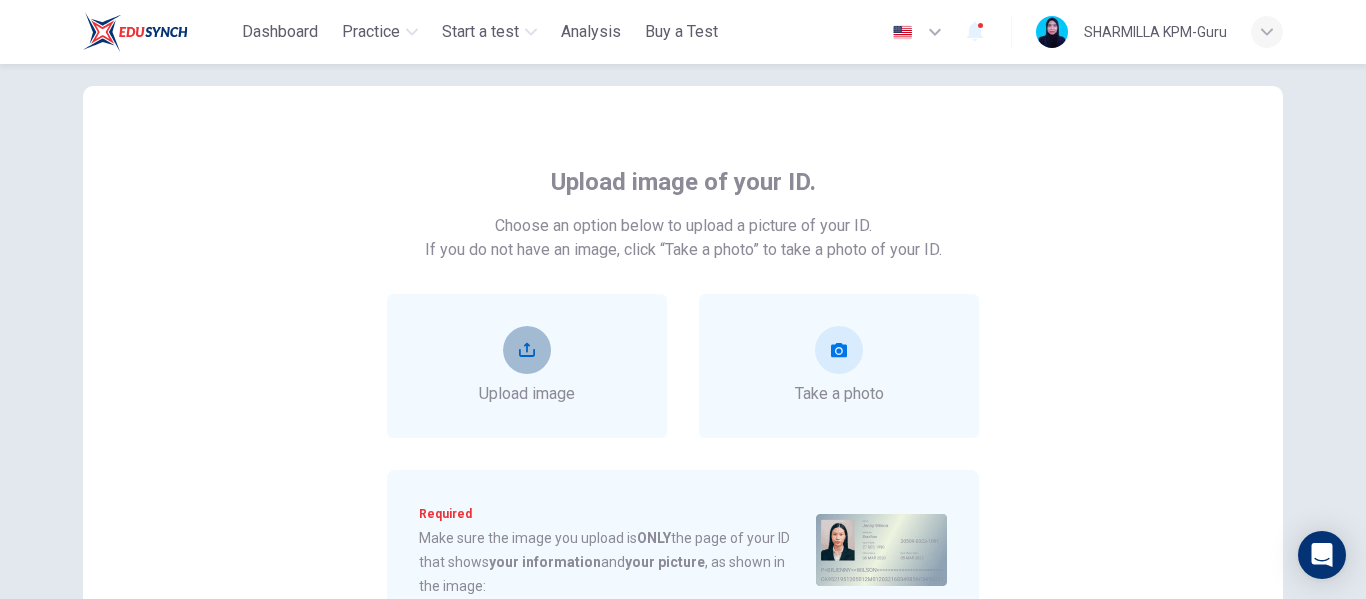 click 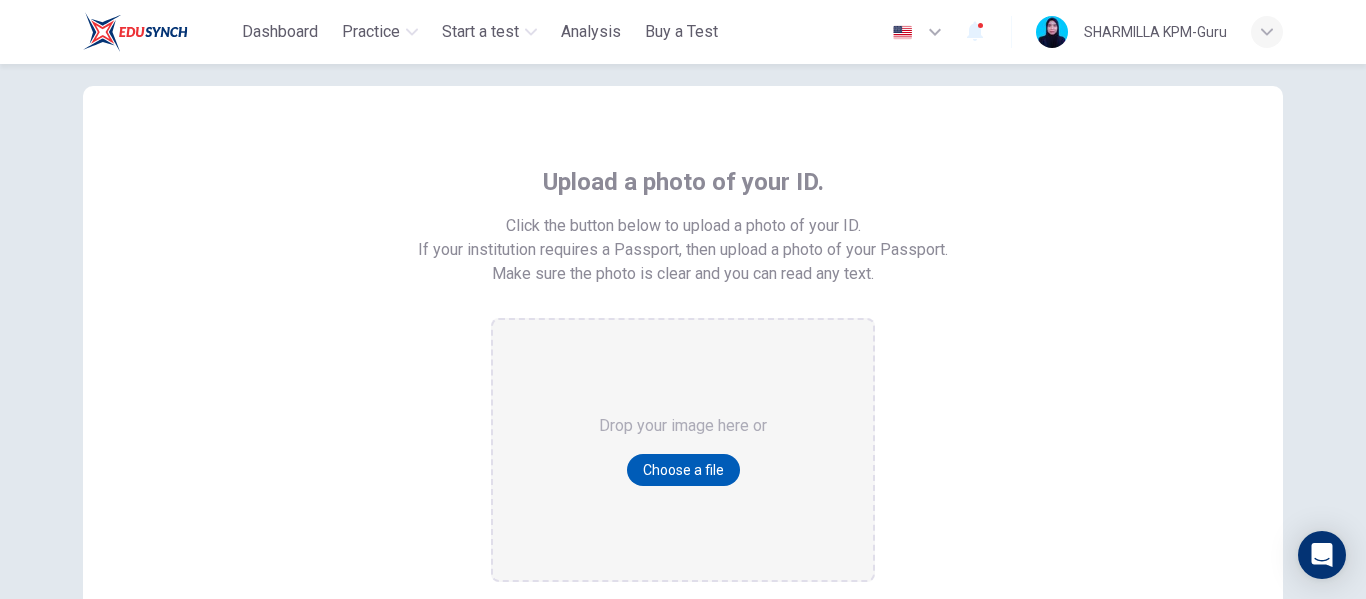click on "Choose a file" at bounding box center (683, 470) 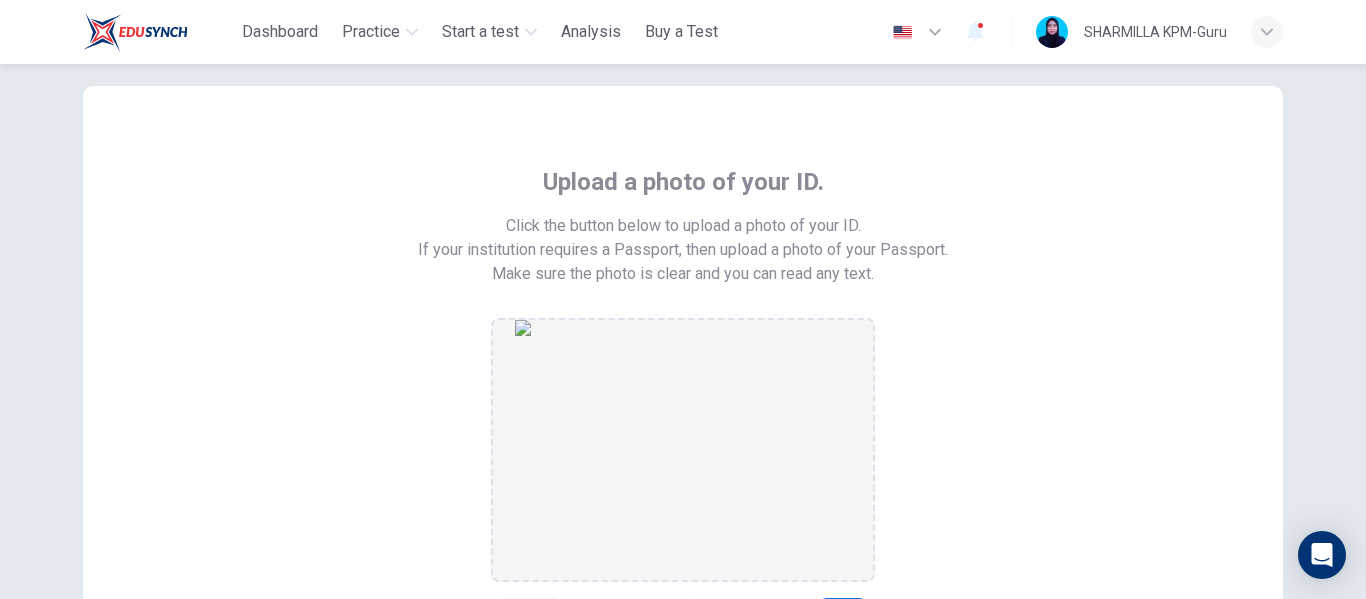 scroll, scrollTop: 234, scrollLeft: 0, axis: vertical 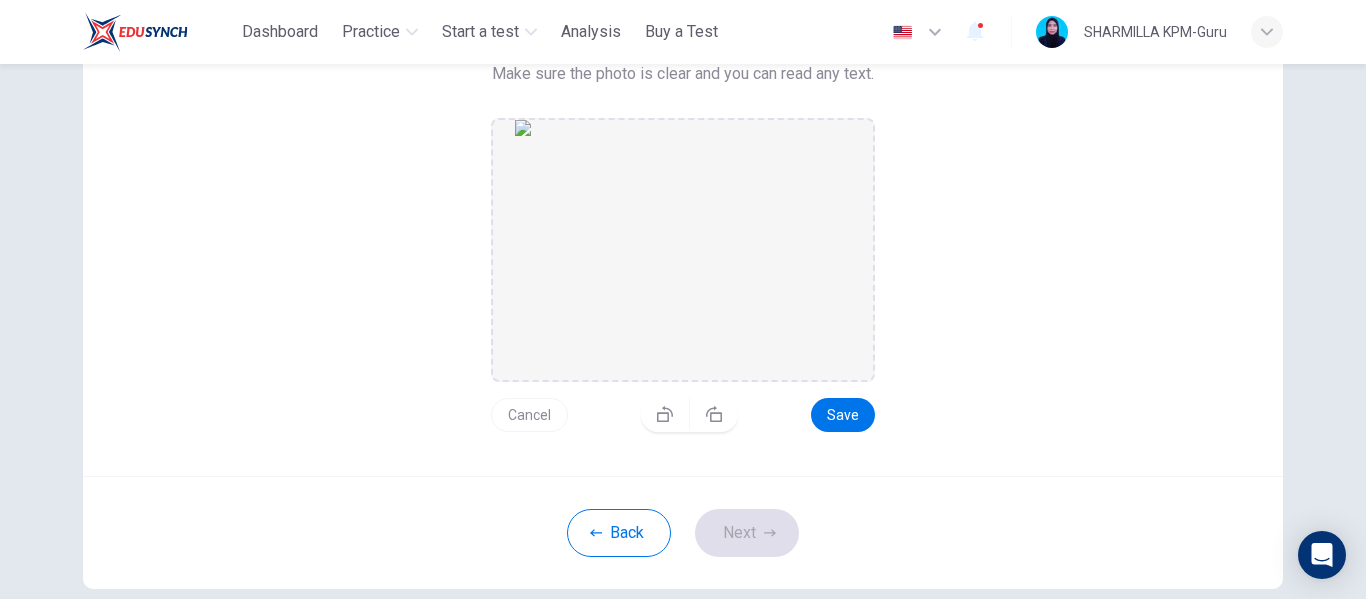 click on "Back Next" at bounding box center [683, 532] 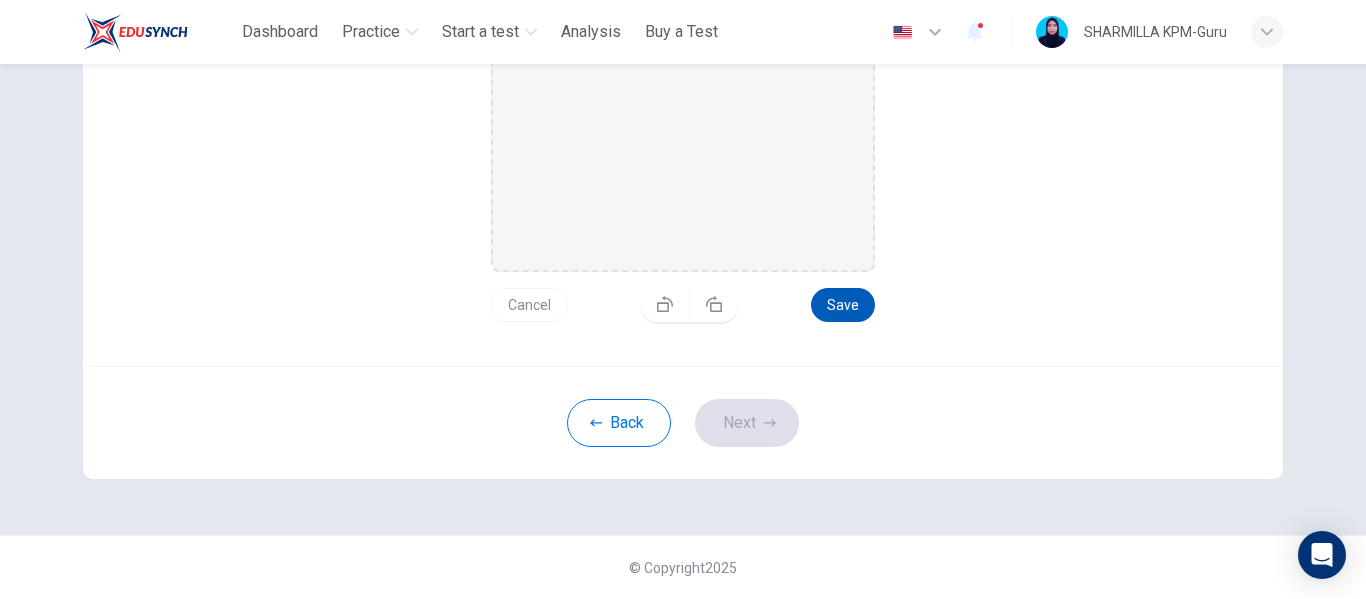 click on "Save" at bounding box center (843, 305) 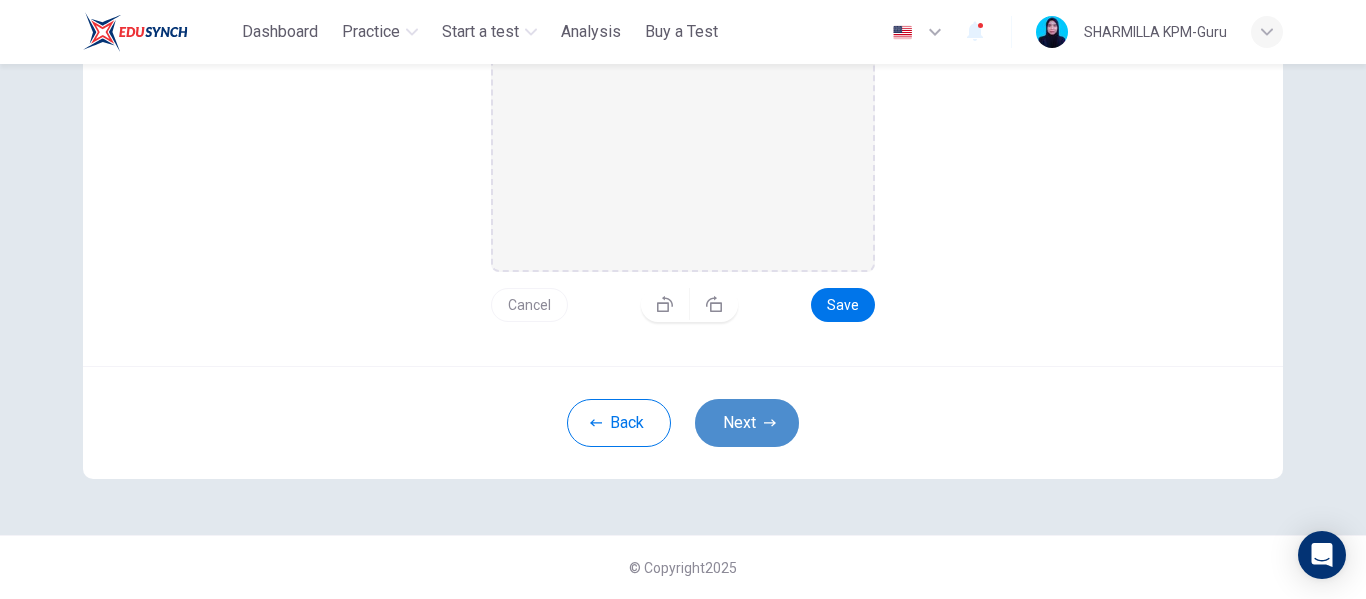 click on "Next" at bounding box center [747, 423] 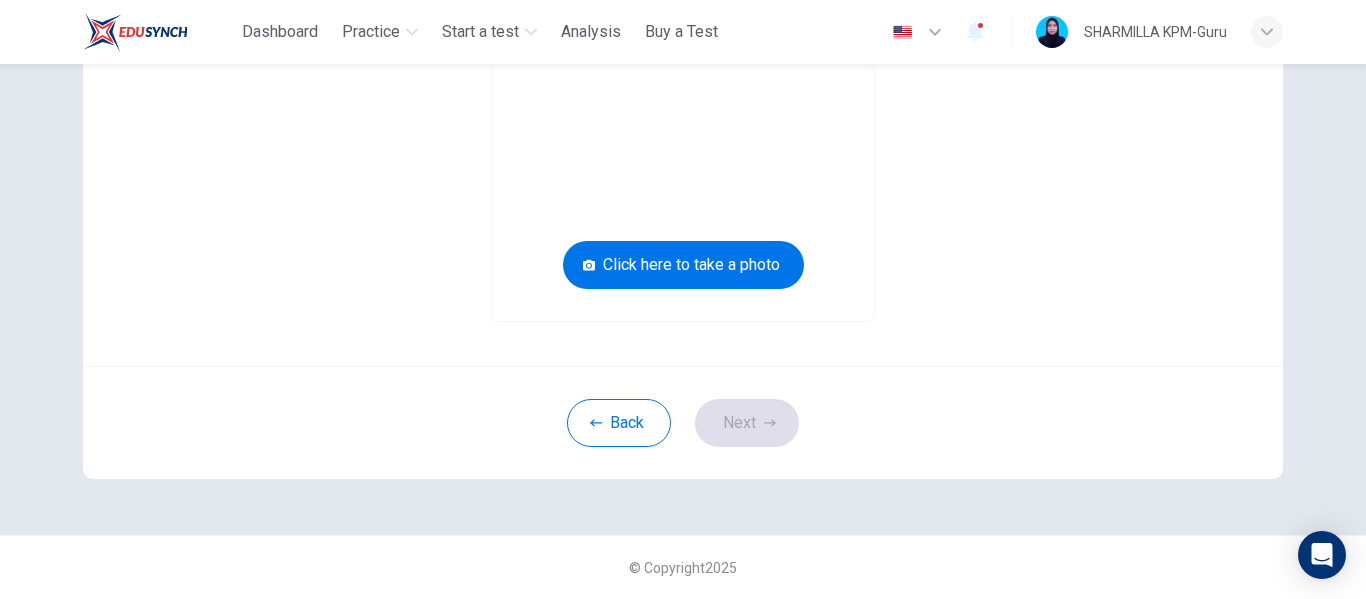 scroll, scrollTop: 66, scrollLeft: 0, axis: vertical 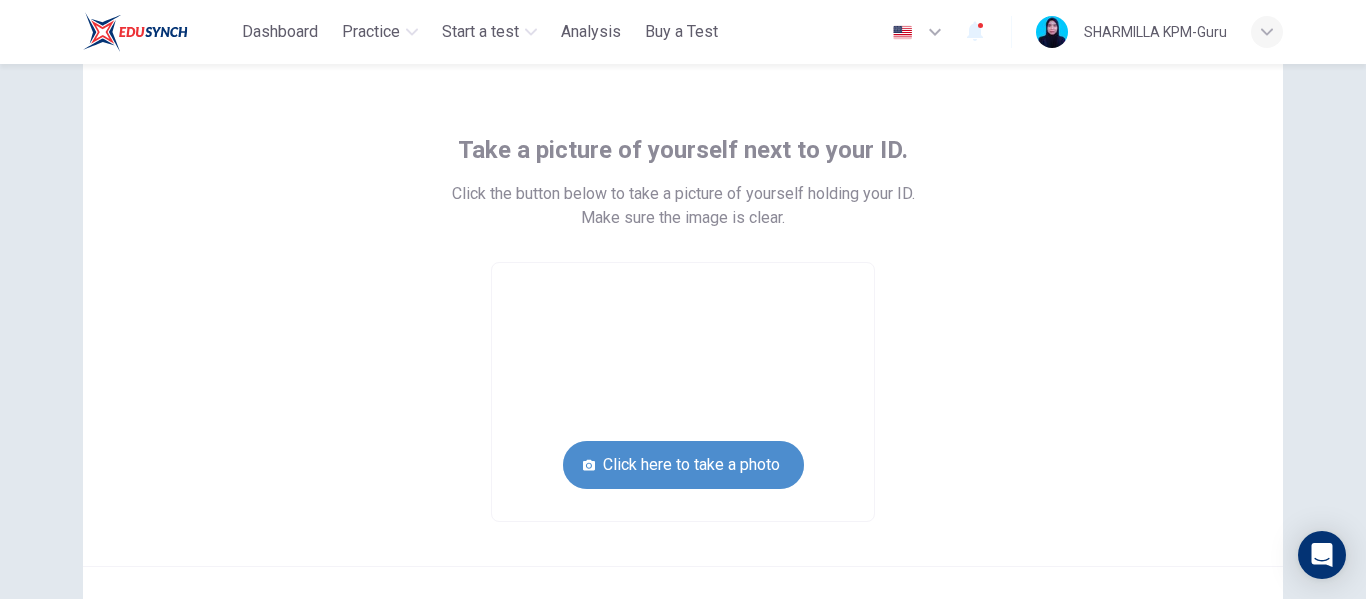 click on "Click here to take a photo" at bounding box center (683, 465) 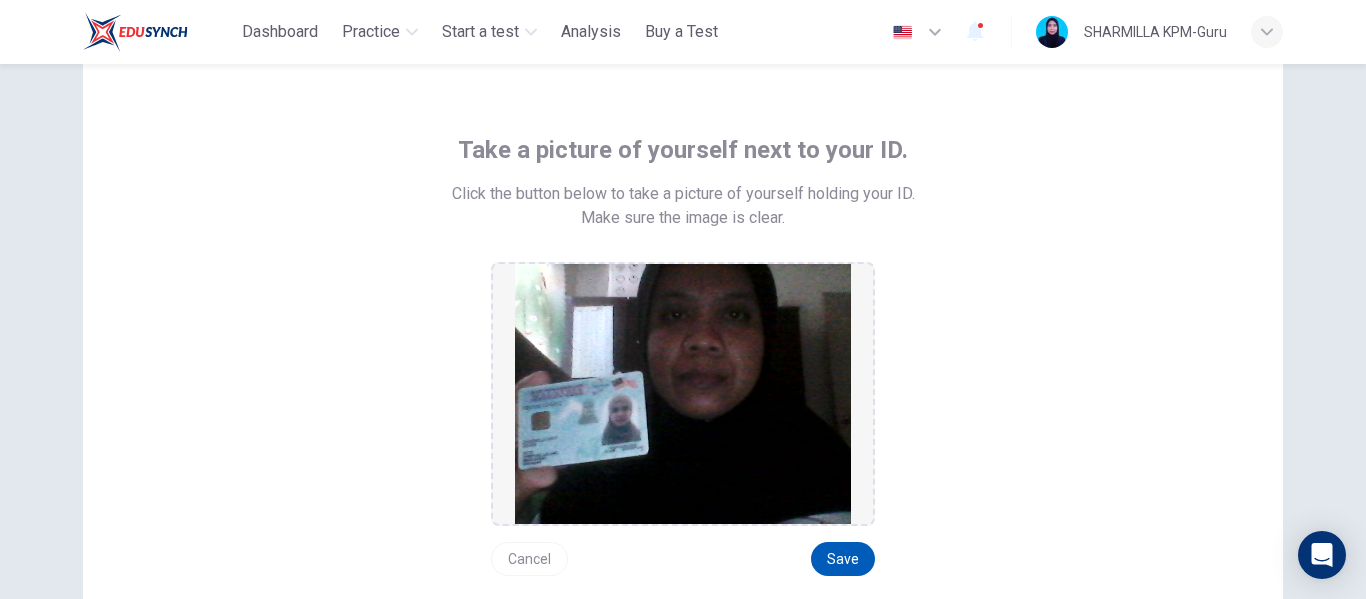 click on "Save" at bounding box center (843, 559) 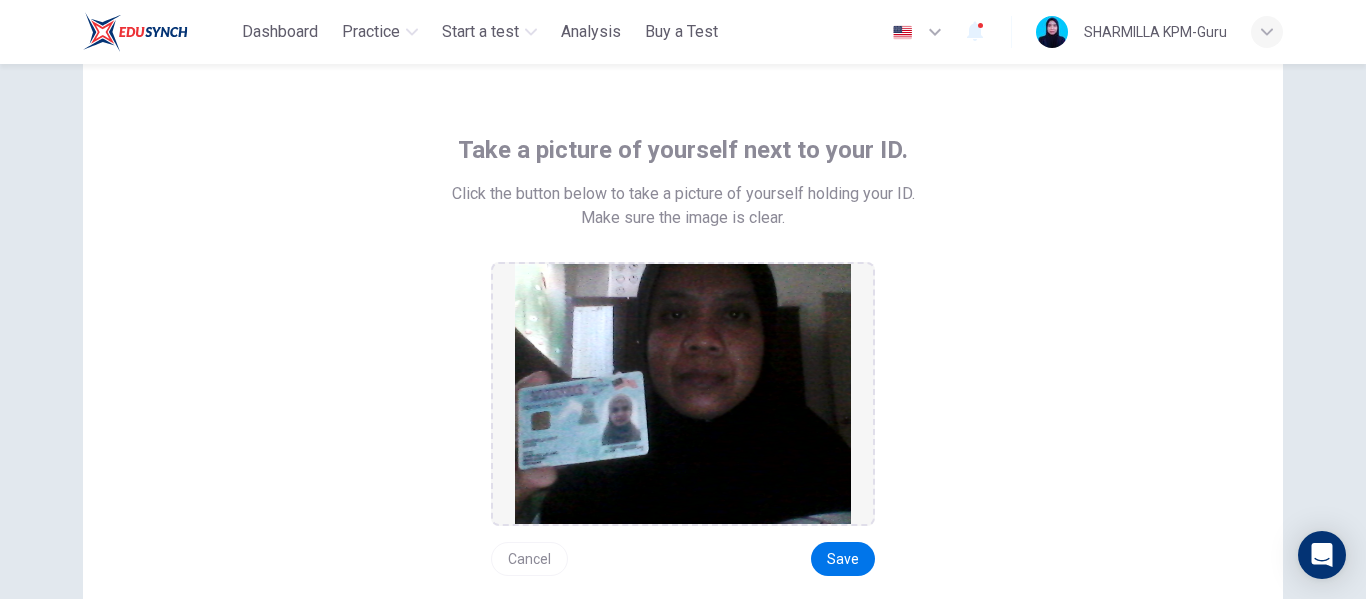 scroll, scrollTop: 166, scrollLeft: 0, axis: vertical 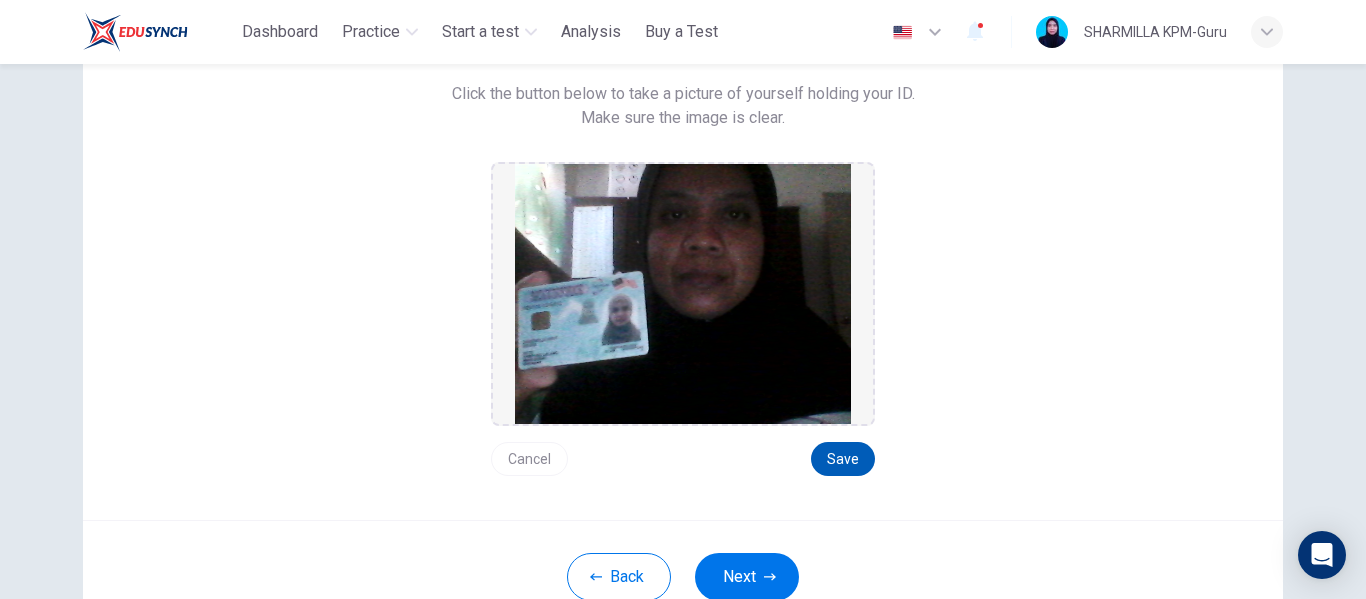 click on "Save" at bounding box center (843, 459) 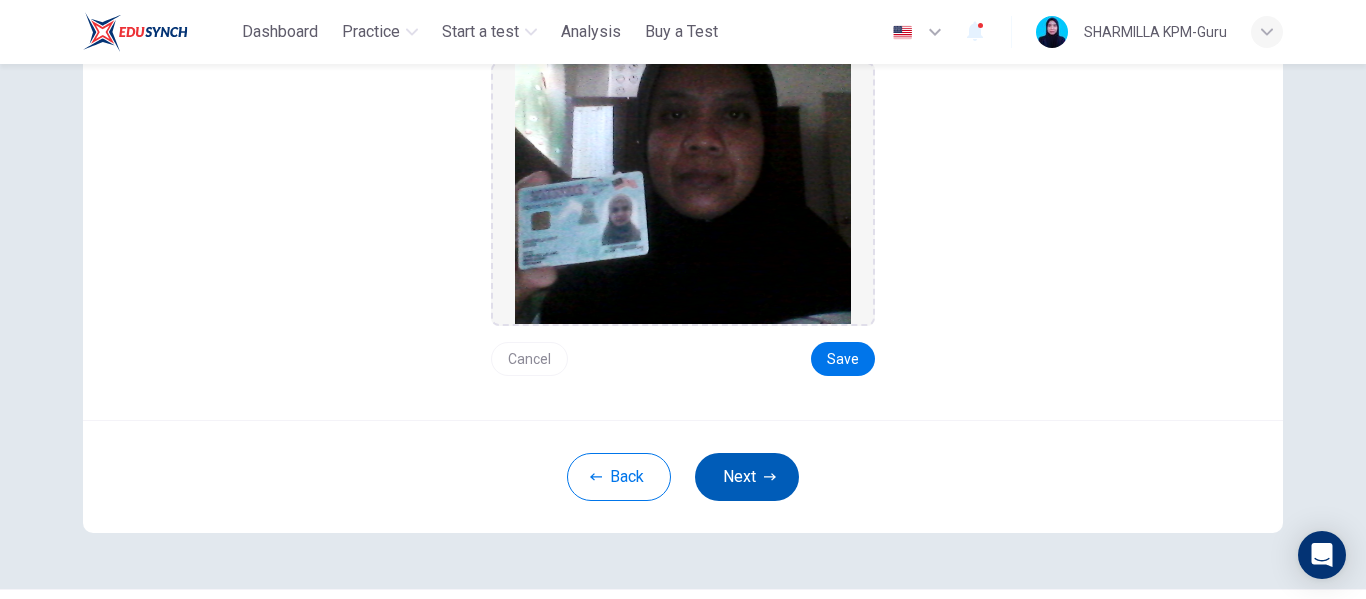 click on "Next" at bounding box center (747, 477) 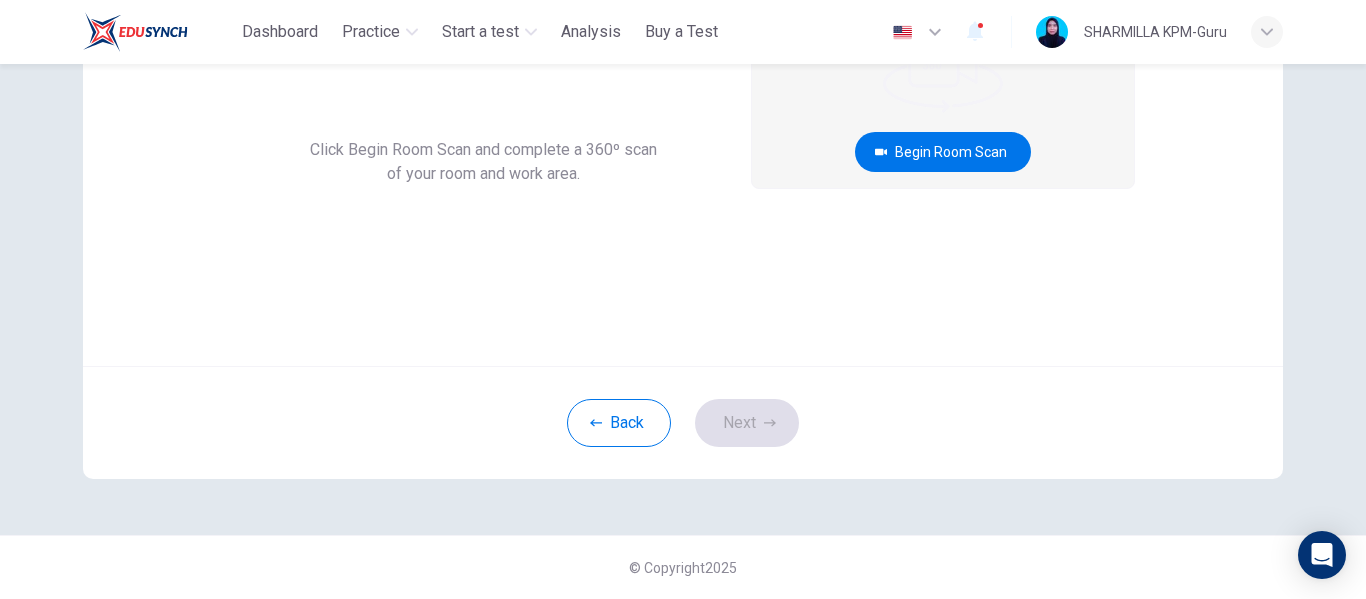 scroll, scrollTop: 134, scrollLeft: 0, axis: vertical 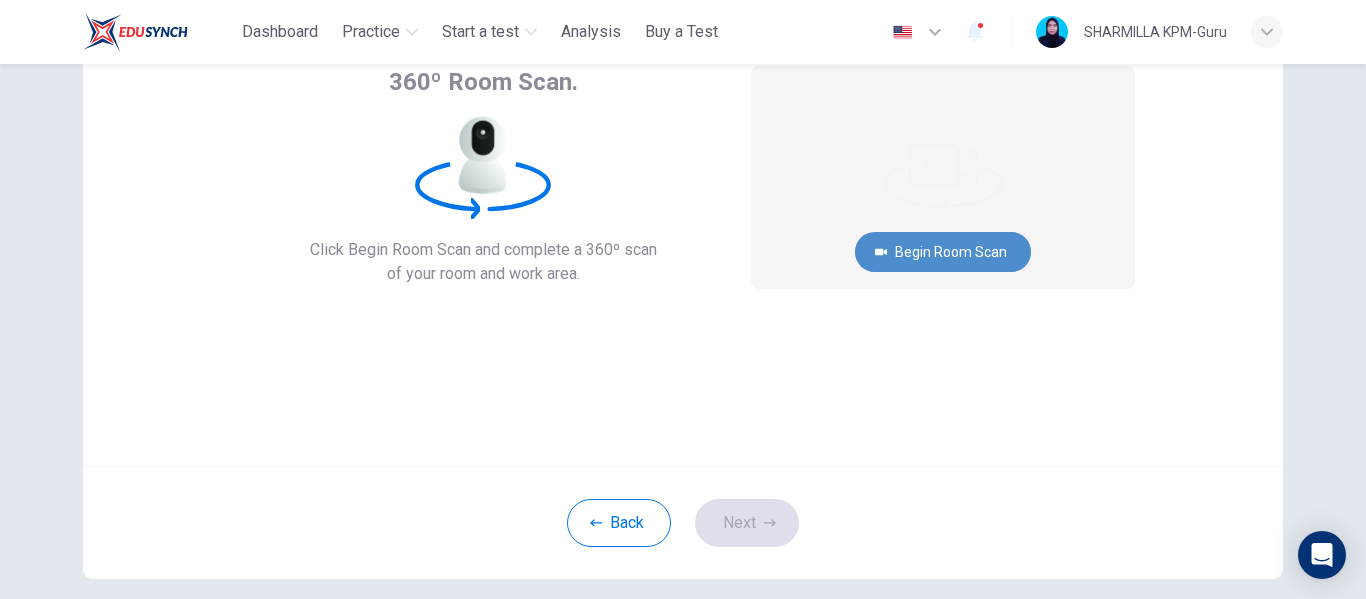 click on "Begin Room Scan" at bounding box center [943, 252] 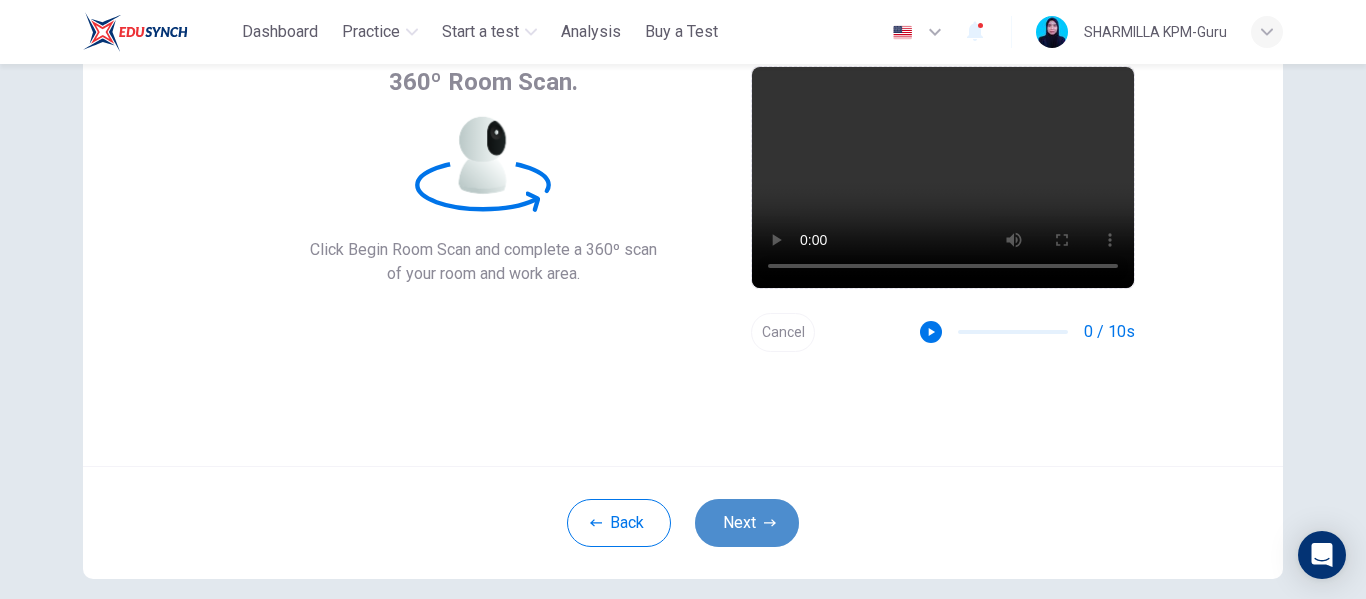click 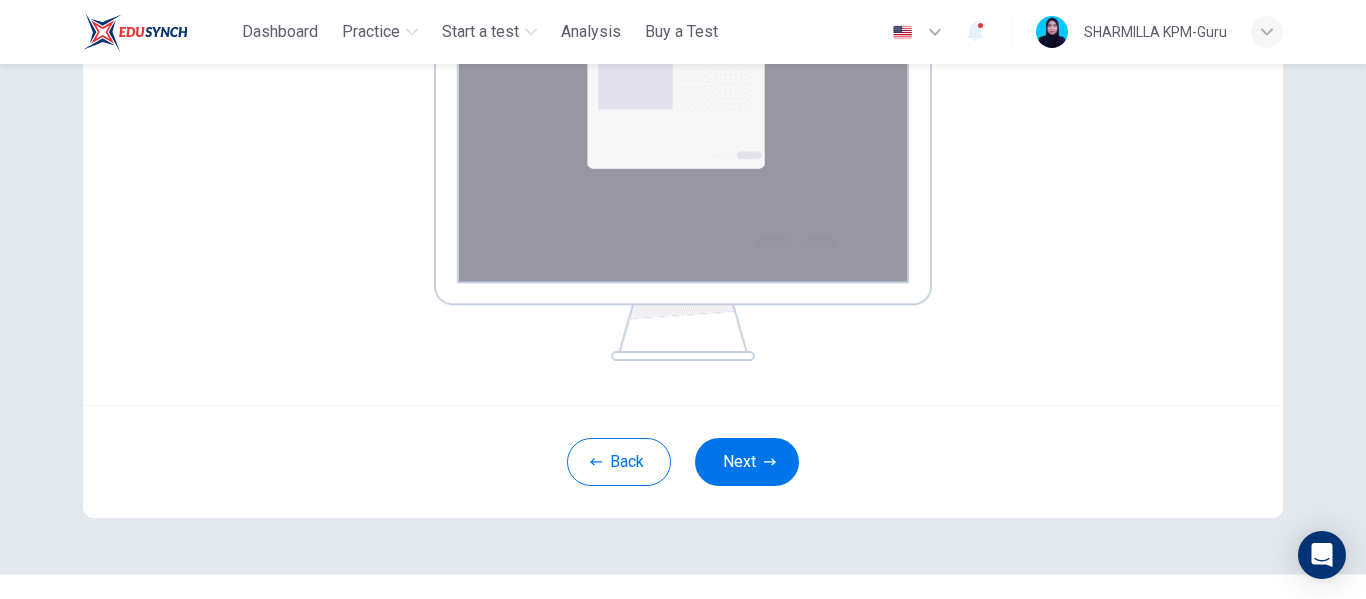 scroll, scrollTop: 438, scrollLeft: 0, axis: vertical 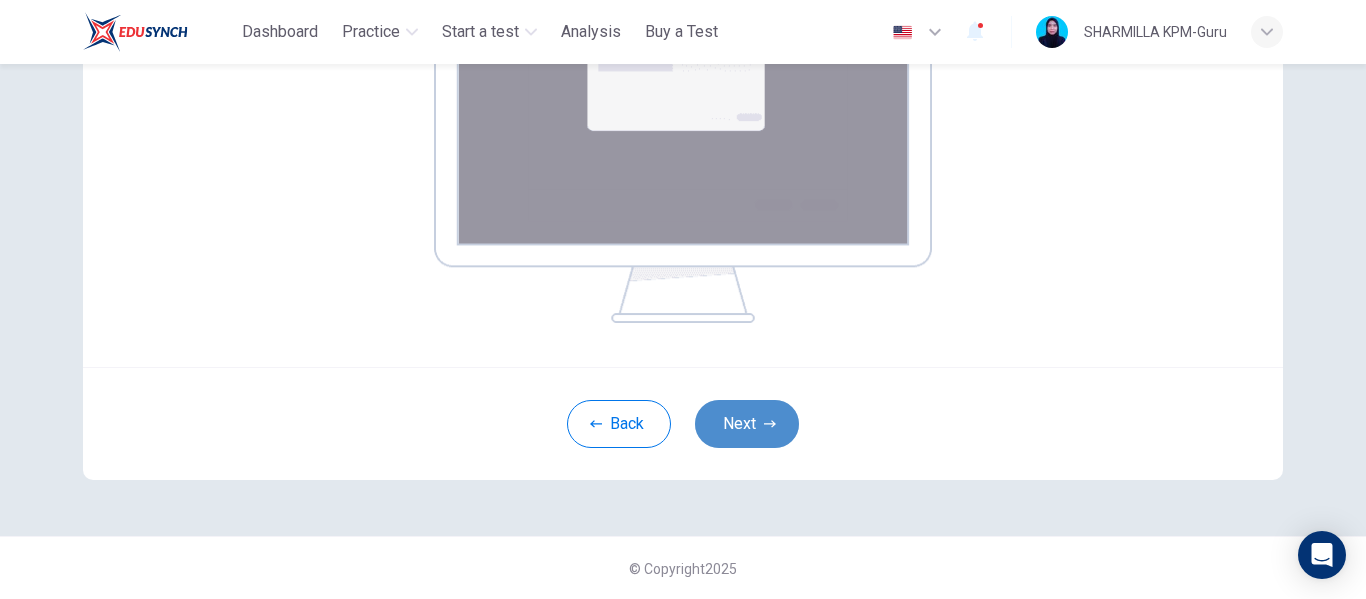 click 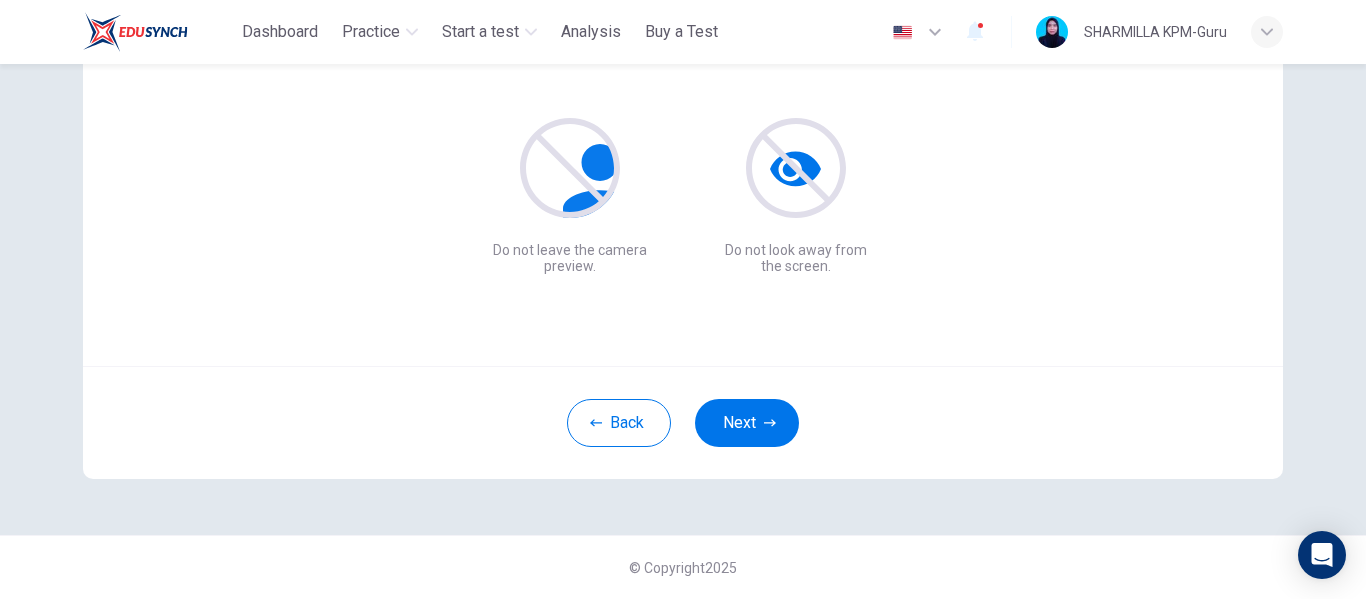scroll, scrollTop: 234, scrollLeft: 0, axis: vertical 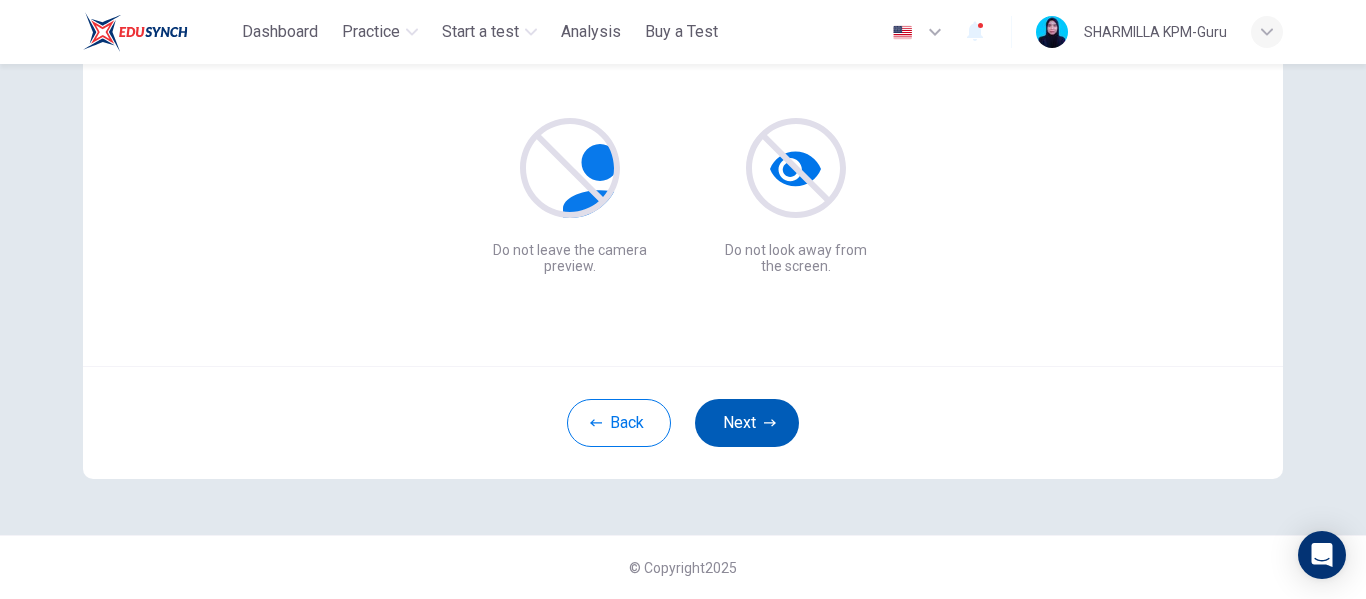 click on "Next" at bounding box center (747, 423) 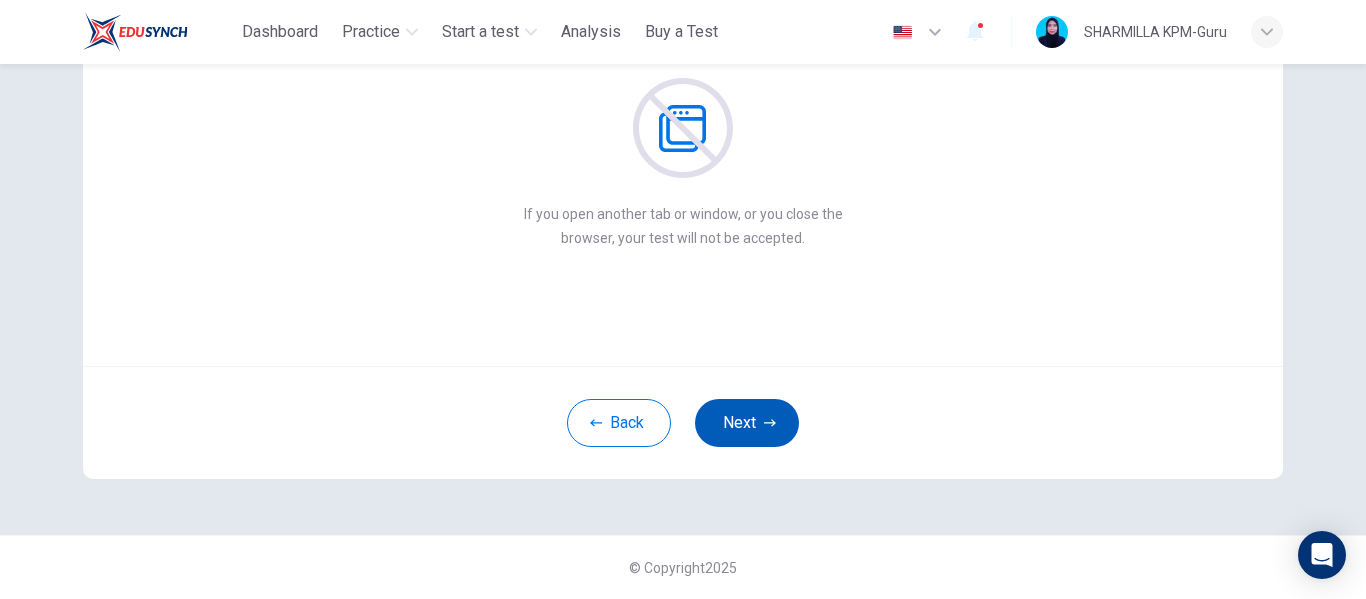click on "Next" at bounding box center [747, 423] 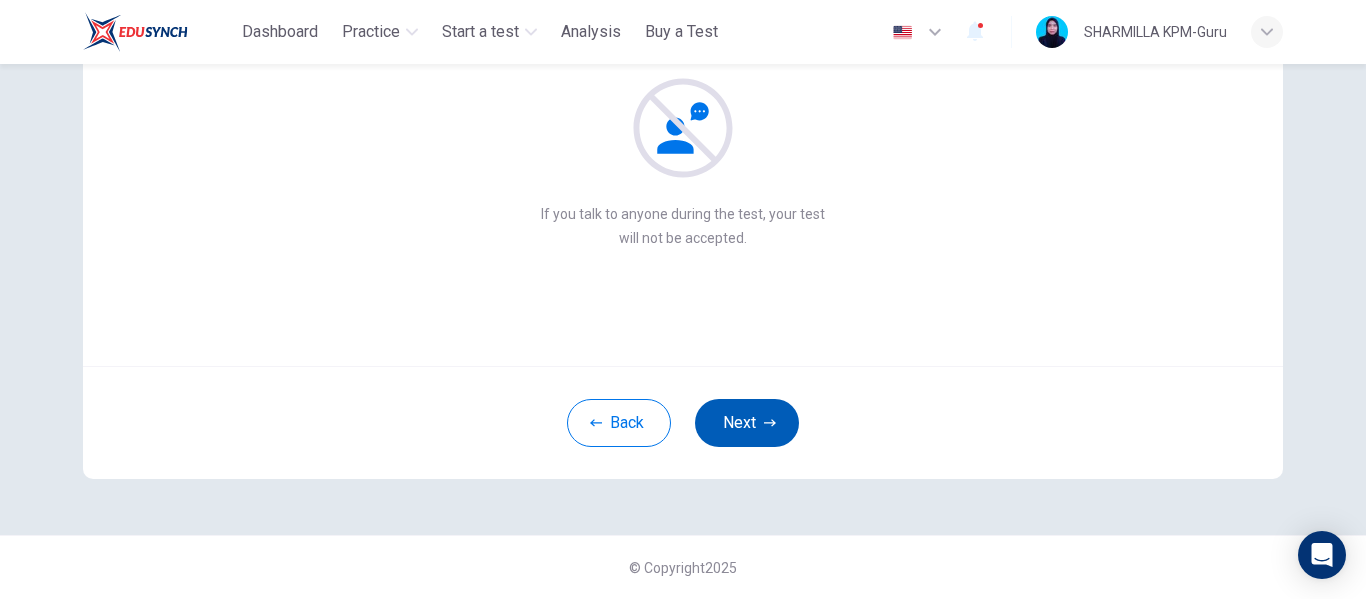 click on "Next" at bounding box center (747, 423) 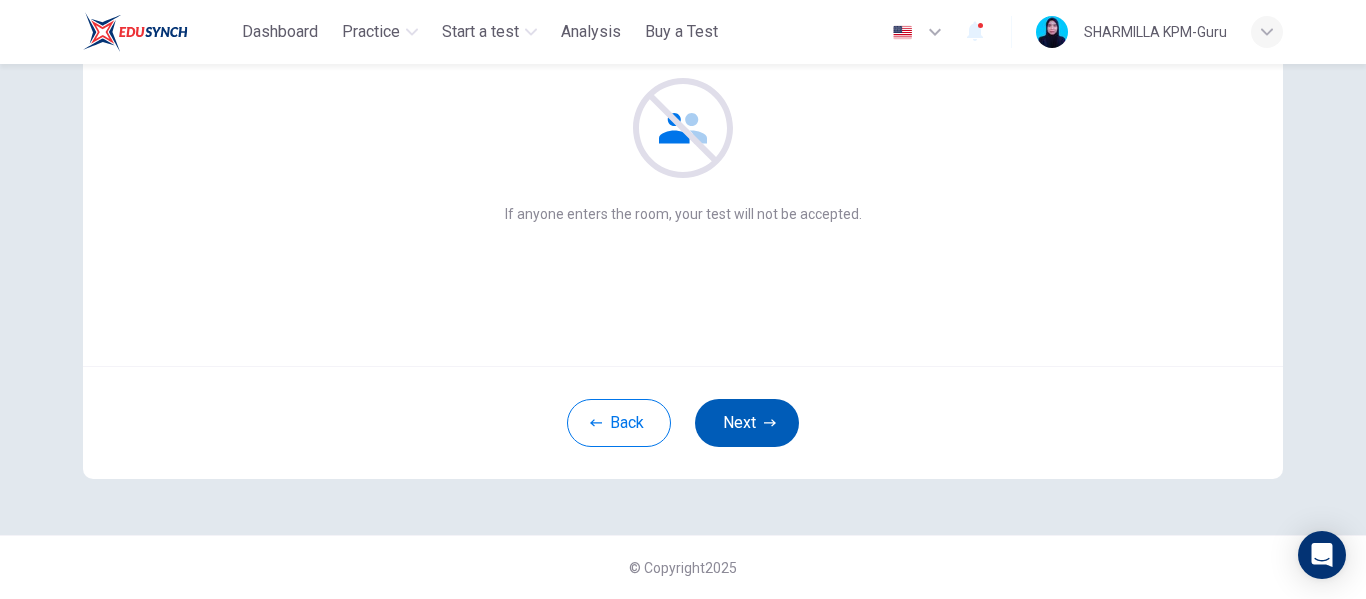 click on "Next" at bounding box center (747, 423) 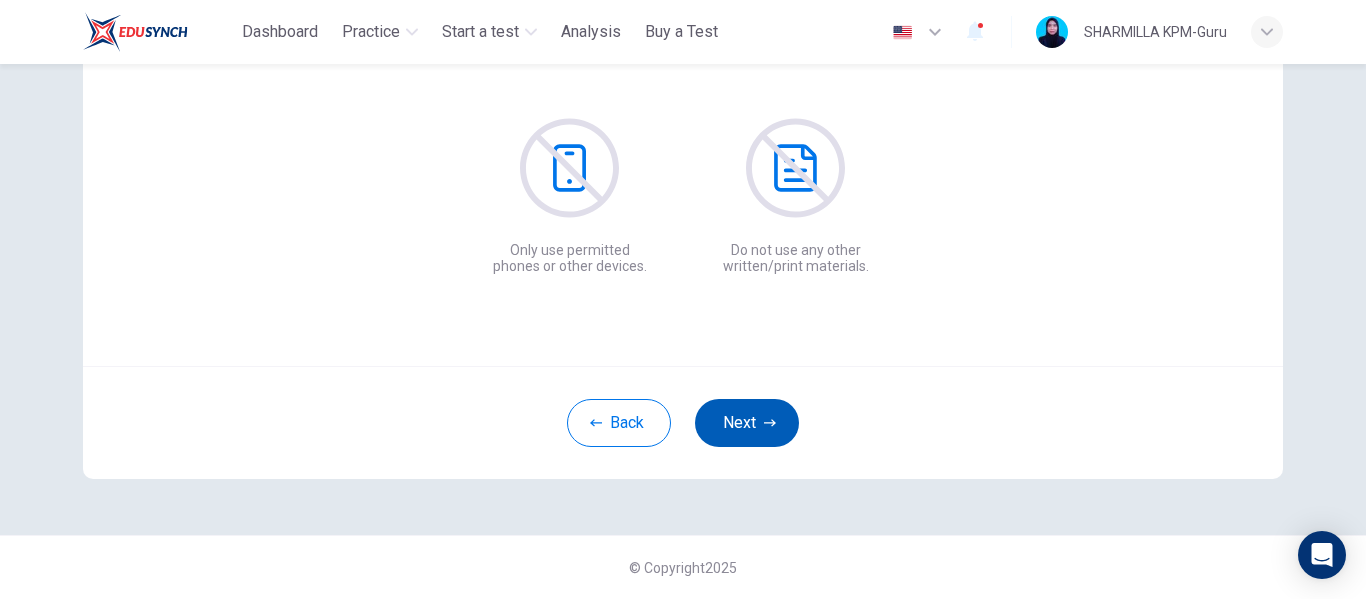click on "Next" at bounding box center (747, 423) 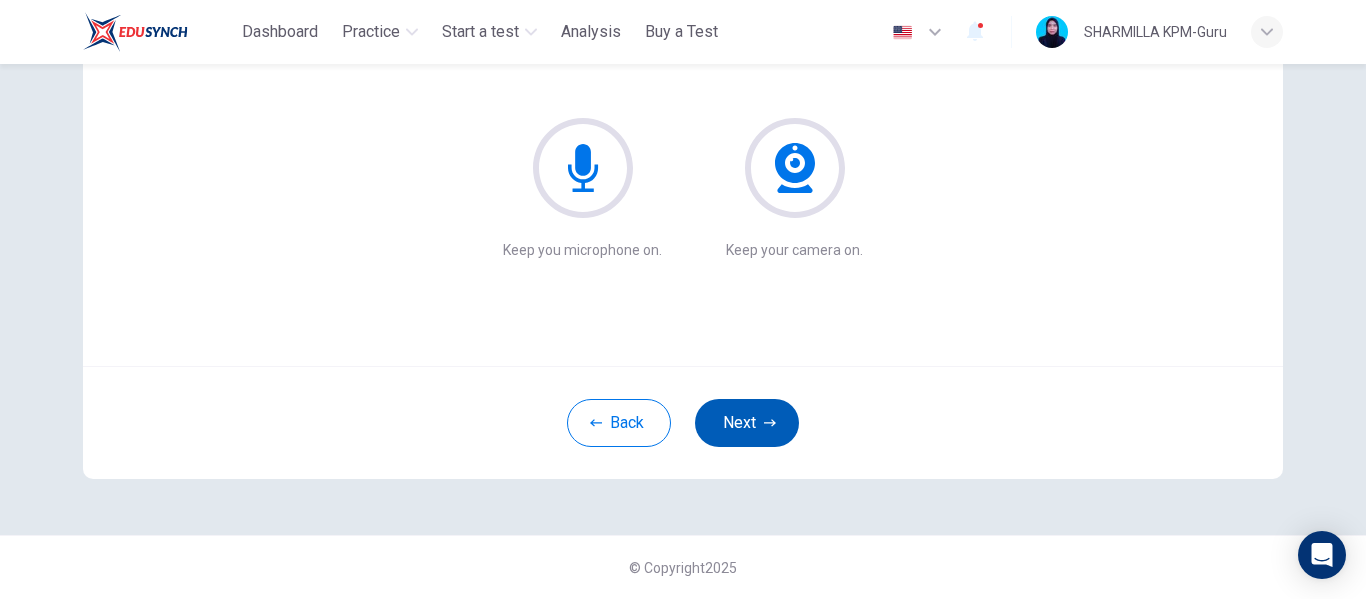 click on "Next" at bounding box center (747, 423) 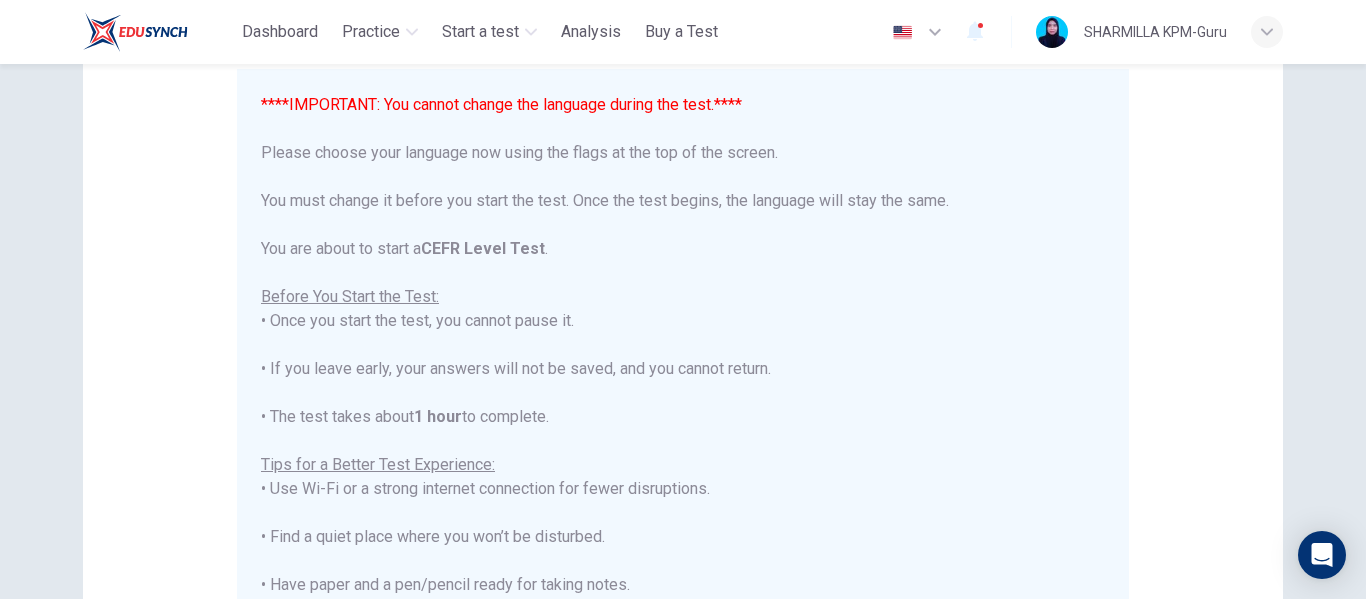 scroll, scrollTop: 209, scrollLeft: 0, axis: vertical 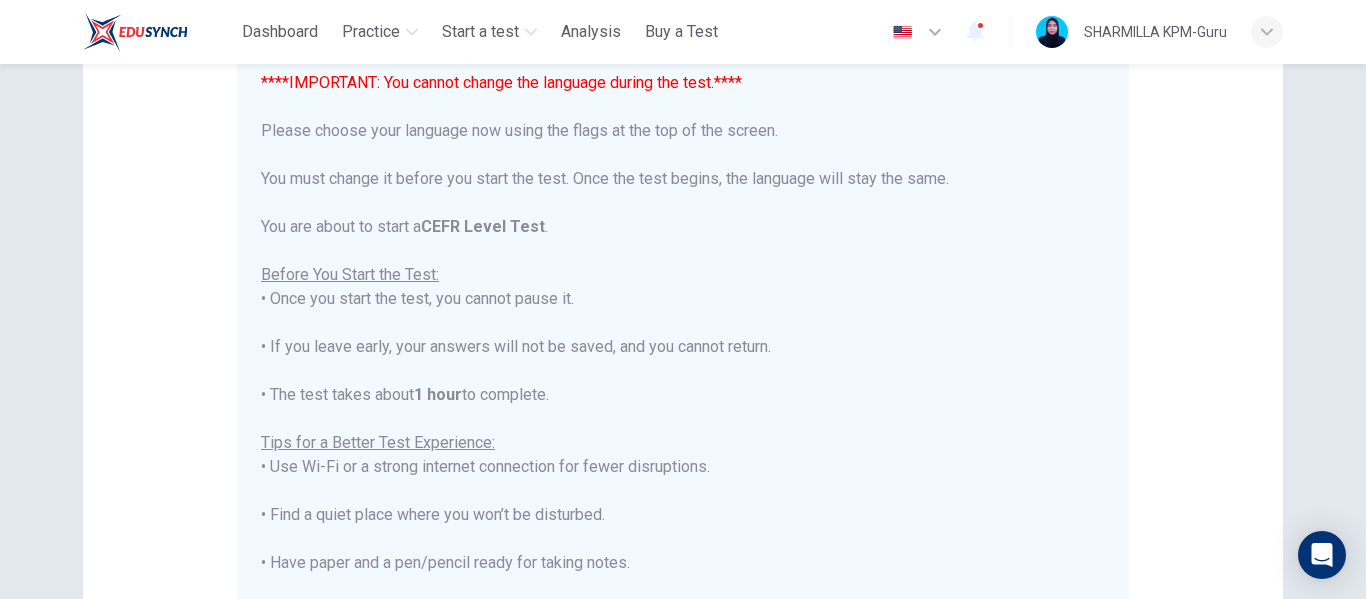click 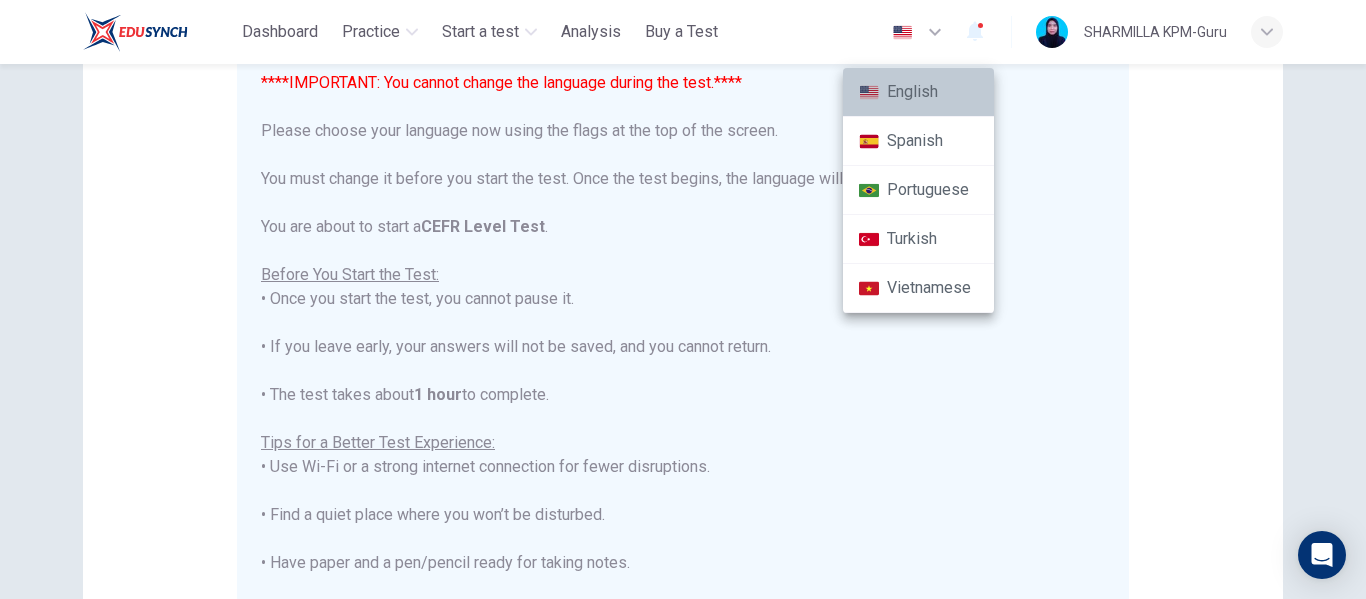 click on "English" at bounding box center [918, 92] 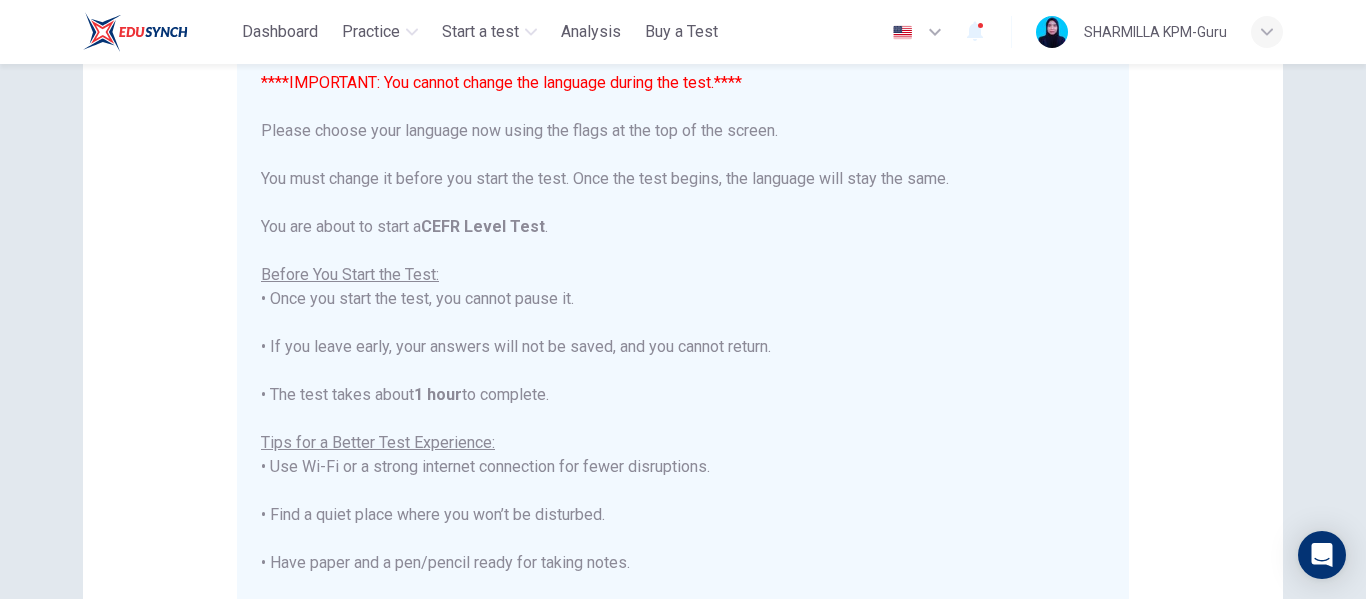 scroll, scrollTop: 191, scrollLeft: 0, axis: vertical 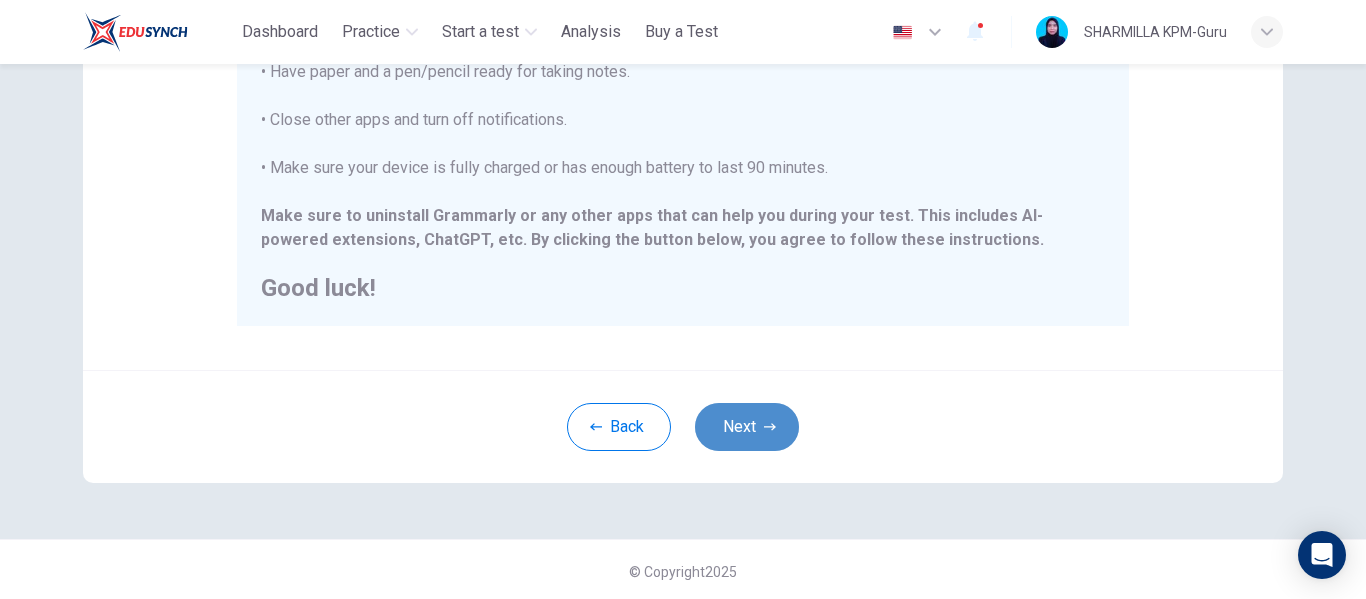 click on "Next" at bounding box center (747, 427) 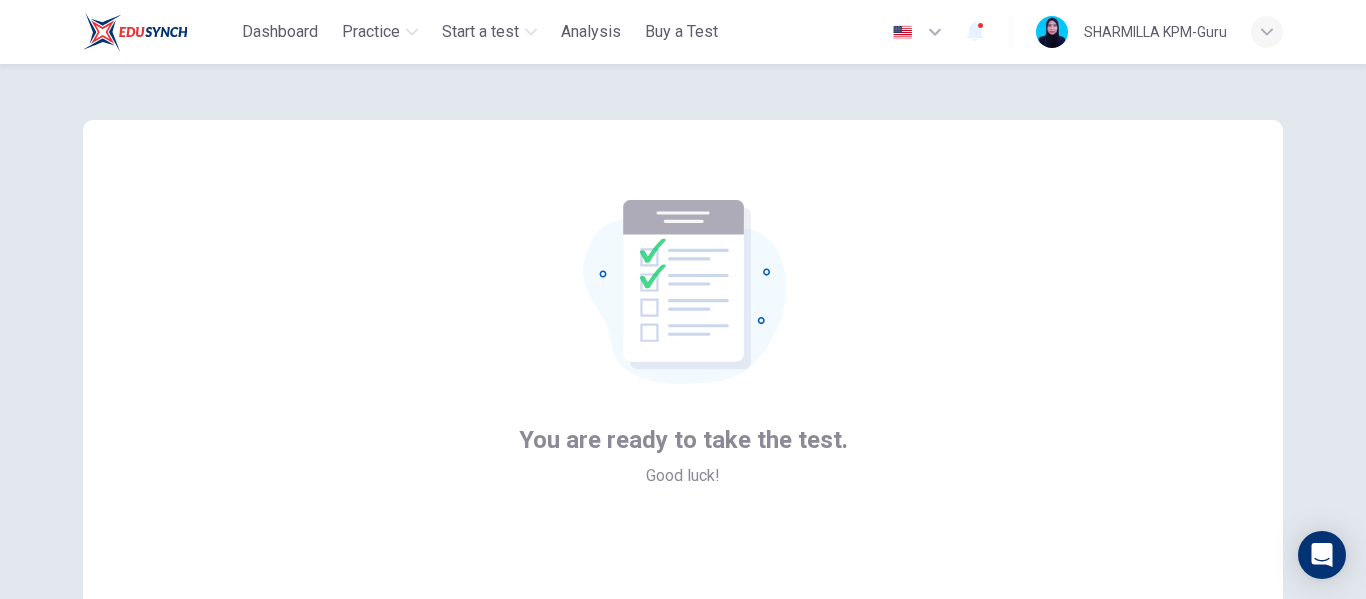 scroll, scrollTop: 234, scrollLeft: 0, axis: vertical 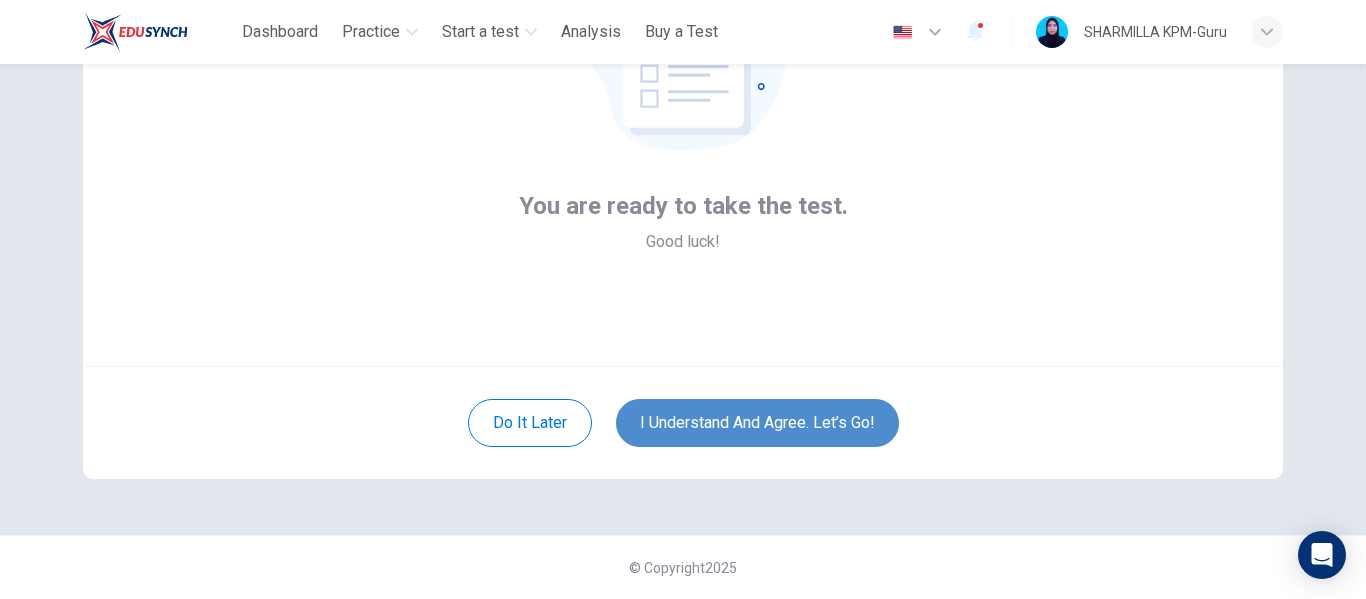 click on "I understand and agree. Let’s go!" at bounding box center (757, 423) 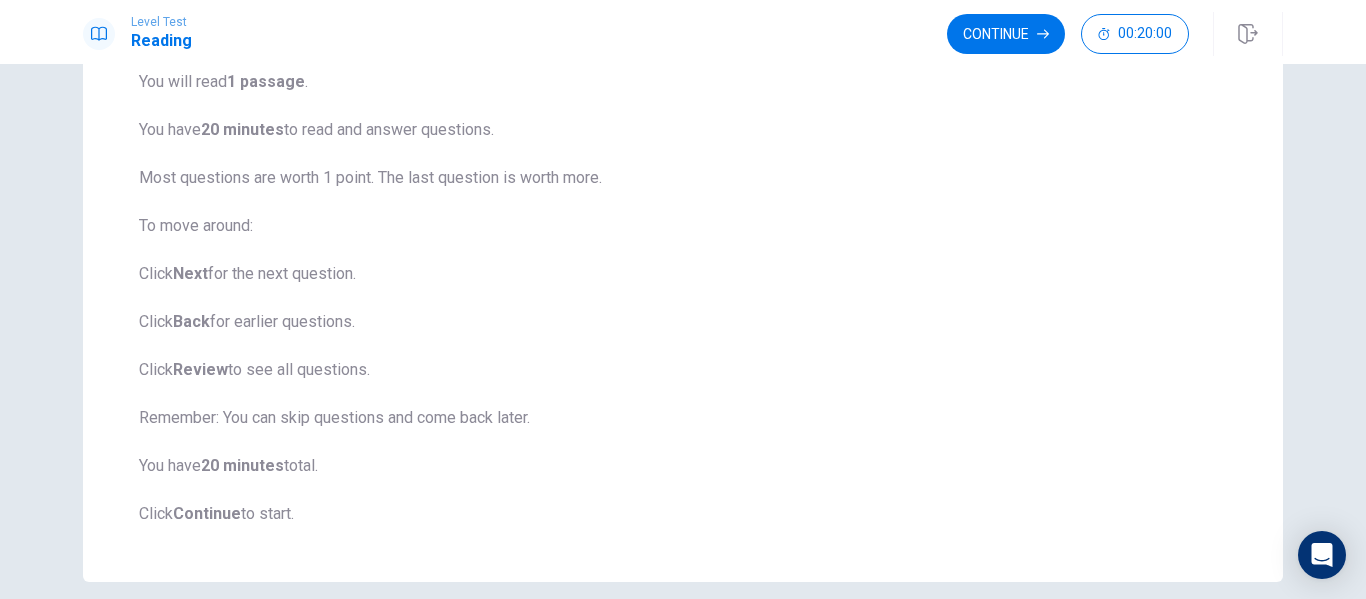 scroll, scrollTop: 172, scrollLeft: 0, axis: vertical 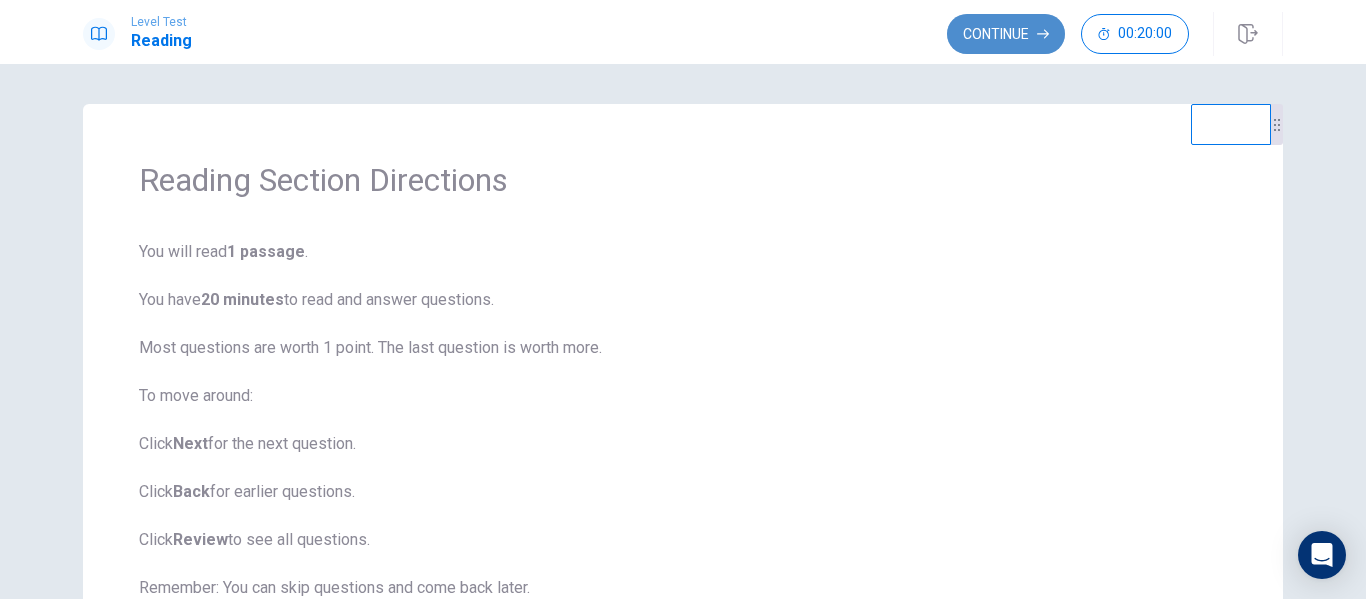 click on "Continue" at bounding box center [1006, 34] 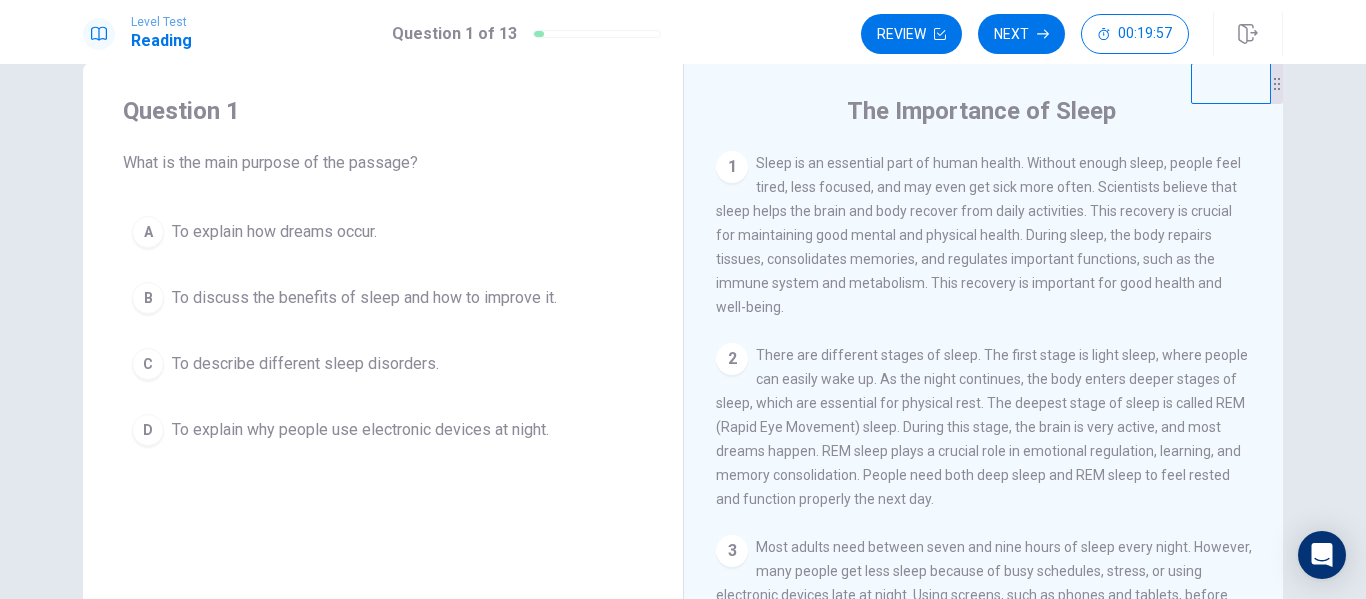 scroll, scrollTop: 31, scrollLeft: 0, axis: vertical 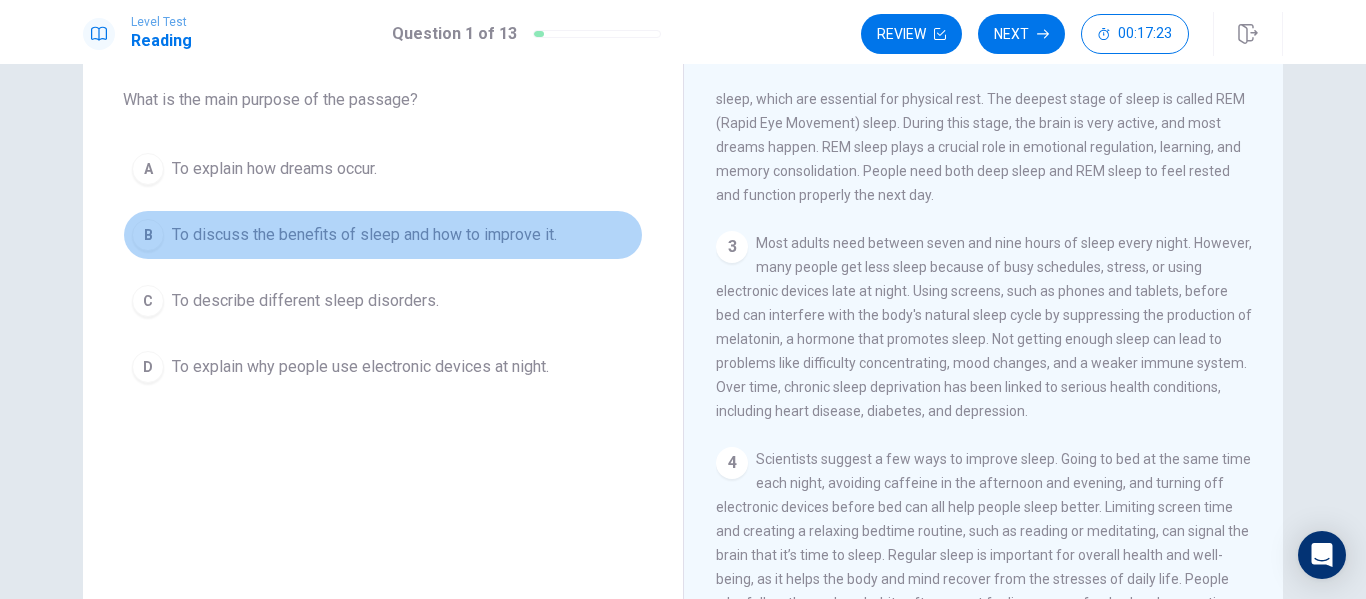 click on "B" at bounding box center (148, 235) 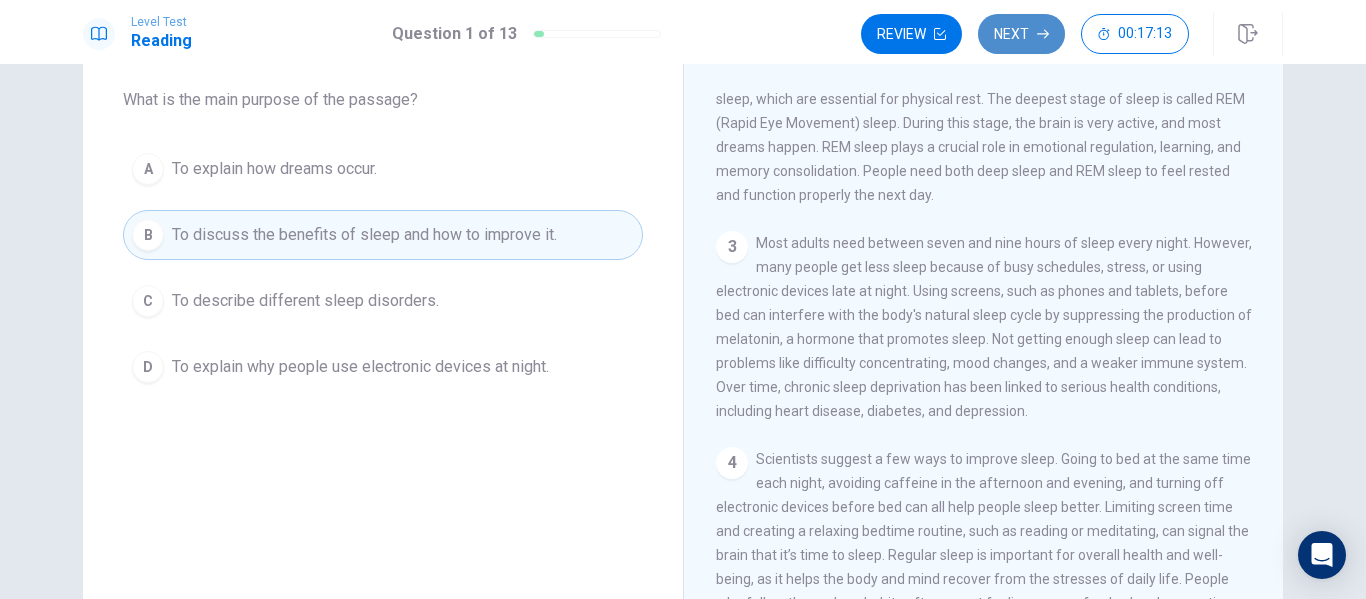 click on "Next" at bounding box center [1021, 34] 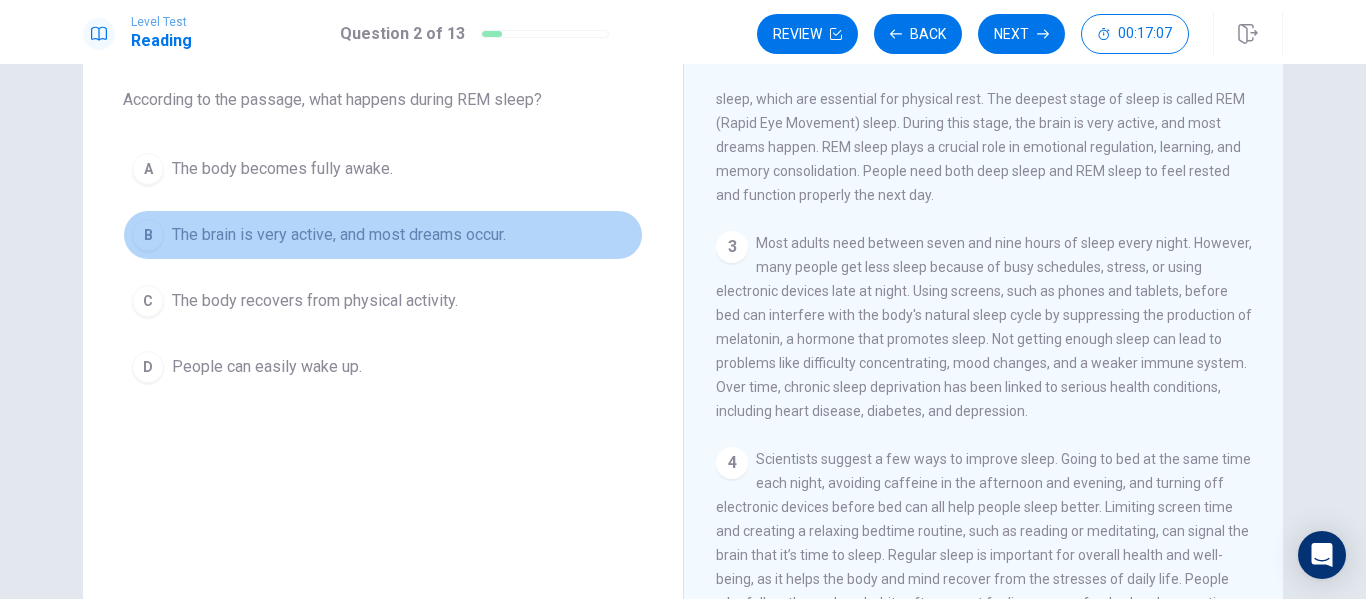 click on "The brain is very active, and most dreams occur." at bounding box center [339, 235] 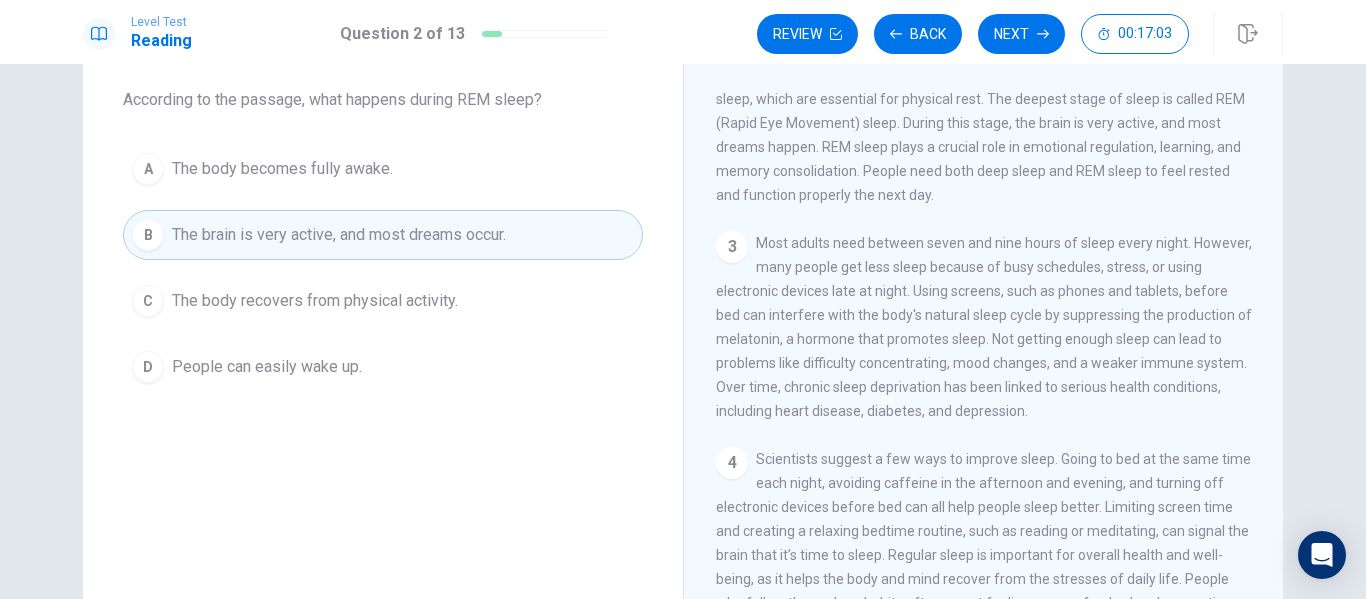 scroll, scrollTop: 171, scrollLeft: 0, axis: vertical 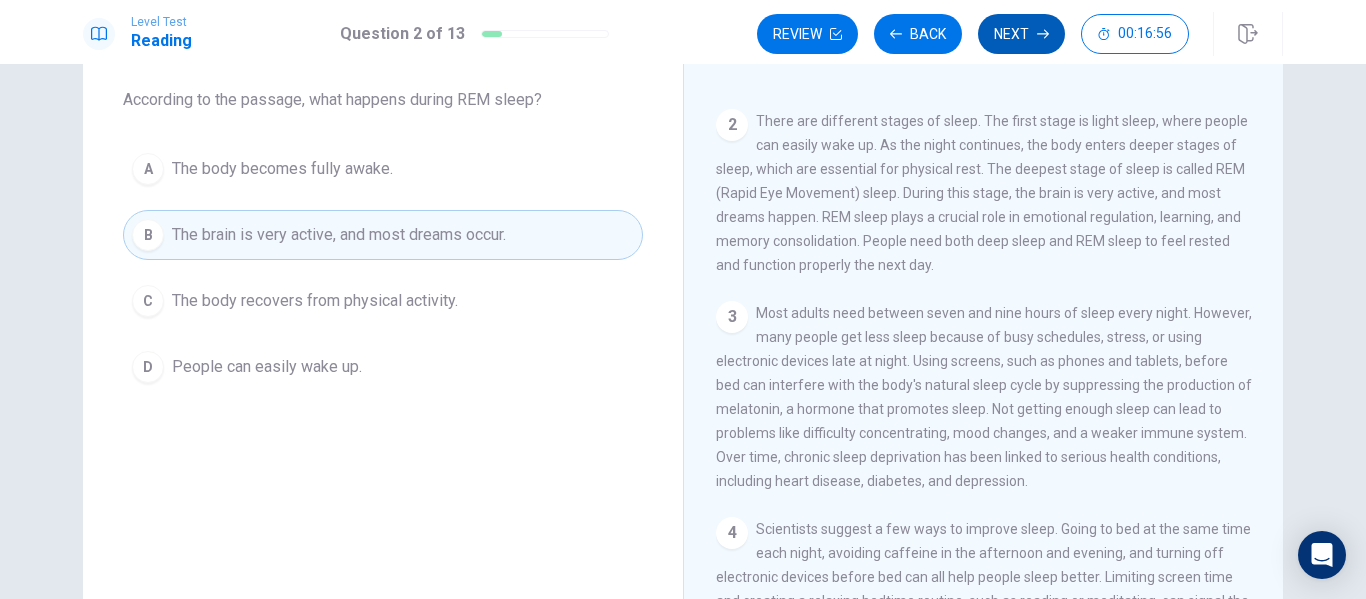 click on "Next" at bounding box center (1021, 34) 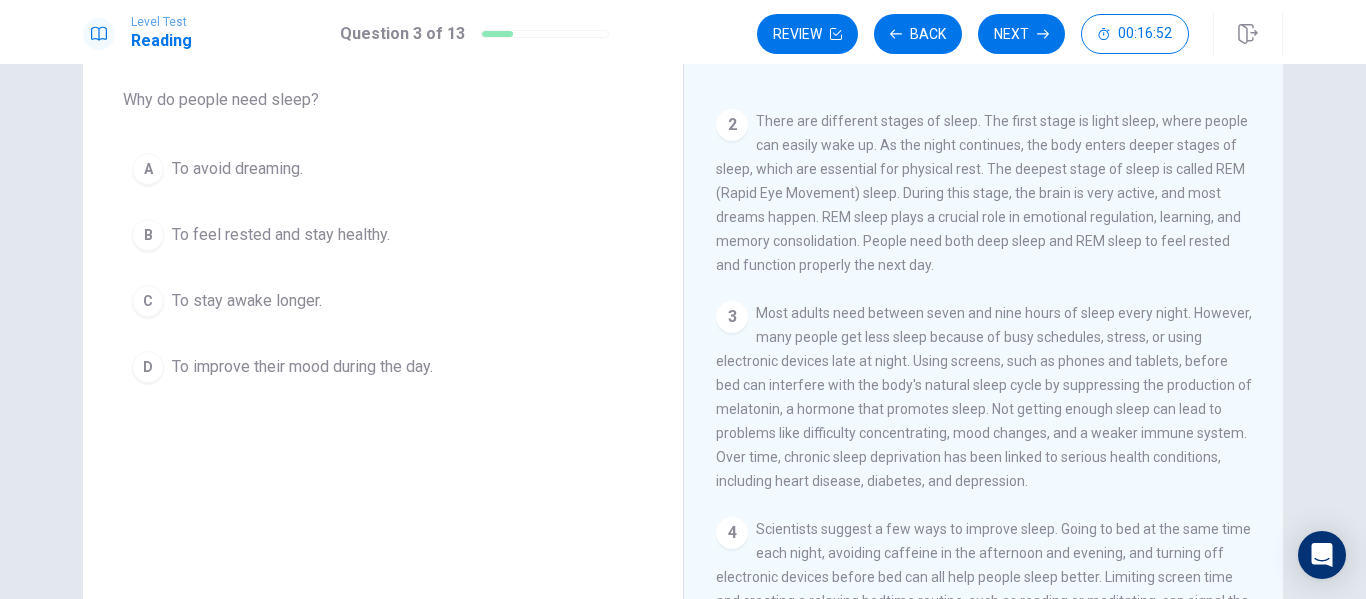 click on "To feel rested and stay healthy." at bounding box center [281, 235] 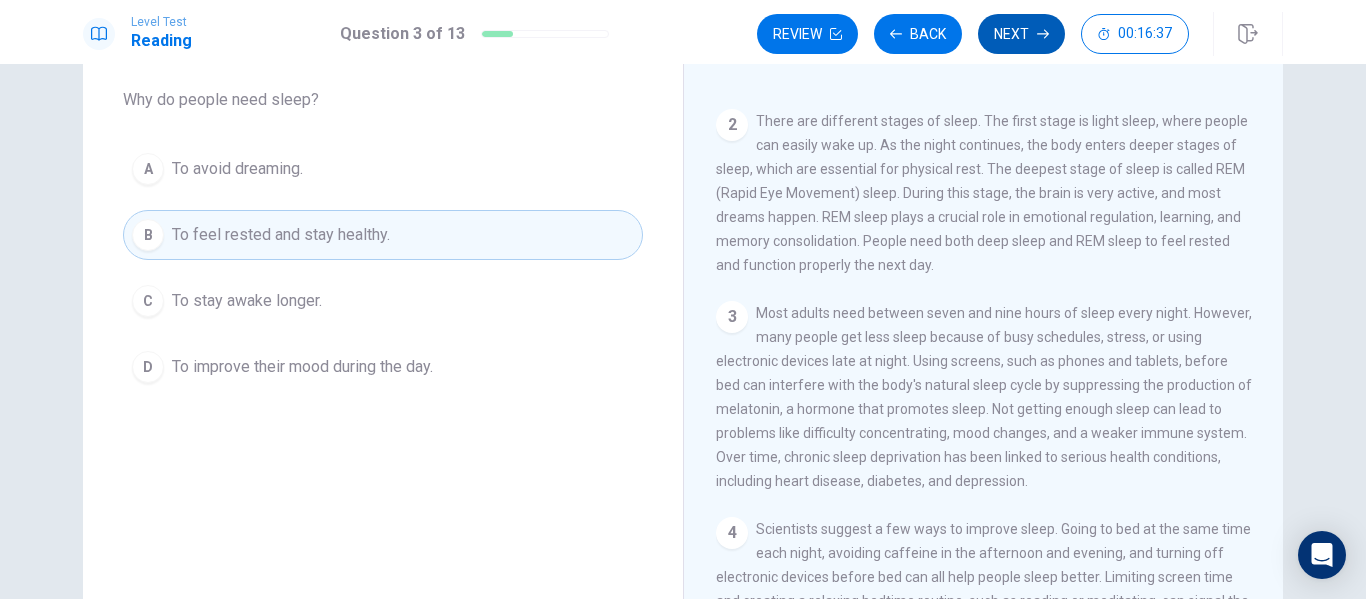 click on "Next" at bounding box center (1021, 34) 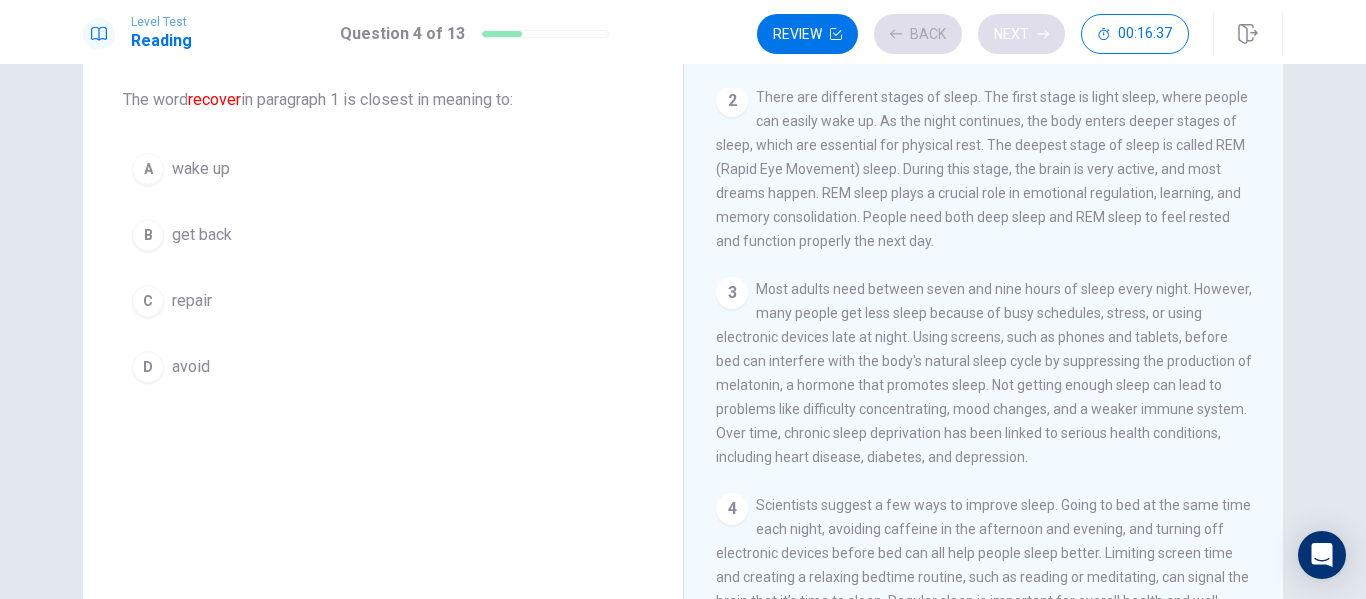 scroll, scrollTop: 0, scrollLeft: 0, axis: both 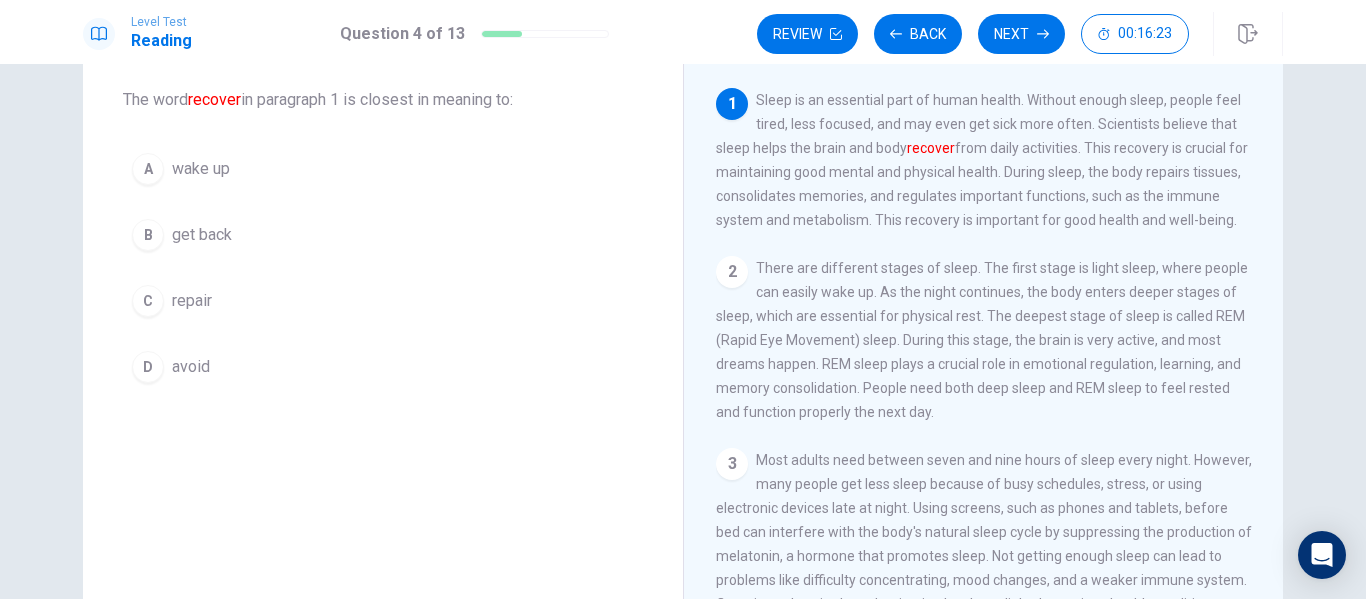 click on "get back" at bounding box center [202, 235] 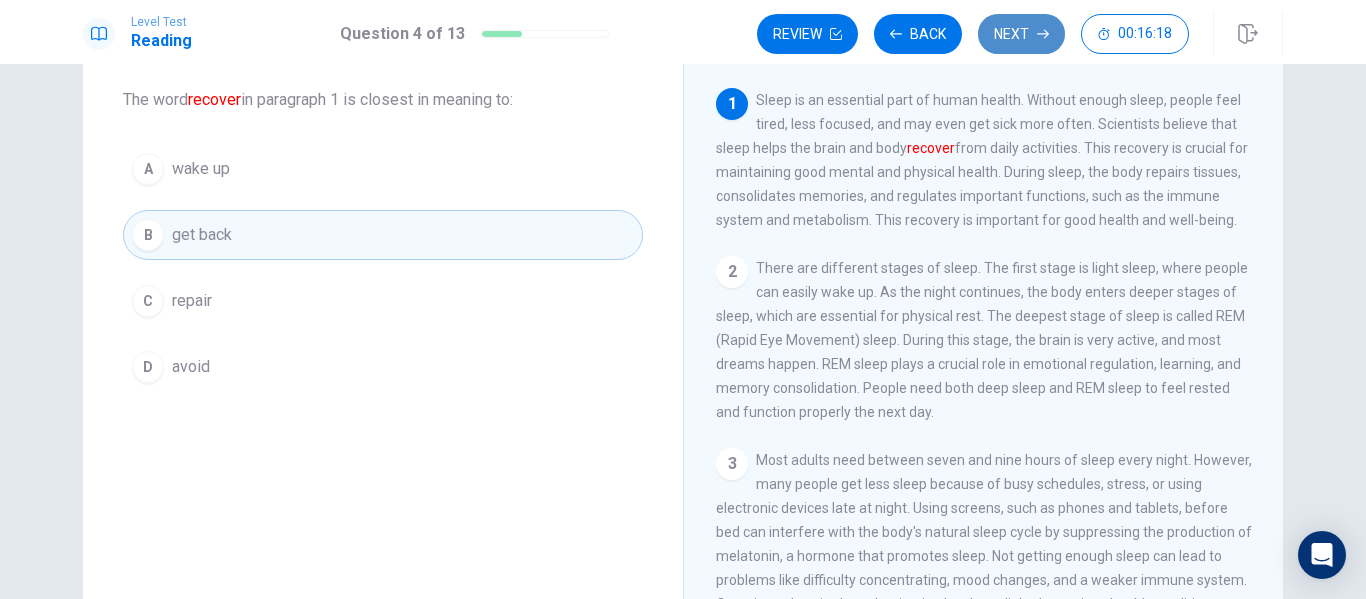 click on "Next" at bounding box center [1021, 34] 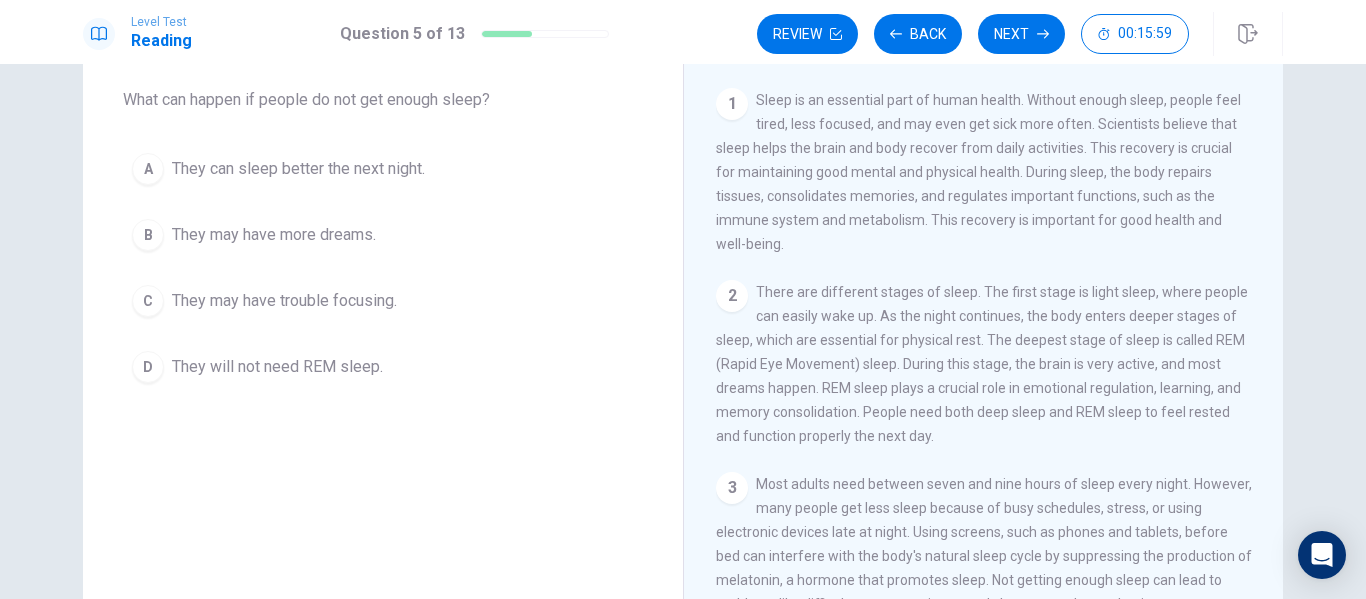 click on "They may have trouble focusing." at bounding box center (284, 301) 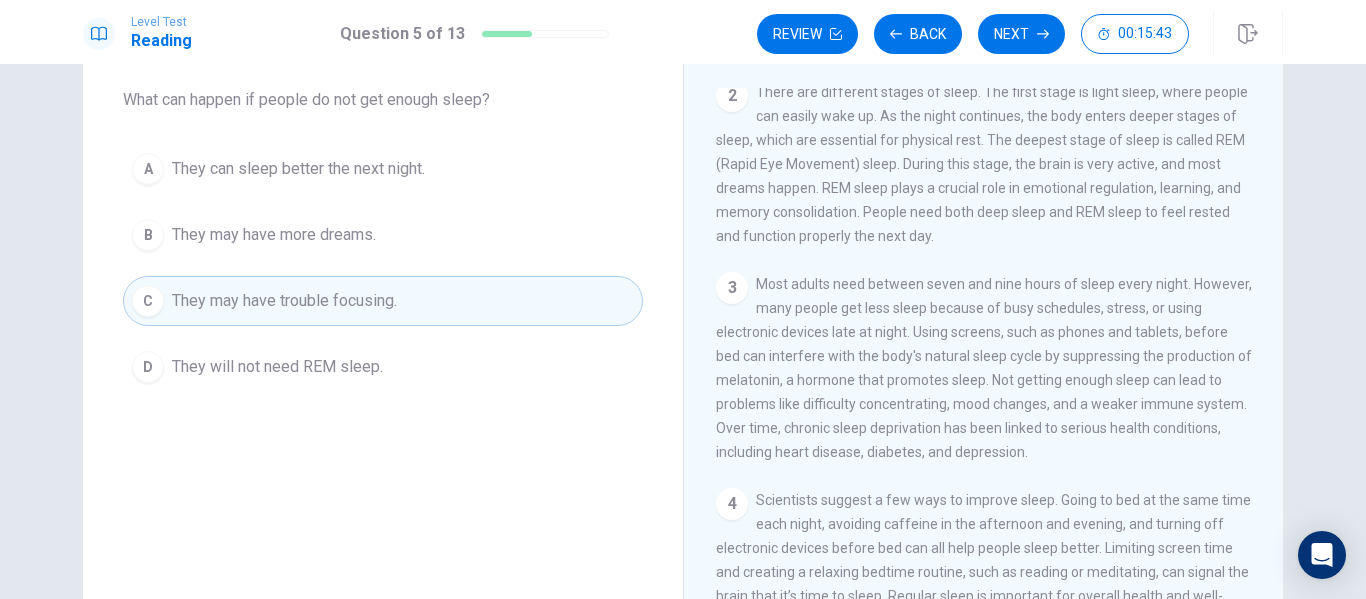 scroll, scrollTop: 271, scrollLeft: 0, axis: vertical 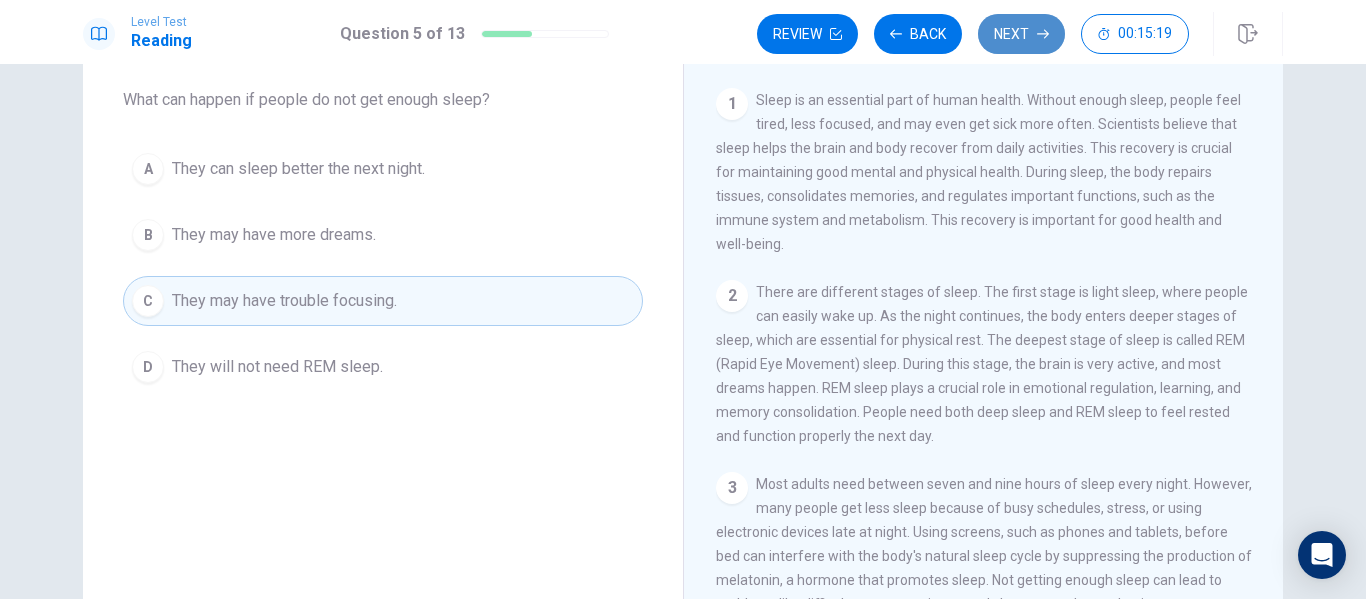 click on "Next" at bounding box center (1021, 34) 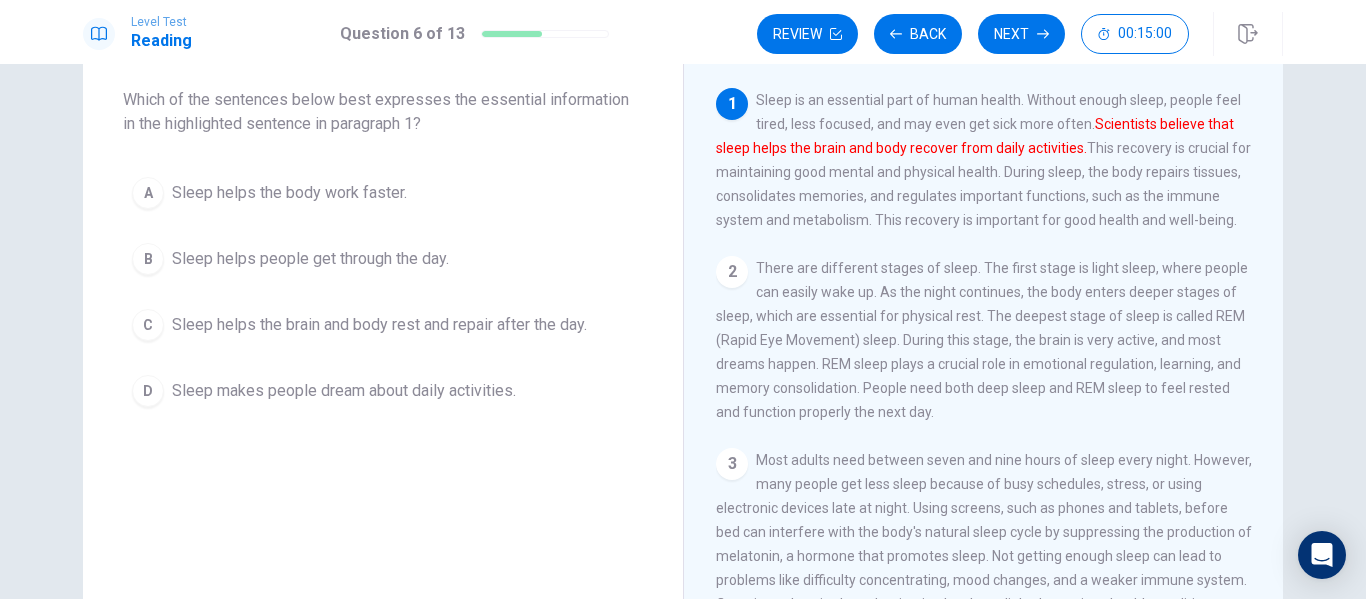 click on "Sleep helps the brain and body rest and repair after the day." at bounding box center (379, 325) 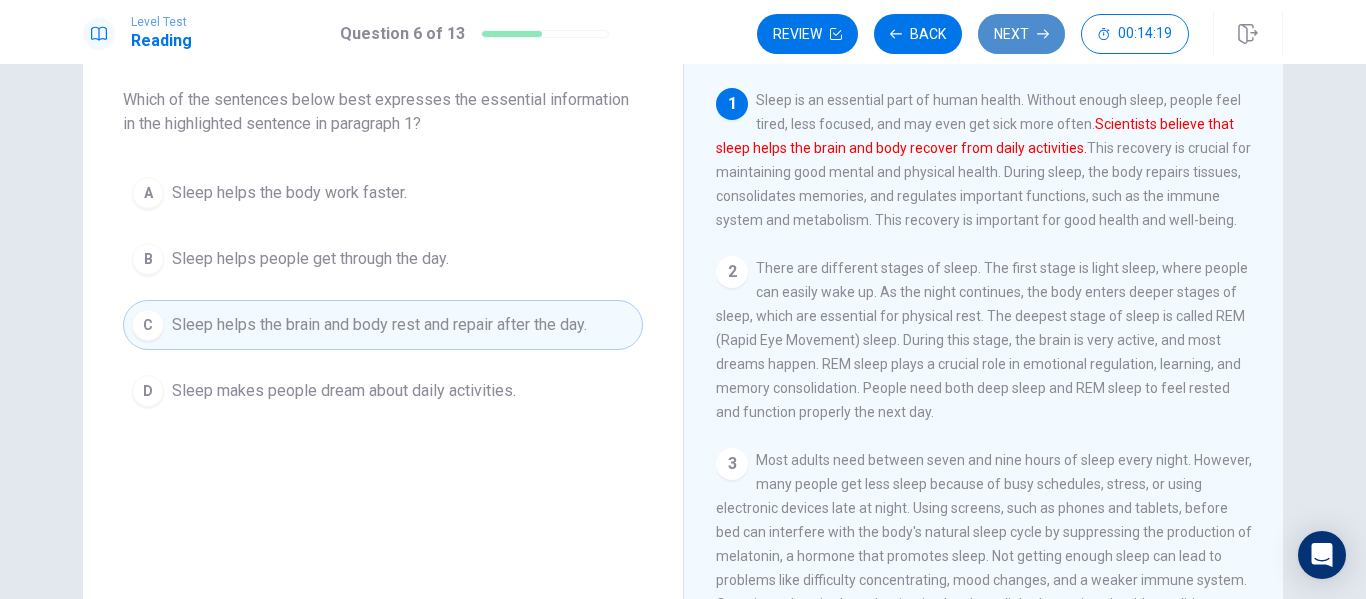 click on "Next" at bounding box center (1021, 34) 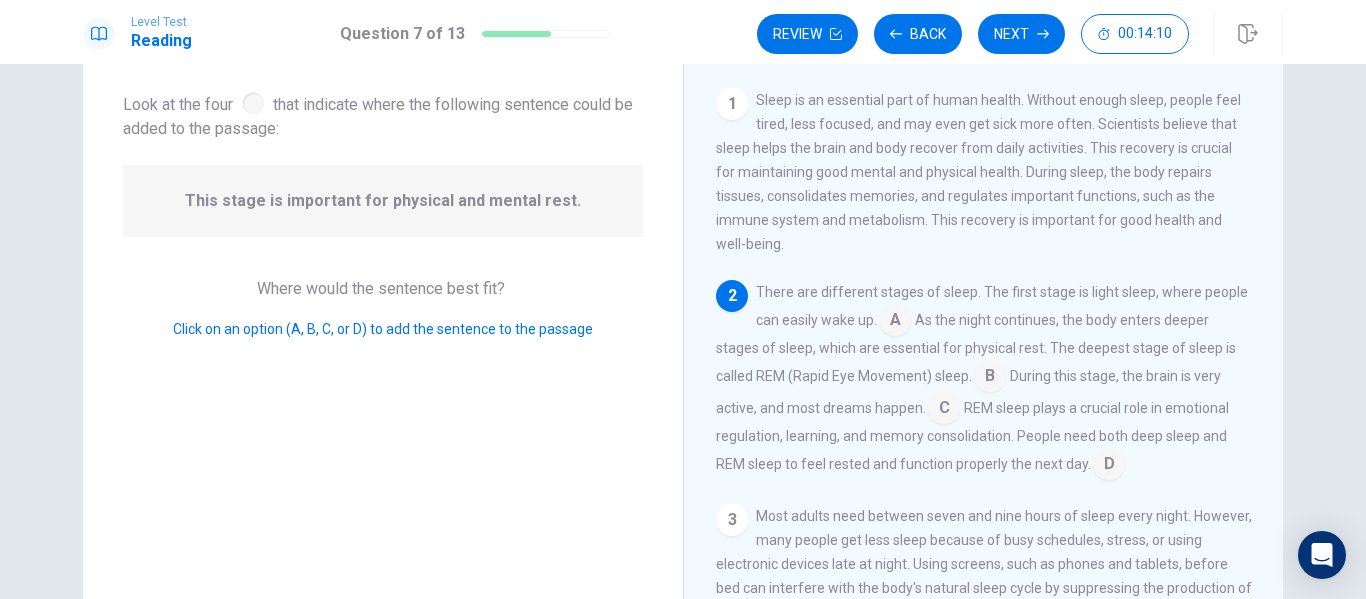 scroll, scrollTop: 100, scrollLeft: 0, axis: vertical 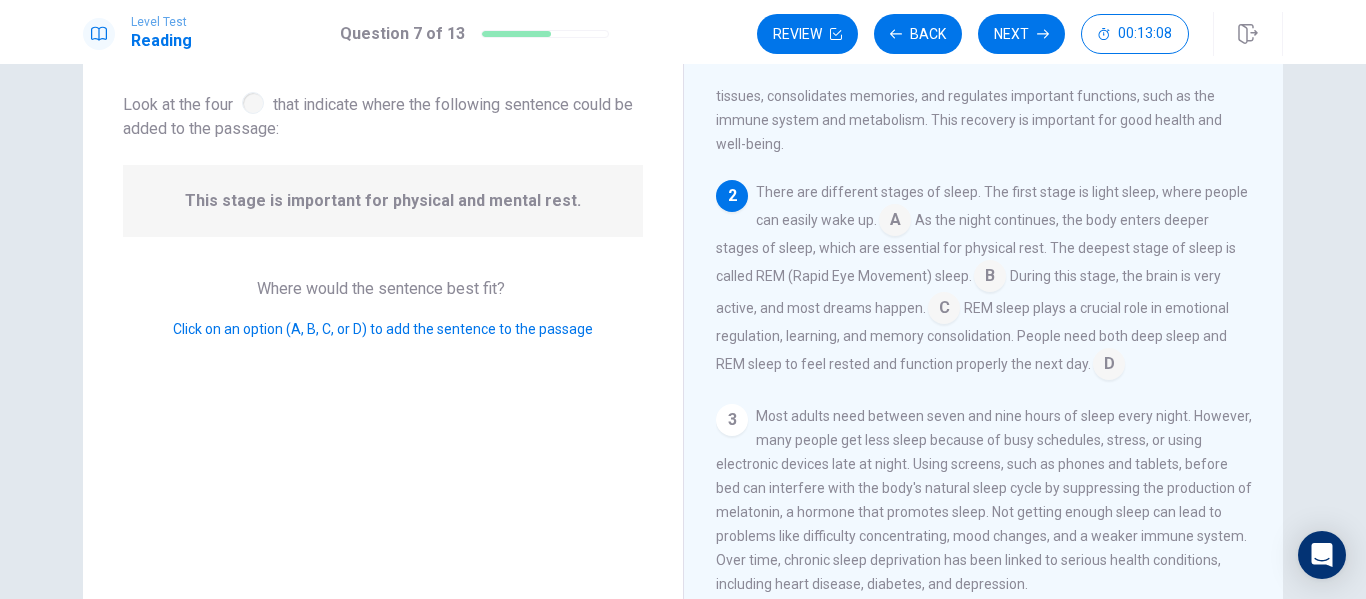 click at bounding box center [895, 222] 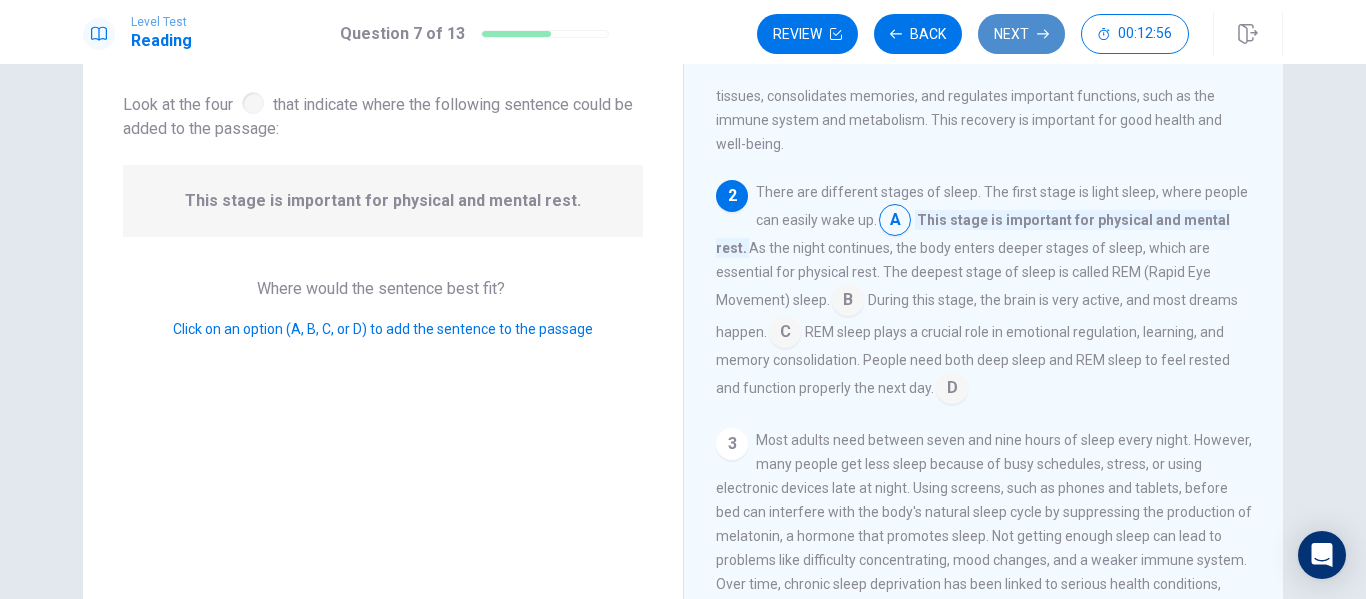 click on "Next" at bounding box center [1021, 34] 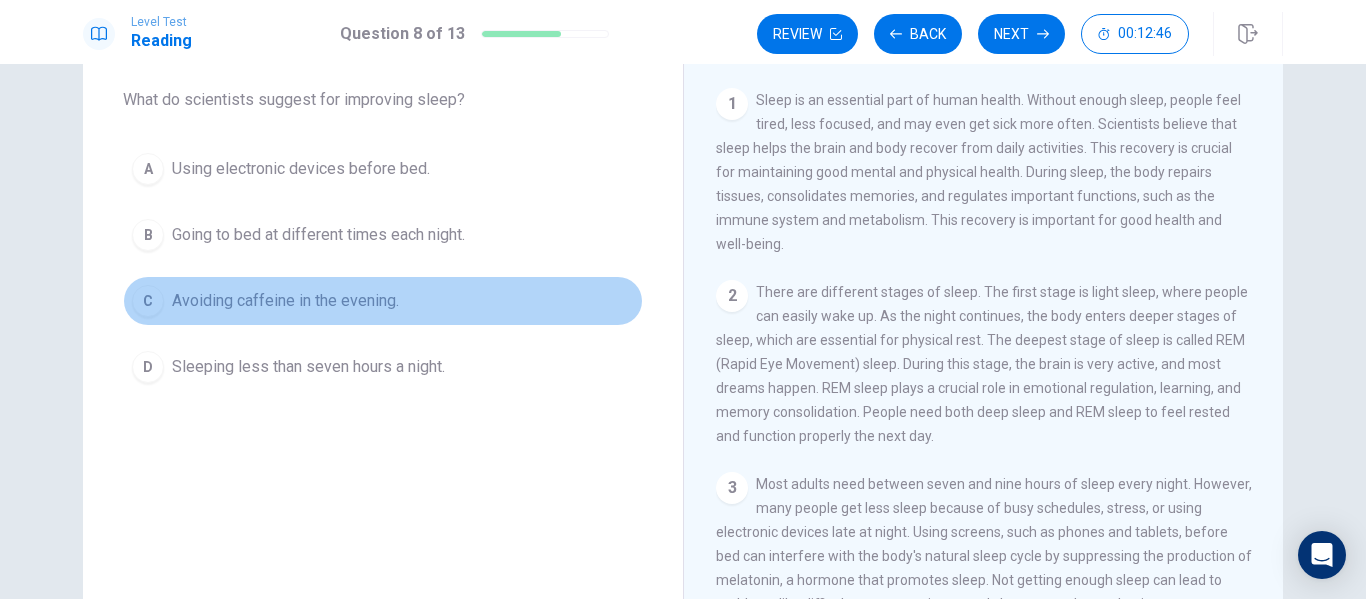 click on "Avoiding caffeine in the evening." at bounding box center (285, 301) 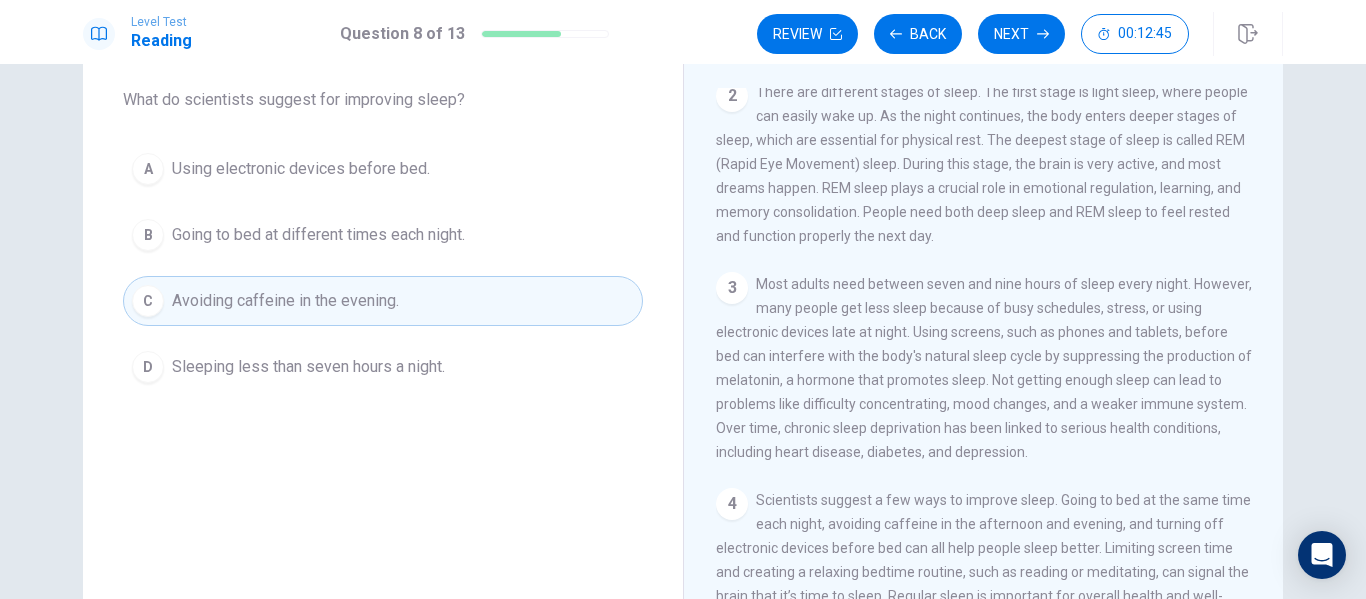 scroll, scrollTop: 271, scrollLeft: 0, axis: vertical 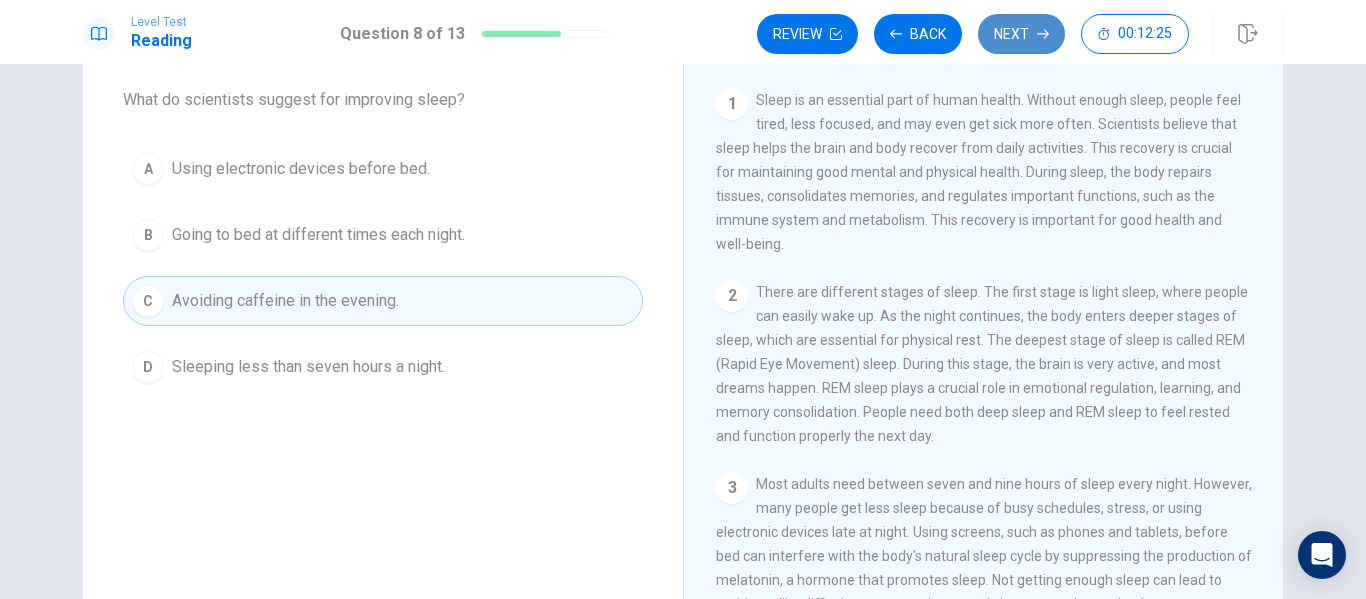 click on "Next" at bounding box center (1021, 34) 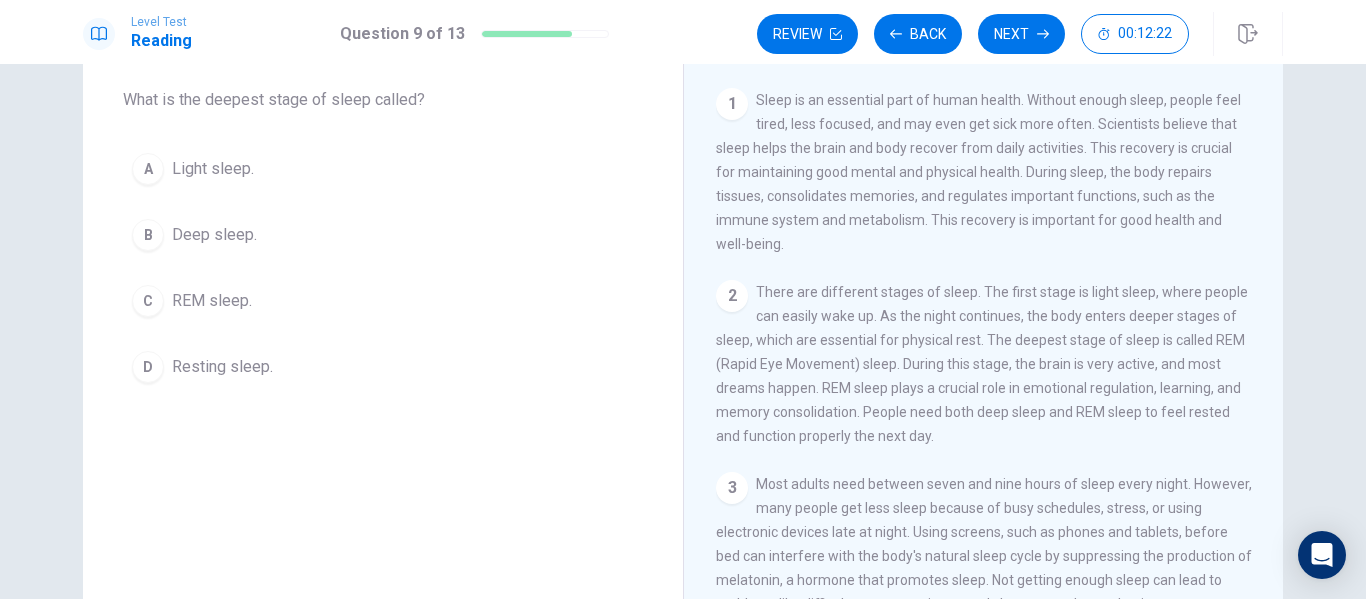click on "REM sleep." at bounding box center [212, 301] 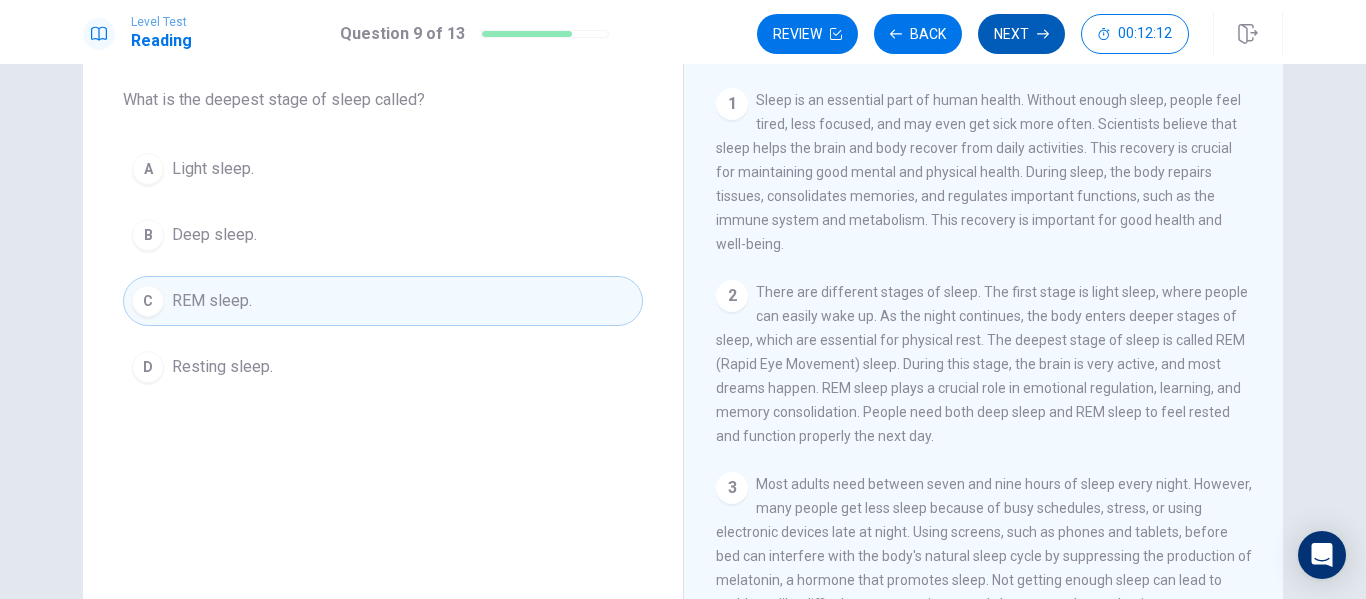 click on "Next" at bounding box center [1021, 34] 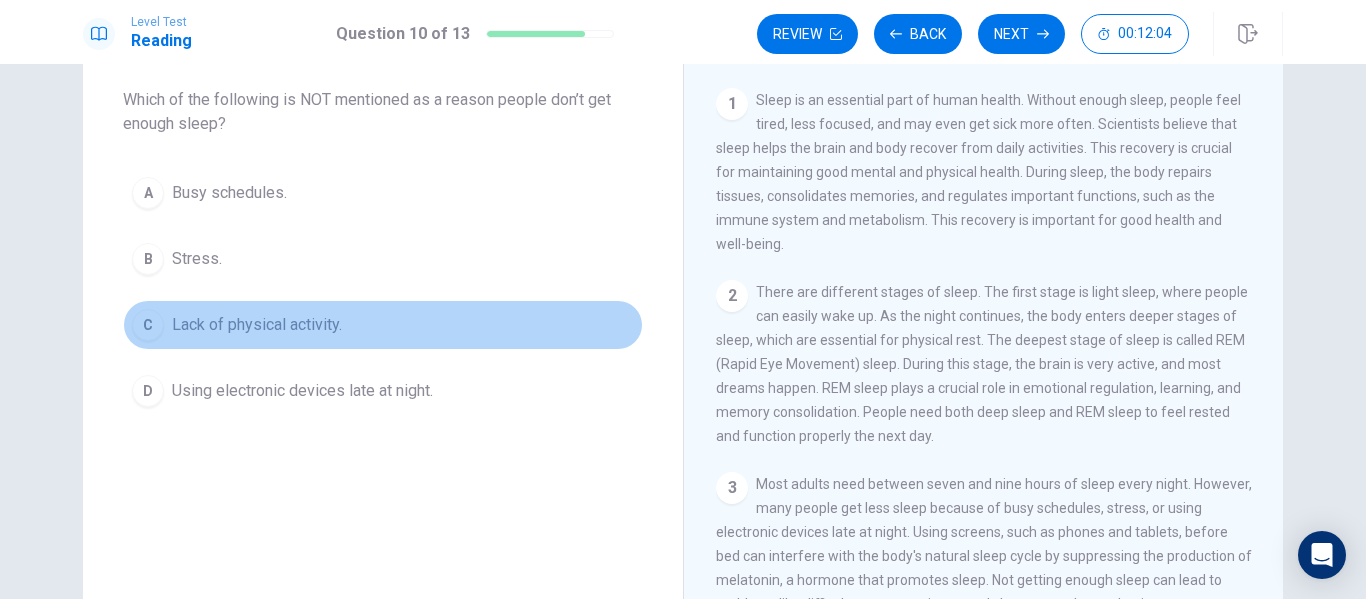 click on "Lack of physical activity." at bounding box center (257, 325) 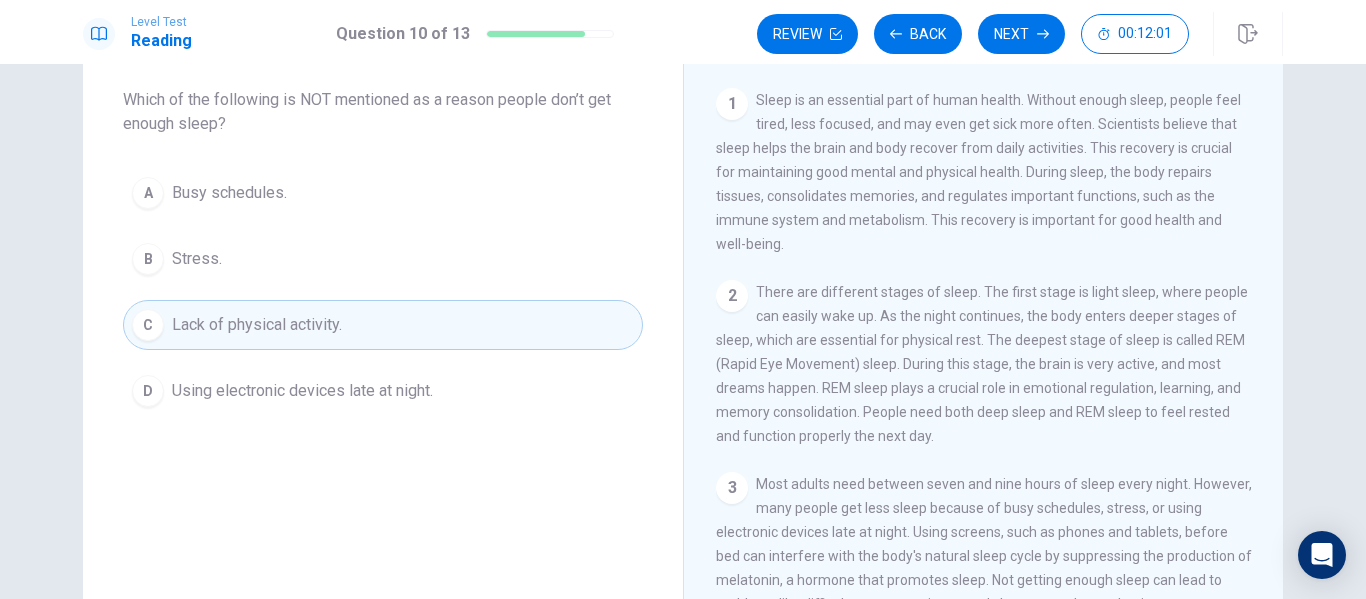 scroll, scrollTop: 200, scrollLeft: 0, axis: vertical 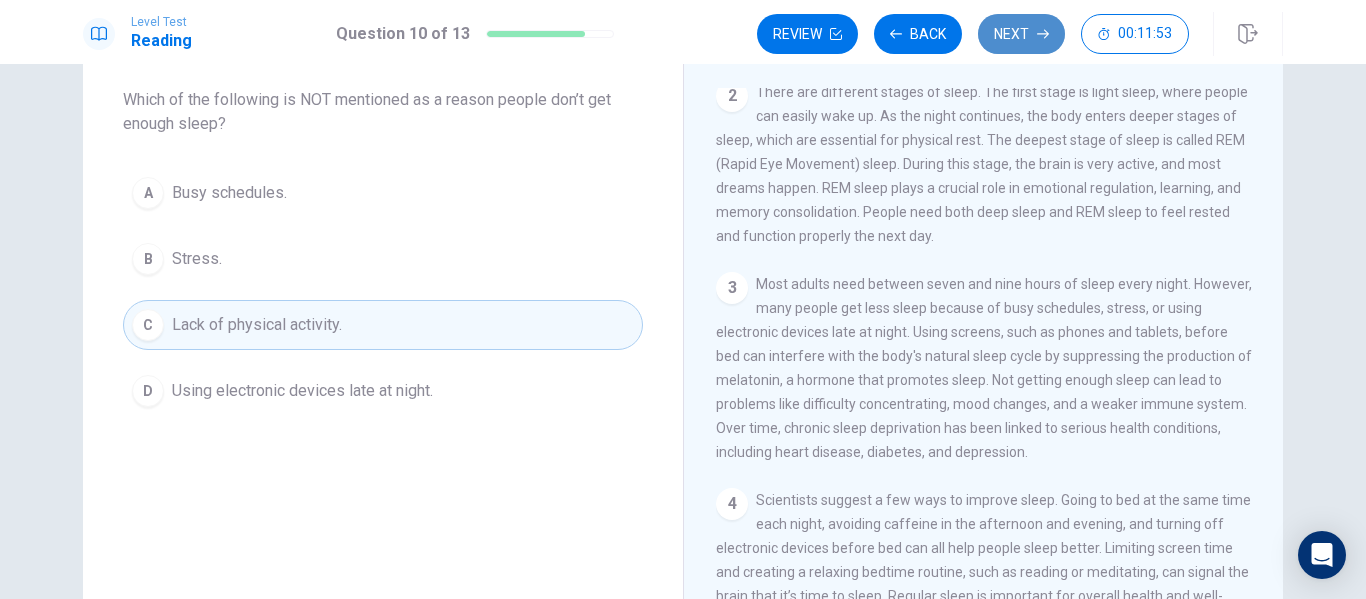click on "Next" at bounding box center (1021, 34) 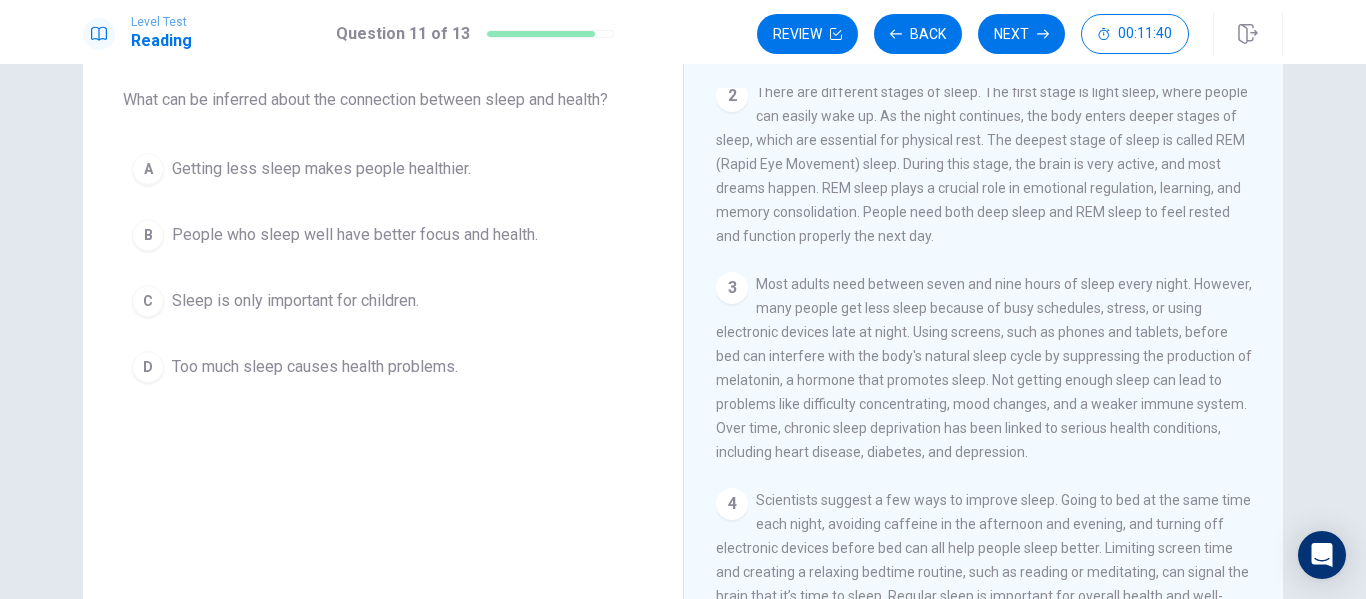 click on "People who sleep well have better focus and health." at bounding box center [355, 235] 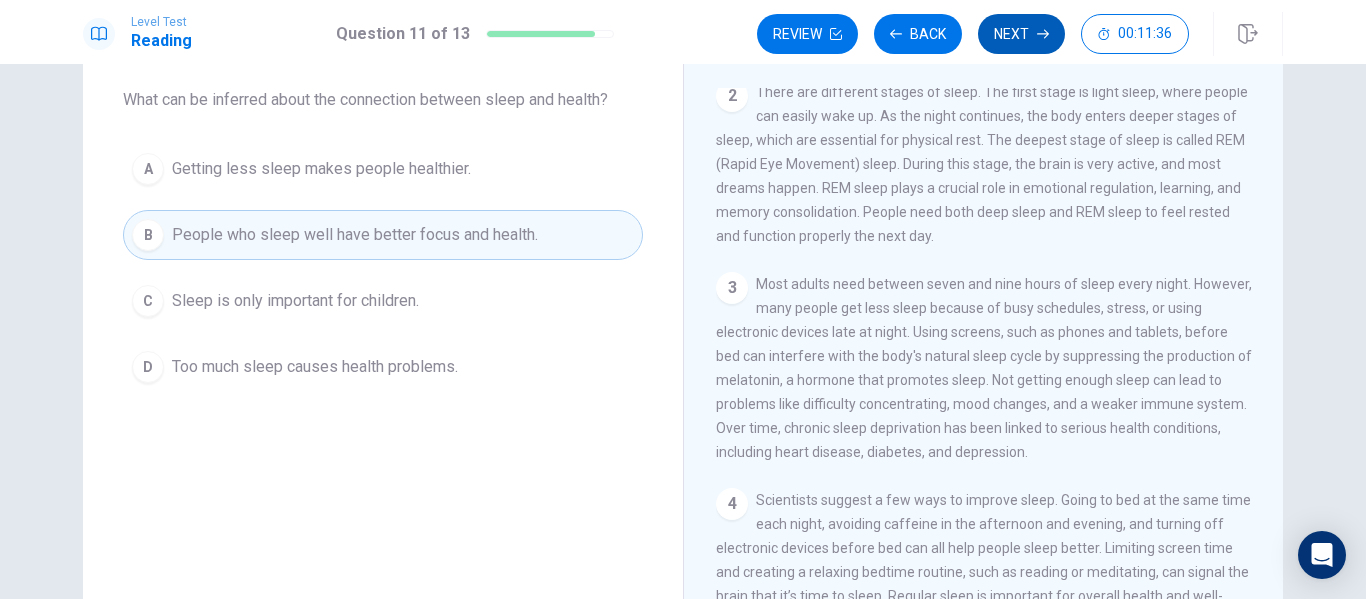 click on "Next" at bounding box center [1021, 34] 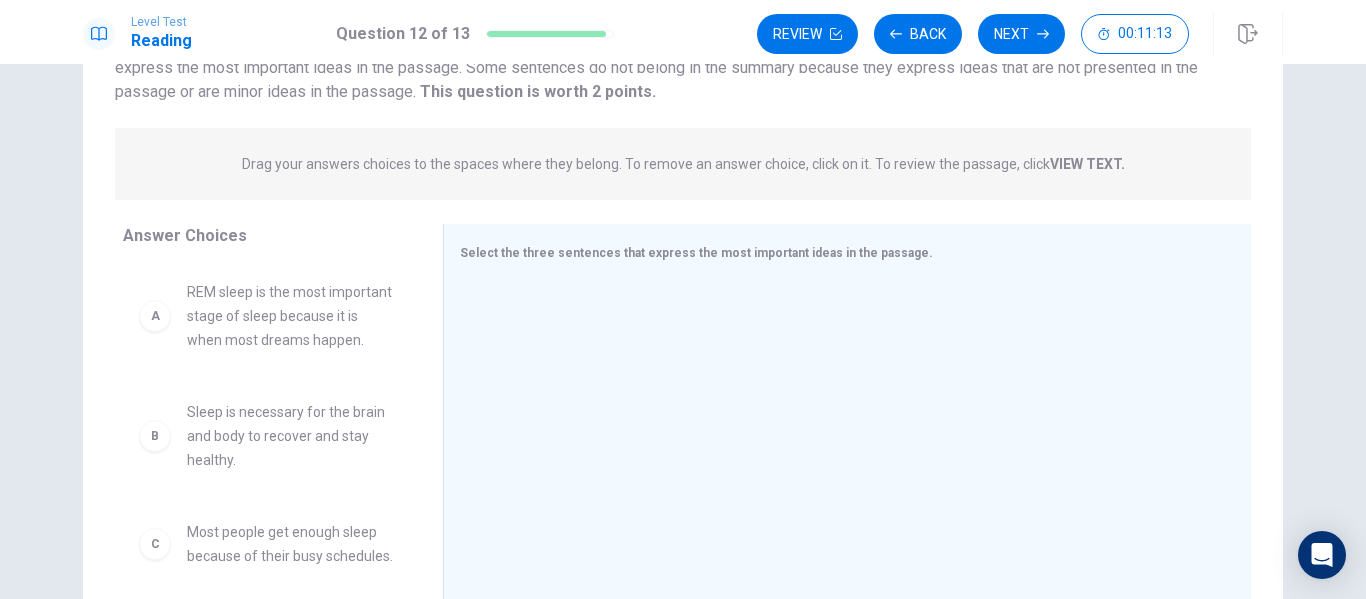 scroll, scrollTop: 189, scrollLeft: 0, axis: vertical 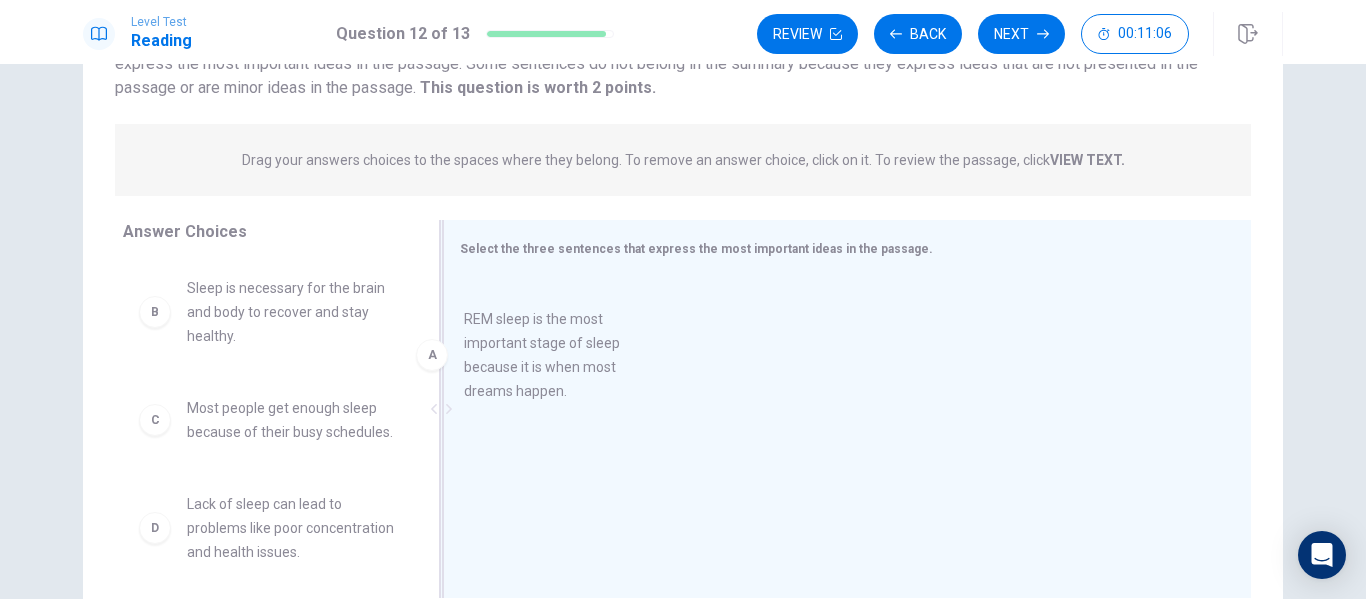 drag, startPoint x: 299, startPoint y: 350, endPoint x: 592, endPoint y: 377, distance: 294.2414 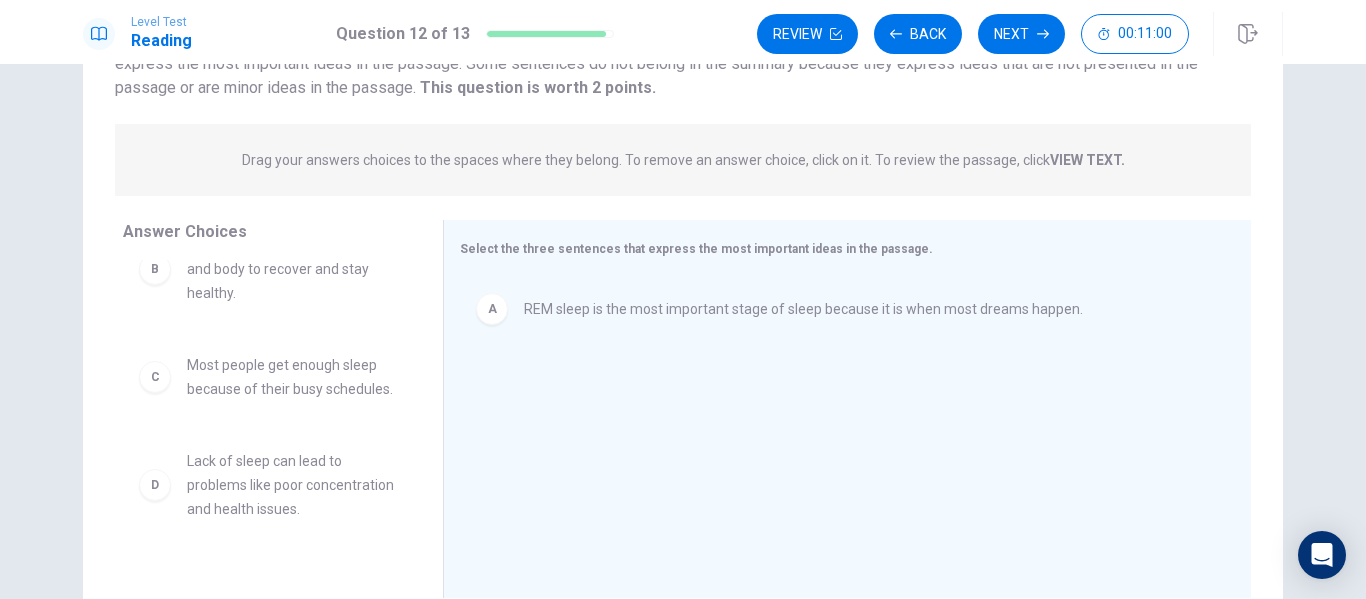 scroll, scrollTop: 4, scrollLeft: 0, axis: vertical 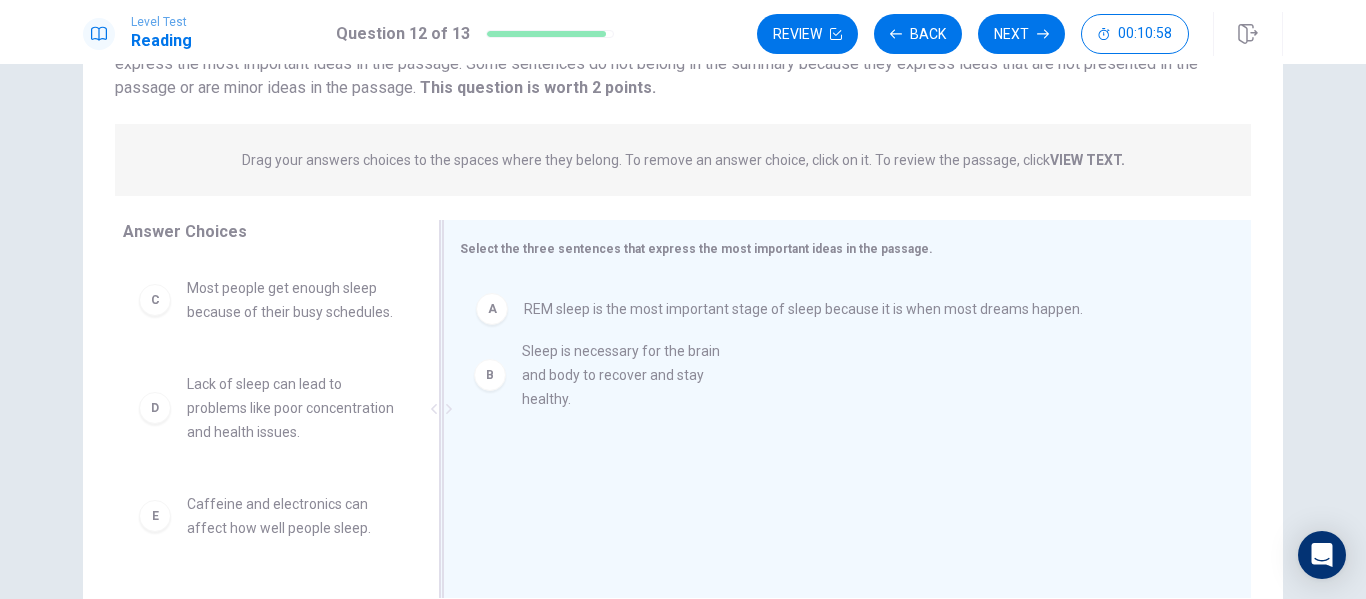 drag, startPoint x: 280, startPoint y: 320, endPoint x: 626, endPoint y: 390, distance: 353.00992 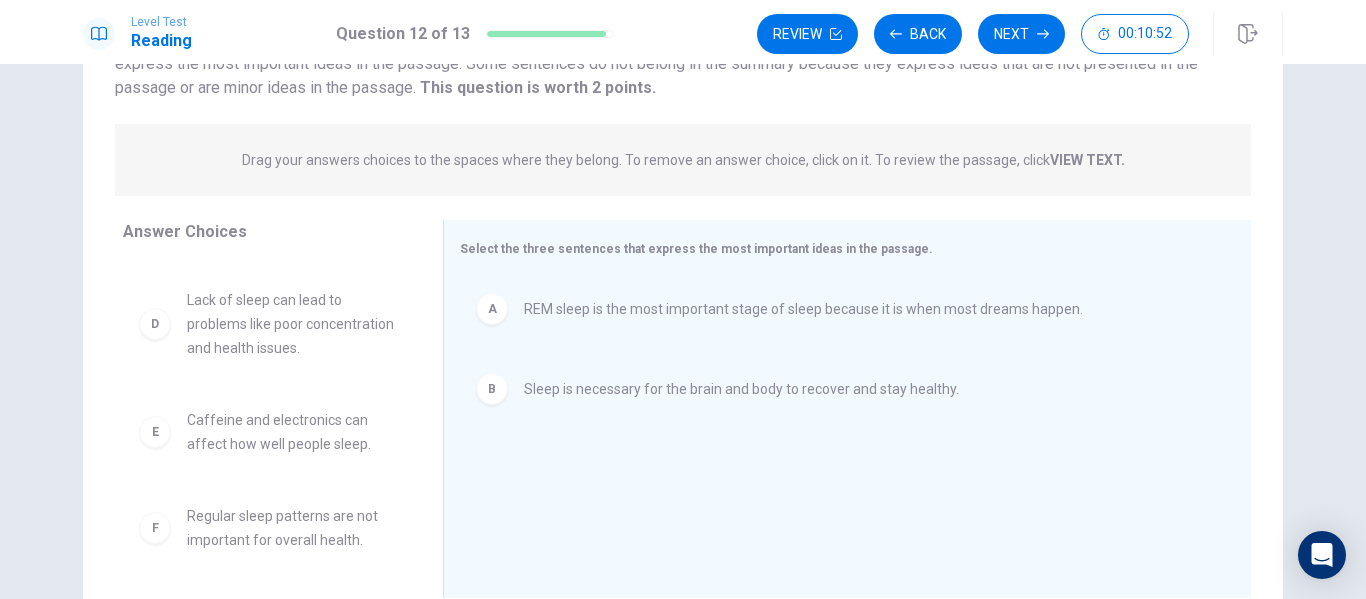 scroll, scrollTop: 132, scrollLeft: 0, axis: vertical 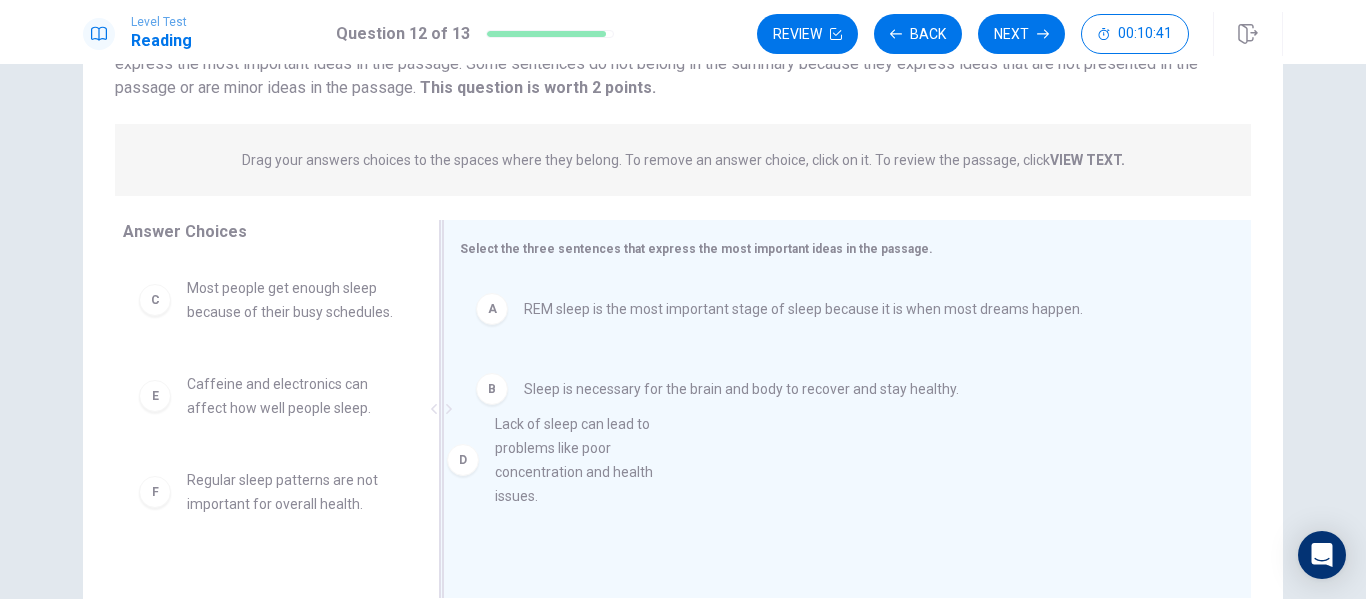 drag, startPoint x: 277, startPoint y: 434, endPoint x: 595, endPoint y: 453, distance: 318.5671 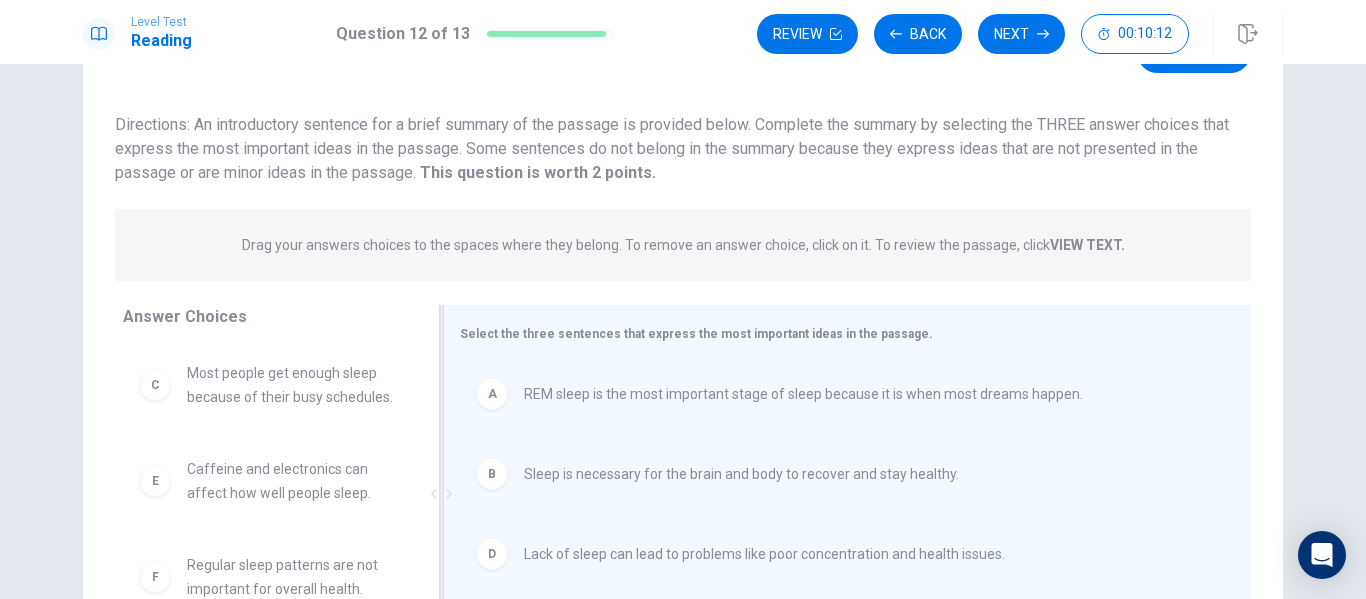 scroll, scrollTop: 4, scrollLeft: 0, axis: vertical 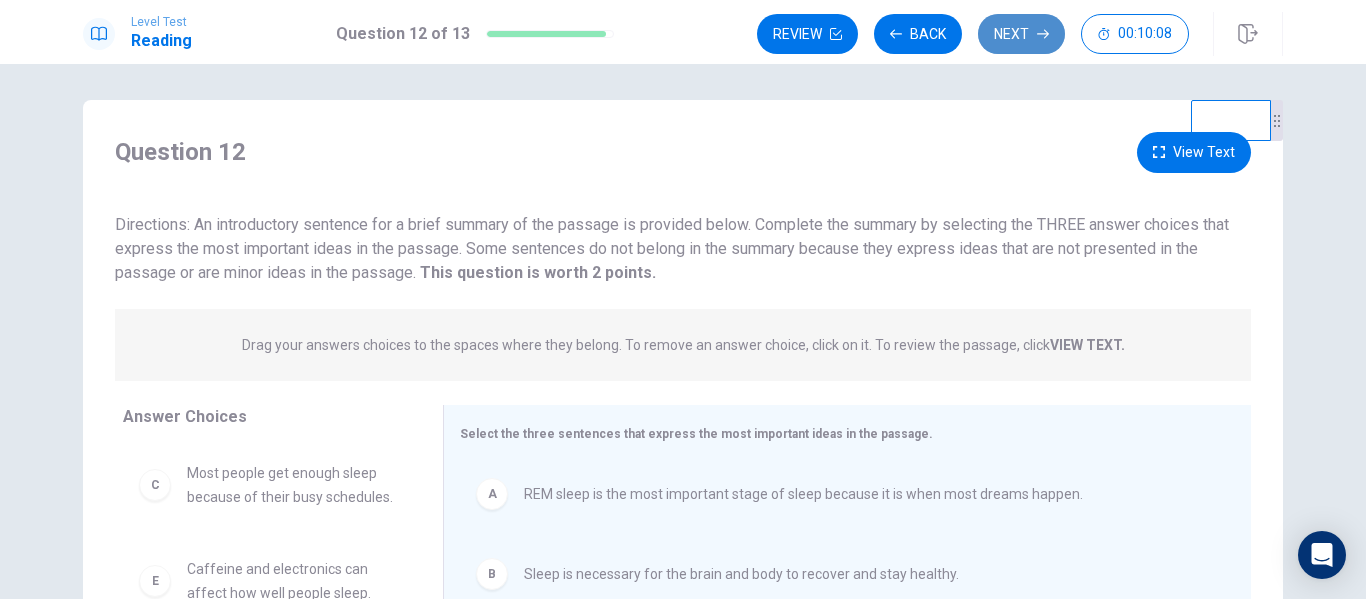 click 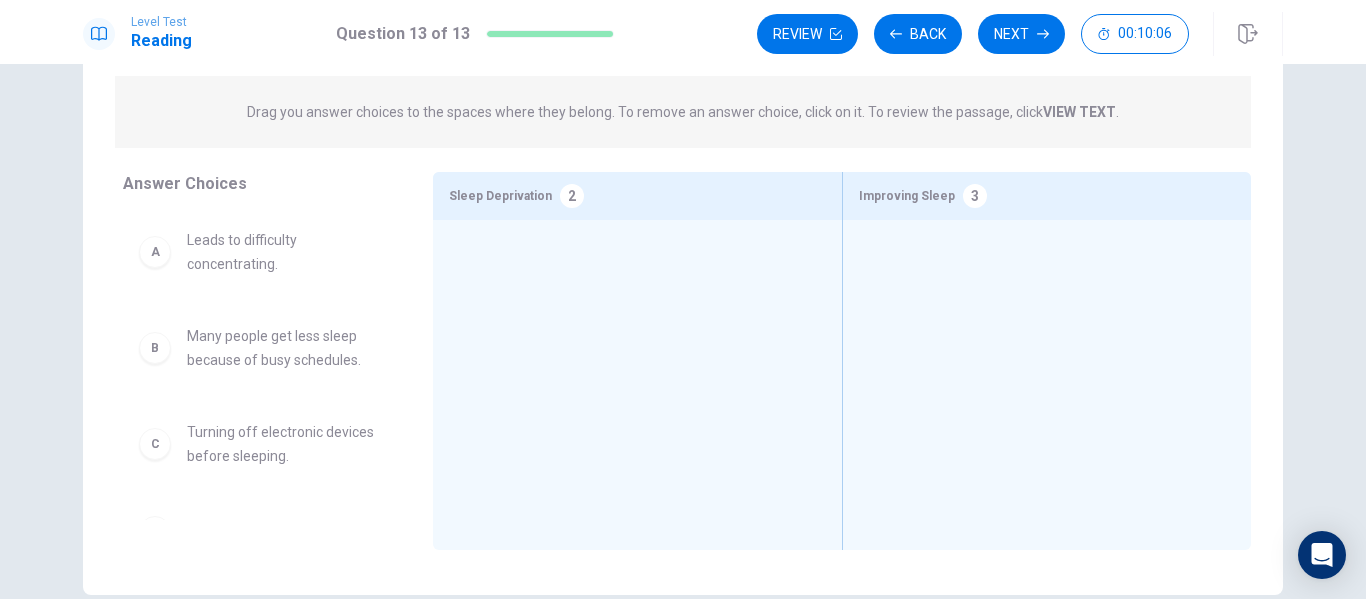 scroll, scrollTop: 104, scrollLeft: 0, axis: vertical 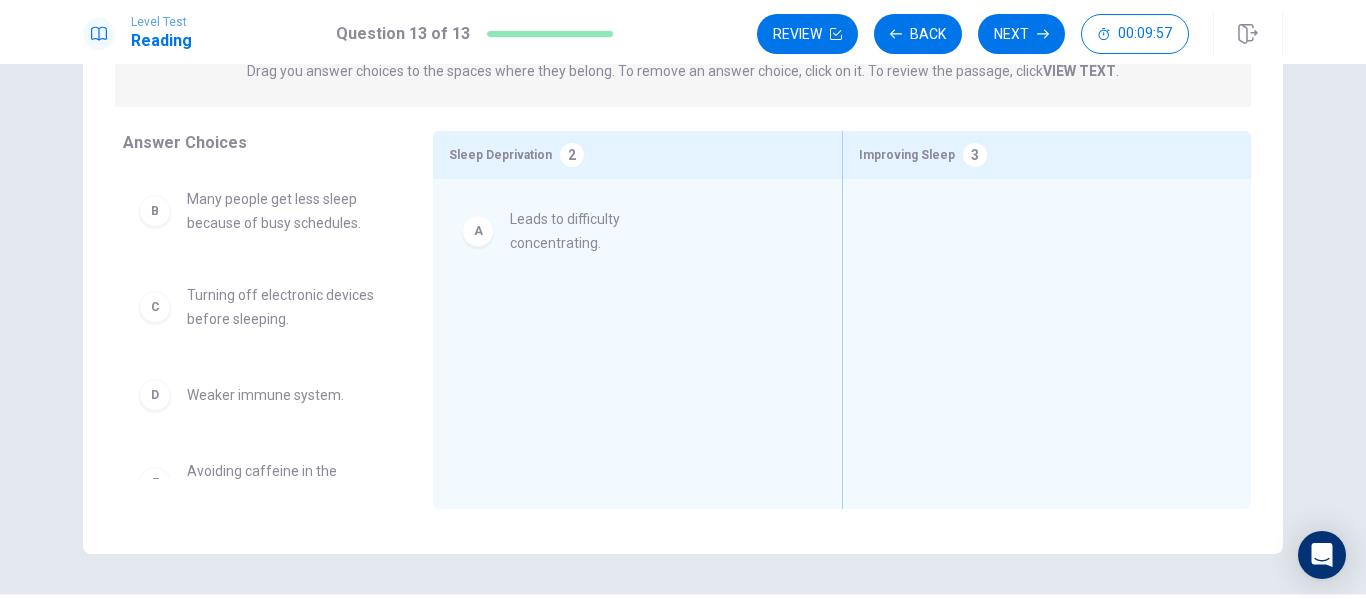 drag, startPoint x: 258, startPoint y: 223, endPoint x: 581, endPoint y: 242, distance: 323.55835 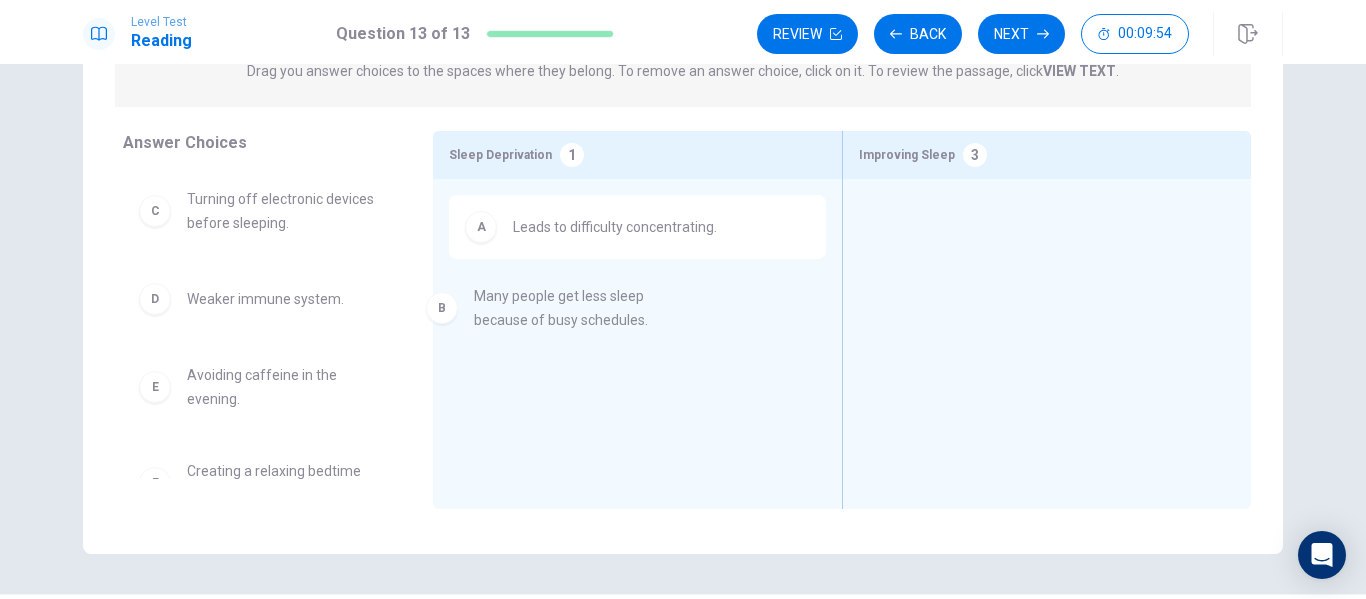 drag, startPoint x: 325, startPoint y: 240, endPoint x: 599, endPoint y: 321, distance: 285.7219 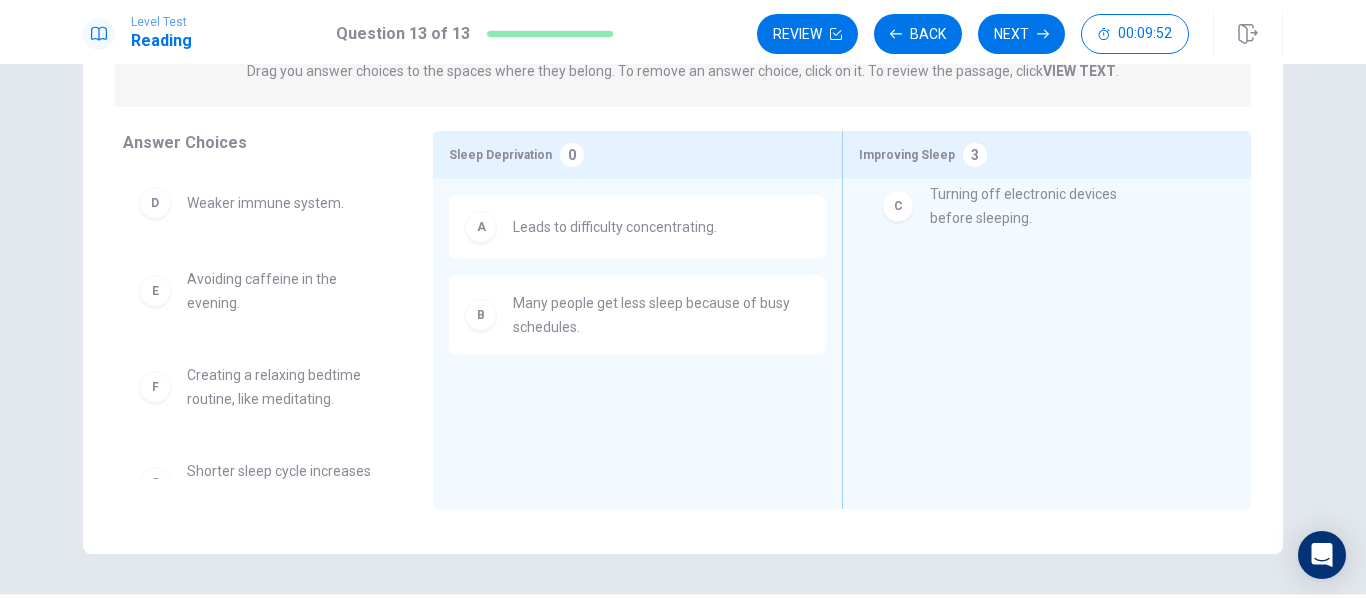 drag, startPoint x: 277, startPoint y: 207, endPoint x: 1031, endPoint y: 209, distance: 754.0026 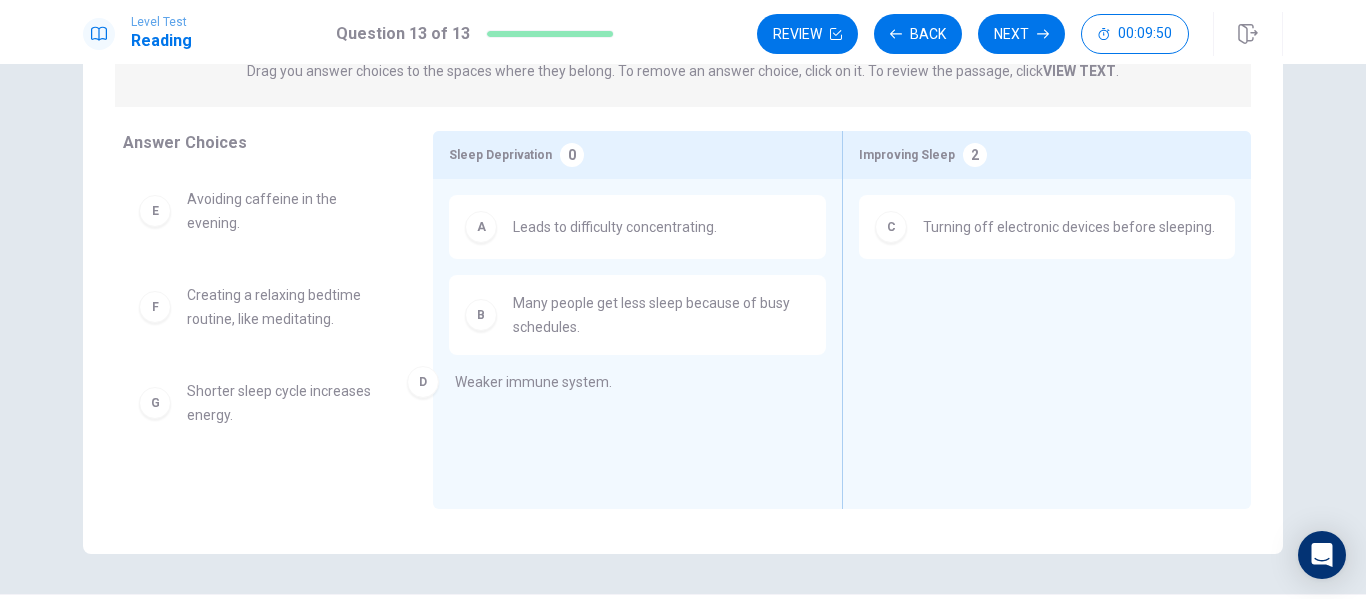 drag, startPoint x: 283, startPoint y: 216, endPoint x: 557, endPoint y: 376, distance: 317.29483 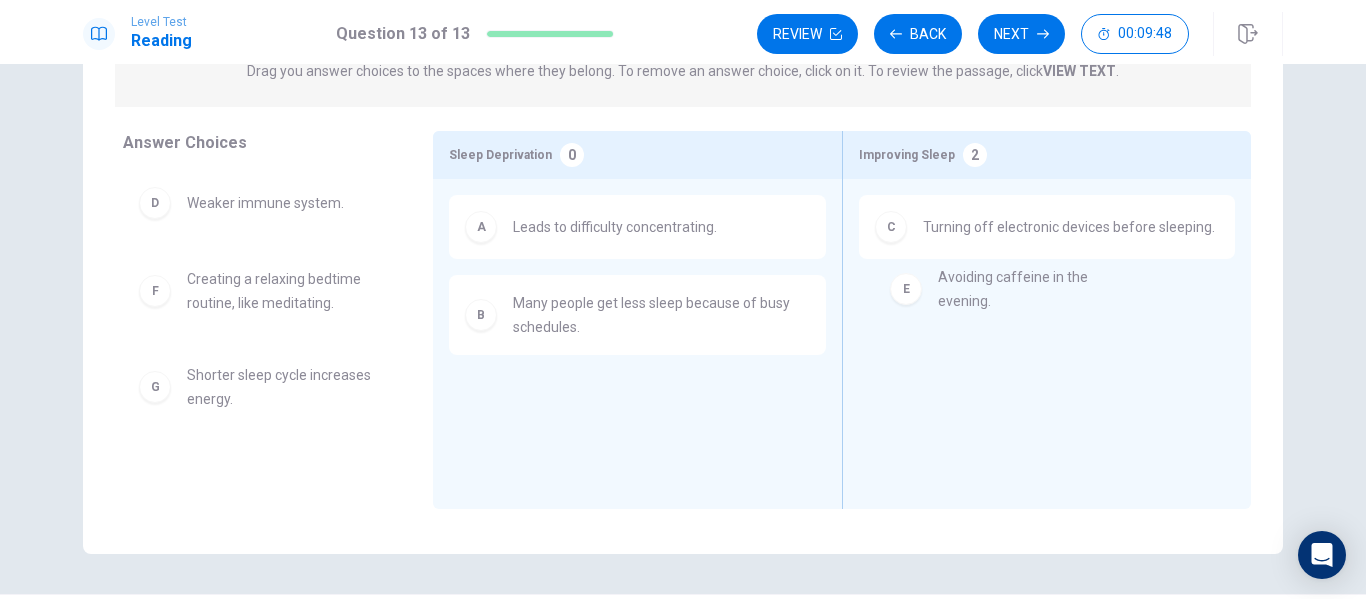 drag, startPoint x: 294, startPoint y: 341, endPoint x: 1021, endPoint y: 311, distance: 727.6187 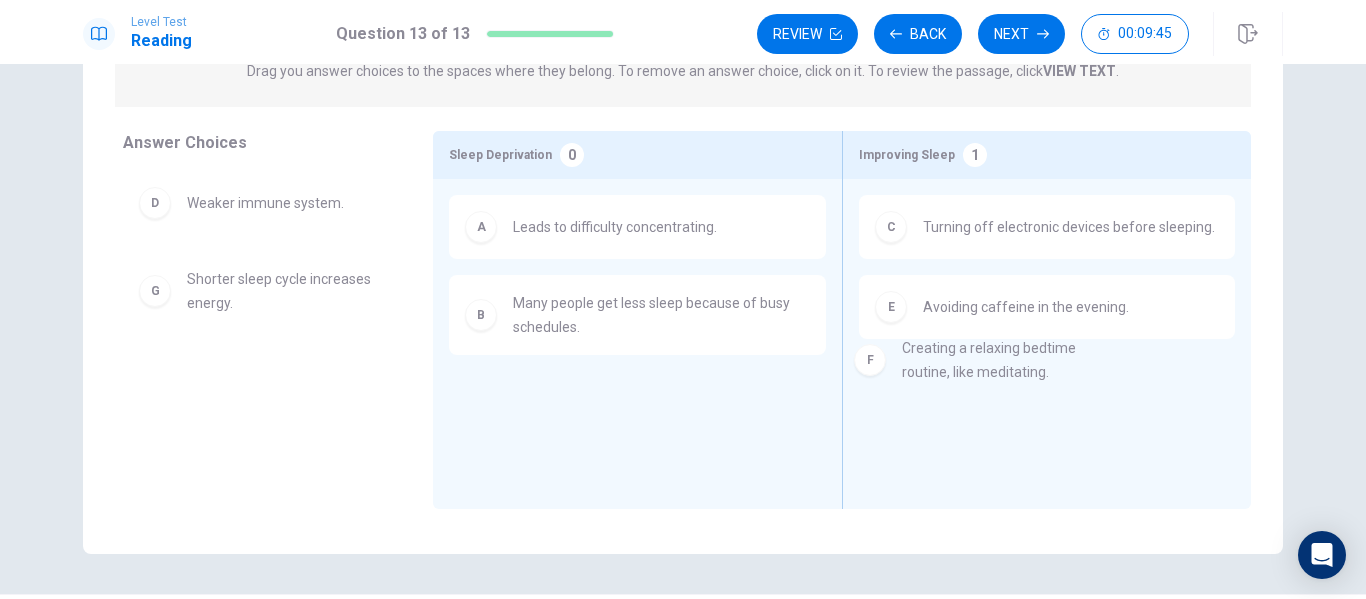 drag, startPoint x: 303, startPoint y: 289, endPoint x: 1026, endPoint y: 377, distance: 728.33575 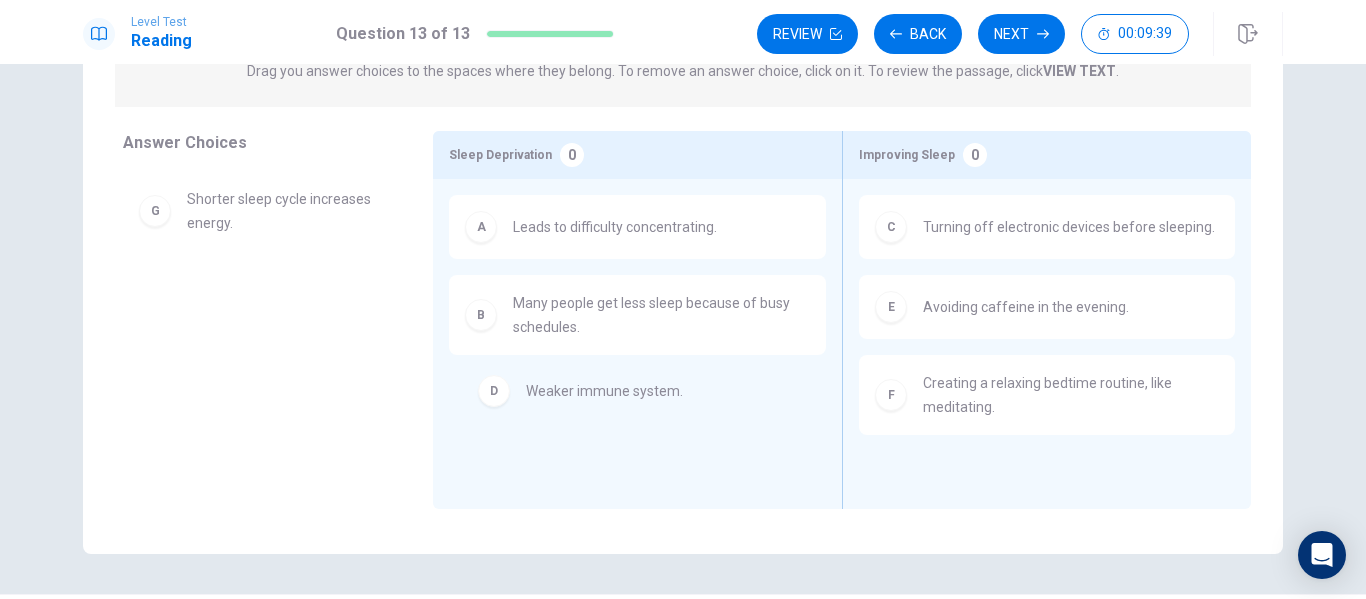 drag, startPoint x: 300, startPoint y: 212, endPoint x: 652, endPoint y: 393, distance: 395.8093 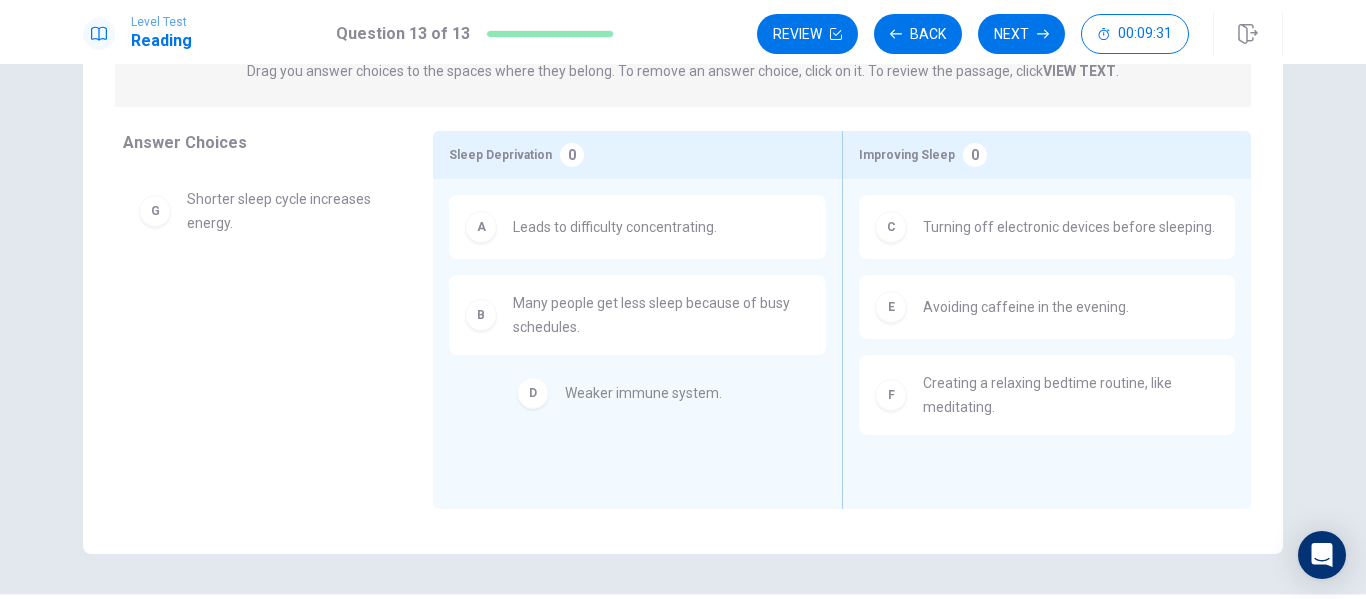drag, startPoint x: 309, startPoint y: 208, endPoint x: 702, endPoint y: 398, distance: 436.5192 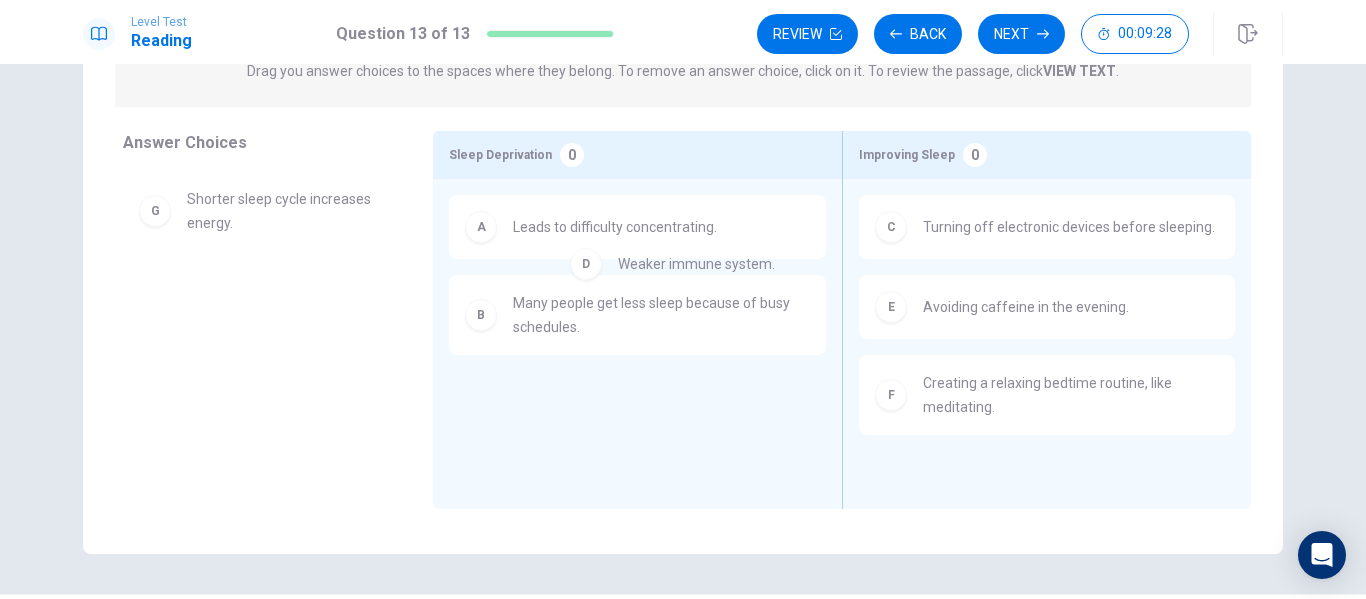 drag, startPoint x: 311, startPoint y: 217, endPoint x: 752, endPoint y: 284, distance: 446.06055 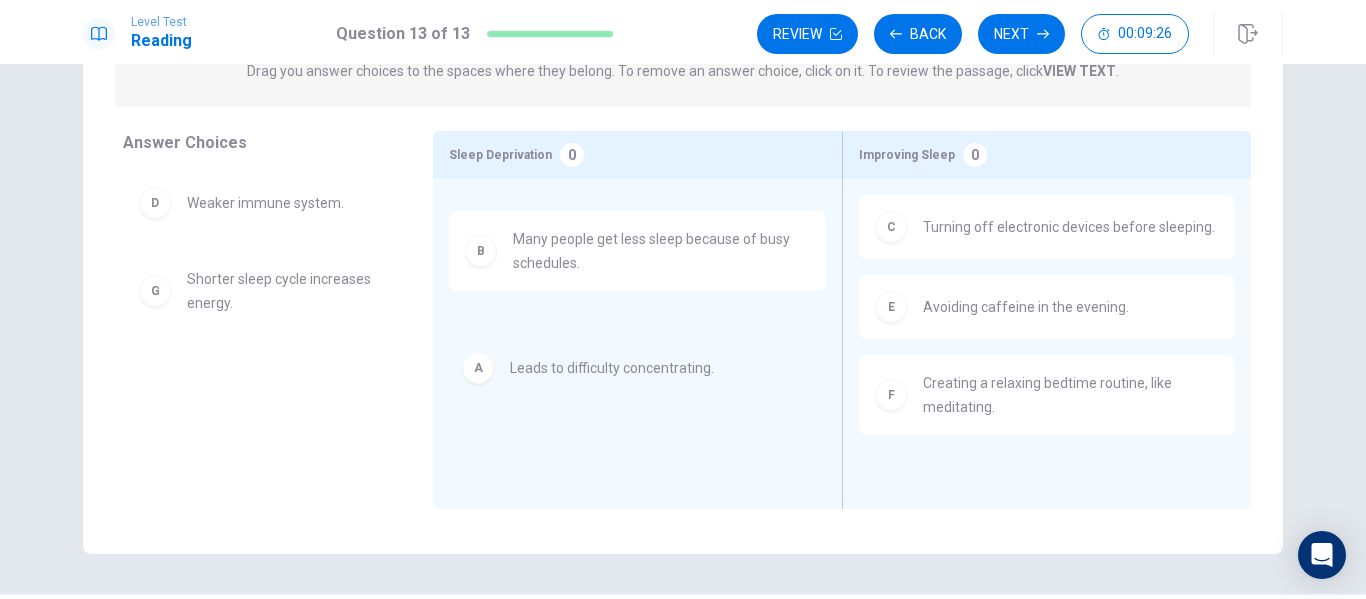 drag, startPoint x: 610, startPoint y: 303, endPoint x: 615, endPoint y: 368, distance: 65.192024 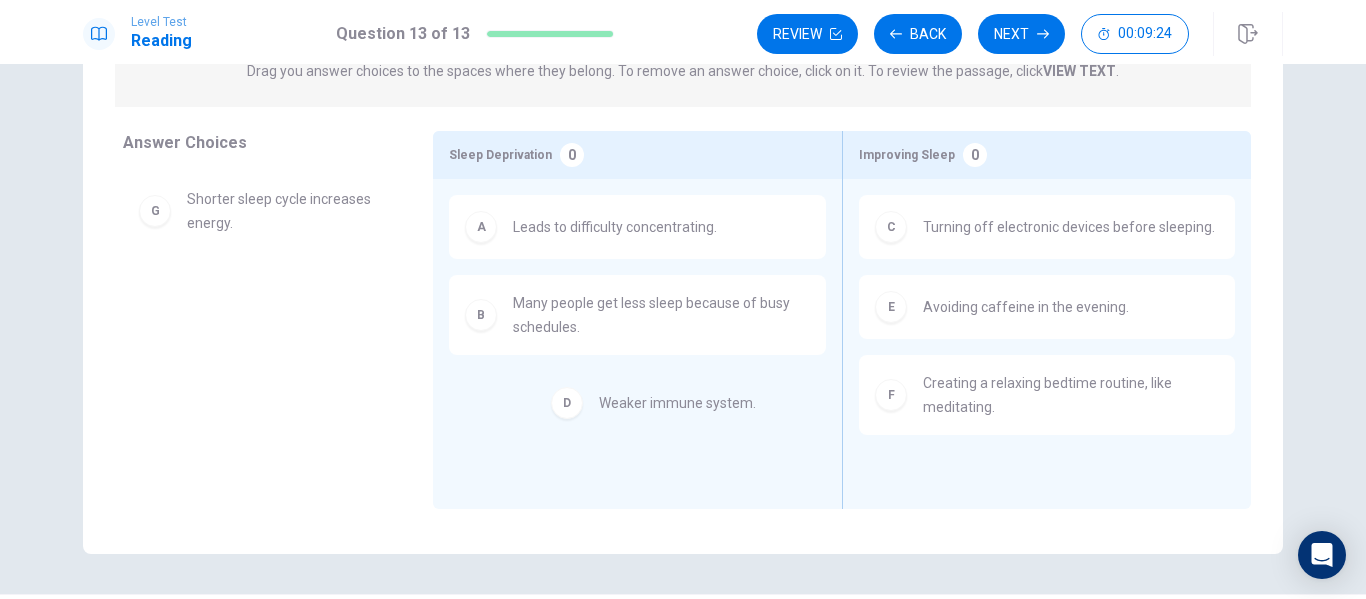 drag, startPoint x: 254, startPoint y: 207, endPoint x: 676, endPoint y: 409, distance: 467.85468 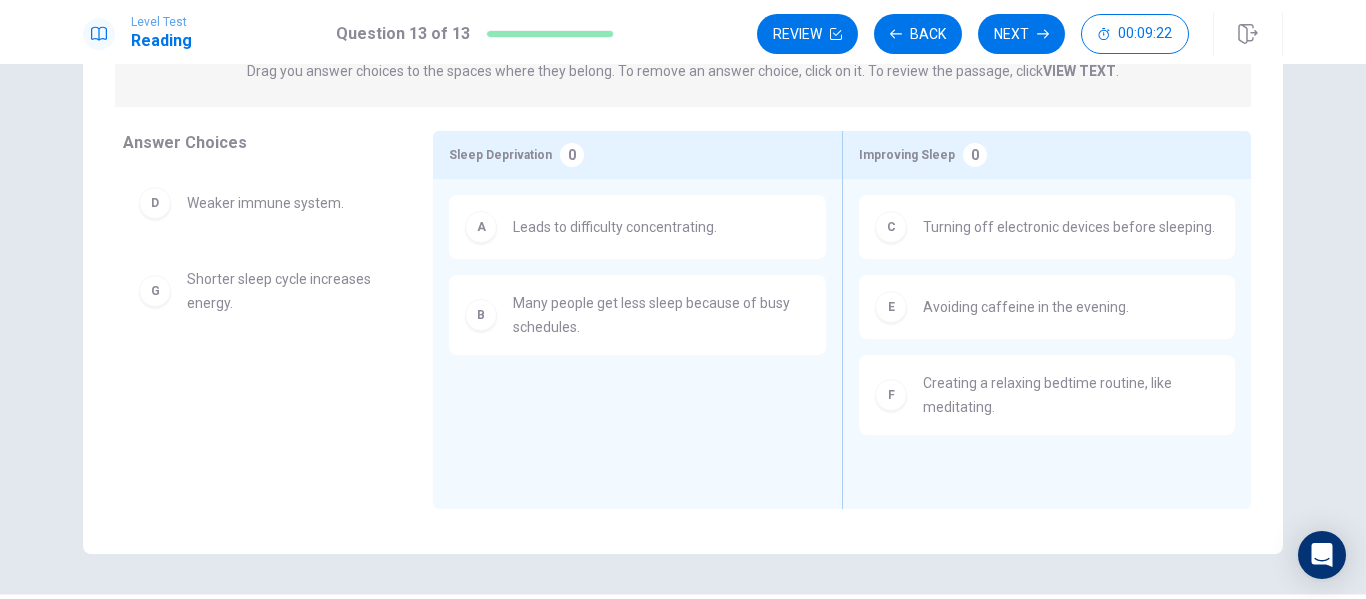 scroll, scrollTop: 145, scrollLeft: 0, axis: vertical 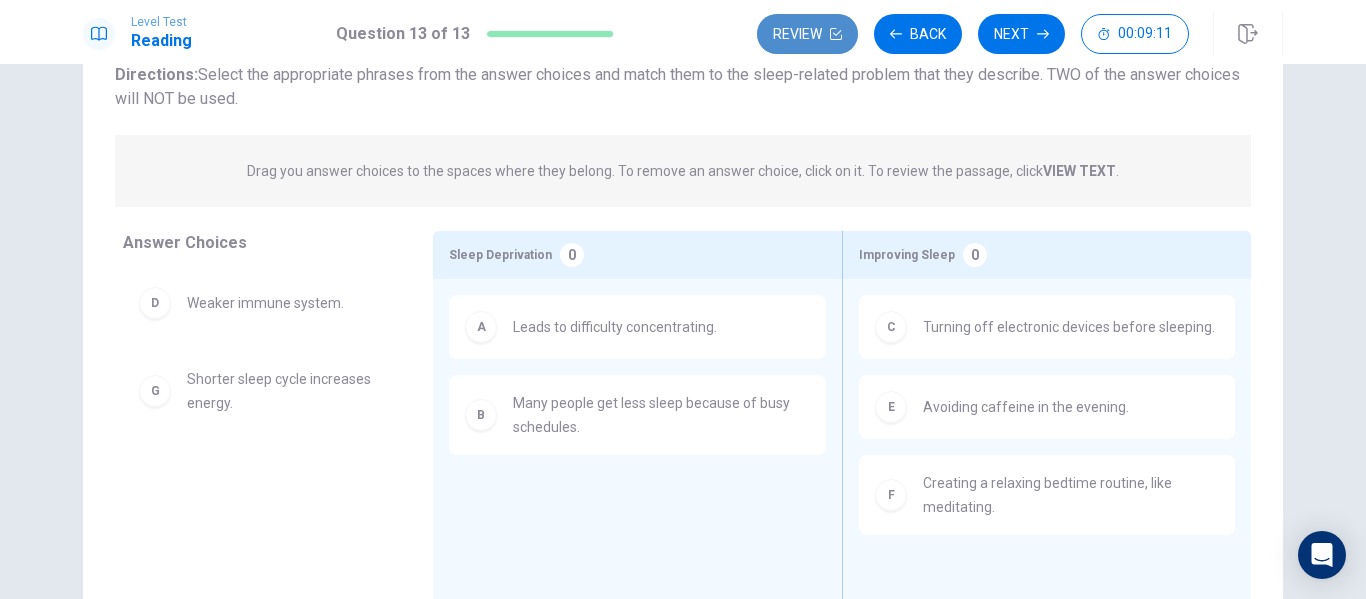 click on "Review" at bounding box center (807, 34) 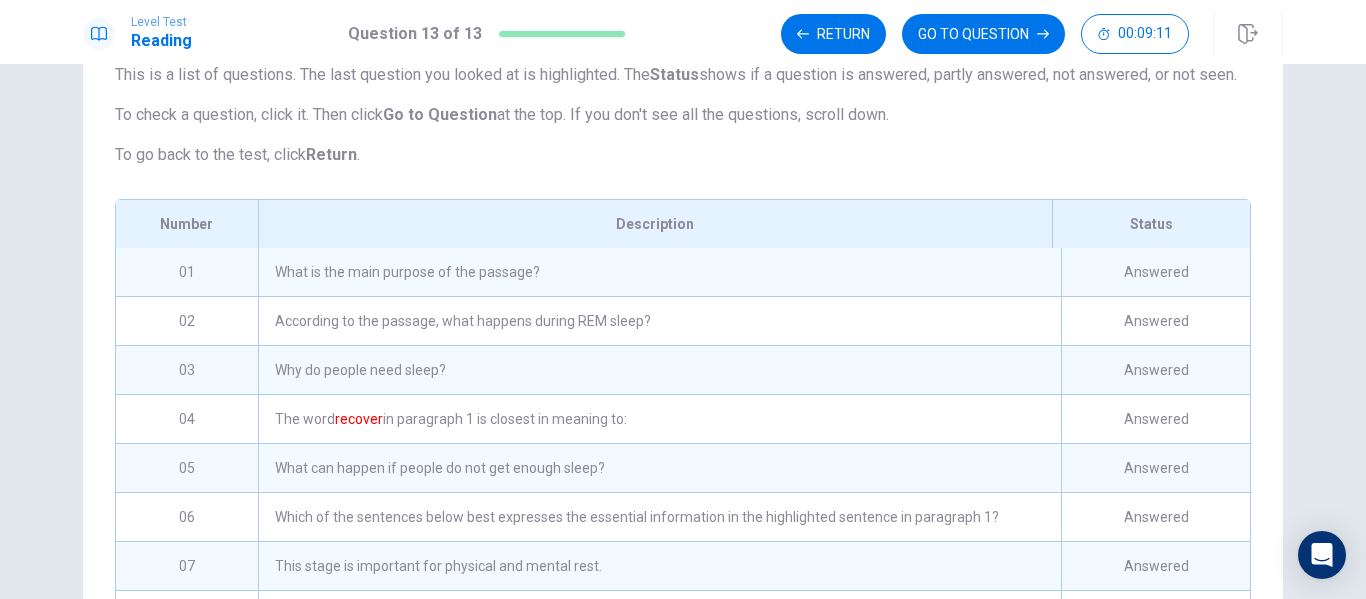 scroll, scrollTop: 411, scrollLeft: 0, axis: vertical 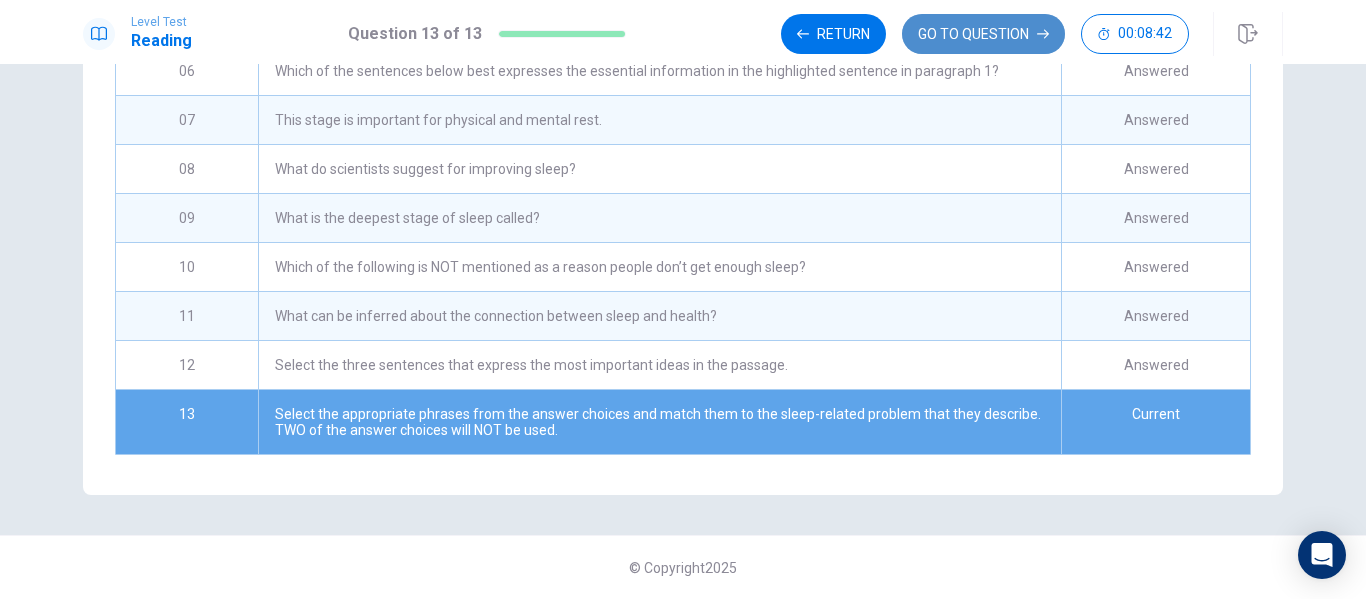 click on "GO TO QUESTION" at bounding box center (983, 34) 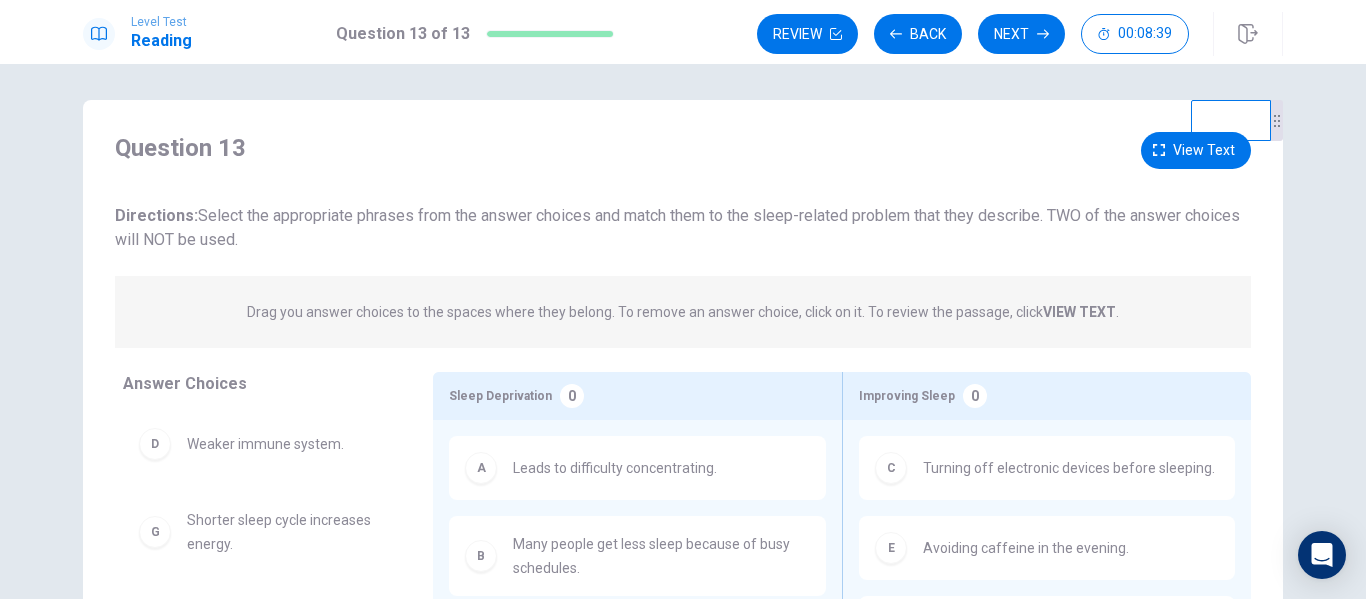 scroll, scrollTop: 0, scrollLeft: 0, axis: both 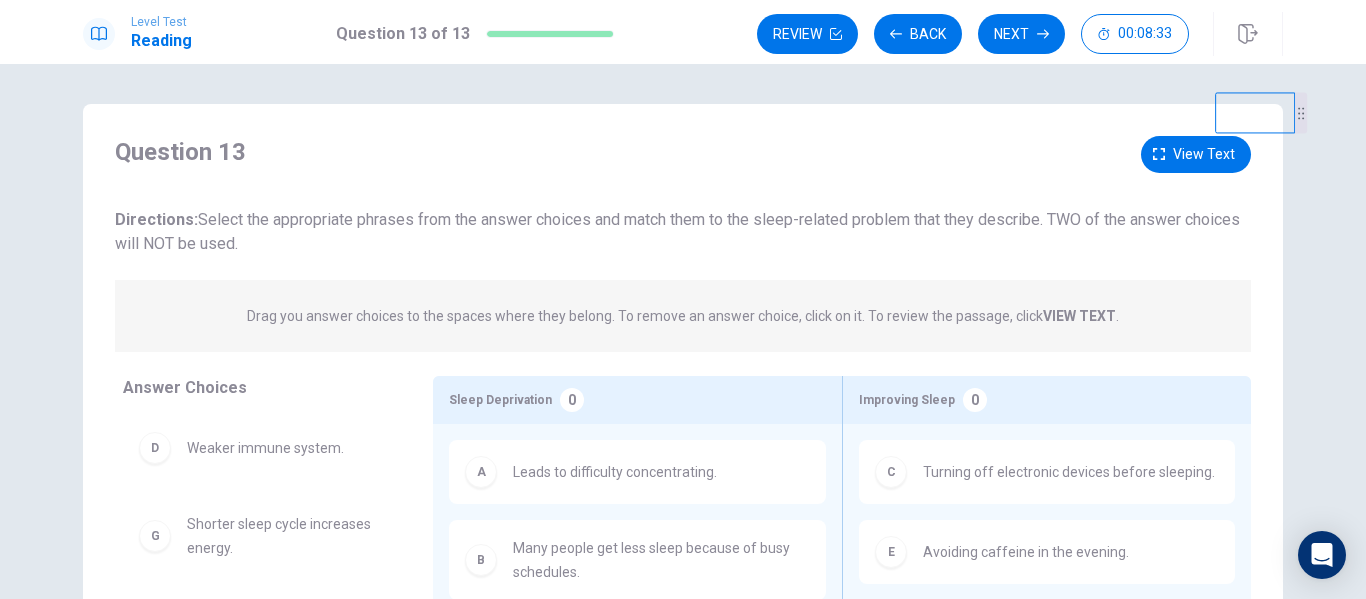 drag, startPoint x: 1272, startPoint y: 143, endPoint x: 1341, endPoint y: 110, distance: 76.48529 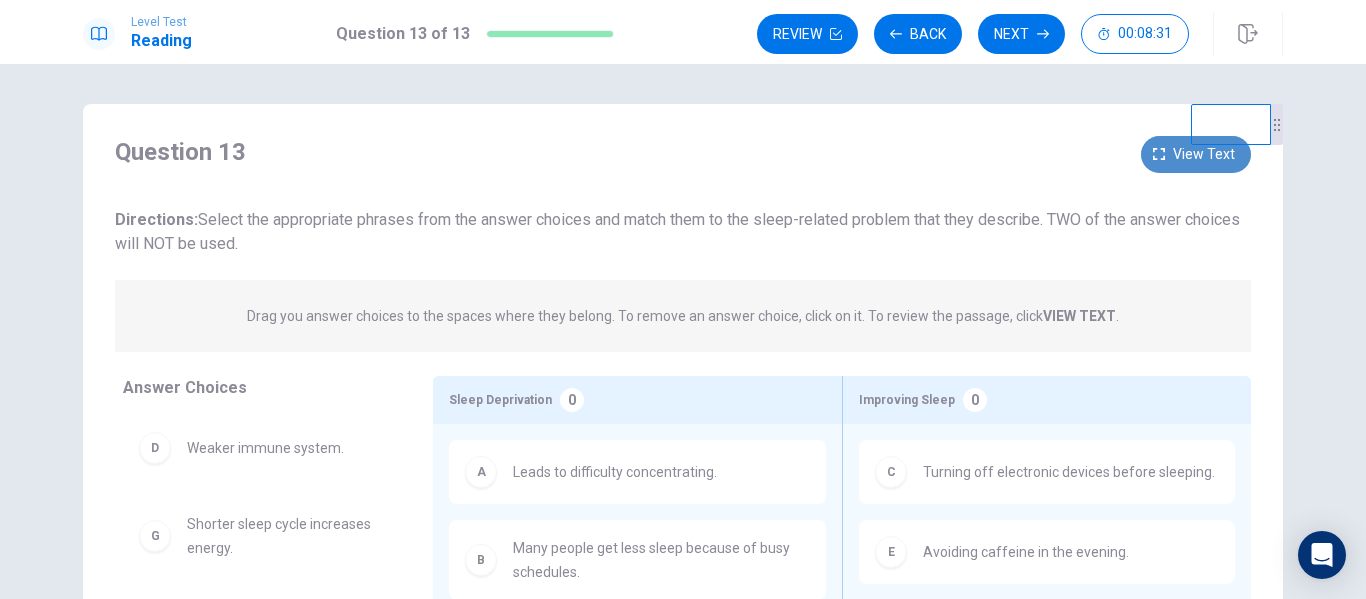 click on "View text" at bounding box center [1196, 154] 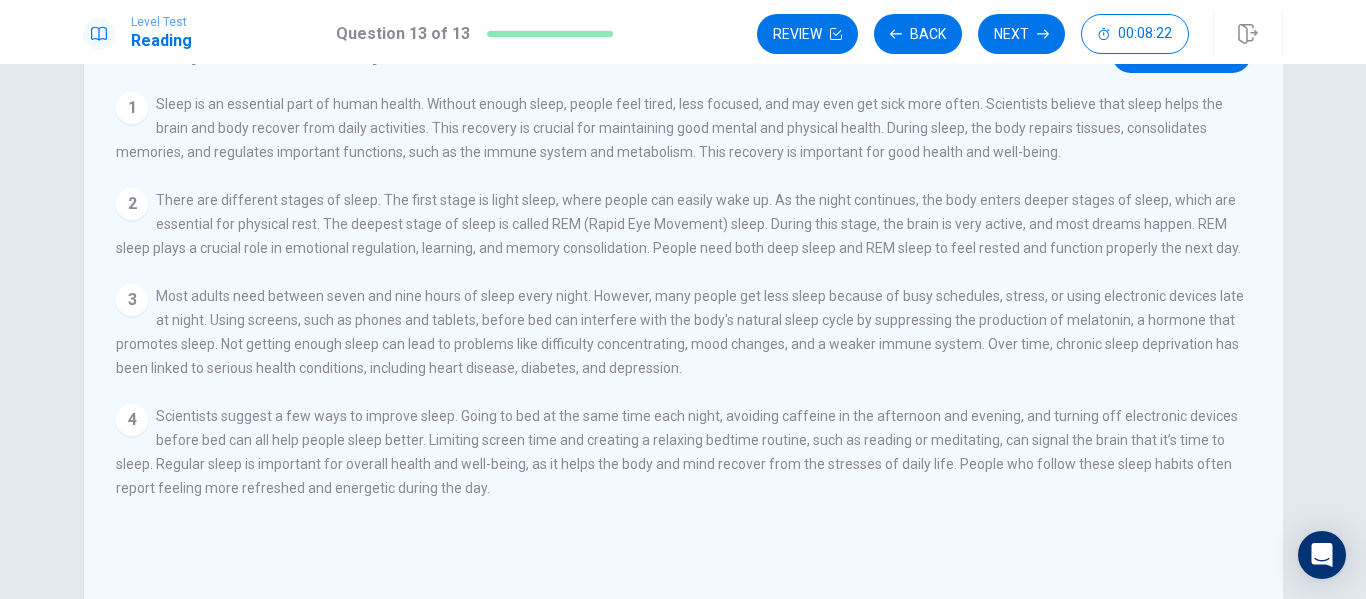 scroll, scrollTop: 0, scrollLeft: 0, axis: both 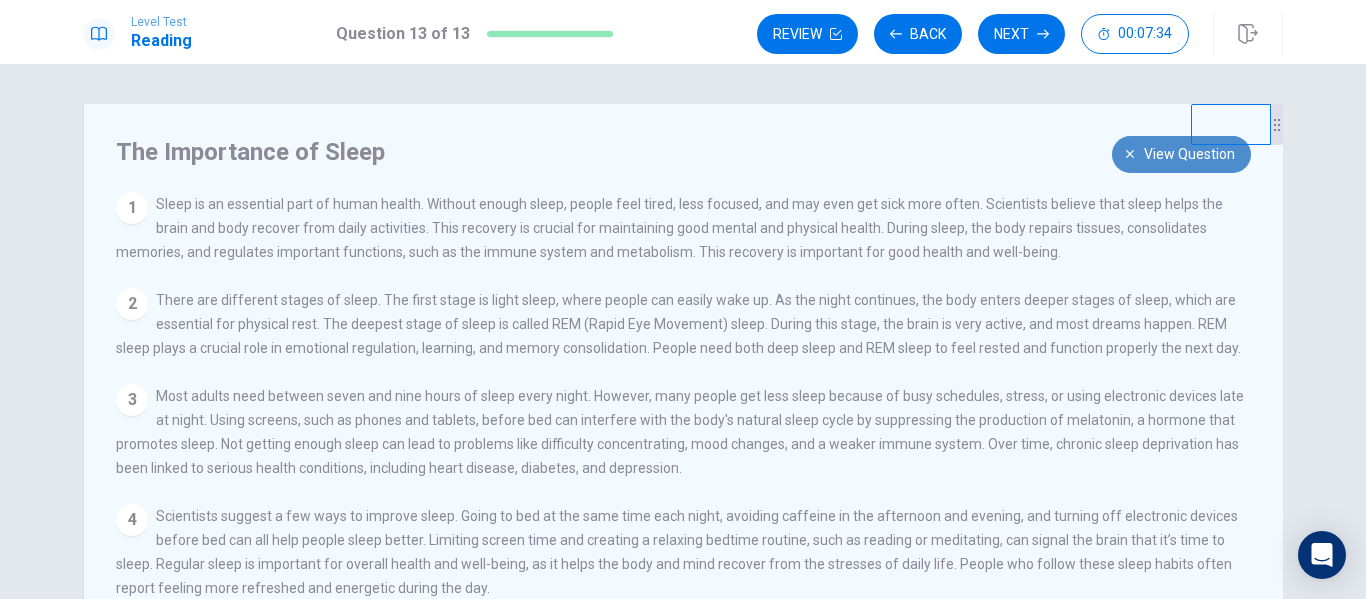 click on "View question" at bounding box center (1189, 154) 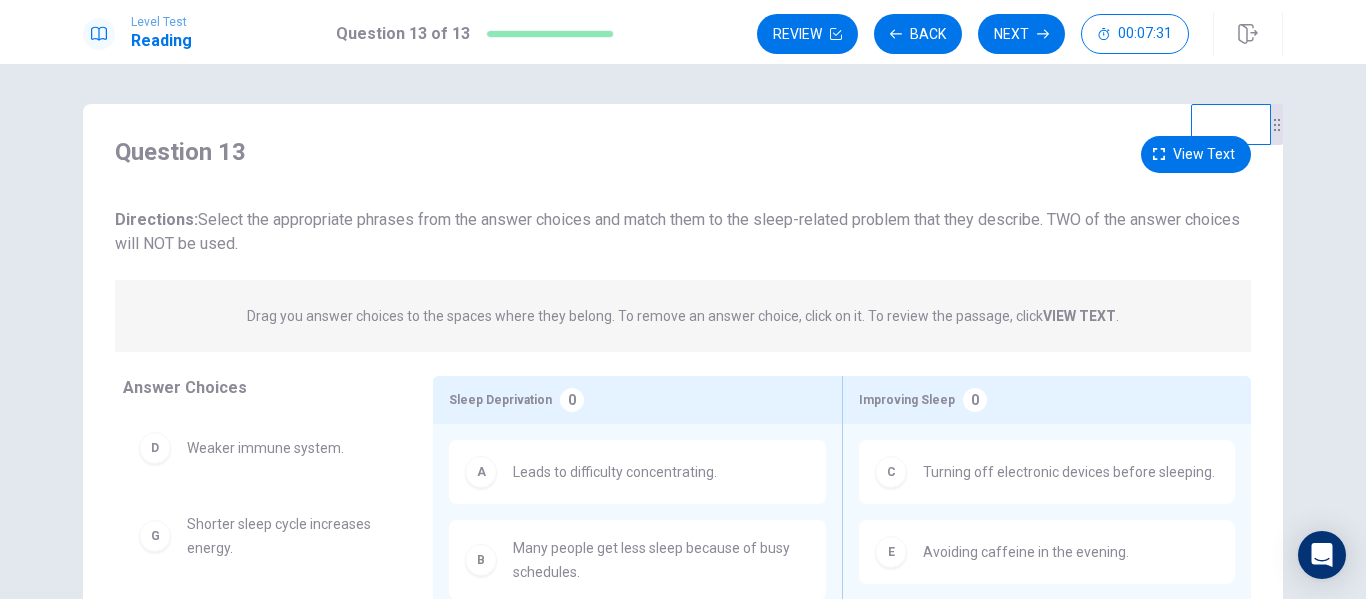 scroll, scrollTop: 100, scrollLeft: 0, axis: vertical 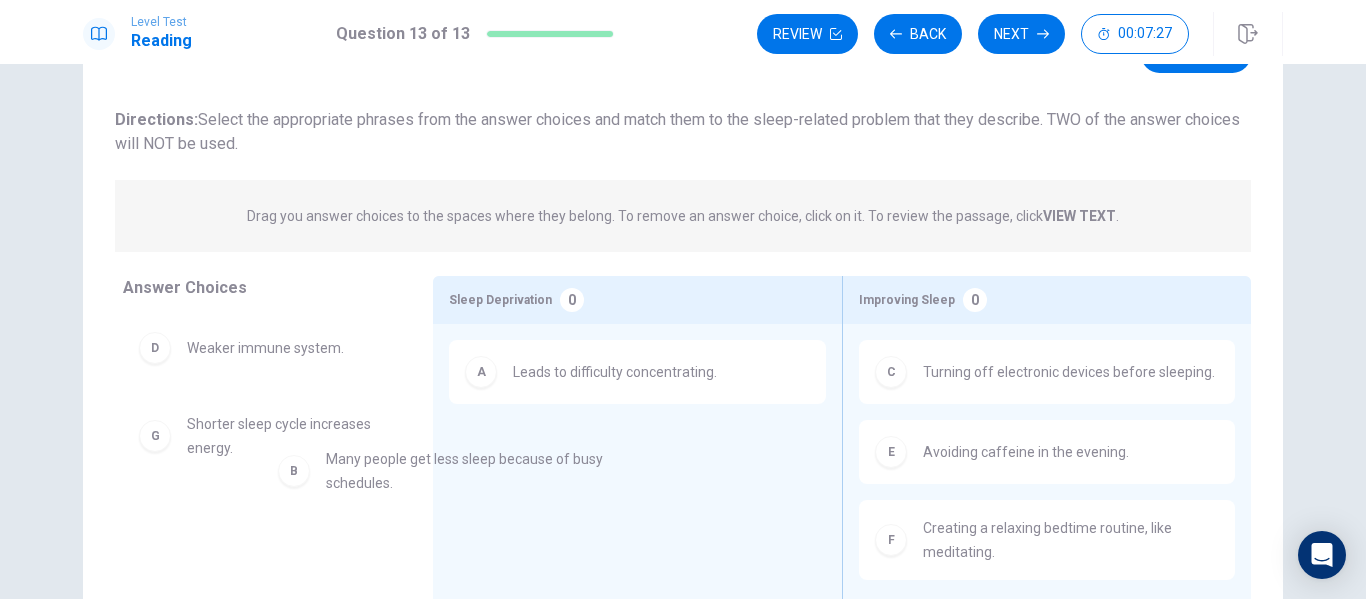 drag, startPoint x: 585, startPoint y: 460, endPoint x: 318, endPoint y: 478, distance: 267.60605 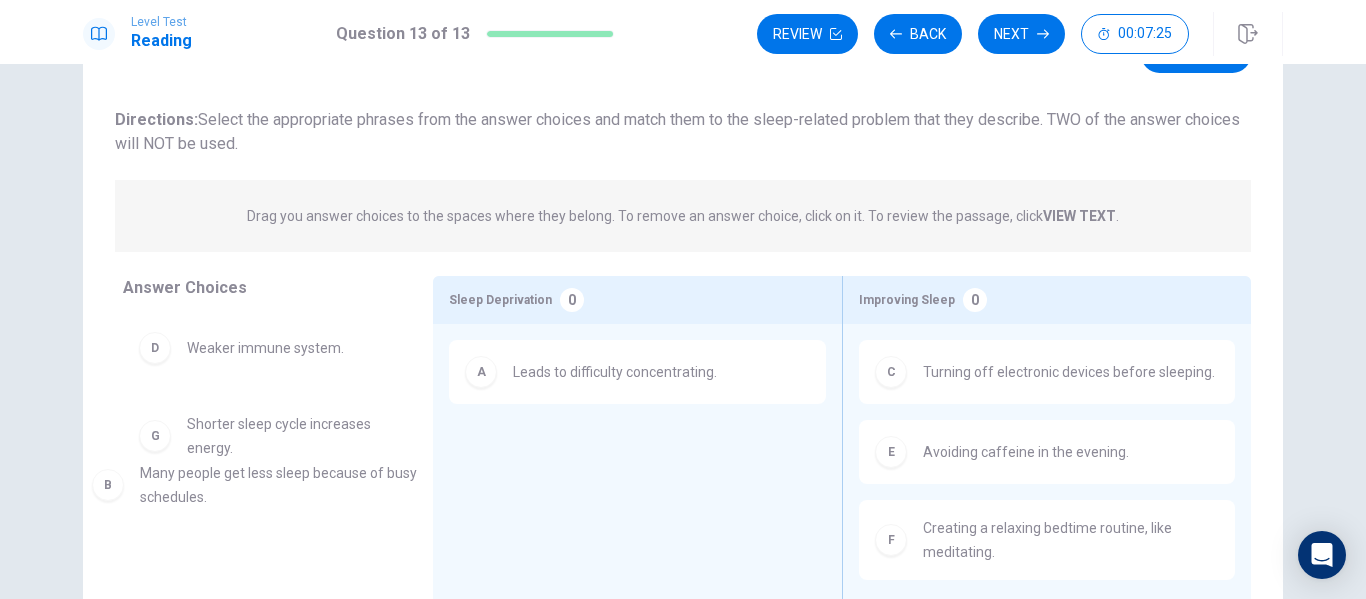 drag, startPoint x: 593, startPoint y: 468, endPoint x: 220, endPoint y: 496, distance: 374.04947 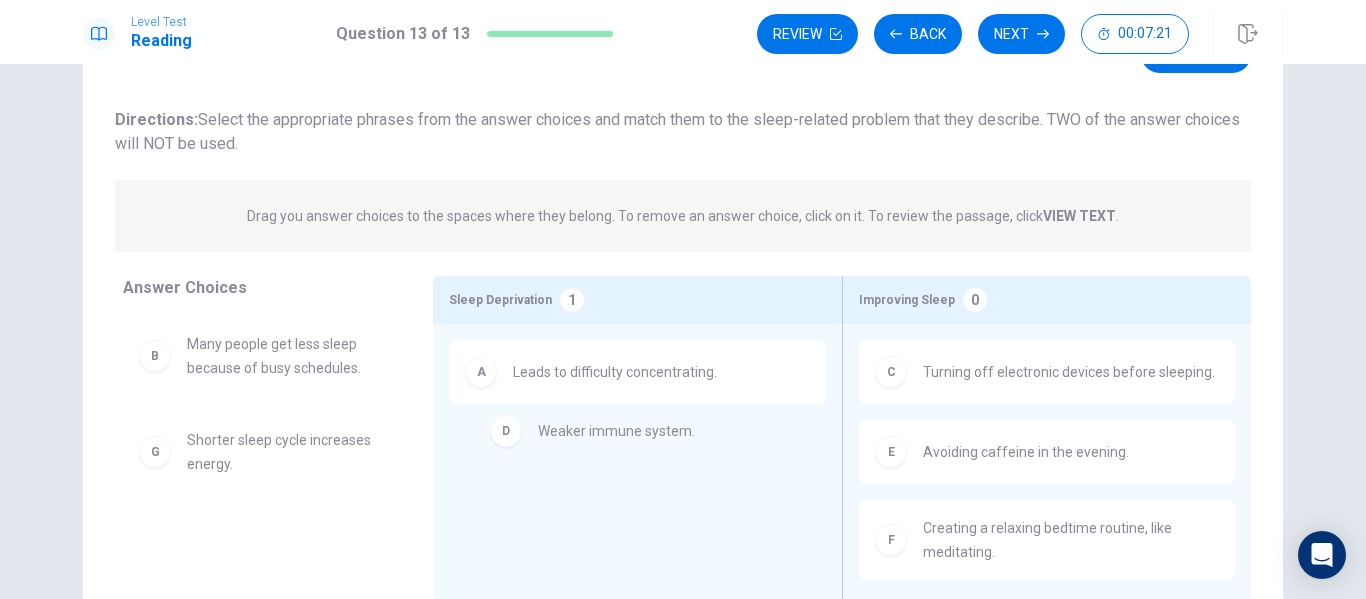 drag, startPoint x: 277, startPoint y: 458, endPoint x: 647, endPoint y: 447, distance: 370.16348 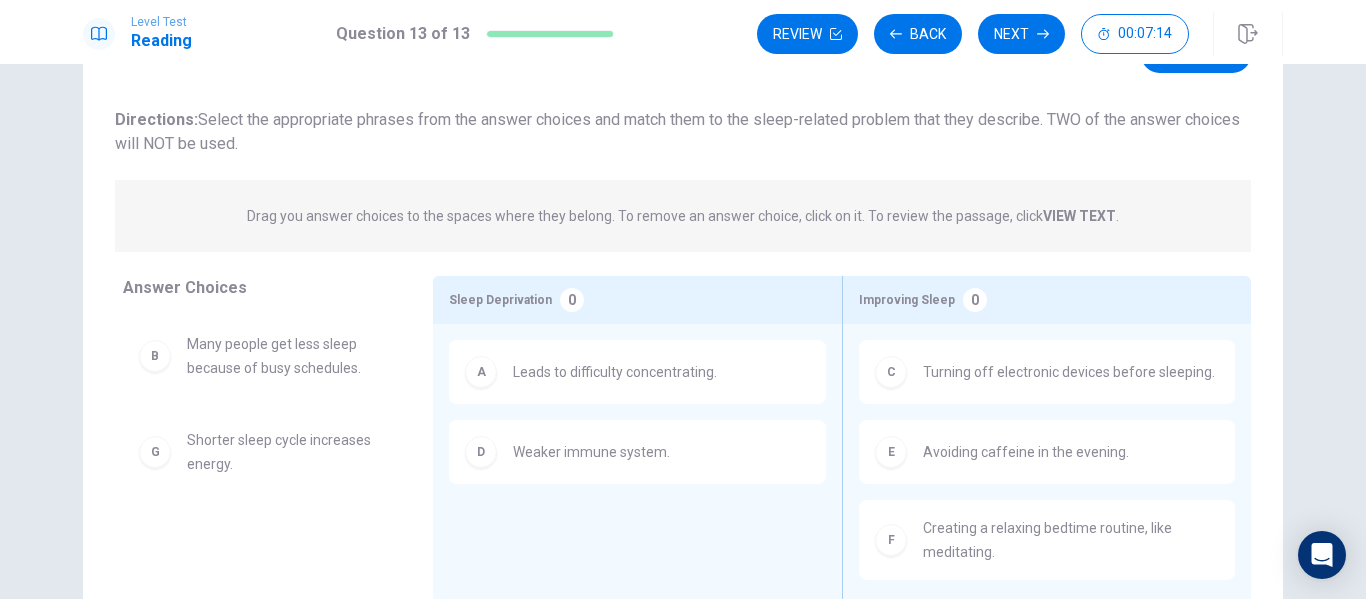 scroll, scrollTop: 0, scrollLeft: 0, axis: both 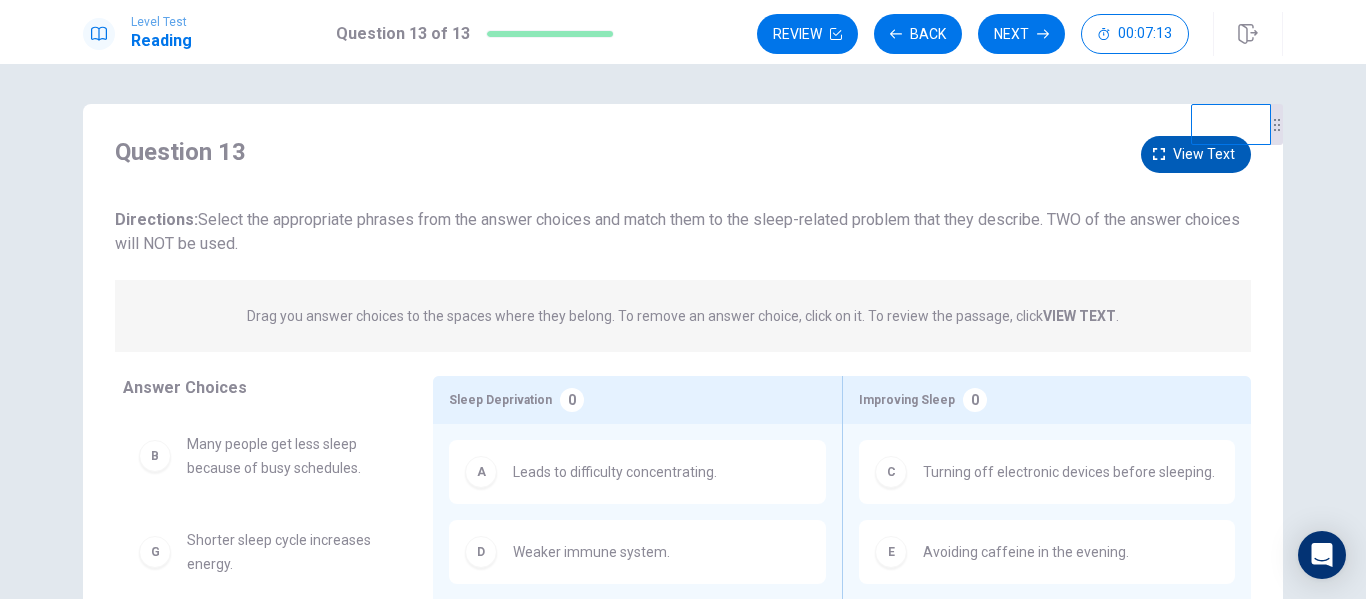 click on "View text" at bounding box center [1196, 154] 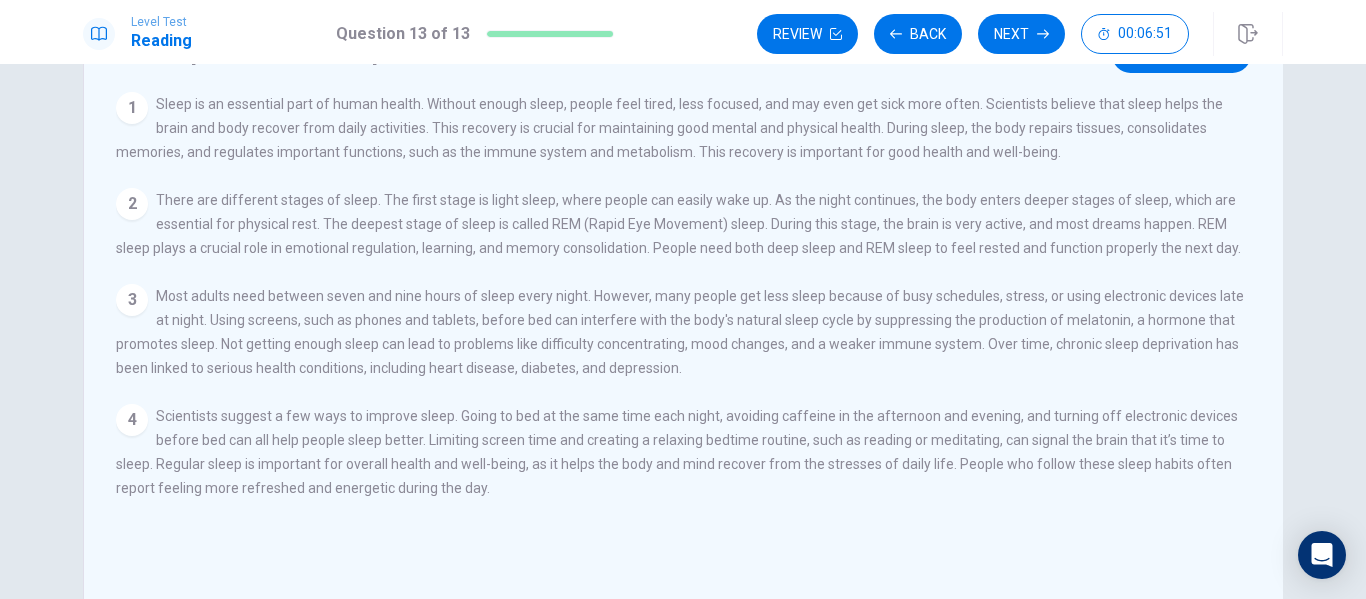 scroll, scrollTop: 0, scrollLeft: 0, axis: both 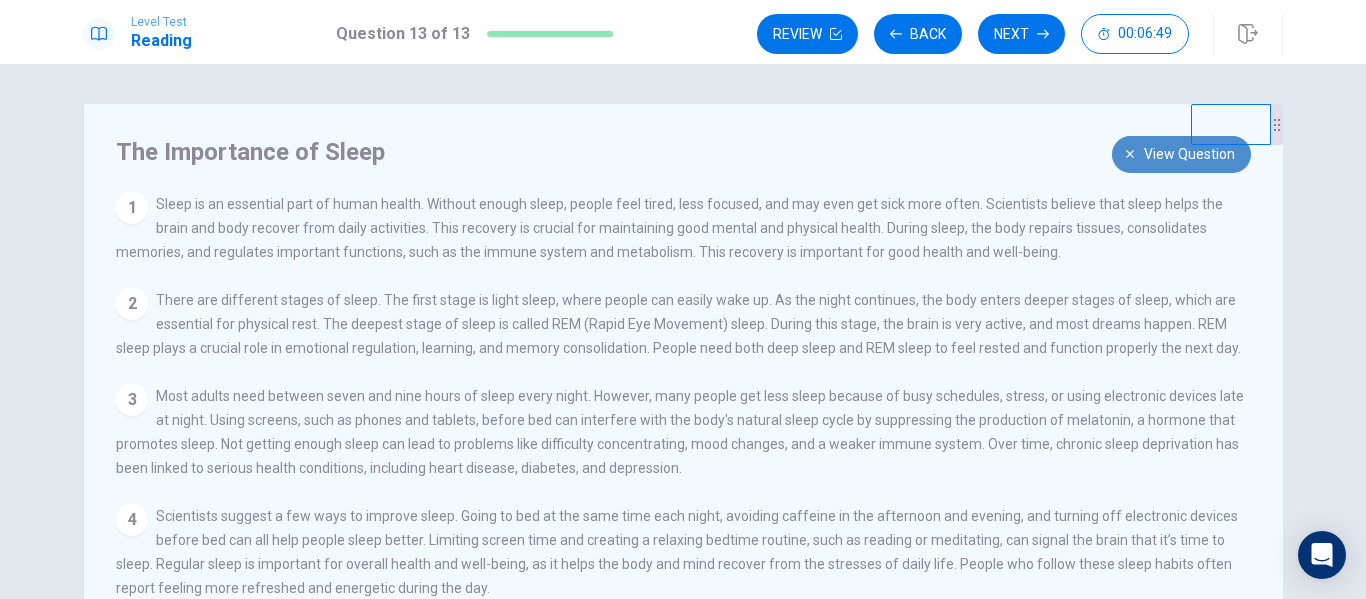 click on "View question" at bounding box center [1189, 154] 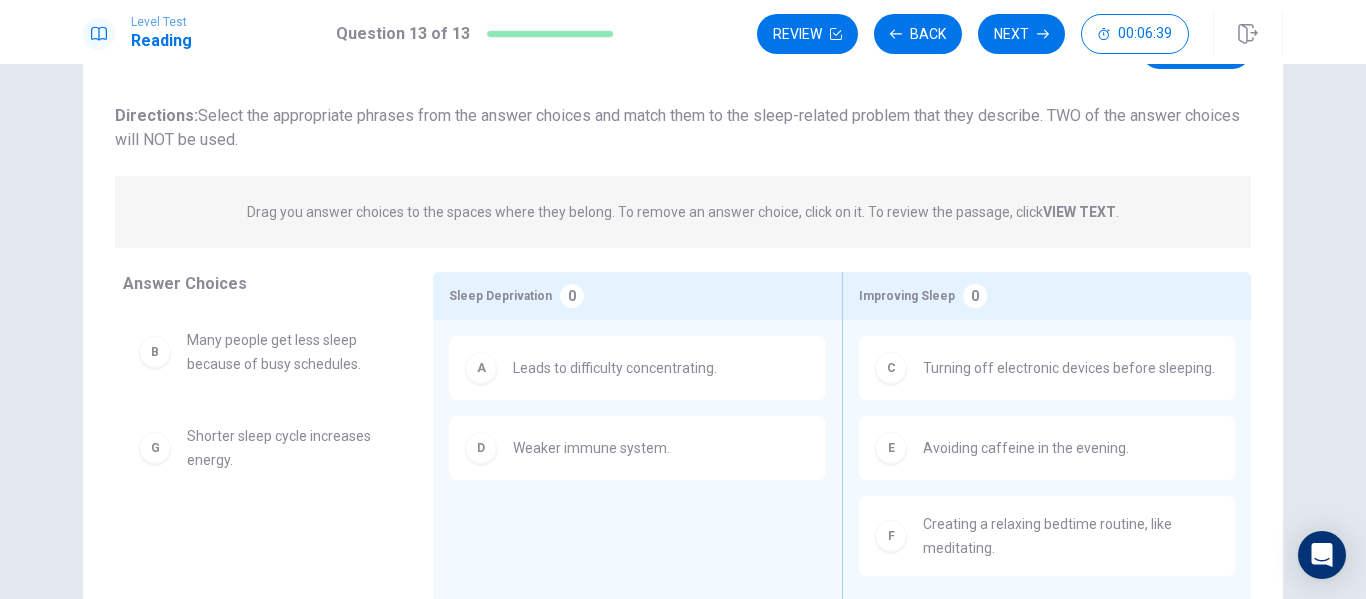 scroll, scrollTop: 0, scrollLeft: 0, axis: both 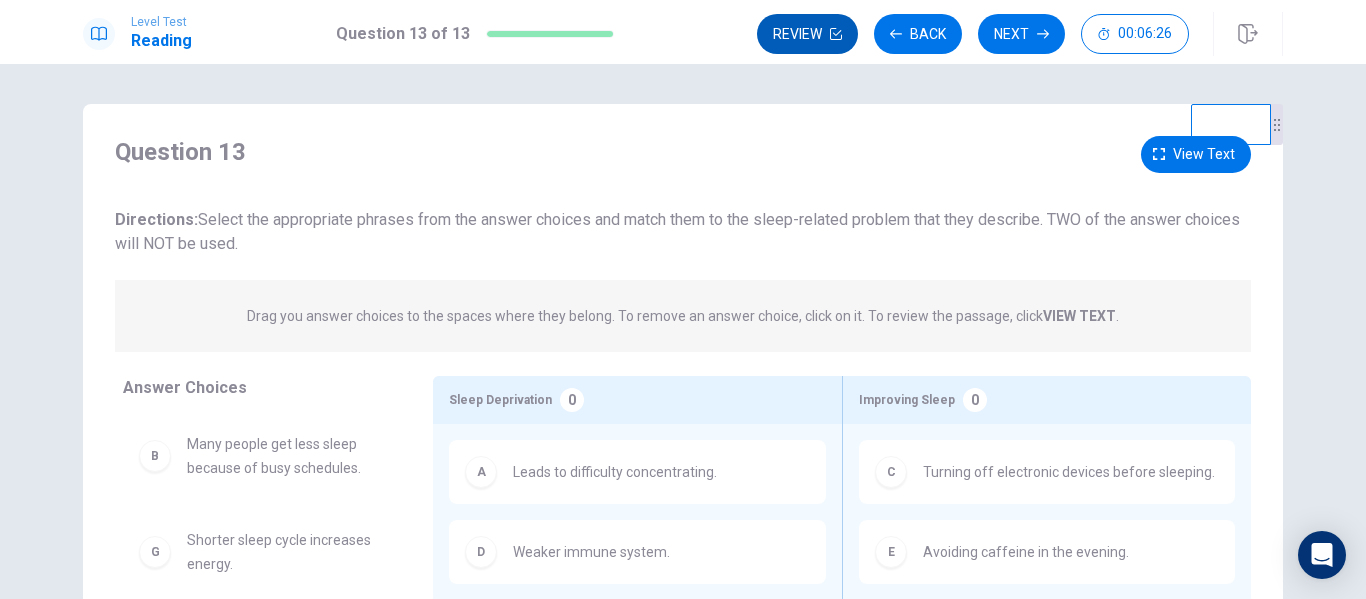 click on "Review" at bounding box center [807, 34] 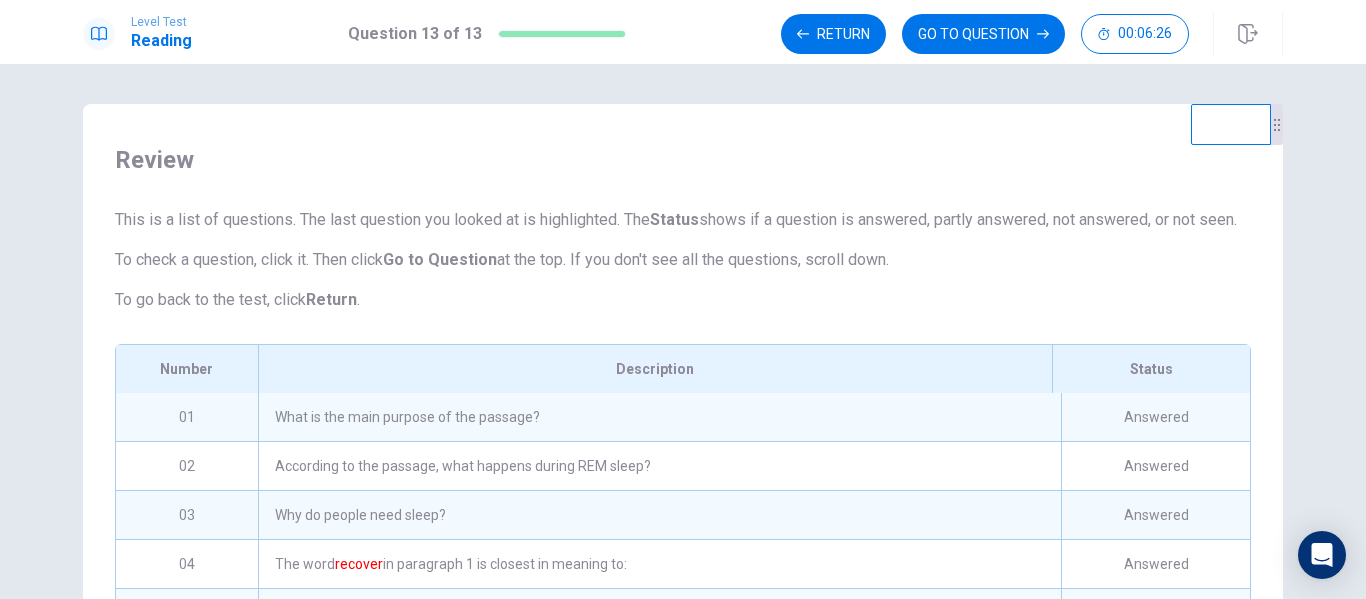 scroll, scrollTop: 411, scrollLeft: 0, axis: vertical 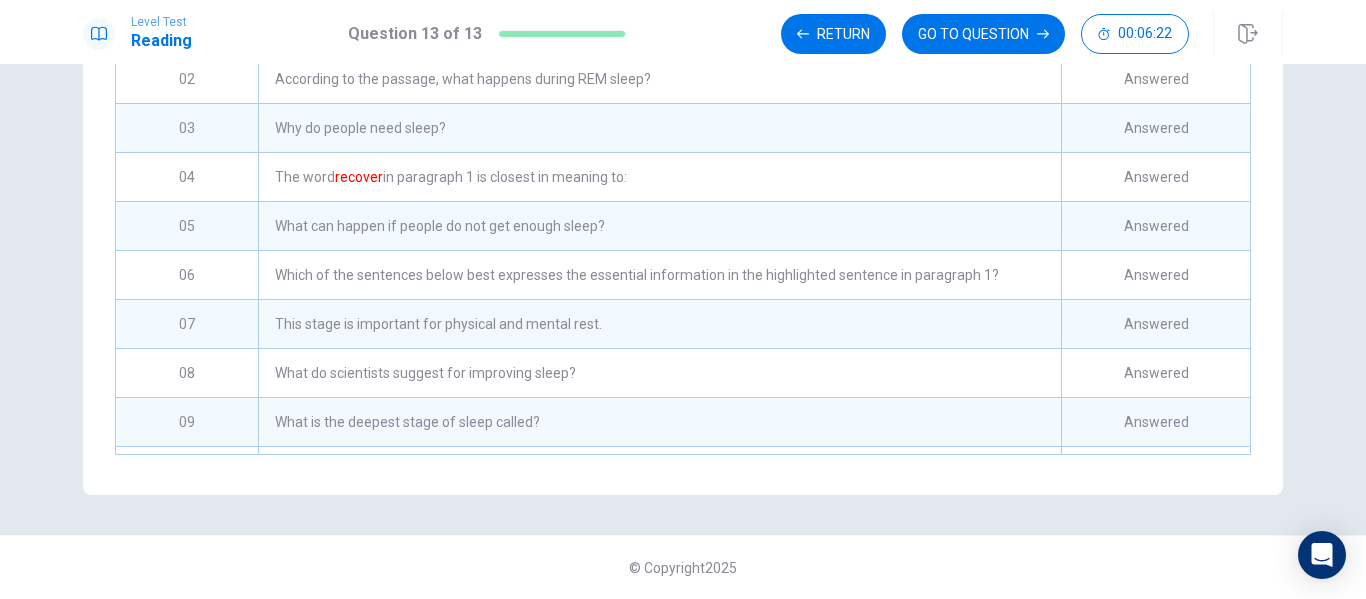 click on "The word  recover  in paragraph 1 is closest in meaning to:" at bounding box center (659, 177) 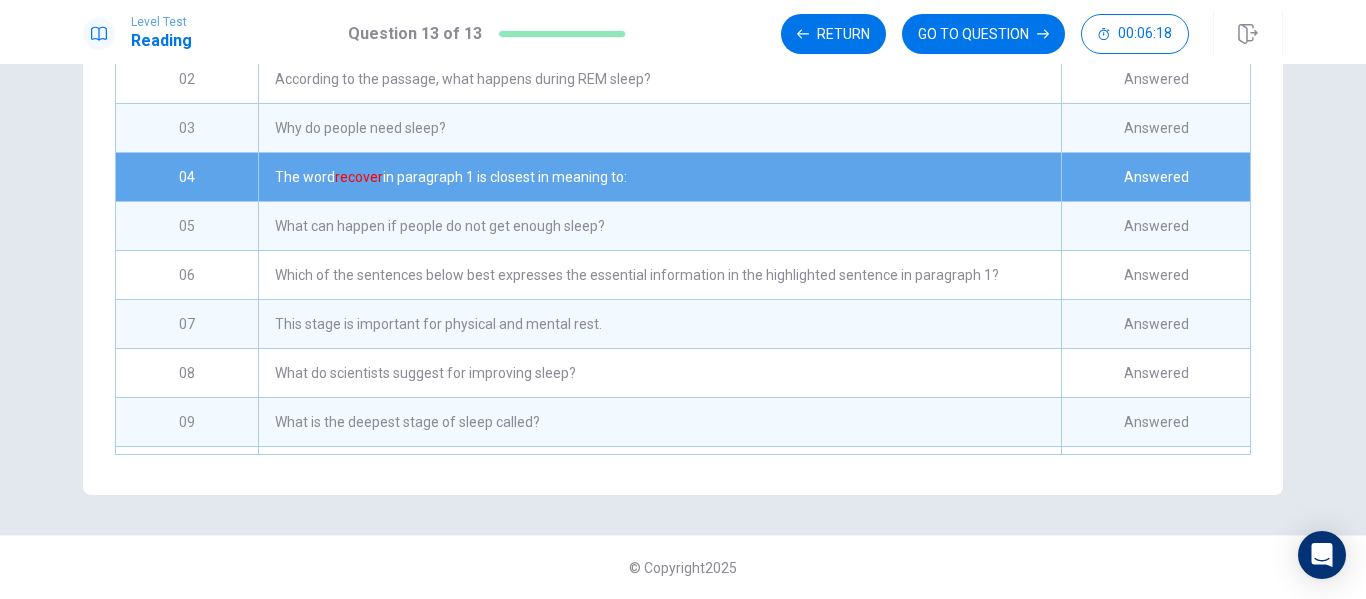 scroll, scrollTop: 111, scrollLeft: 0, axis: vertical 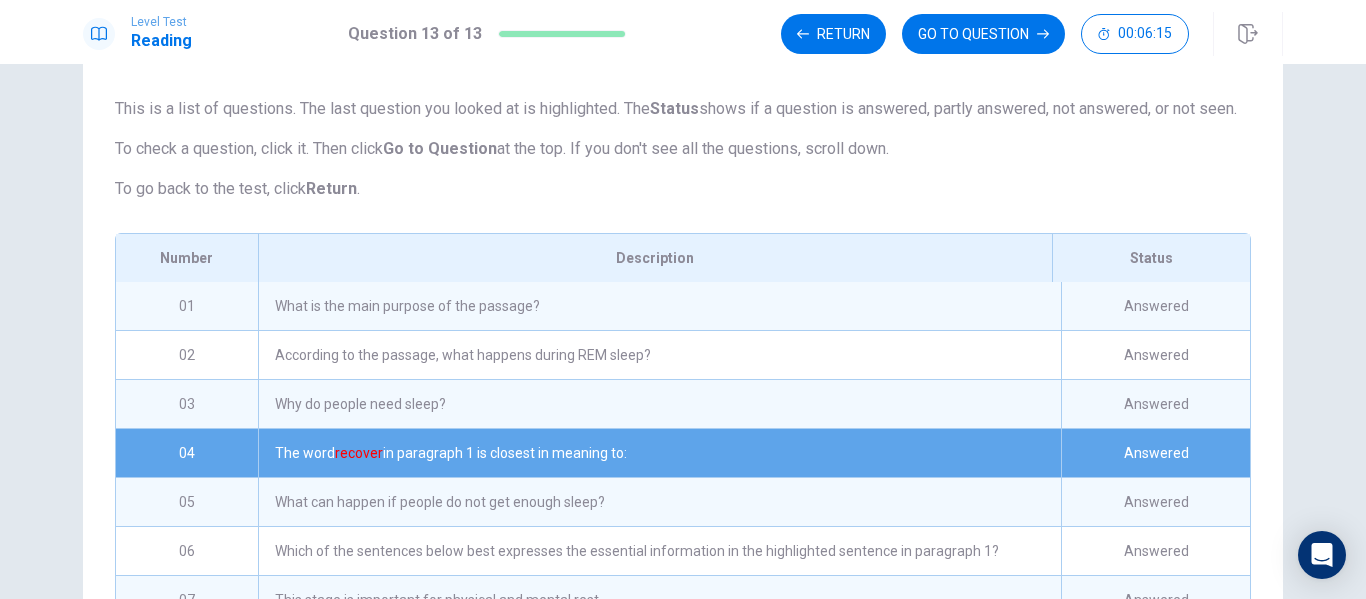 click on "What is the main purpose of the passage?" at bounding box center (659, 306) 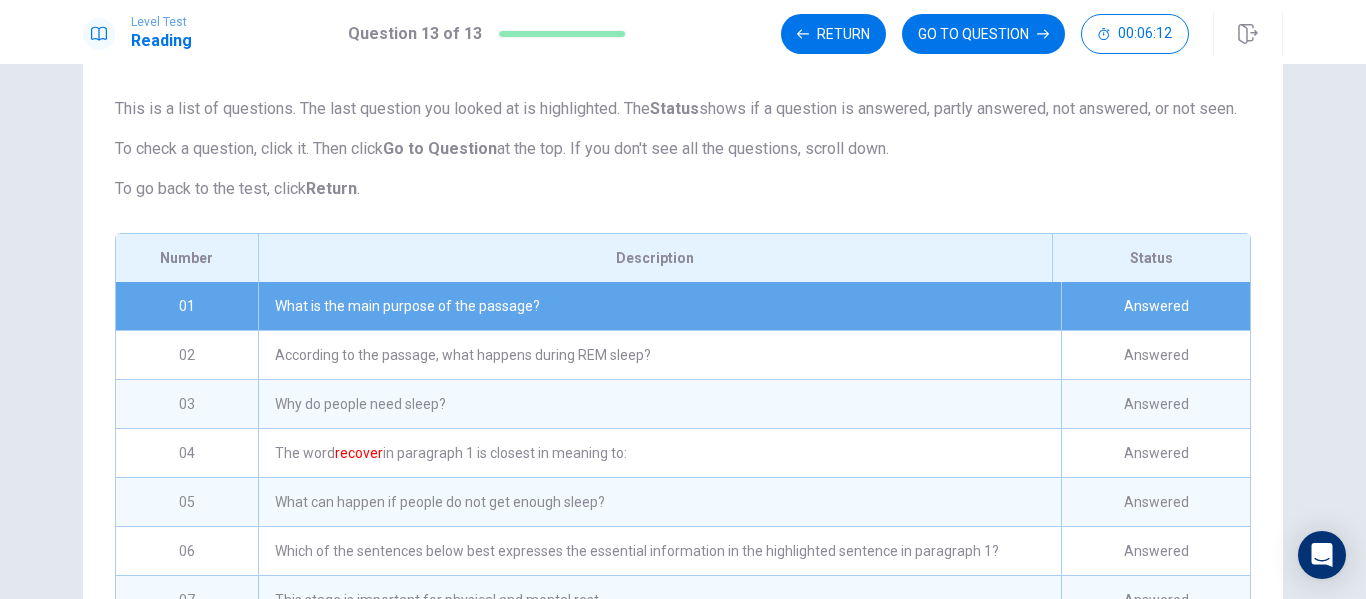 click on "According to the passage, what happens during REM sleep?" at bounding box center (659, 355) 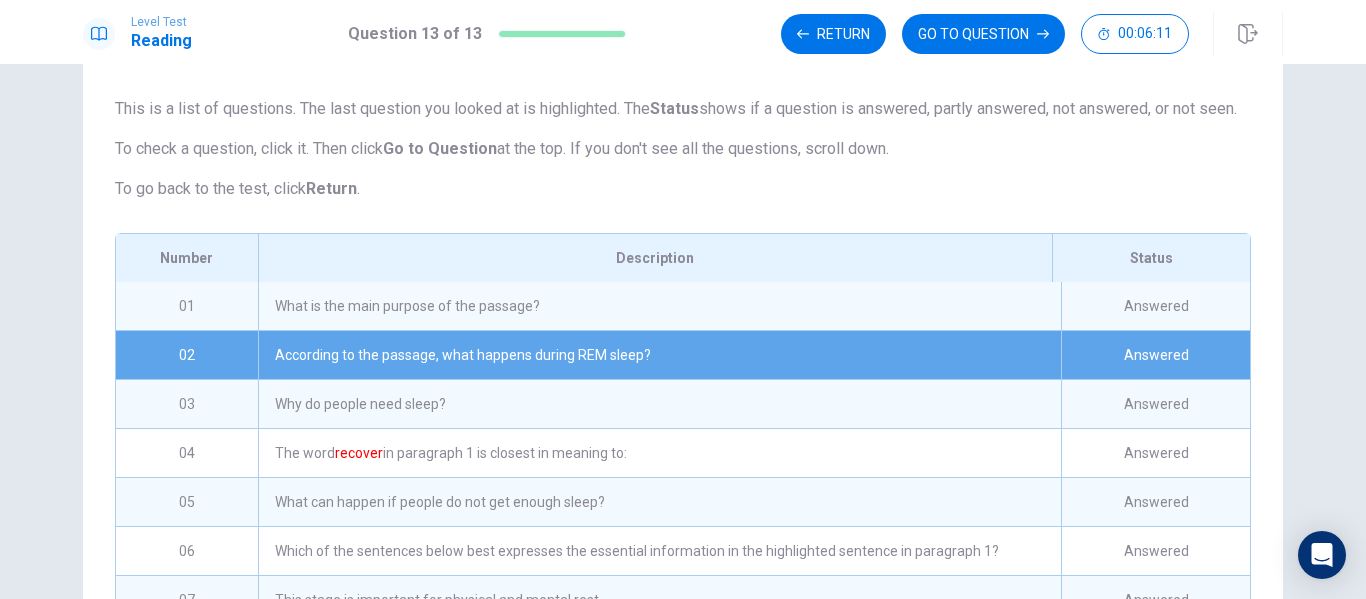 click on "GO TO QUESTION" at bounding box center [983, 34] 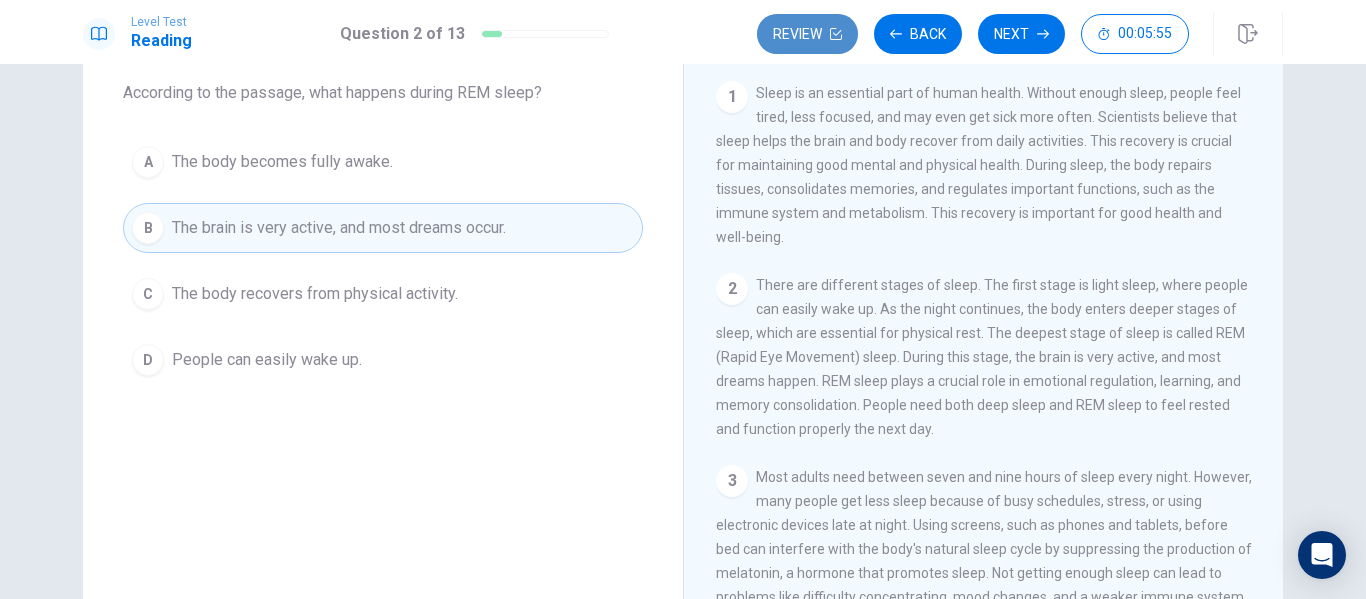 click on "Review" at bounding box center (807, 34) 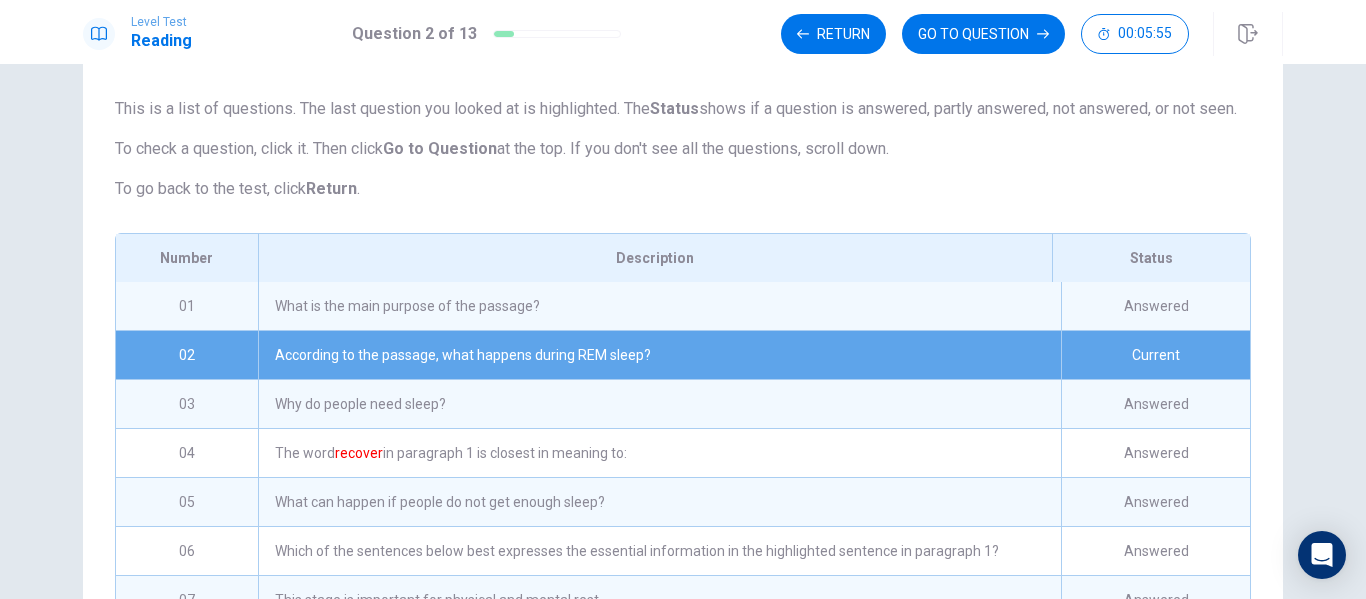 scroll, scrollTop: 353, scrollLeft: 0, axis: vertical 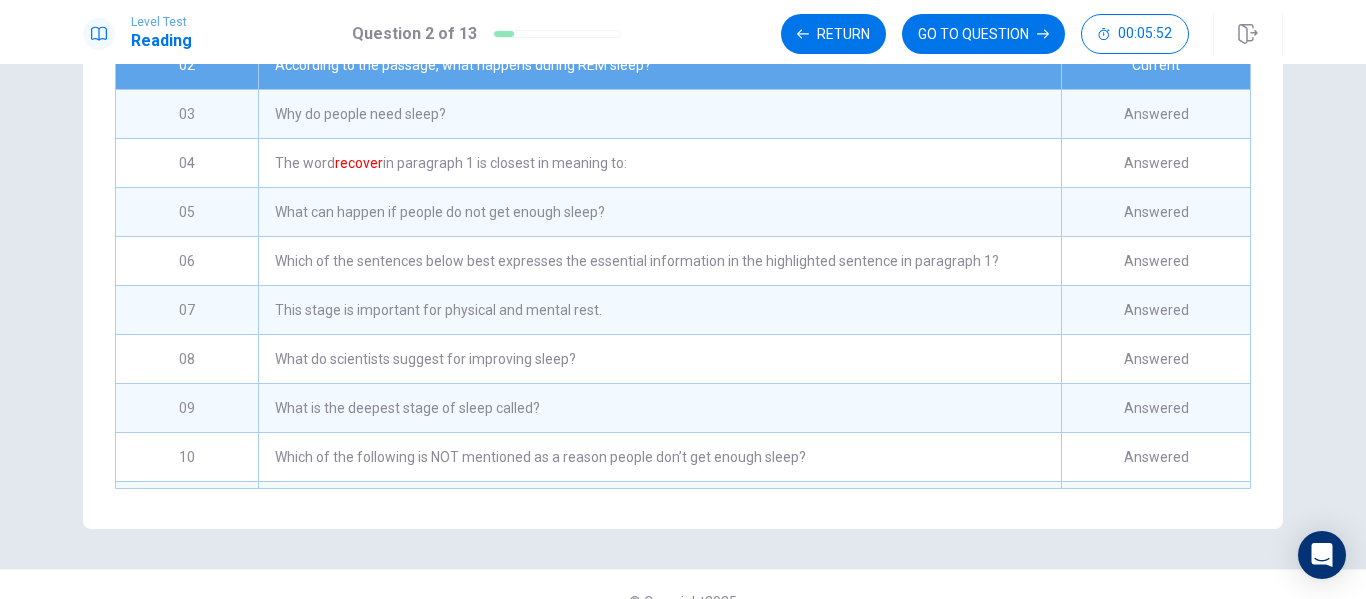 click on "What can happen if people do not get enough sleep?" at bounding box center [659, 212] 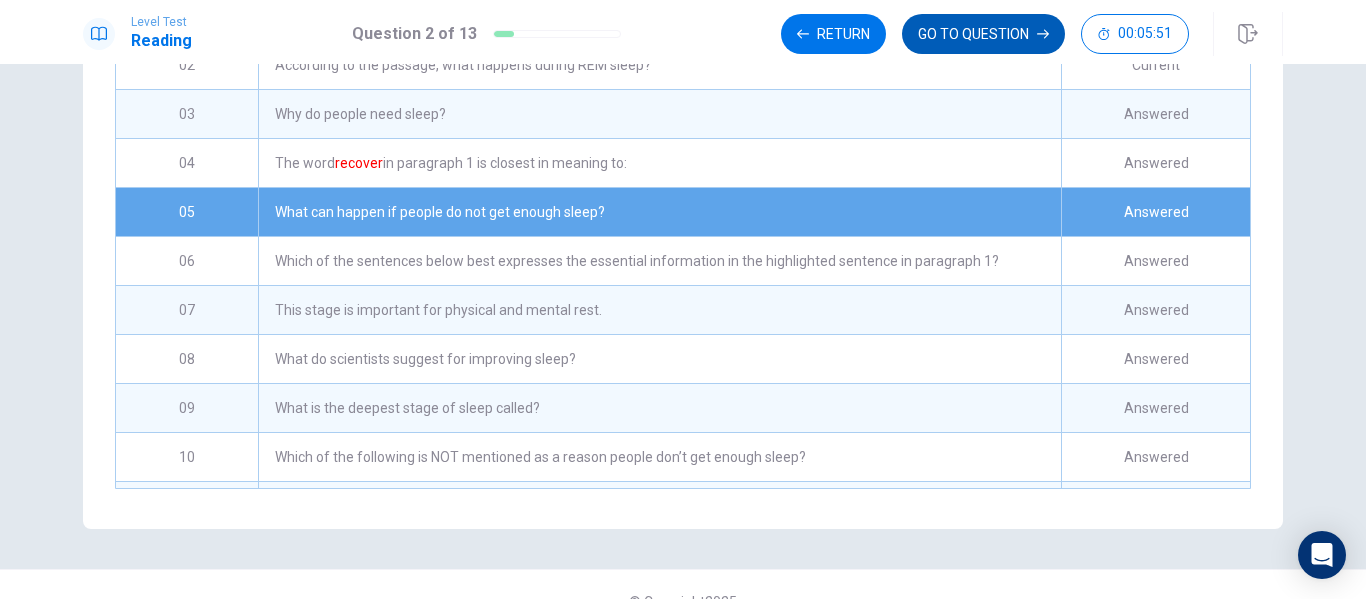click on "GO TO QUESTION" at bounding box center [983, 34] 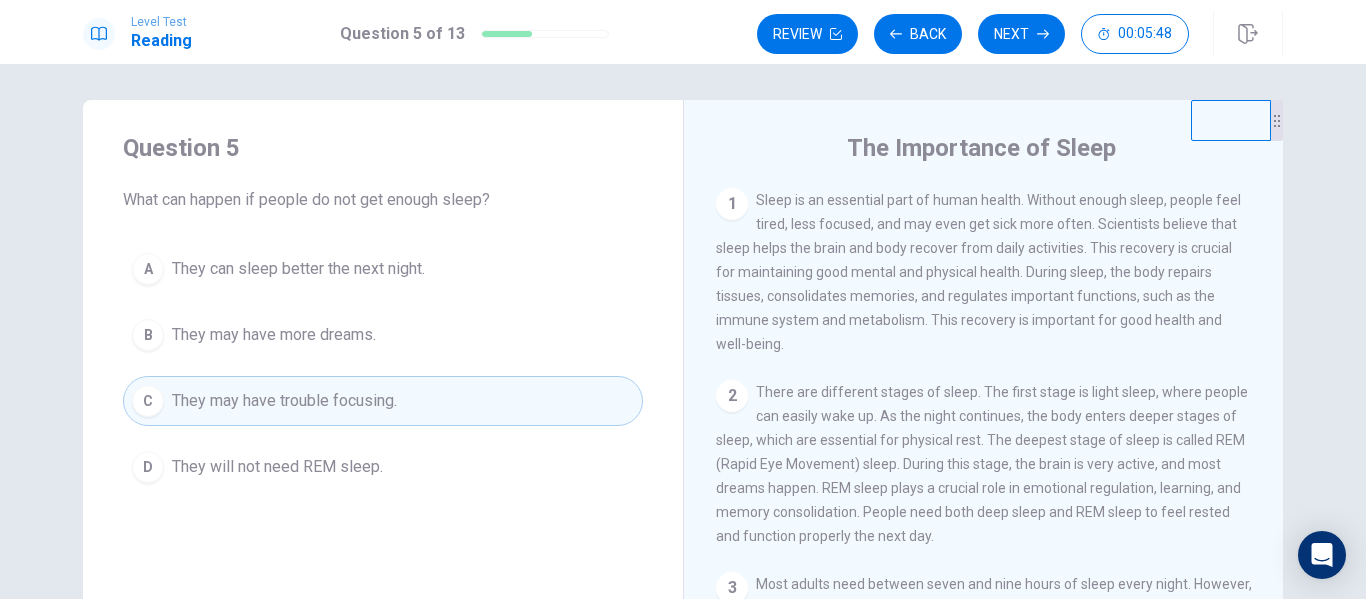scroll, scrollTop: 104, scrollLeft: 0, axis: vertical 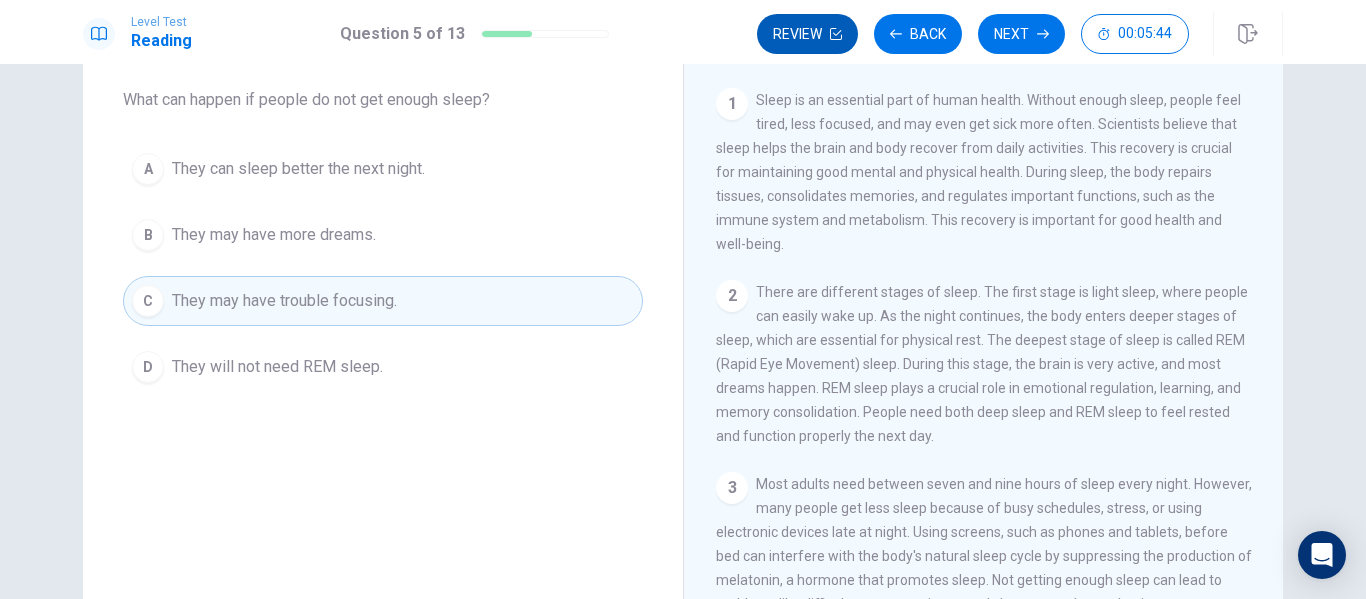 click on "Review" at bounding box center (807, 34) 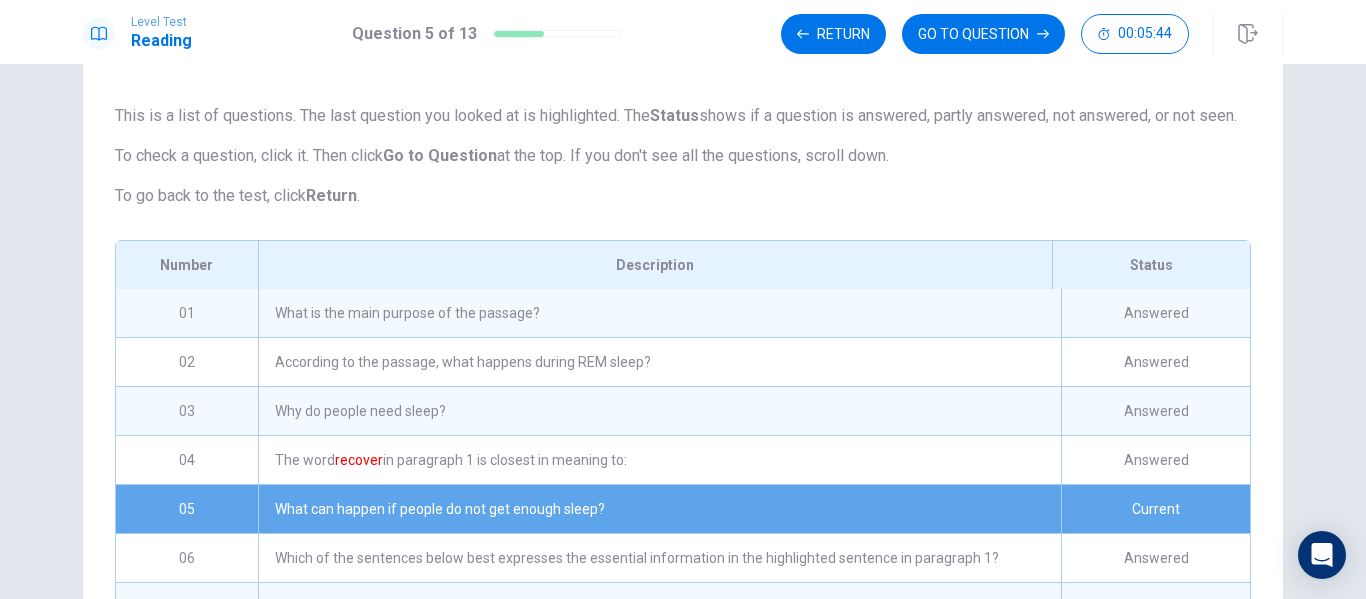 scroll, scrollTop: 353, scrollLeft: 0, axis: vertical 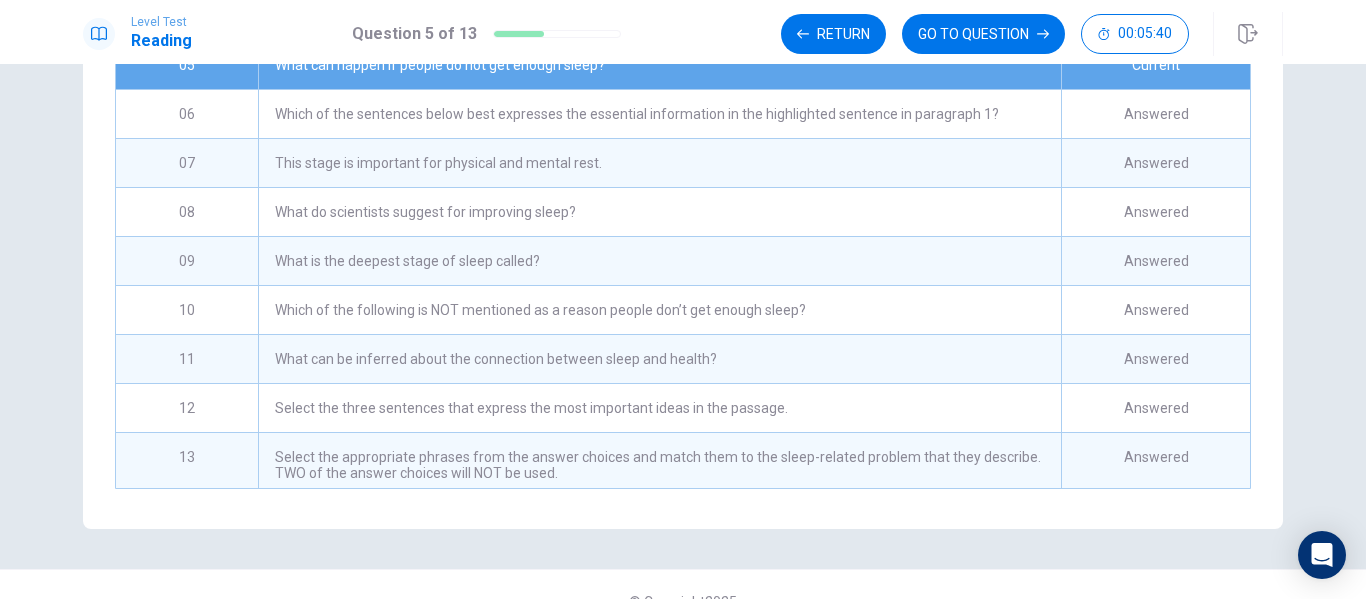 click on "What do scientists suggest for improving sleep?" at bounding box center [659, 212] 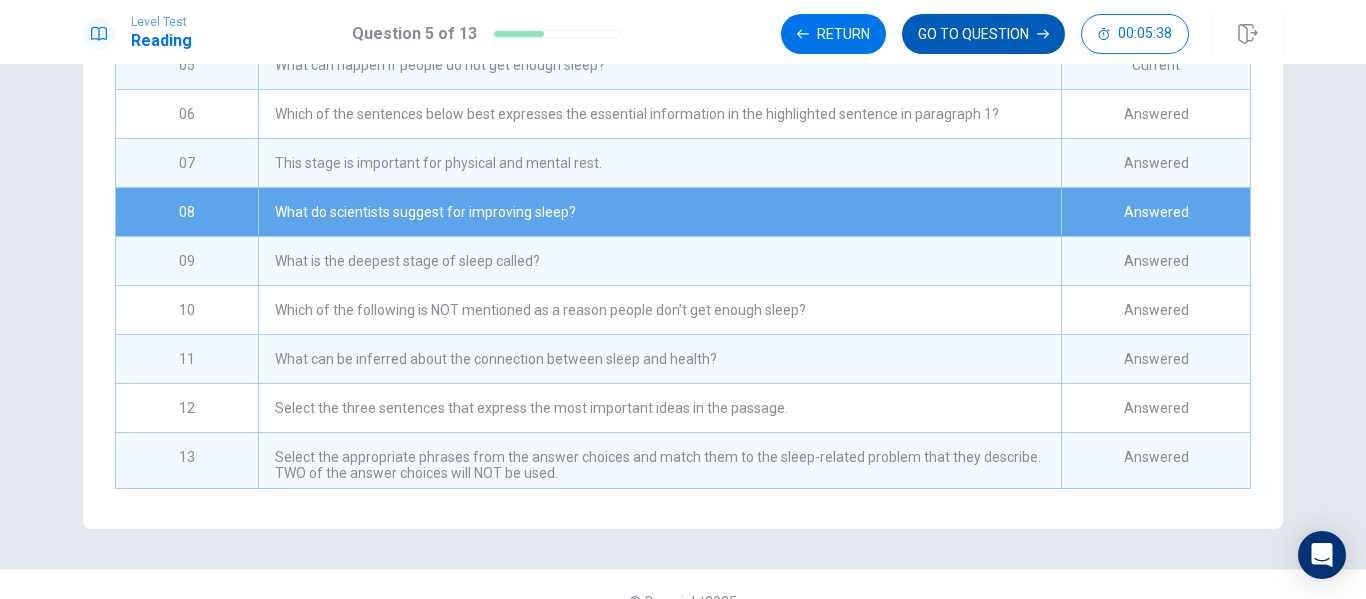 click on "GO TO QUESTION" at bounding box center (983, 34) 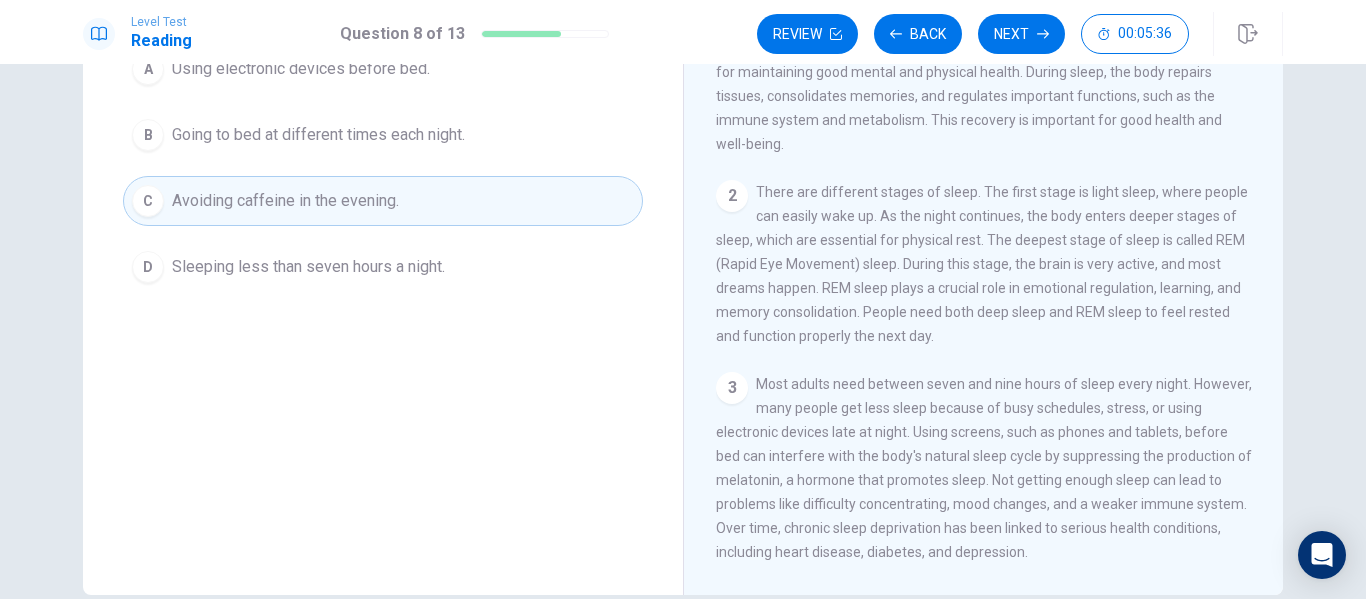scroll, scrollTop: 104, scrollLeft: 0, axis: vertical 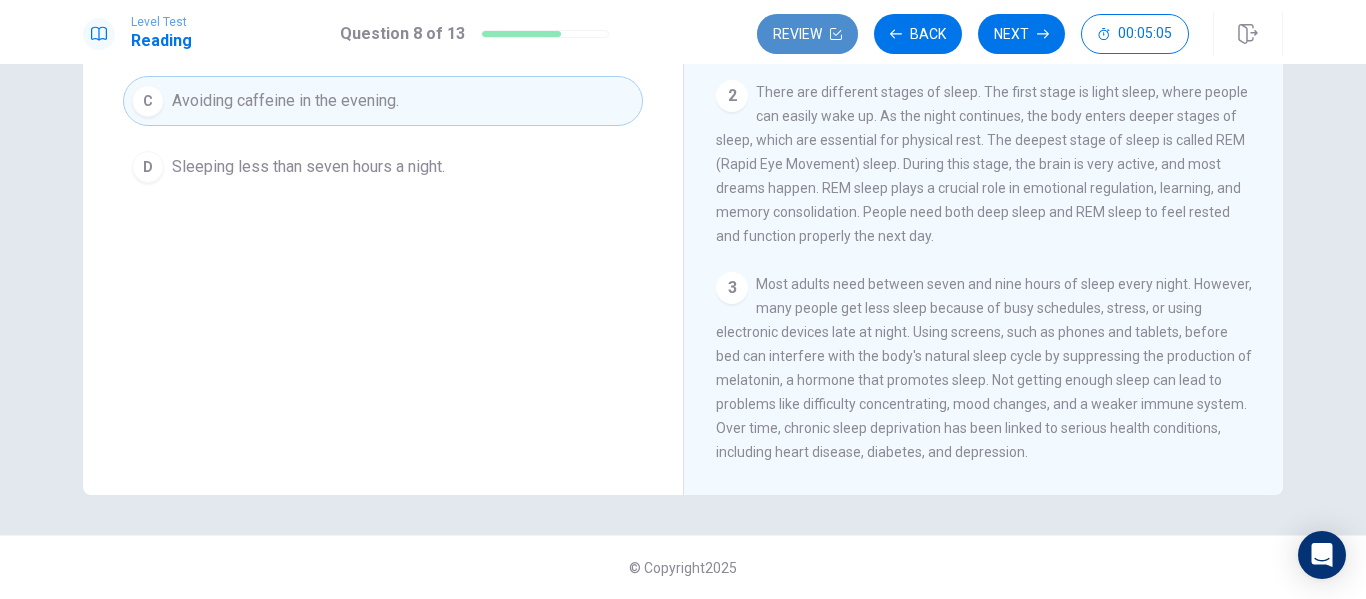 click on "Review" at bounding box center (807, 34) 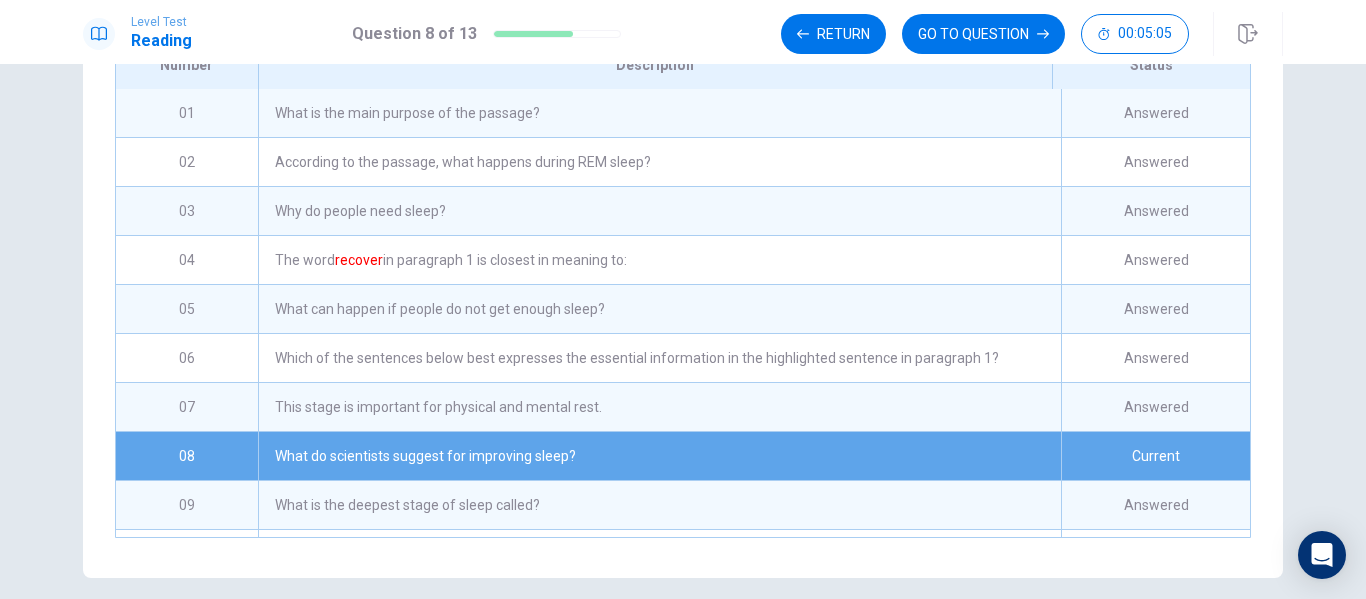 scroll, scrollTop: 411, scrollLeft: 0, axis: vertical 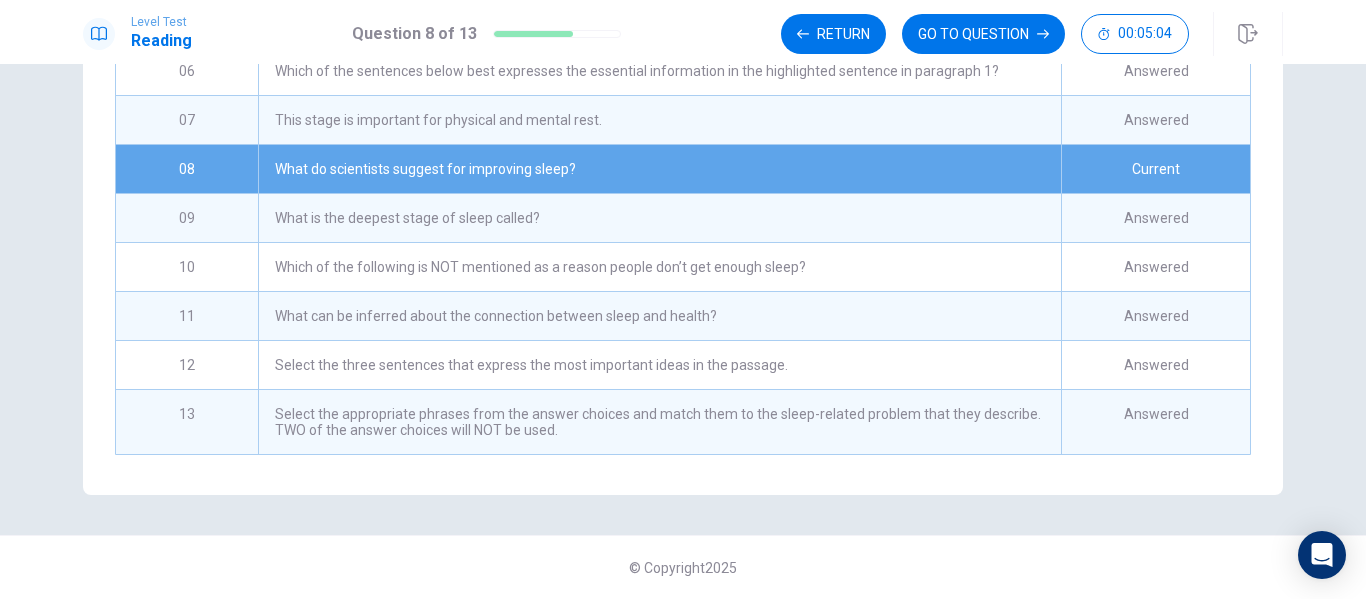 click on "Select the three sentences that express the most important ideas in the passage." at bounding box center (659, 365) 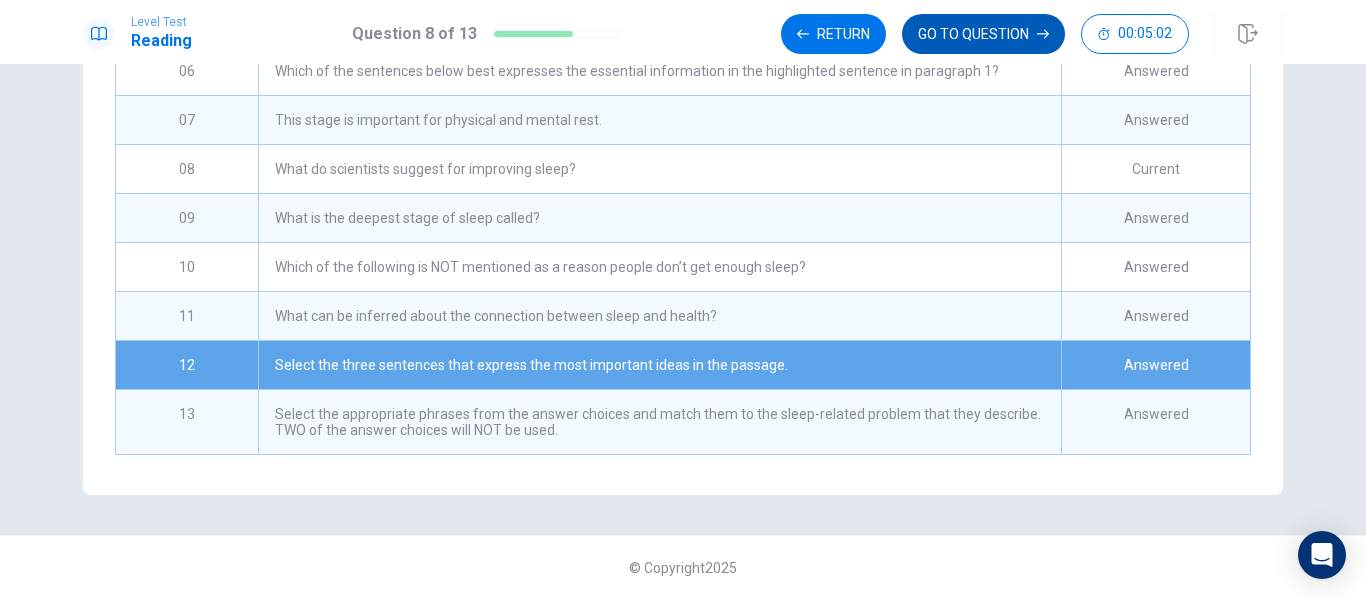 click on "GO TO QUESTION" at bounding box center (983, 34) 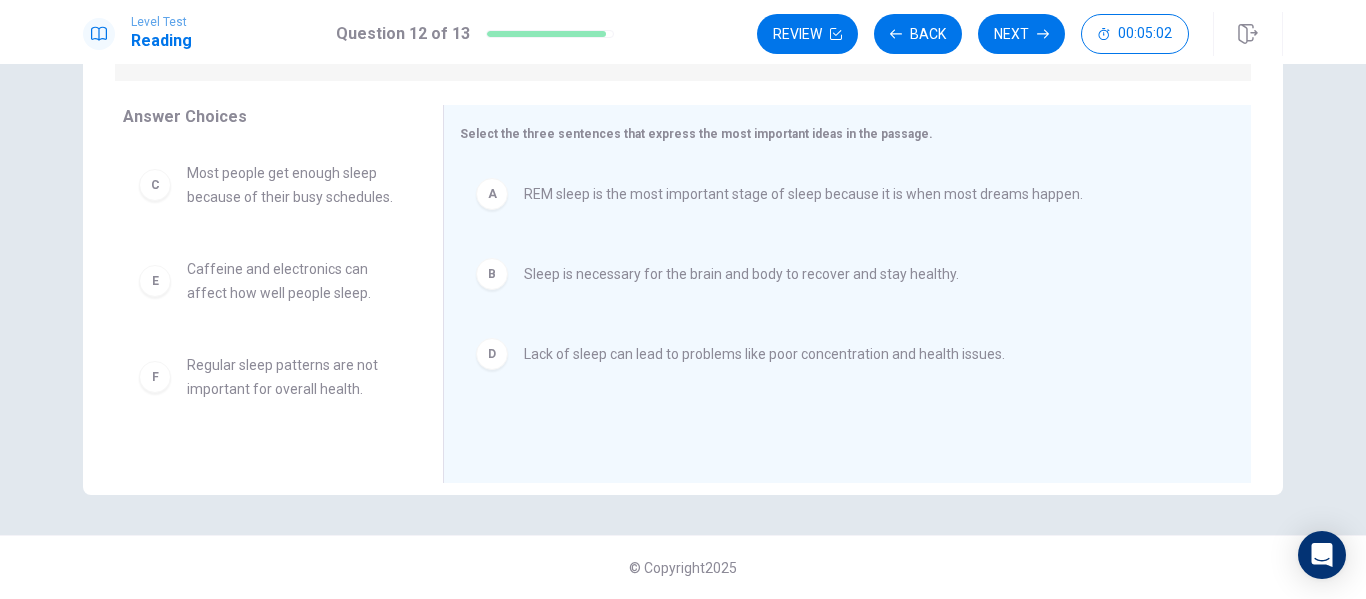 scroll, scrollTop: 304, scrollLeft: 0, axis: vertical 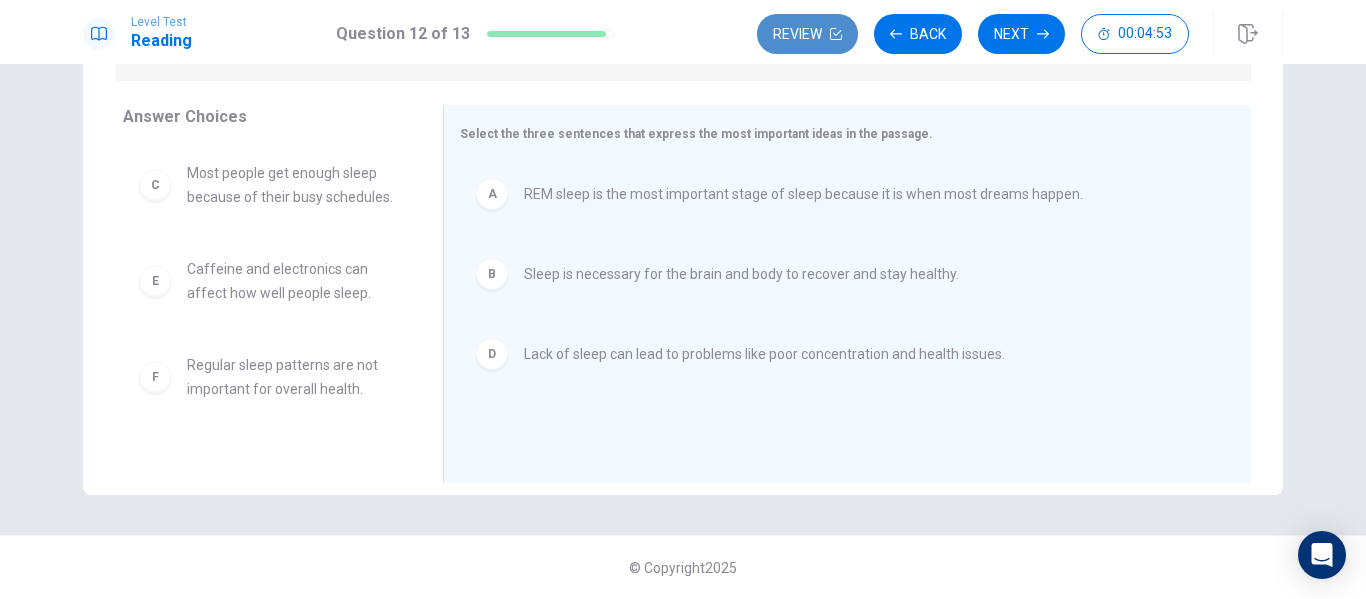 click on "Review" at bounding box center (807, 34) 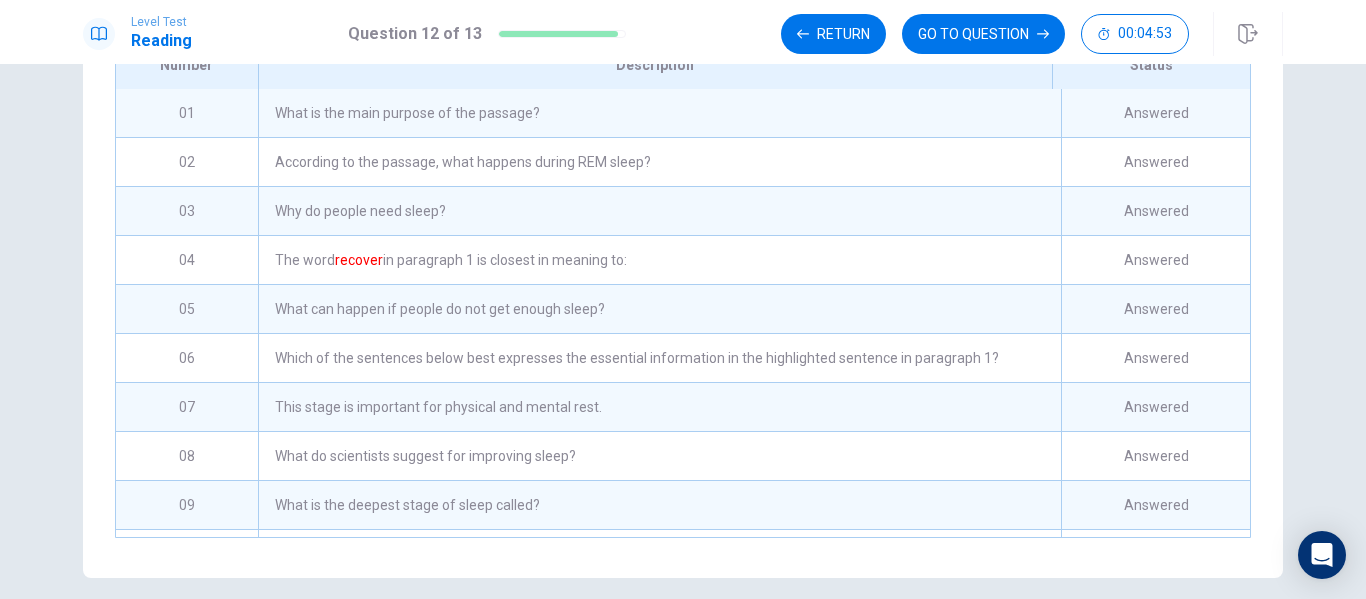 scroll, scrollTop: 411, scrollLeft: 0, axis: vertical 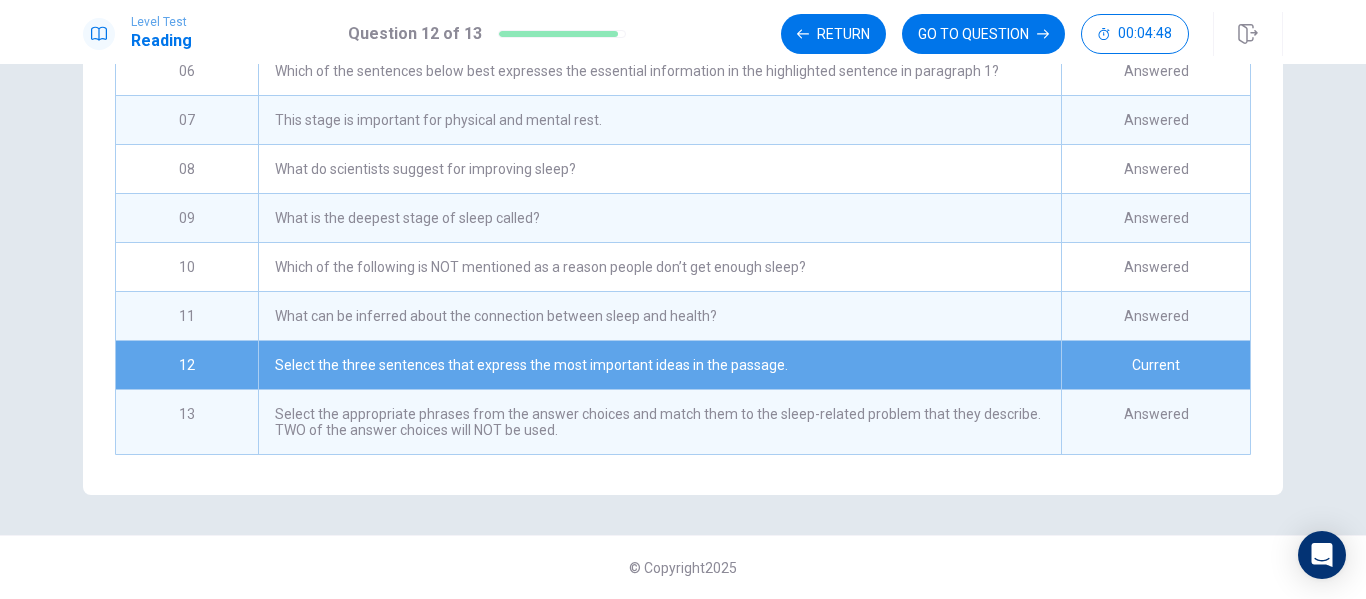 click on "What can be inferred about the connection between sleep and health?" at bounding box center [659, 316] 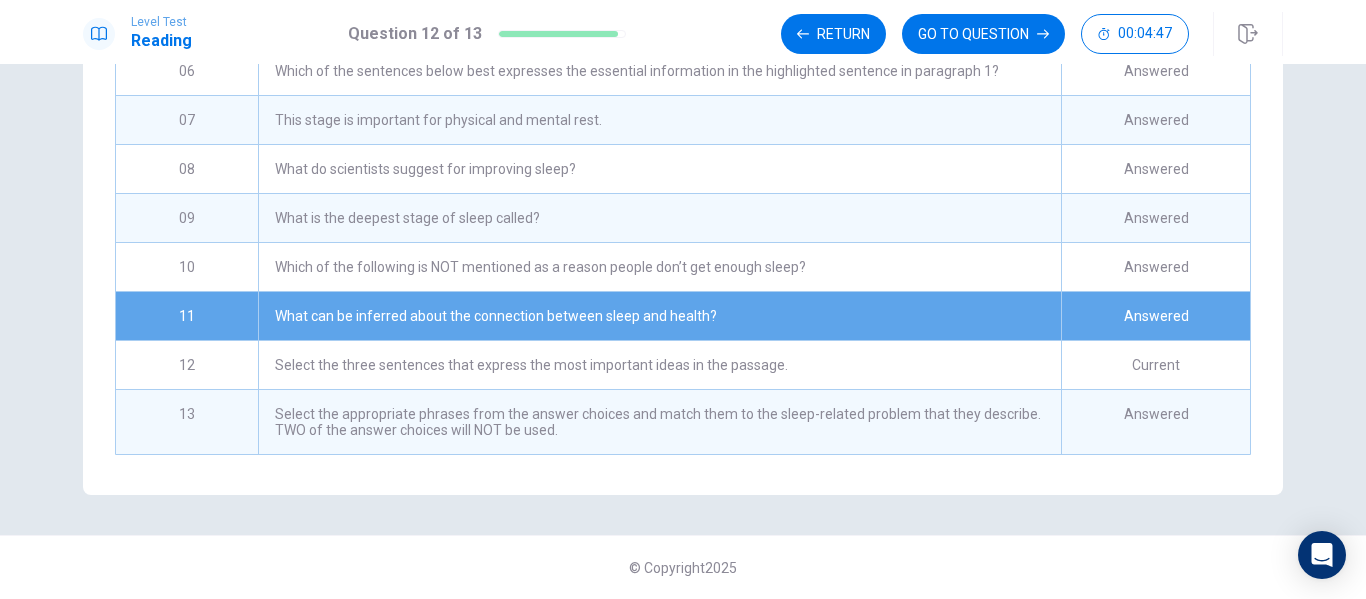 click on "Which of the following is NOT mentioned as a reason people don’t get enough sleep?" at bounding box center (659, 267) 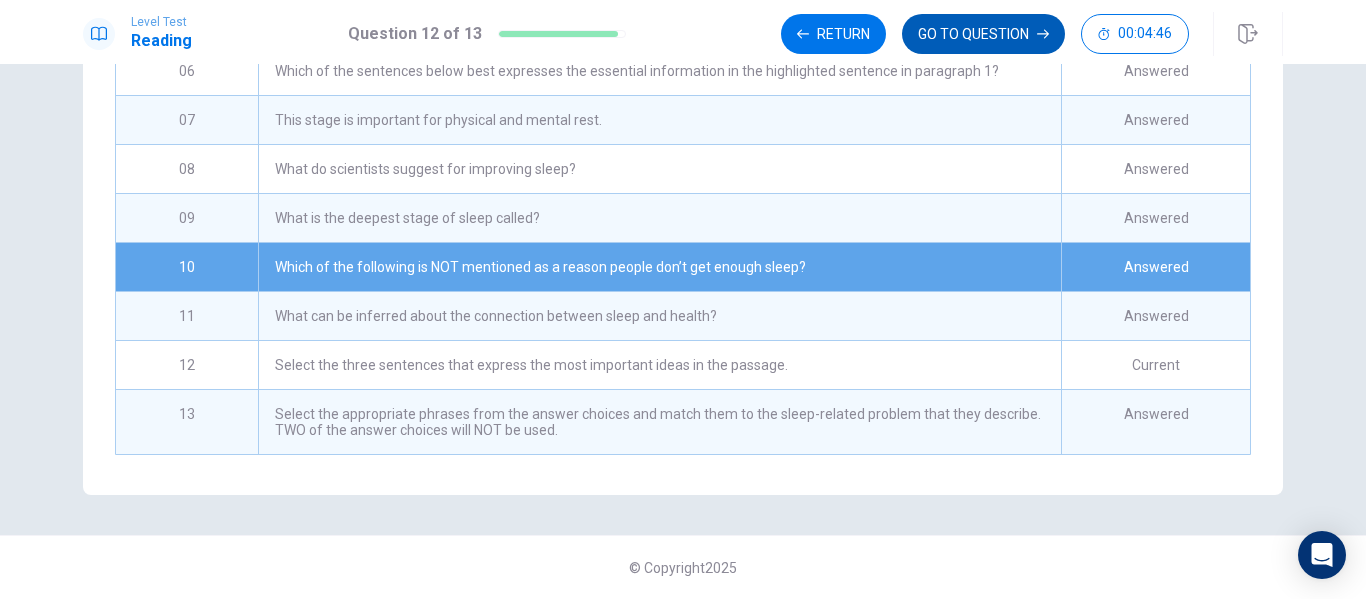 click on "GO TO QUESTION" at bounding box center [983, 34] 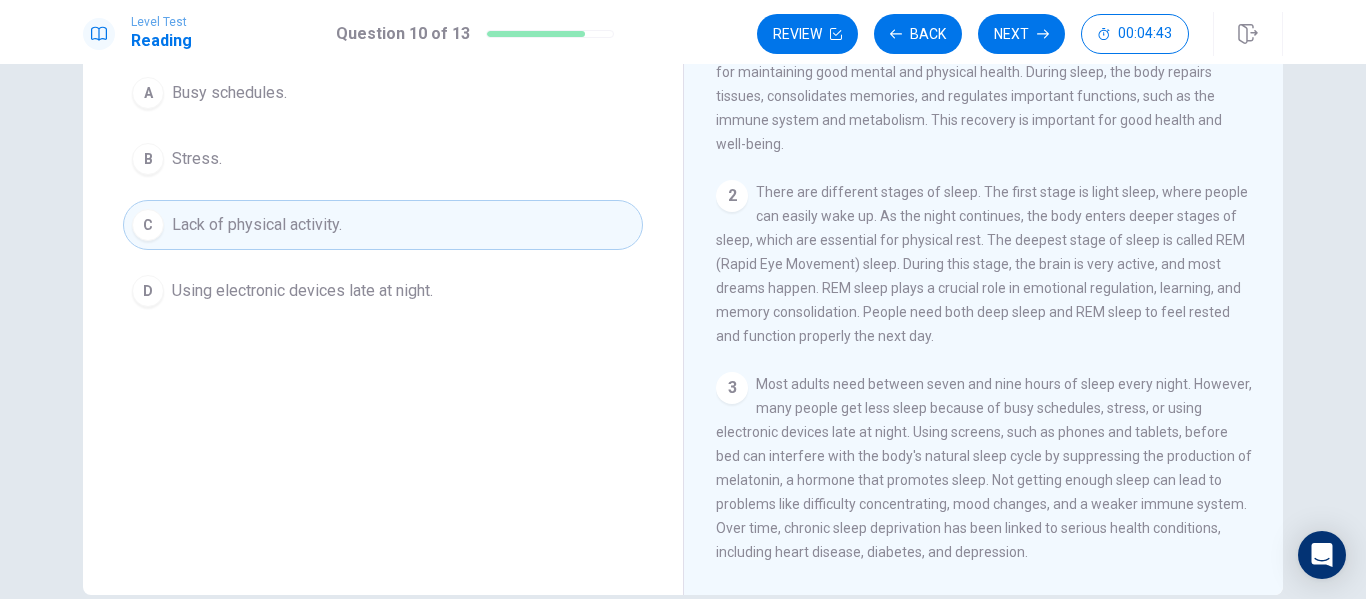 scroll, scrollTop: 104, scrollLeft: 0, axis: vertical 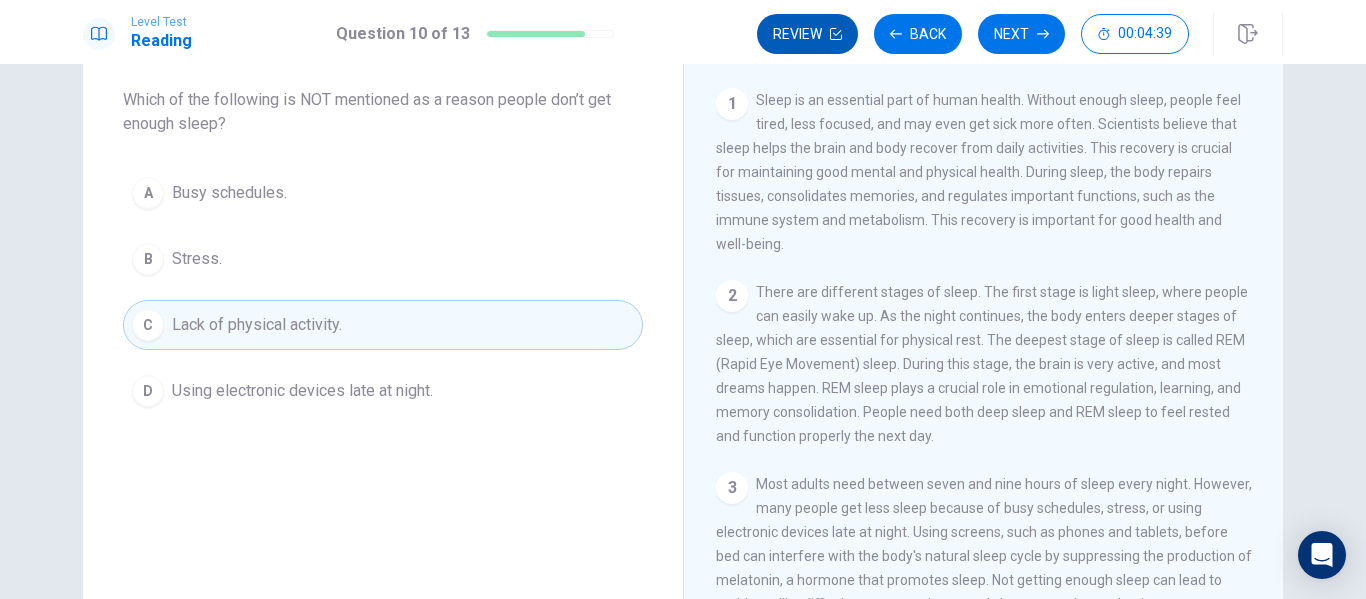 click on "Review" at bounding box center (807, 34) 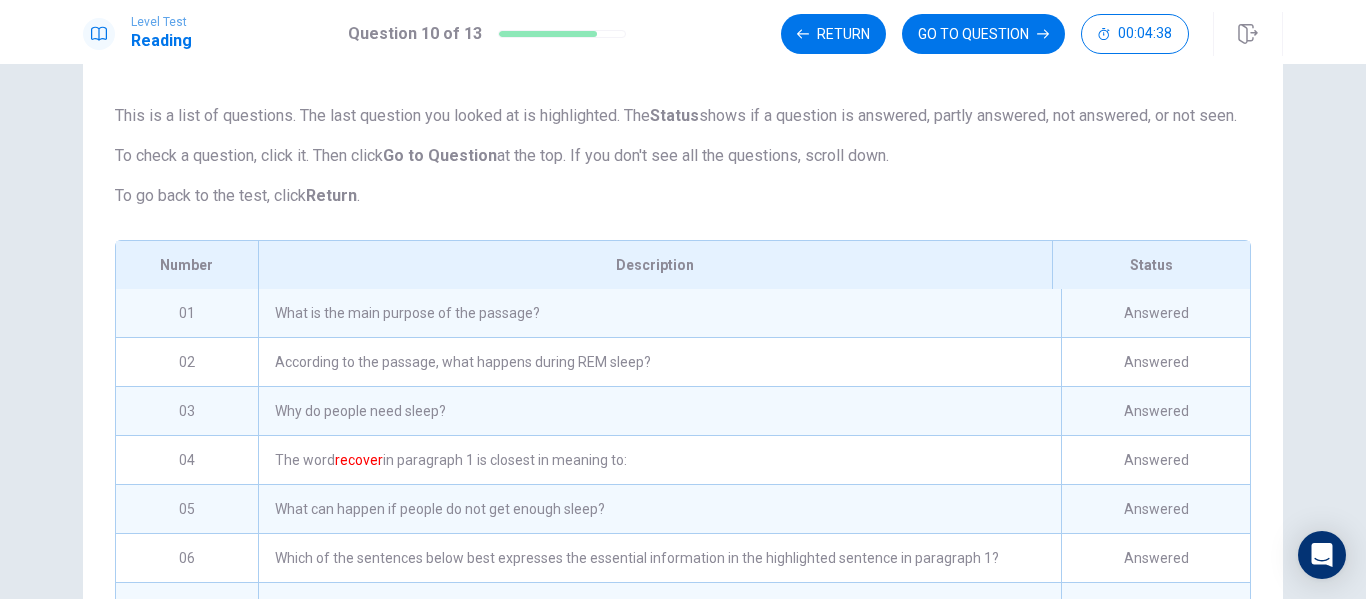 scroll, scrollTop: 411, scrollLeft: 0, axis: vertical 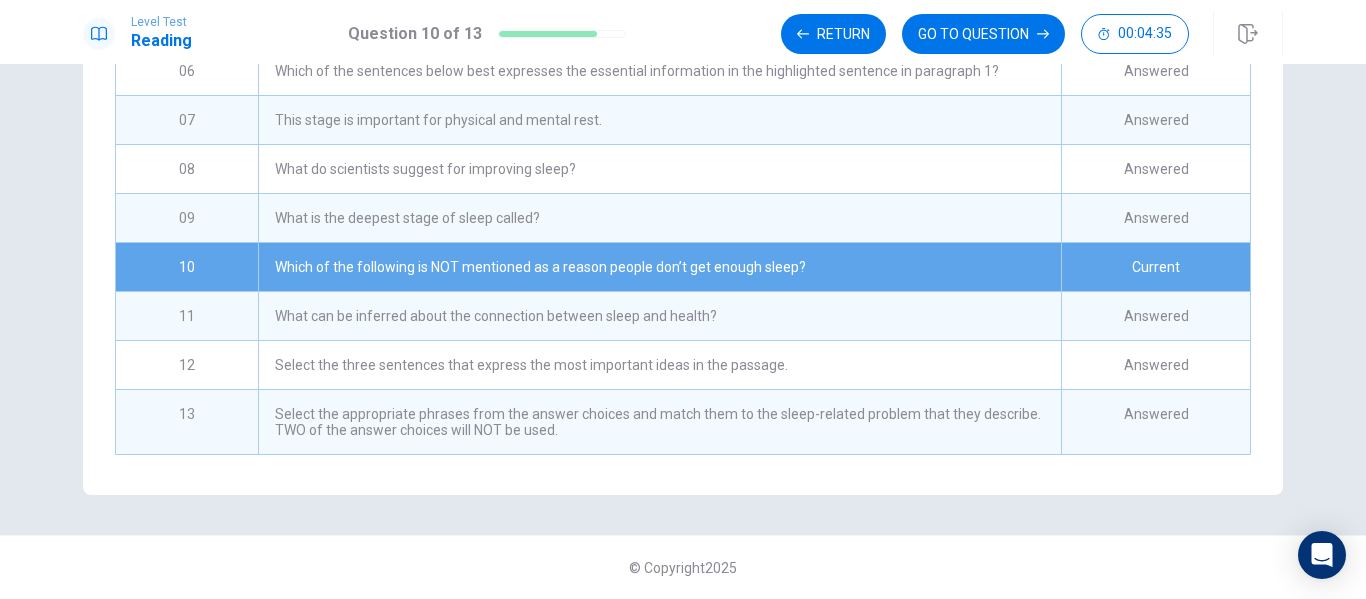 click on "What do scientists suggest for improving sleep?" at bounding box center (659, 169) 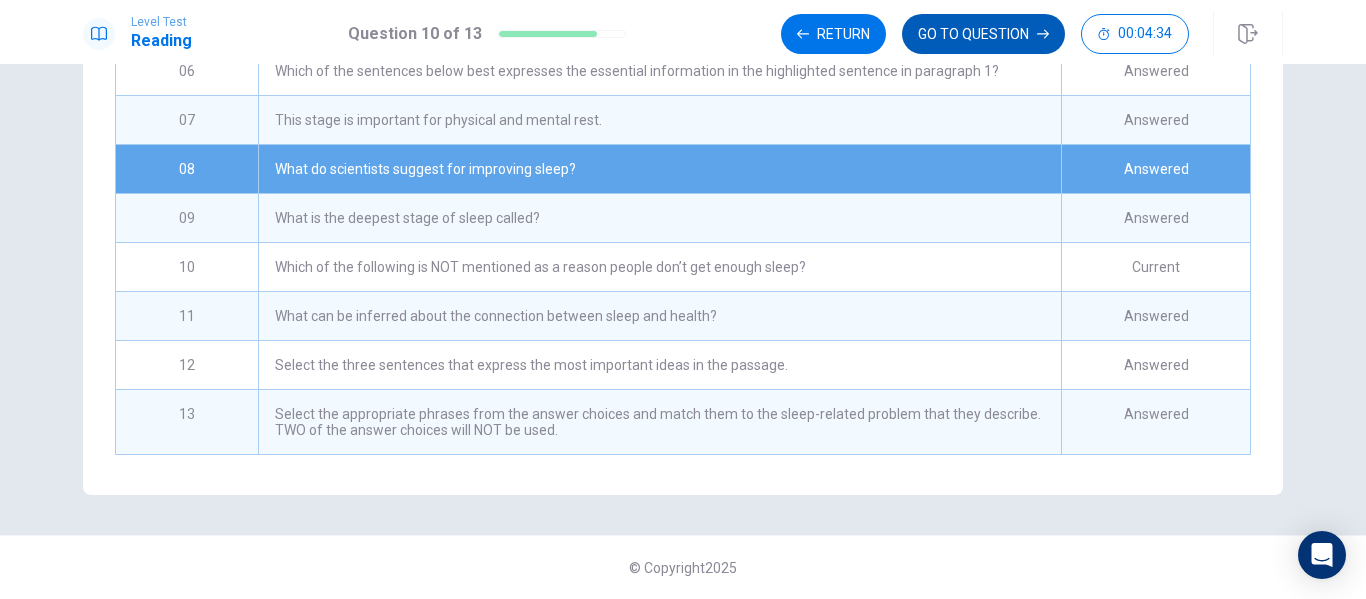 click on "GO TO QUESTION" at bounding box center [983, 34] 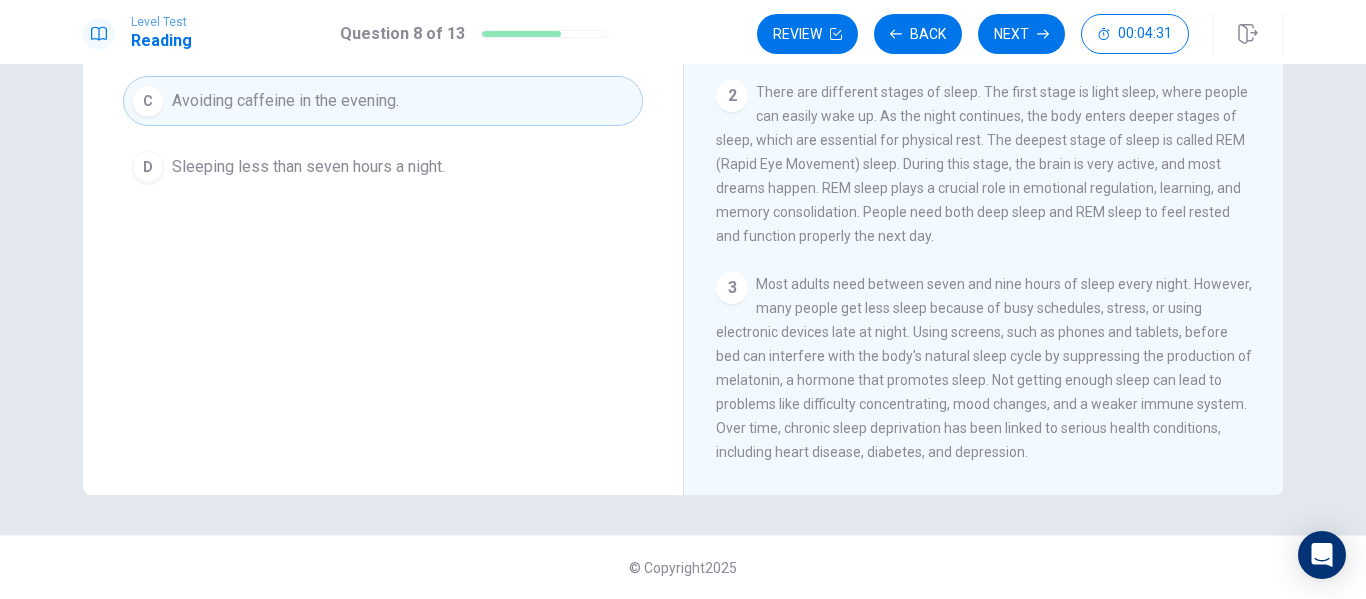 scroll, scrollTop: 104, scrollLeft: 0, axis: vertical 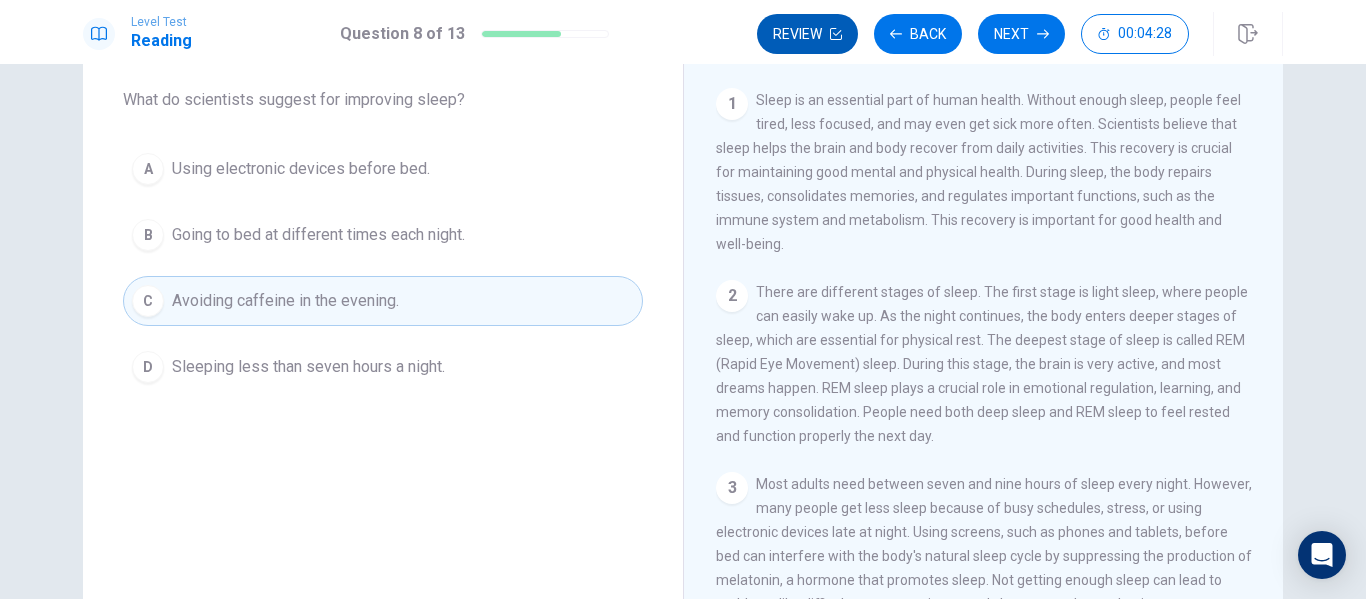 click on "Review" at bounding box center (807, 34) 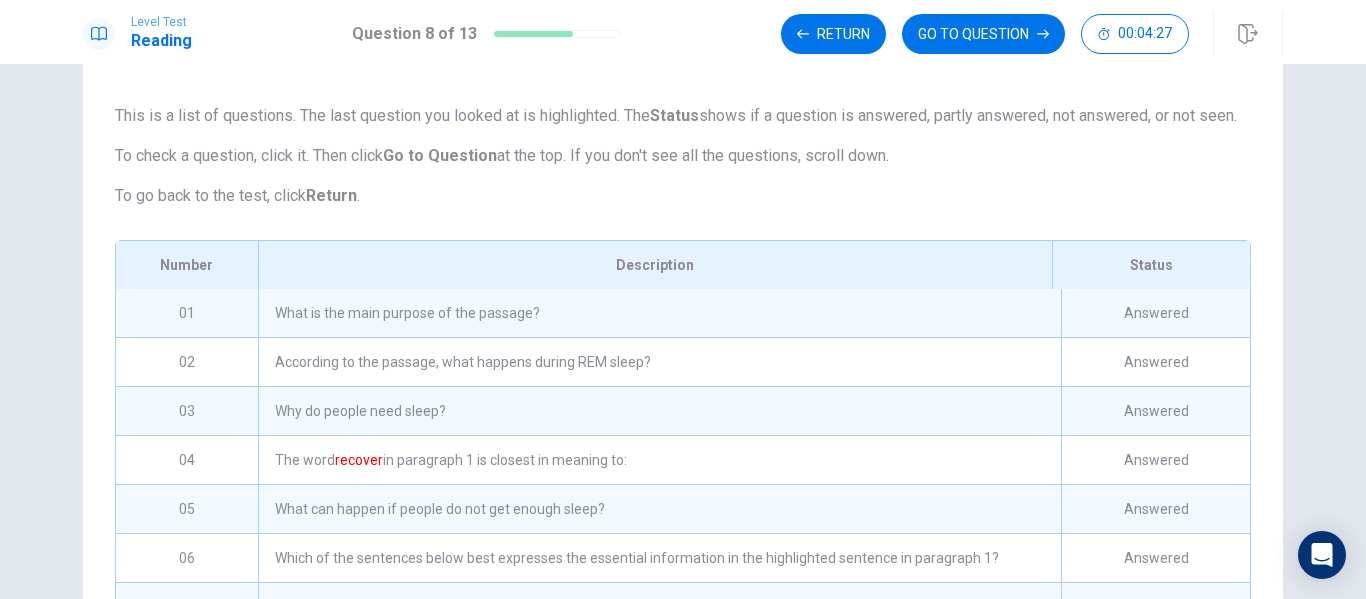 scroll, scrollTop: 411, scrollLeft: 0, axis: vertical 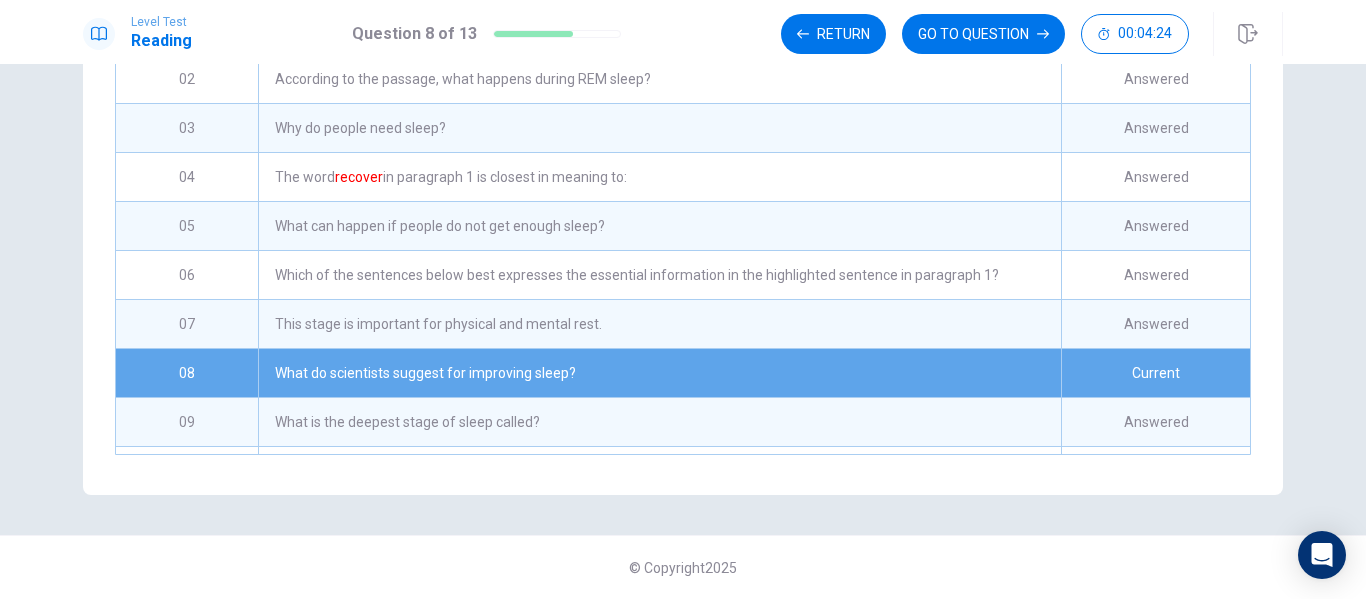 click on "What can happen if people do not get enough sleep?" at bounding box center [659, 226] 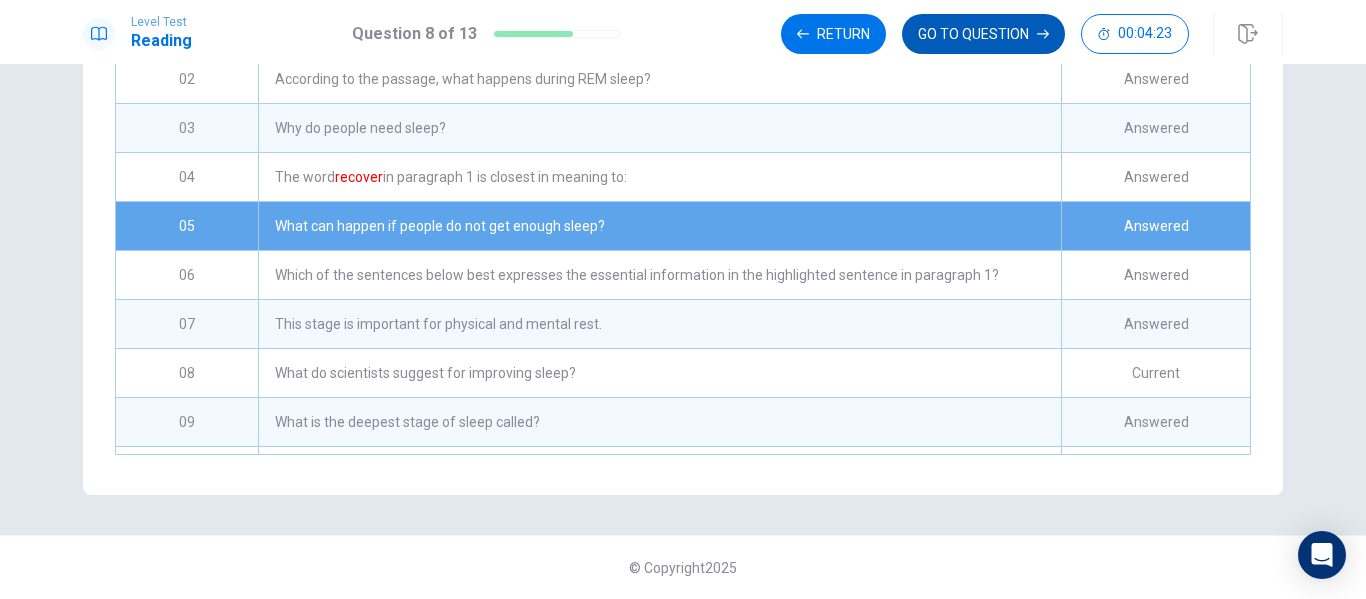 click on "GO TO QUESTION" at bounding box center [983, 34] 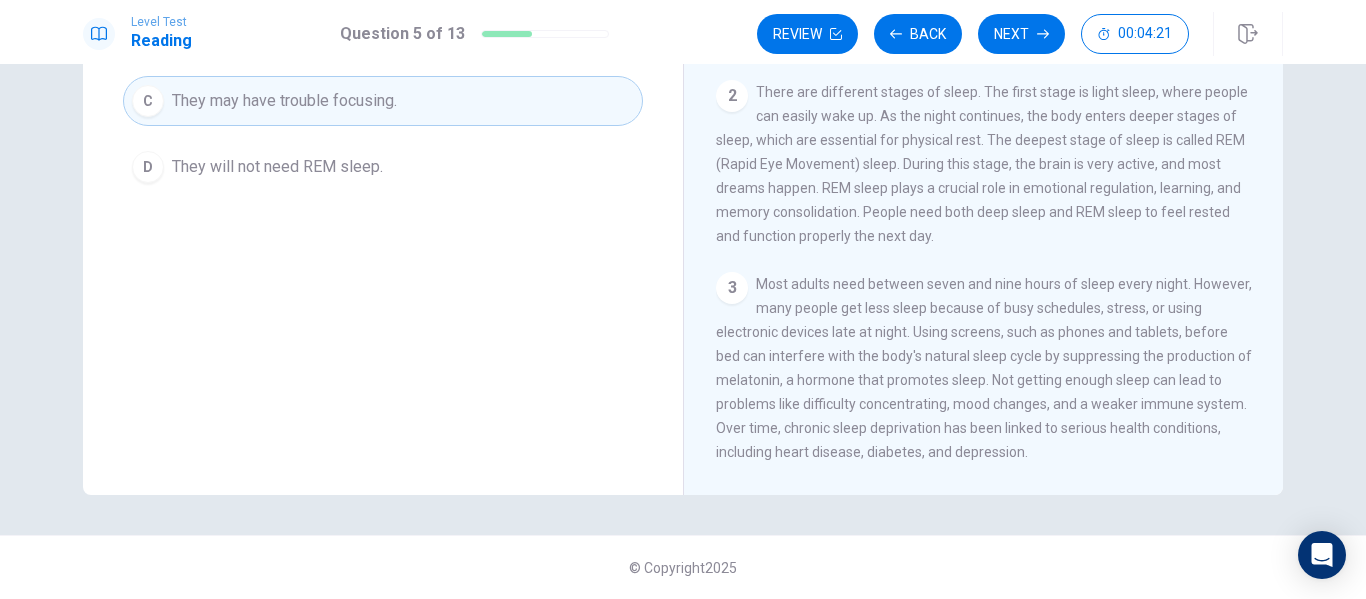 scroll, scrollTop: 204, scrollLeft: 0, axis: vertical 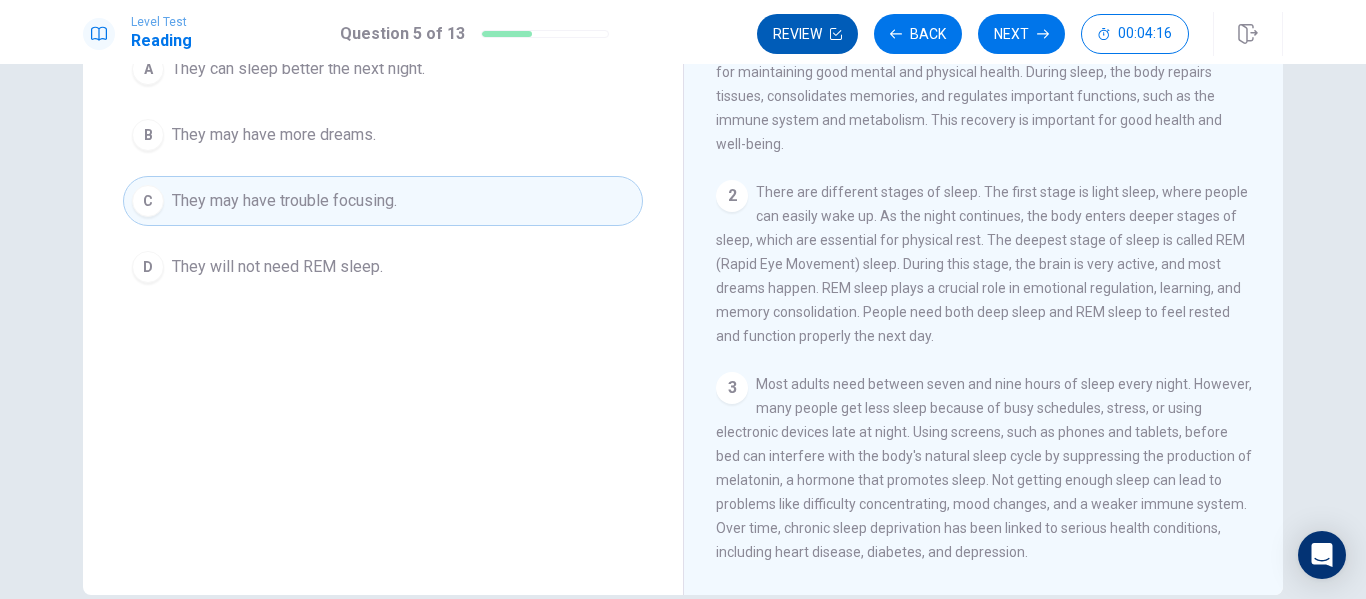 click on "Review" at bounding box center (807, 34) 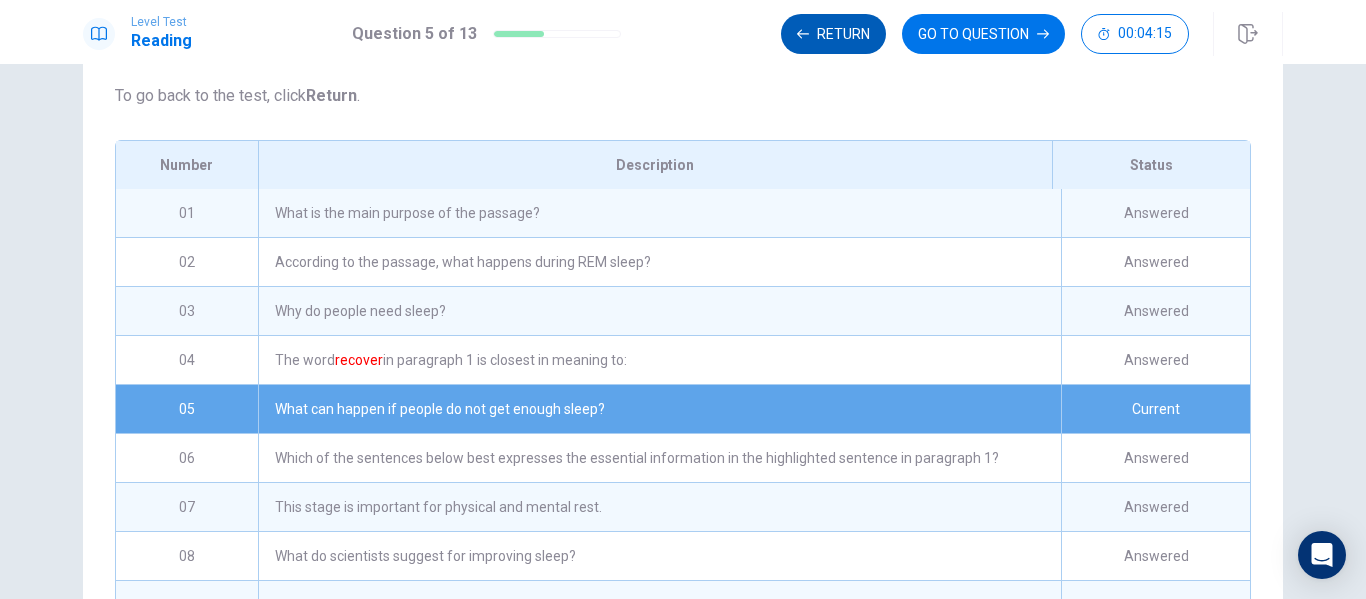 scroll, scrollTop: 353, scrollLeft: 0, axis: vertical 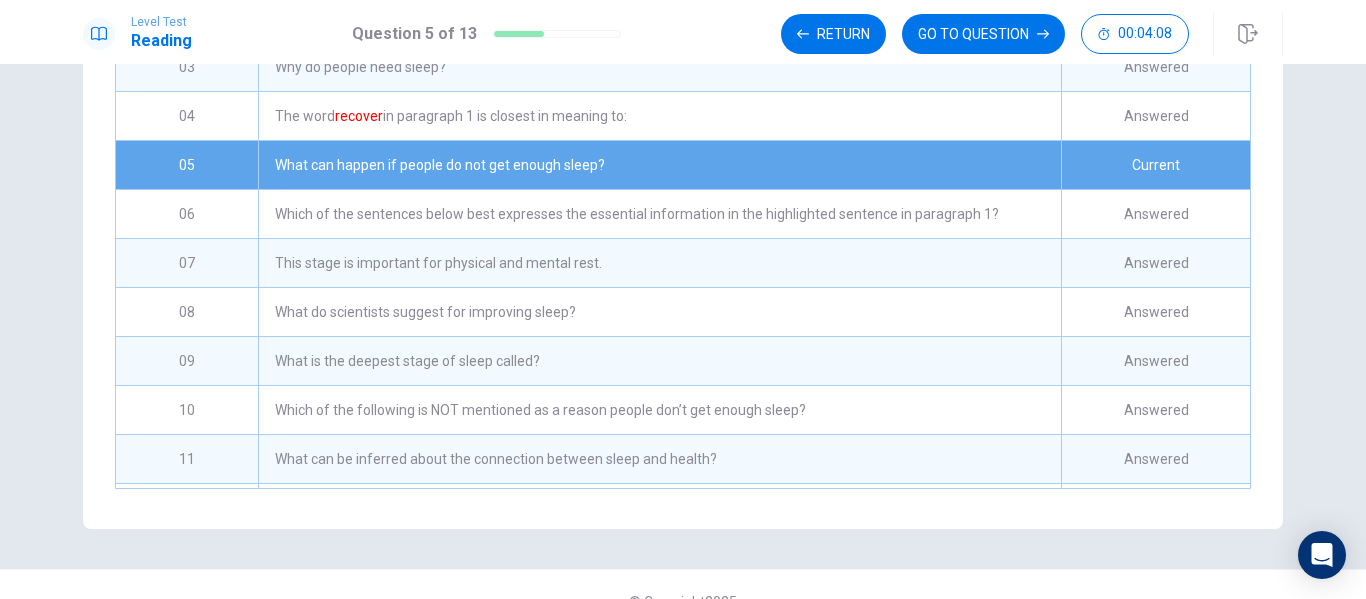 click on "Which of the sentences below best expresses the essential information in the highlighted sentence in paragraph 1?" at bounding box center [659, 214] 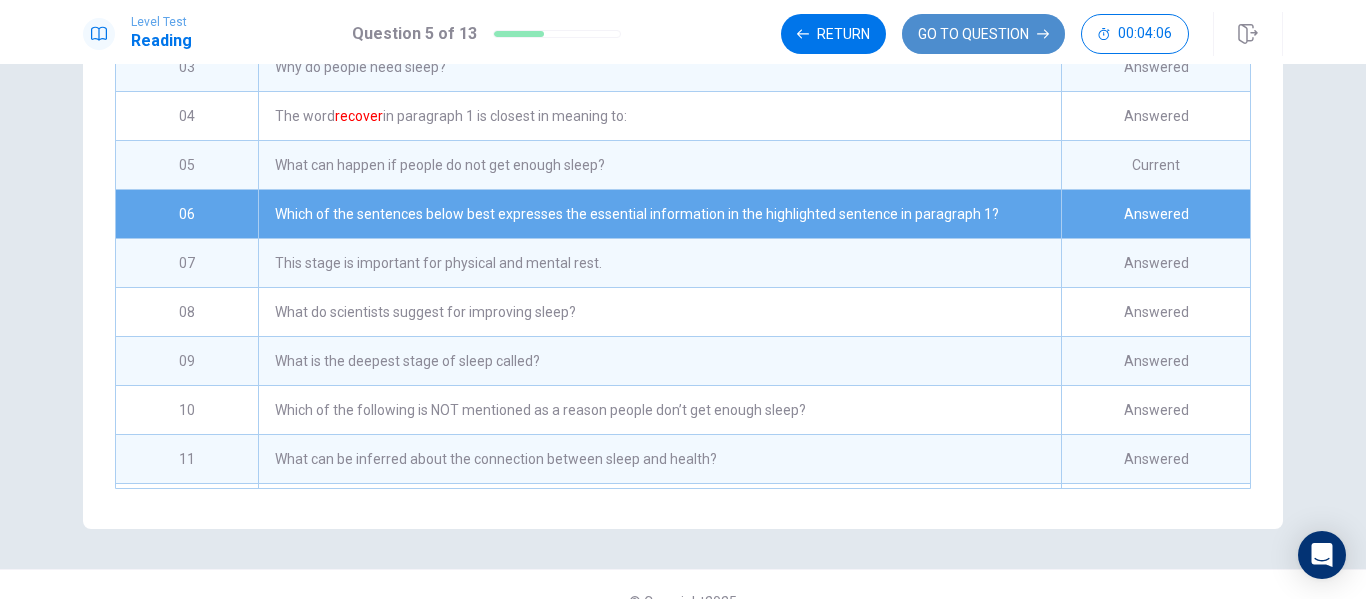 click on "GO TO QUESTION" at bounding box center (983, 34) 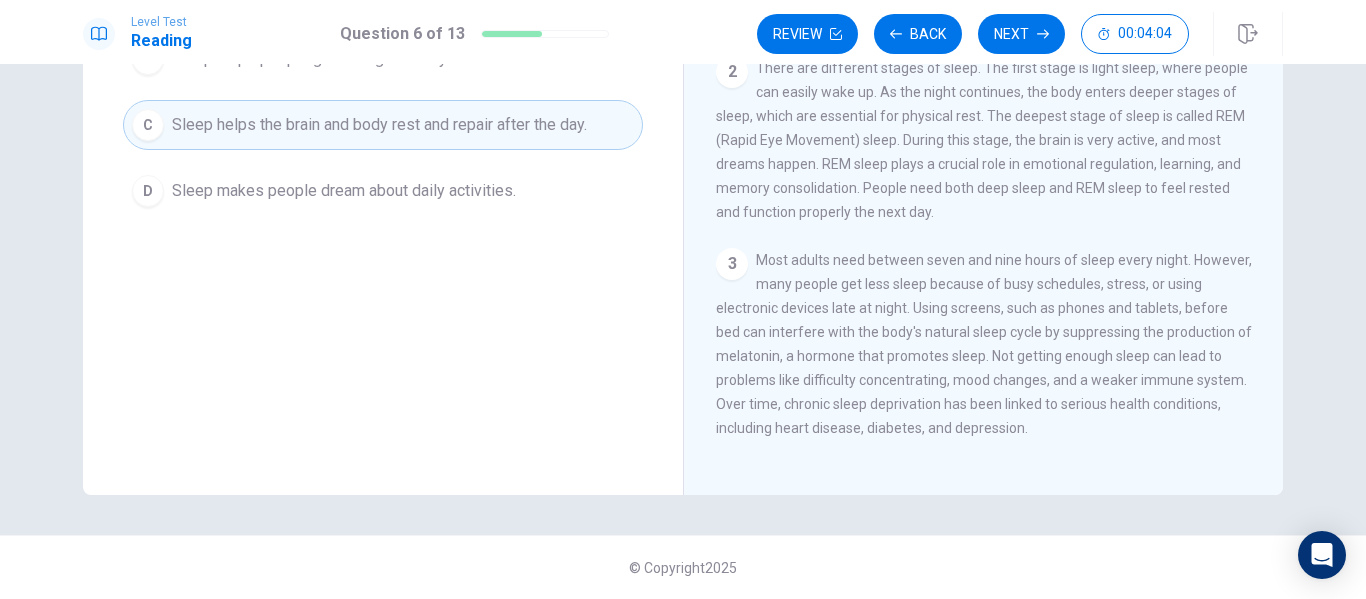 scroll, scrollTop: 104, scrollLeft: 0, axis: vertical 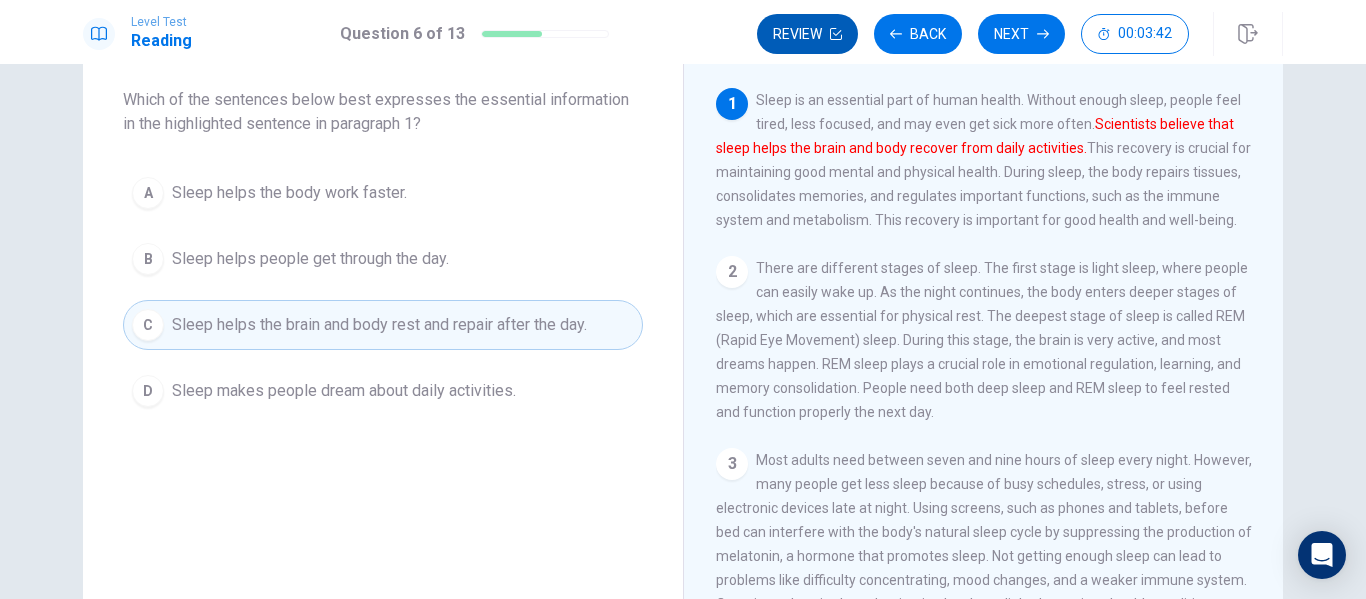 click on "Review" at bounding box center (807, 34) 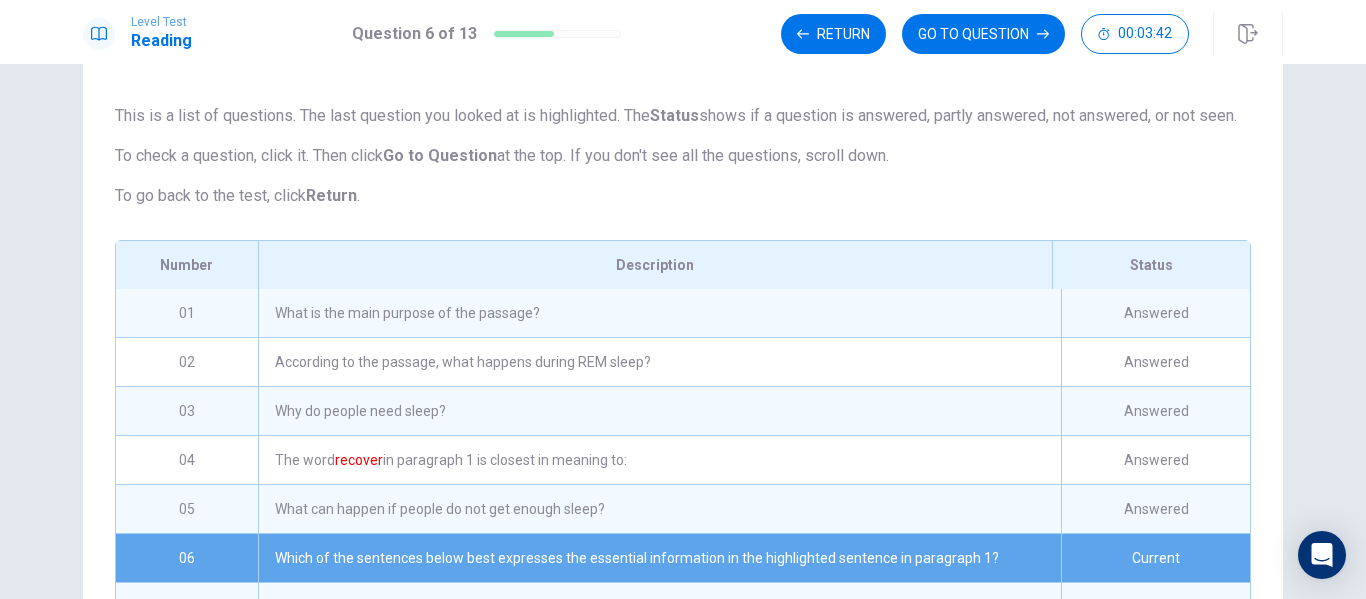 scroll, scrollTop: 383, scrollLeft: 0, axis: vertical 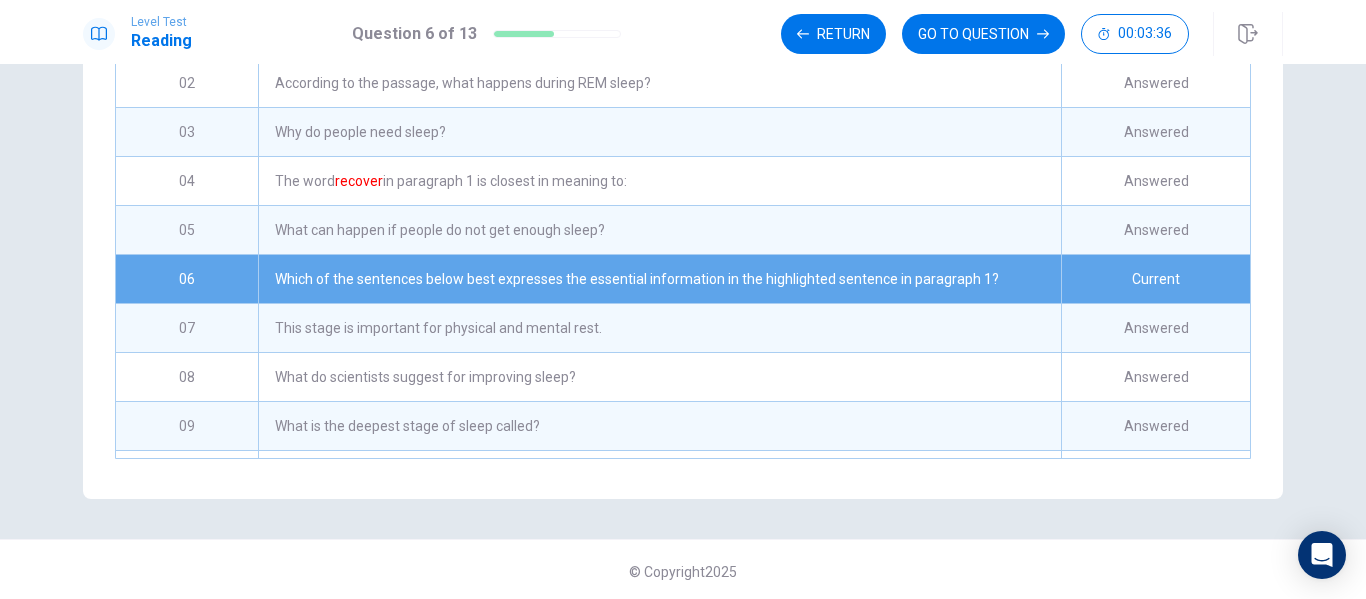 click on "The word  recover  in paragraph 1 is closest in meaning to:" at bounding box center [659, 181] 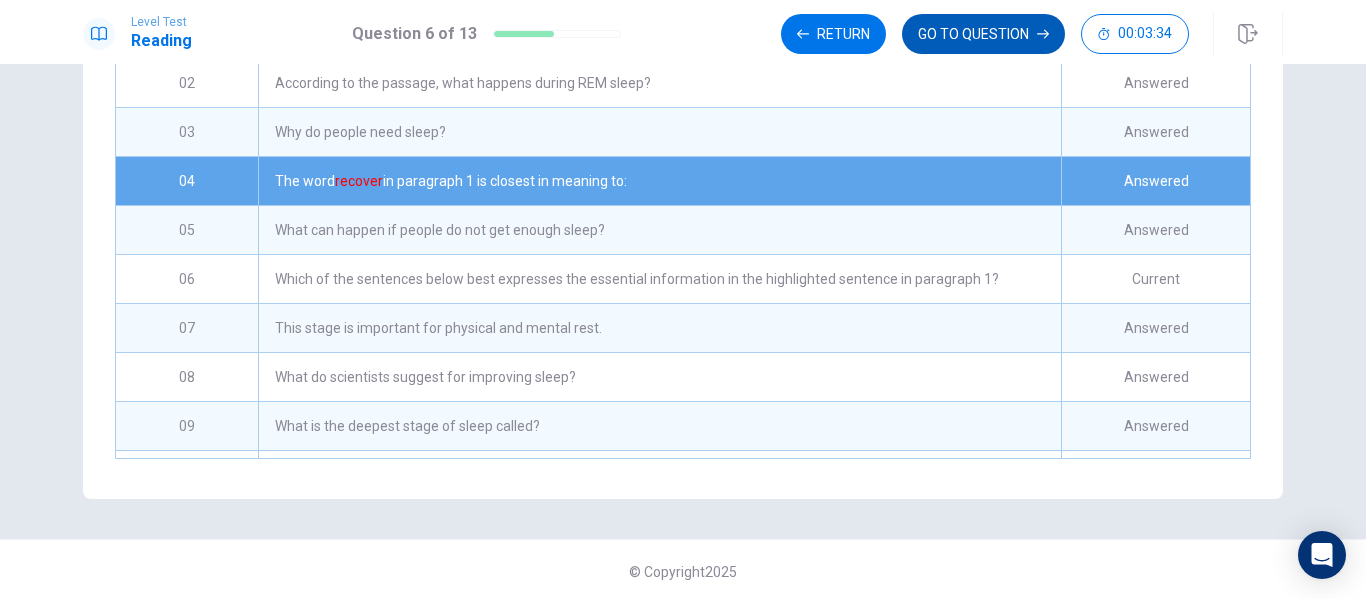 click on "GO TO QUESTION" at bounding box center (983, 34) 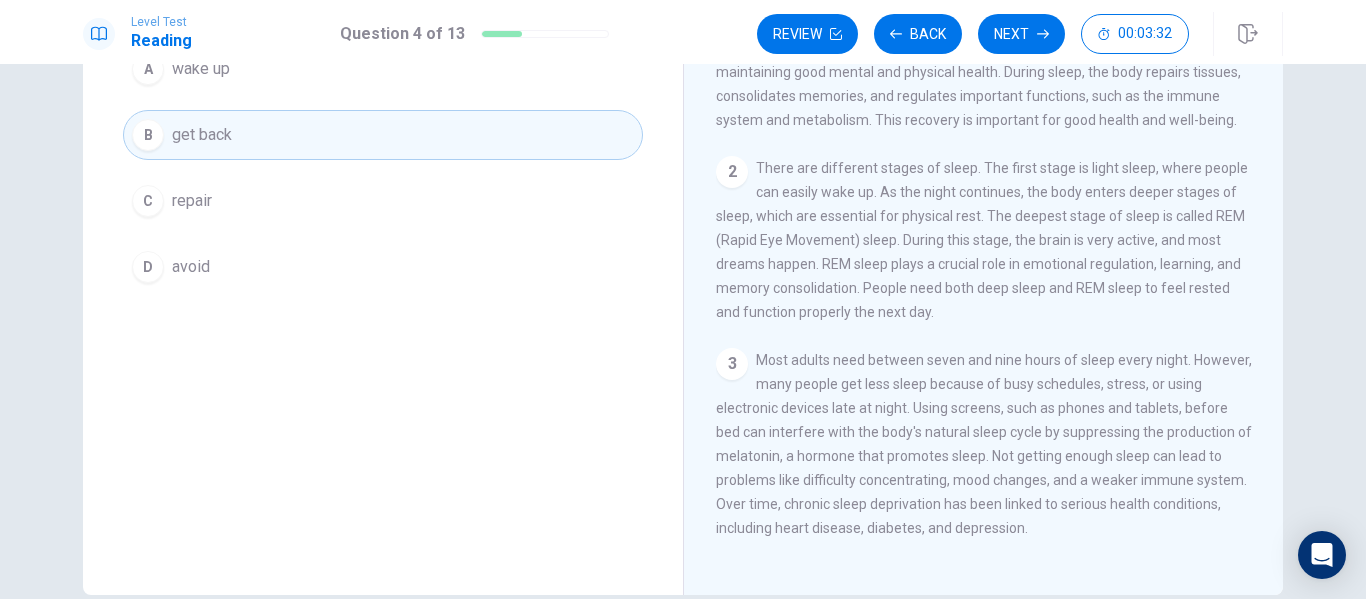 scroll, scrollTop: 104, scrollLeft: 0, axis: vertical 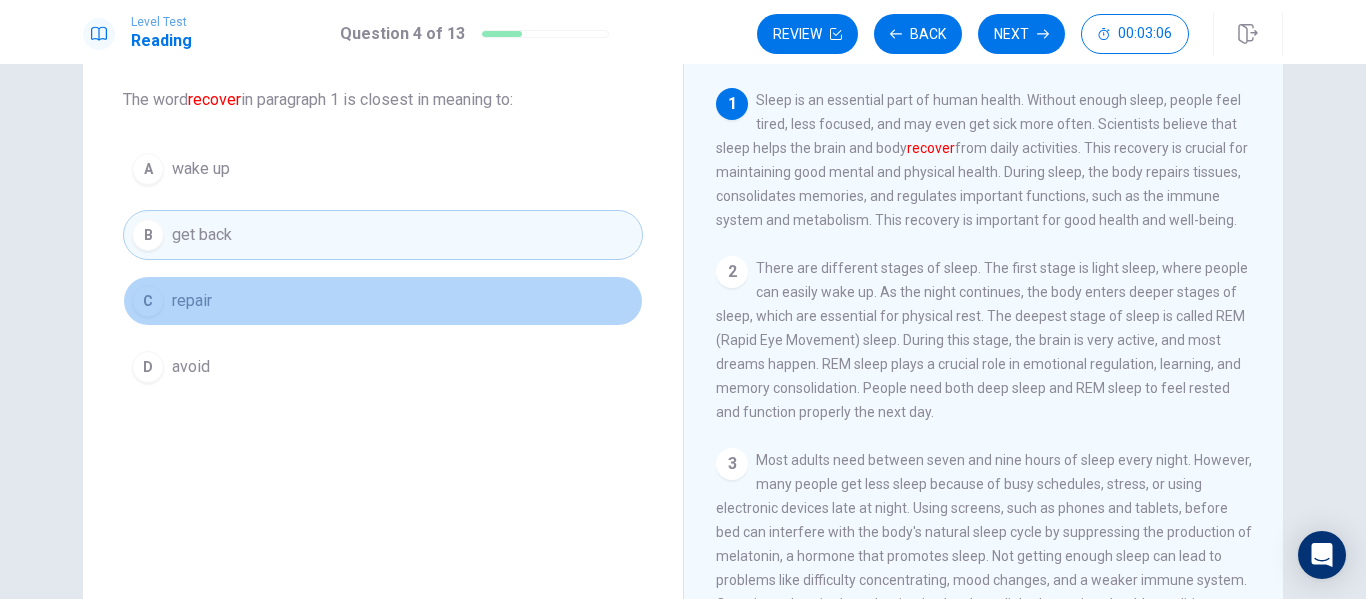 click on "repair" at bounding box center [192, 301] 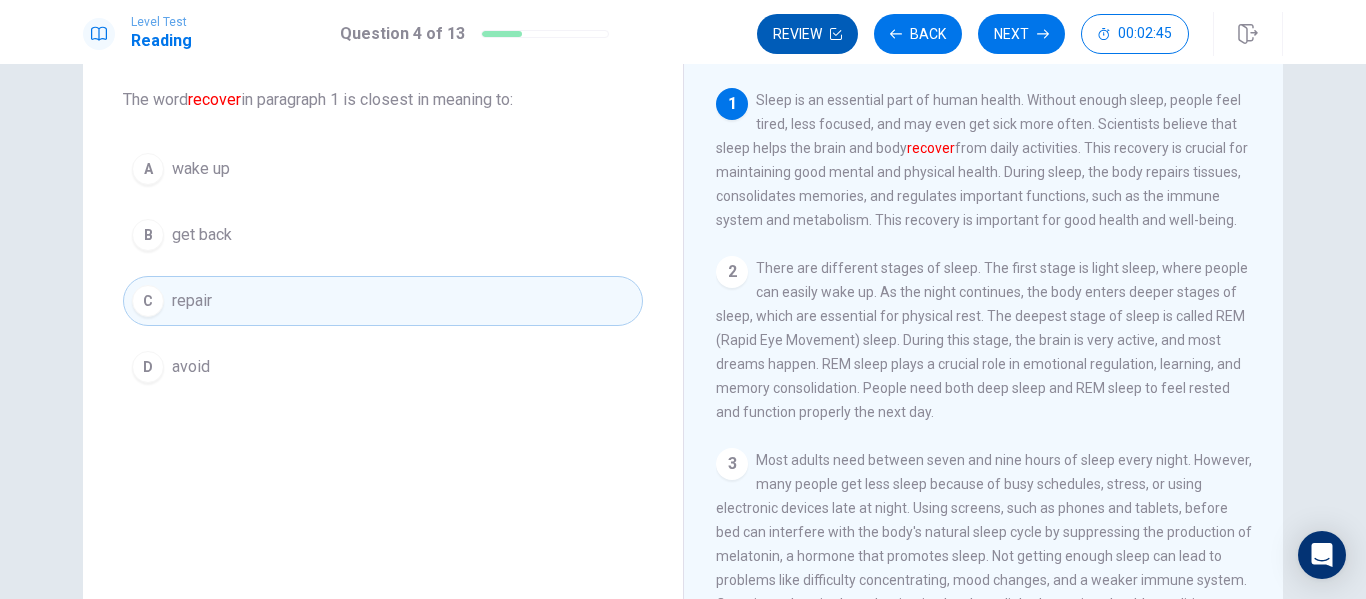click on "Review" at bounding box center (807, 34) 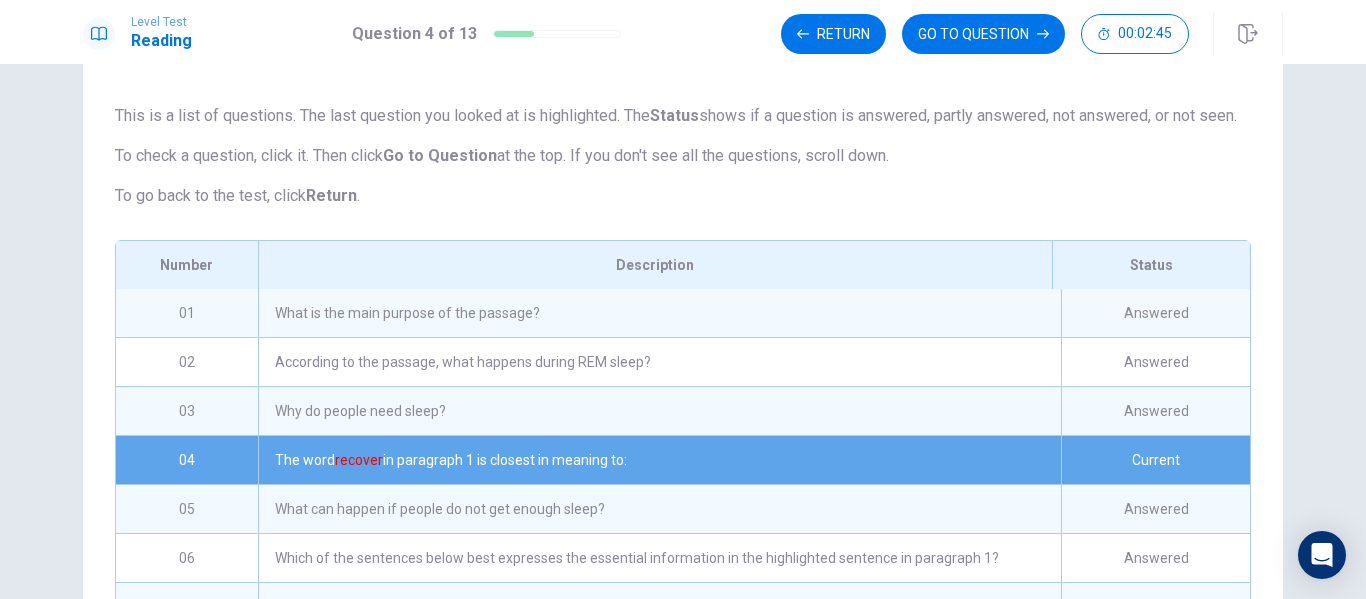 scroll, scrollTop: 353, scrollLeft: 0, axis: vertical 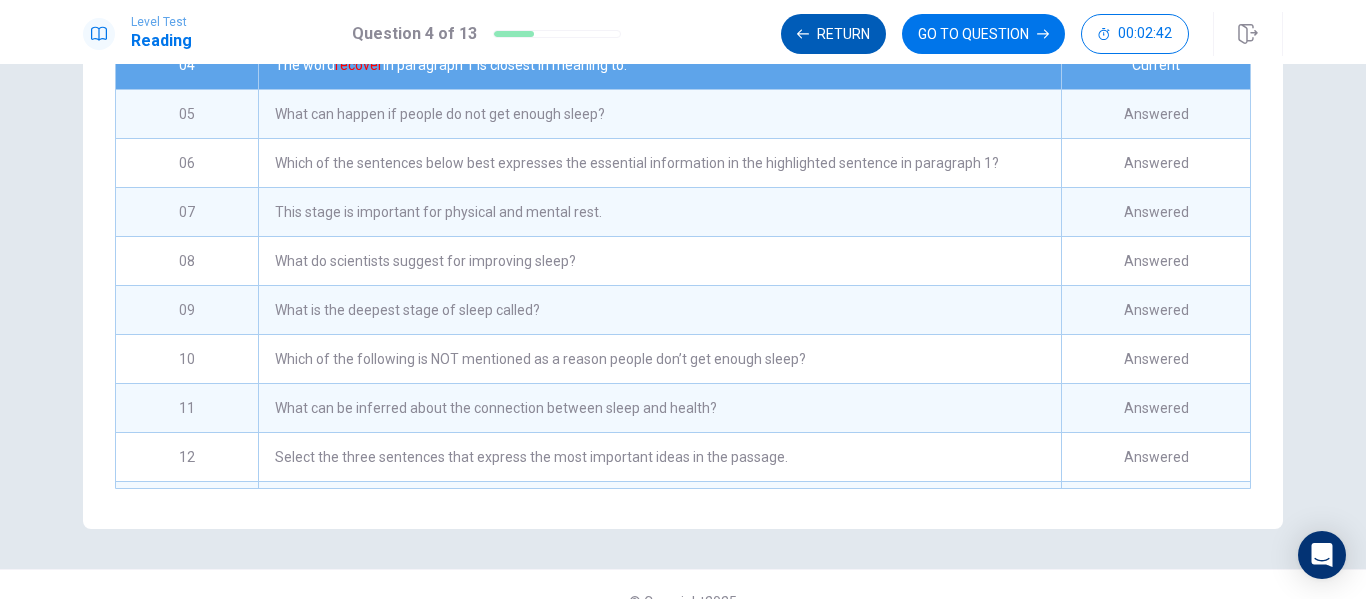 click on "Return" at bounding box center [833, 34] 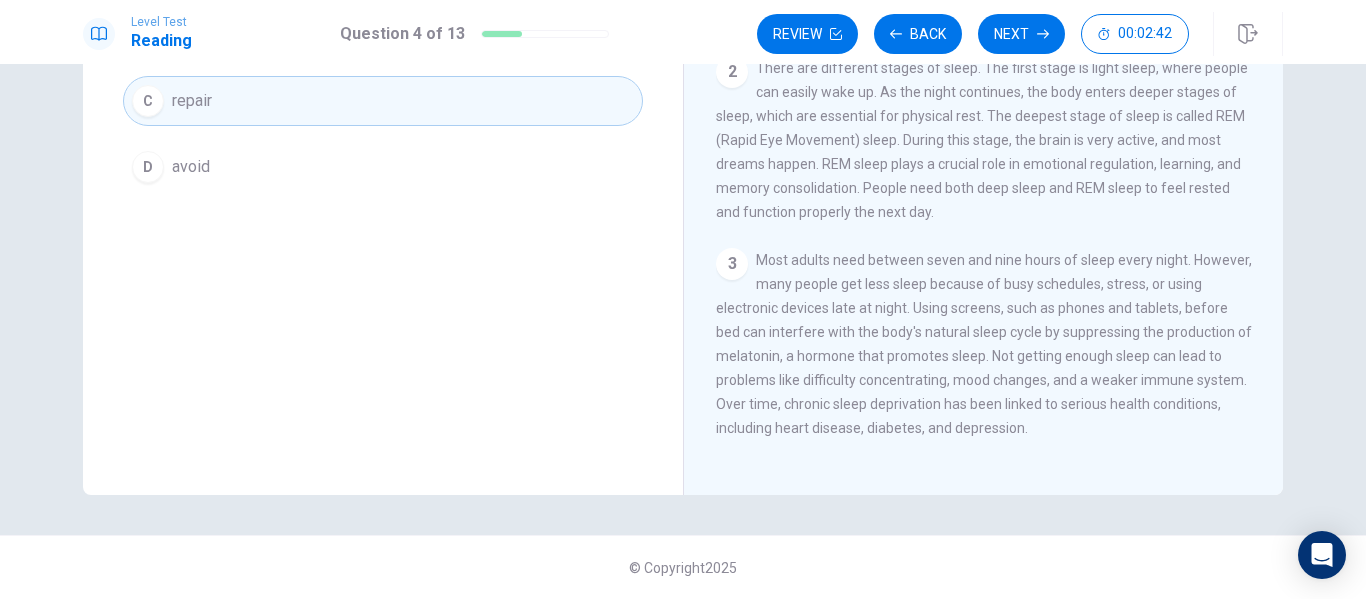 scroll, scrollTop: 304, scrollLeft: 0, axis: vertical 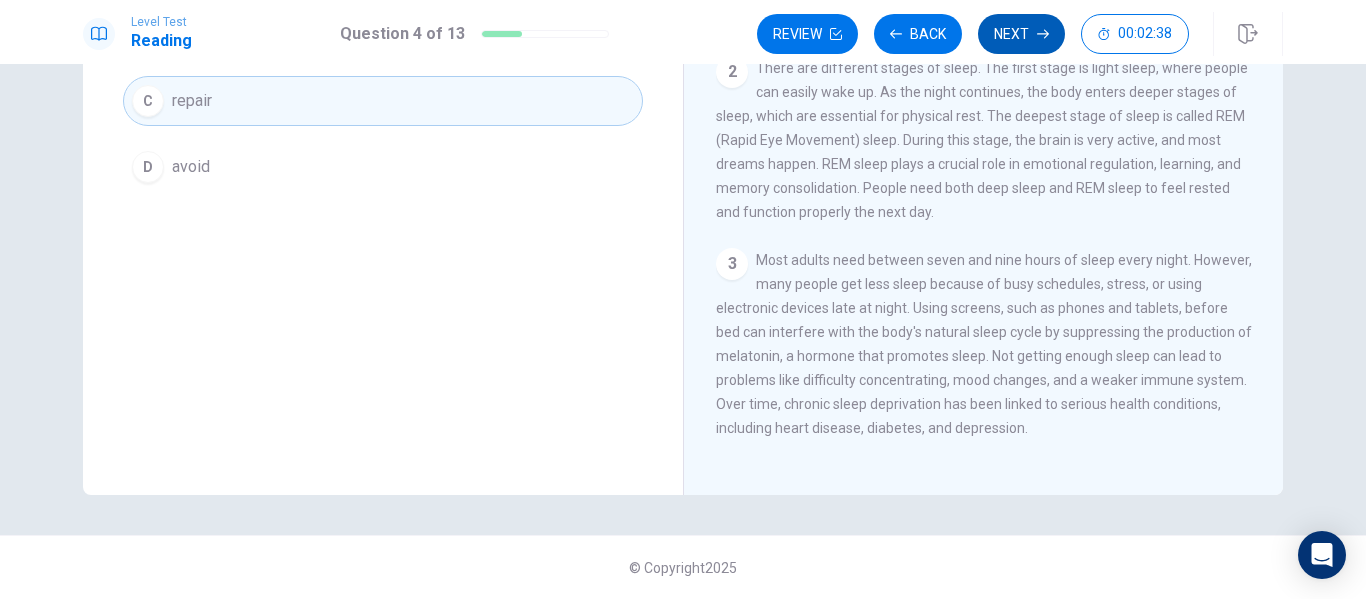 click on "Next" at bounding box center (1021, 34) 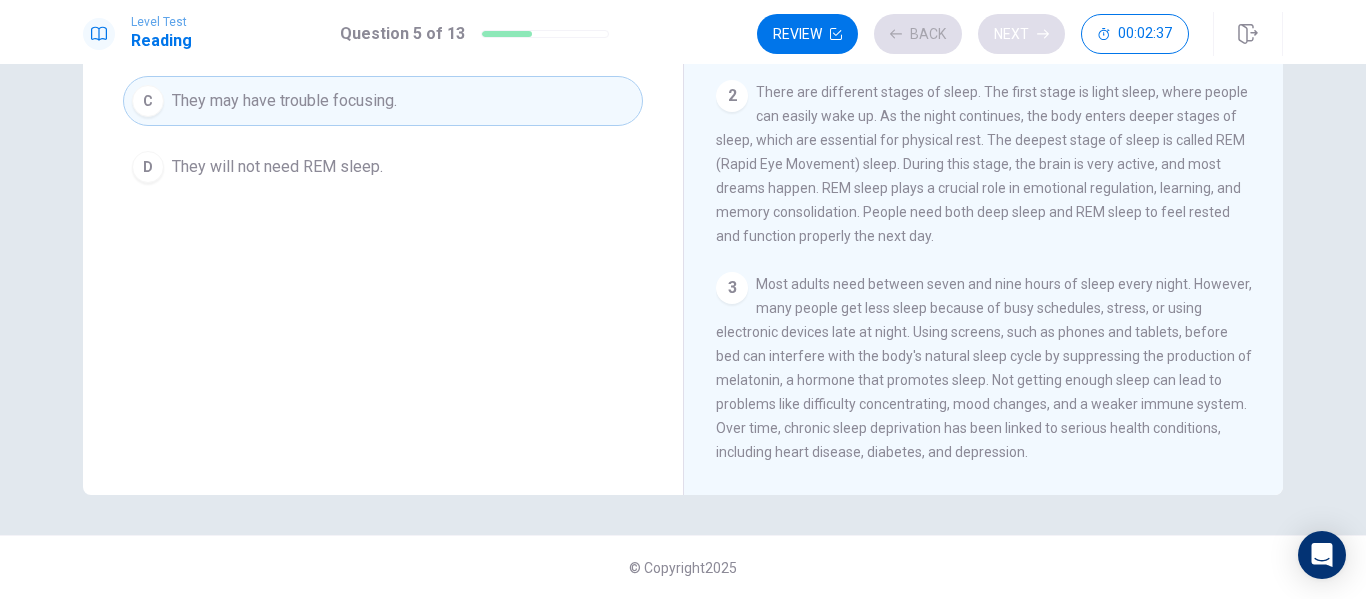 click on "Review Back Next 00:02:37" at bounding box center (973, 34) 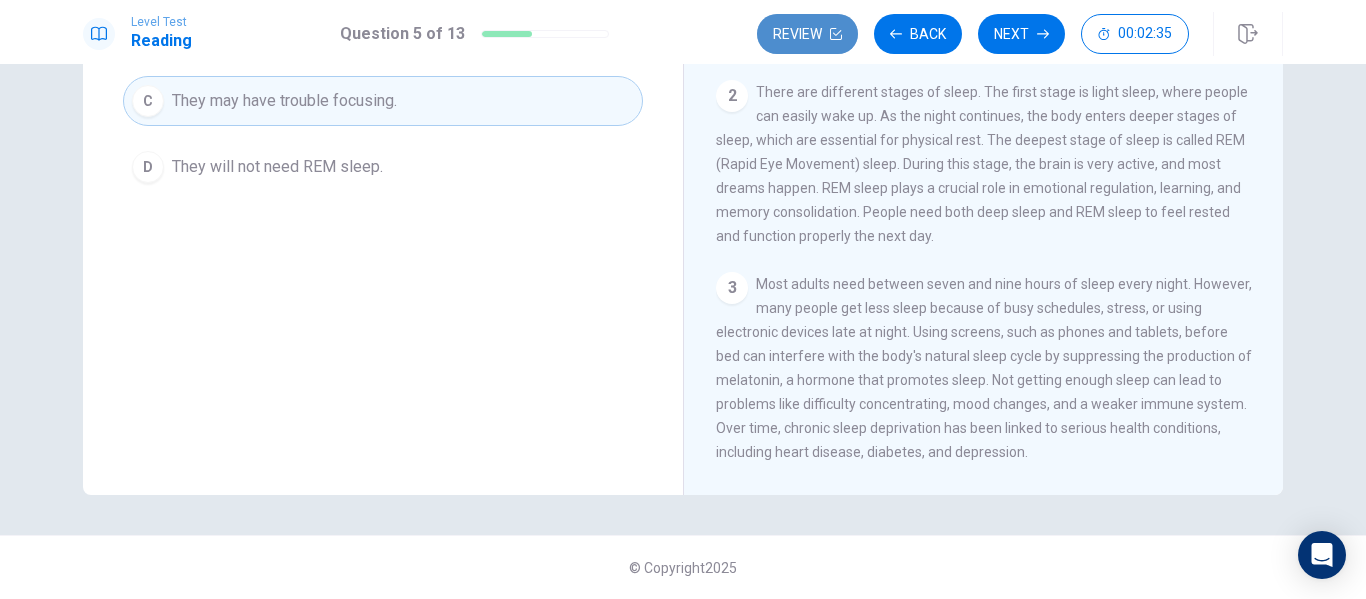 click on "Review" at bounding box center [807, 34] 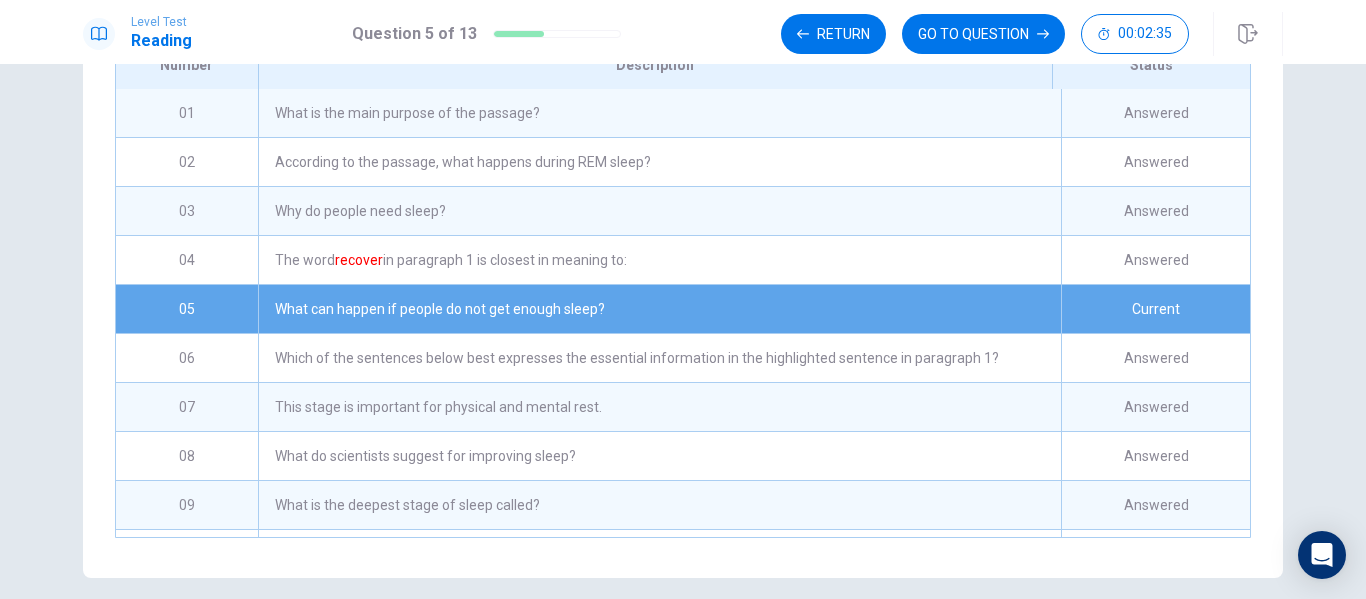 scroll, scrollTop: 353, scrollLeft: 0, axis: vertical 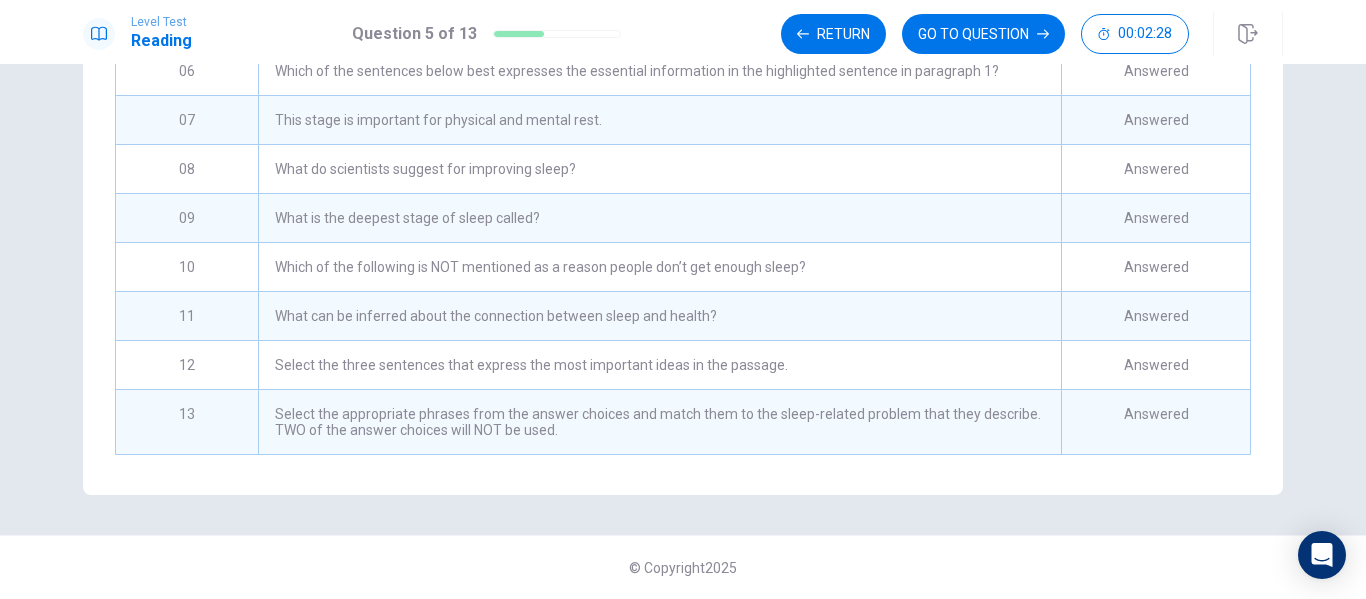 click on "Select the appropriate phrases from the answer choices and match them to the sleep-related problem that they describe. TWO of the answer choices will NOT be used." at bounding box center [659, 422] 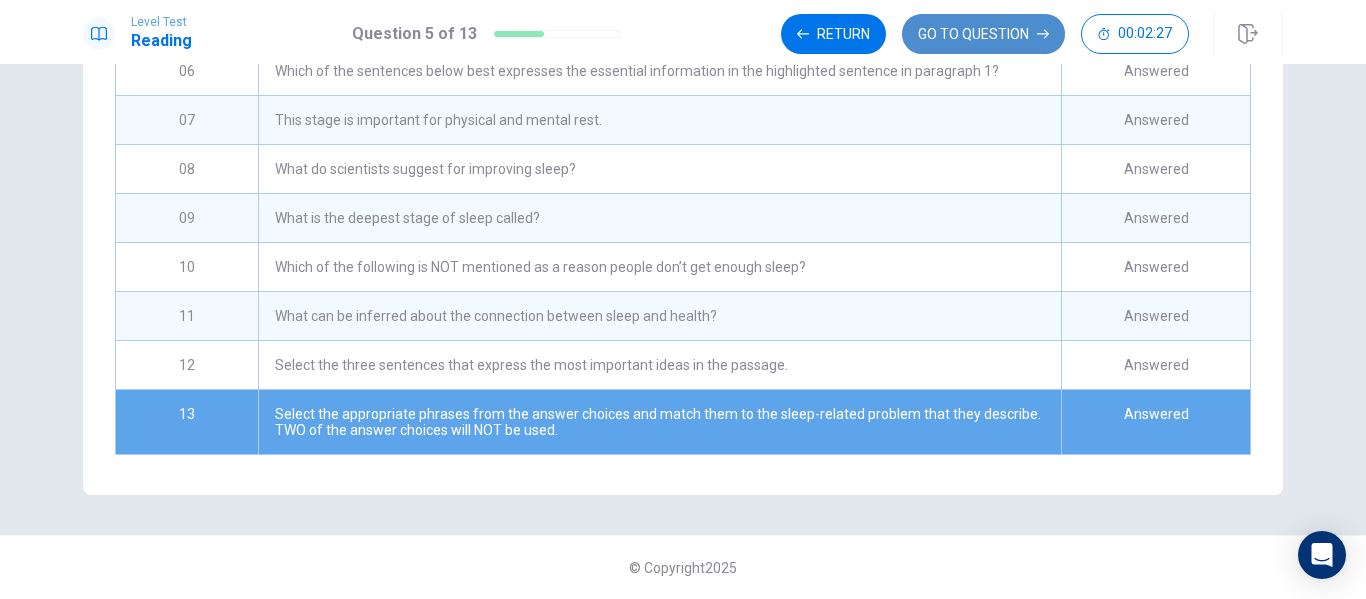 click on "GO TO QUESTION" at bounding box center [983, 34] 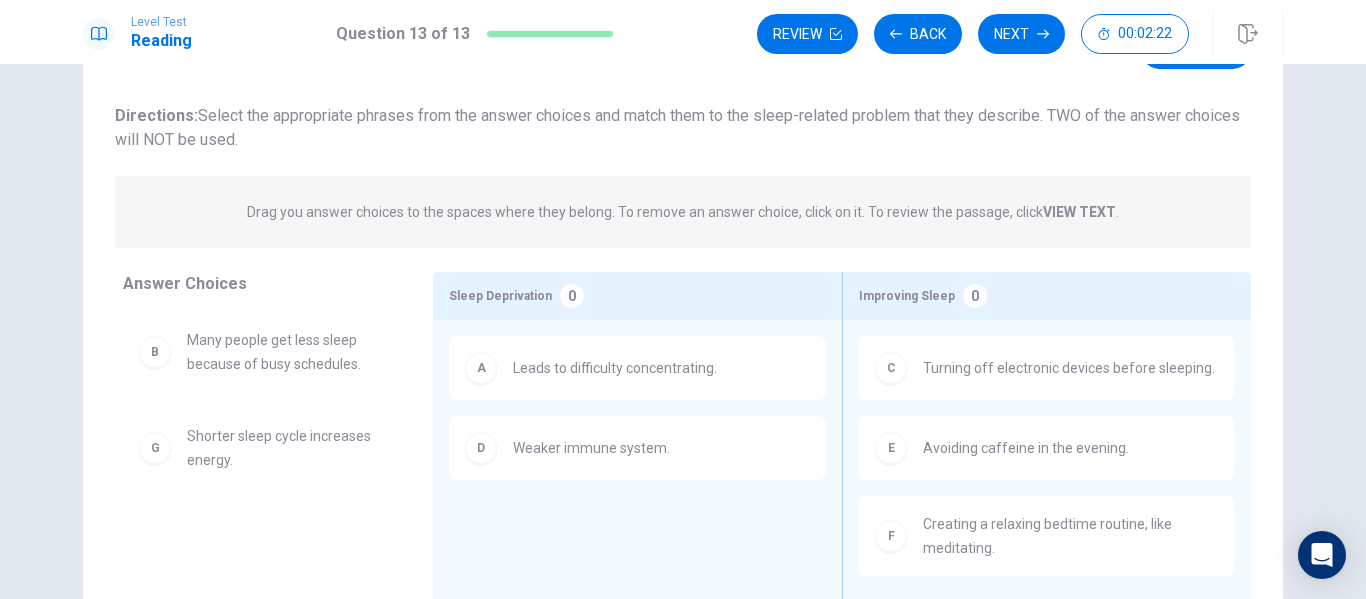 scroll, scrollTop: 4, scrollLeft: 0, axis: vertical 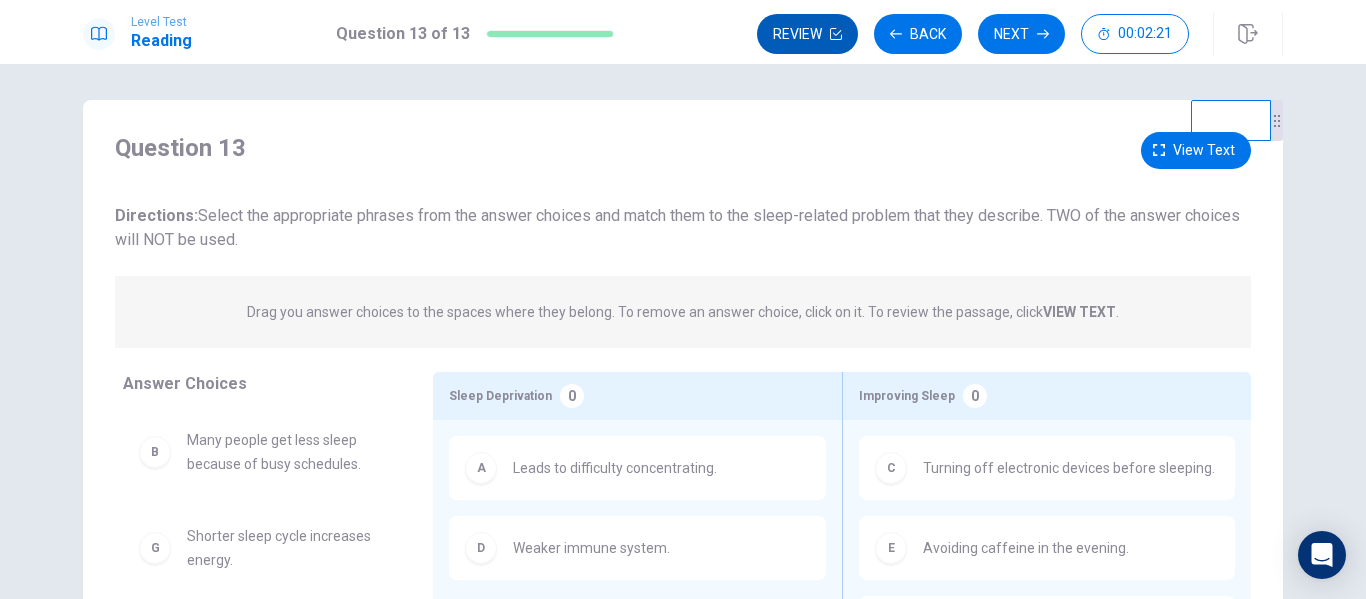 click on "Review" at bounding box center (807, 34) 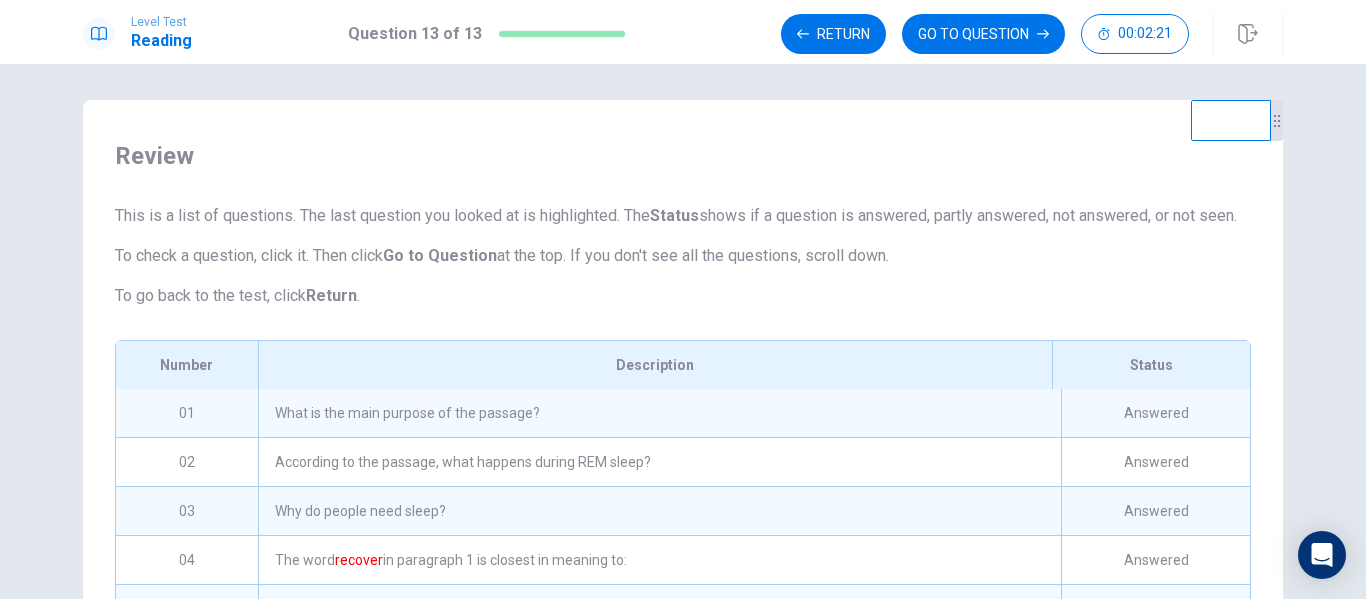 scroll, scrollTop: 411, scrollLeft: 0, axis: vertical 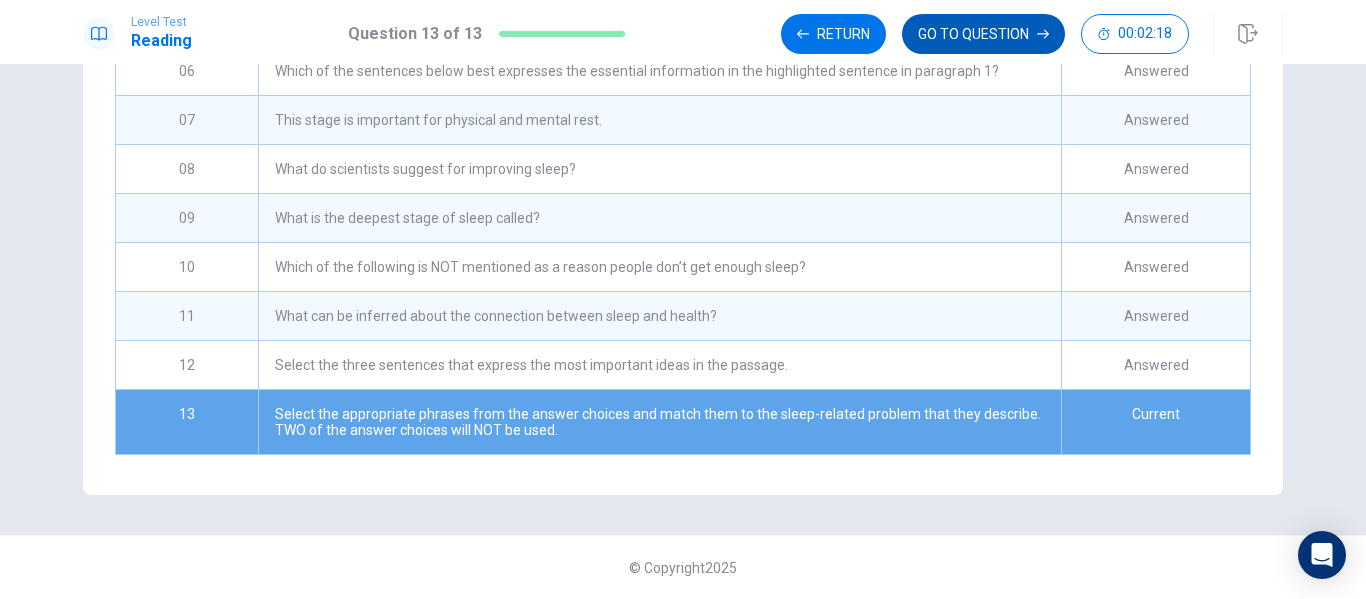 click on "GO TO QUESTION" at bounding box center (983, 34) 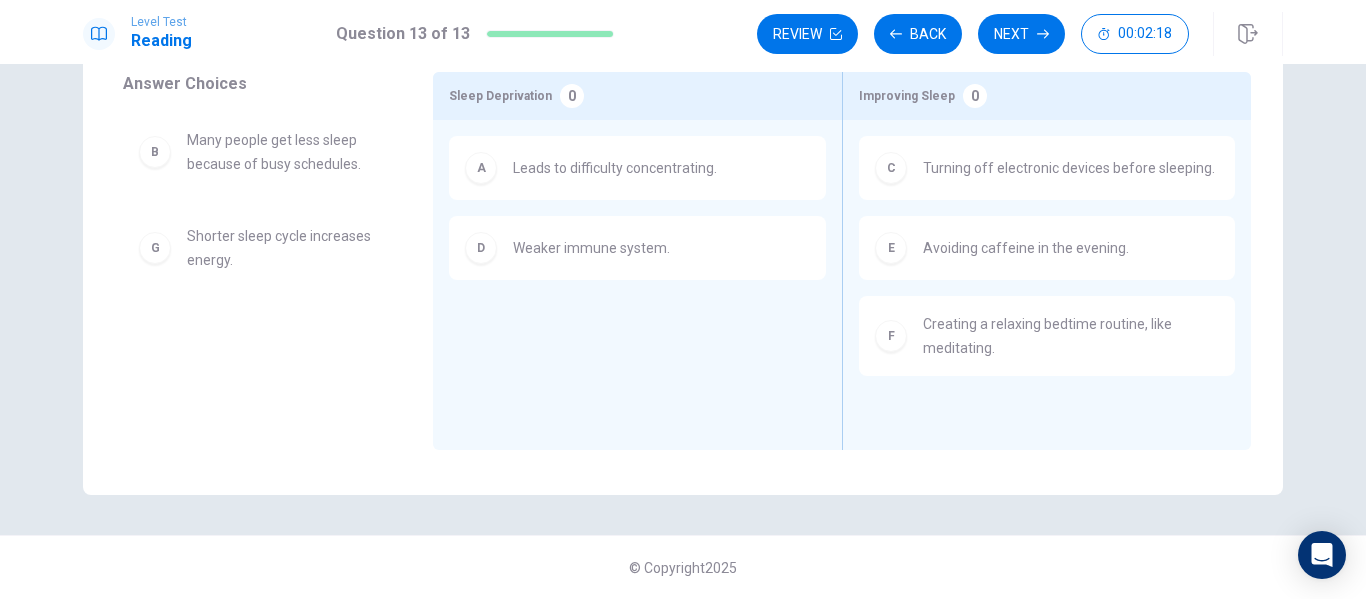 scroll, scrollTop: 304, scrollLeft: 0, axis: vertical 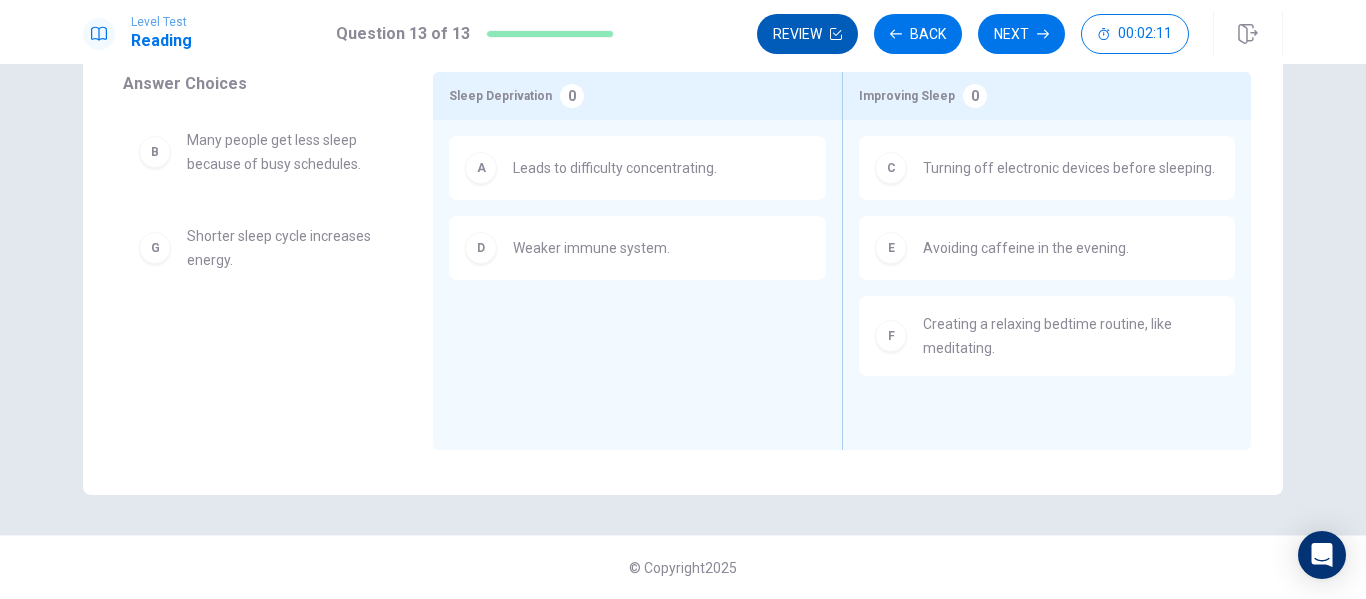 click on "Review" at bounding box center [807, 34] 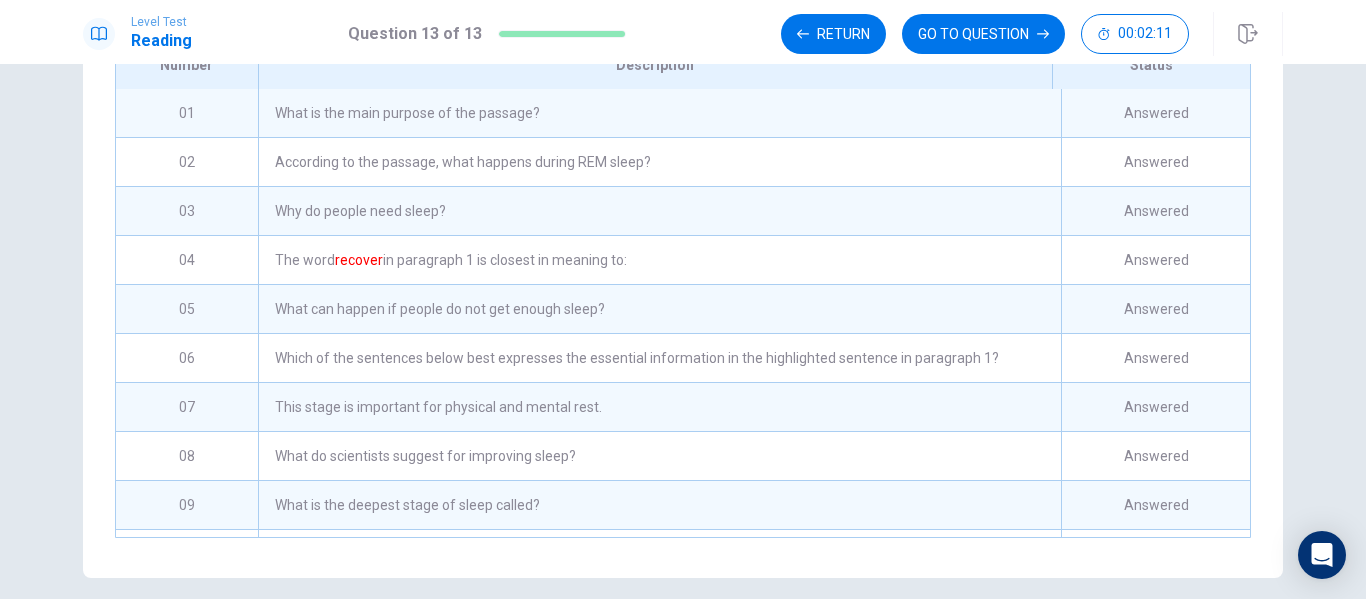 scroll, scrollTop: 411, scrollLeft: 0, axis: vertical 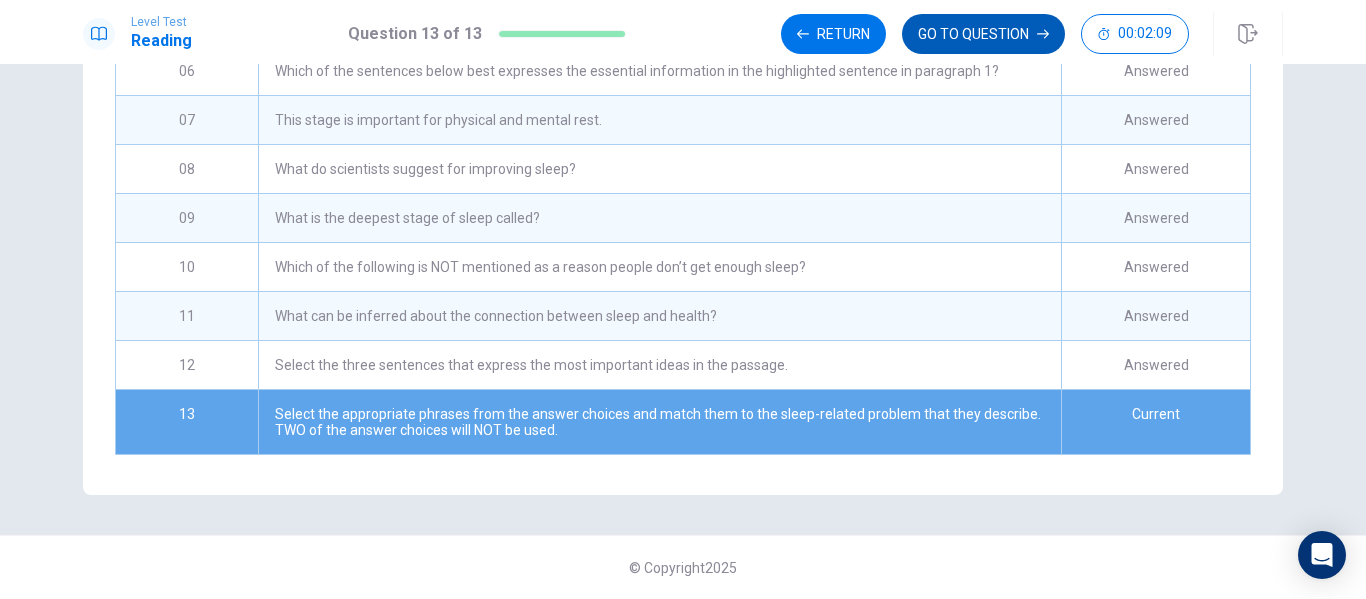 click on "GO TO QUESTION" at bounding box center [983, 34] 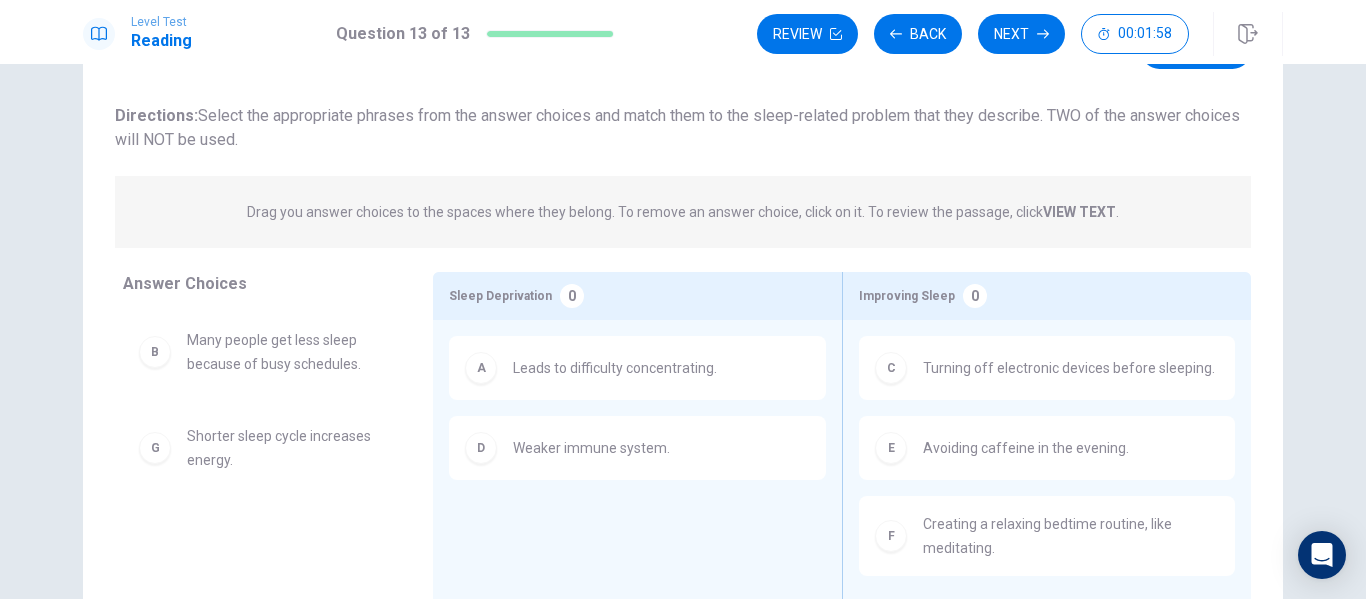 scroll, scrollTop: 0, scrollLeft: 0, axis: both 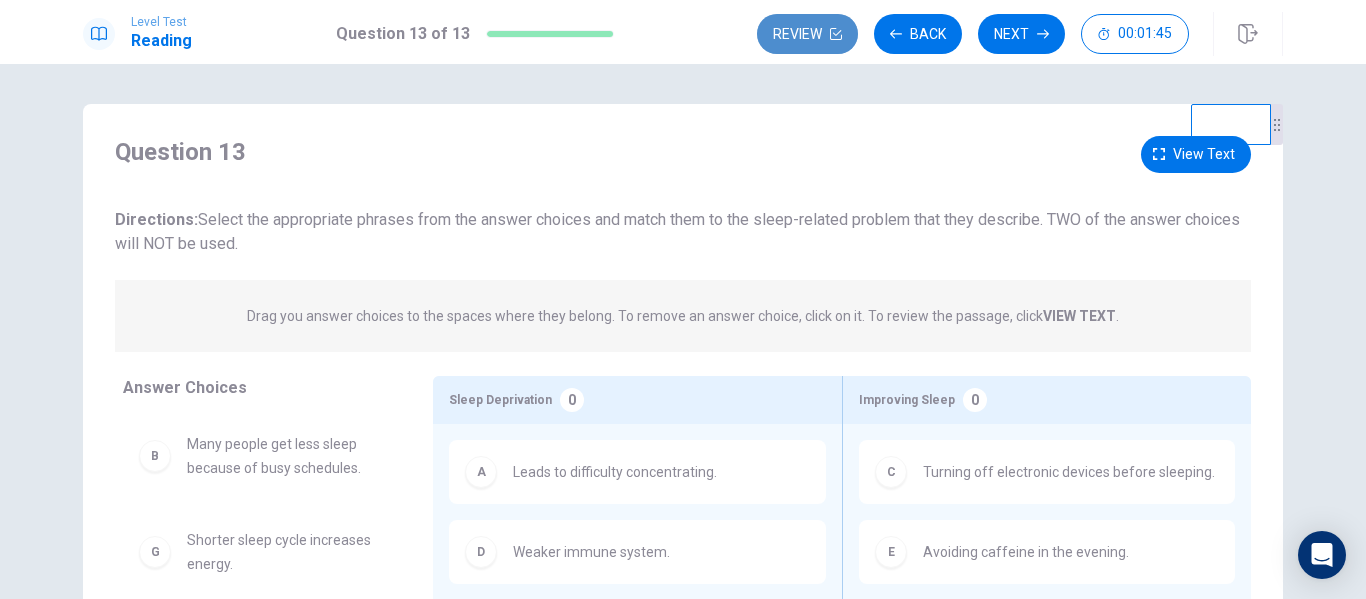 click on "Review" at bounding box center (807, 34) 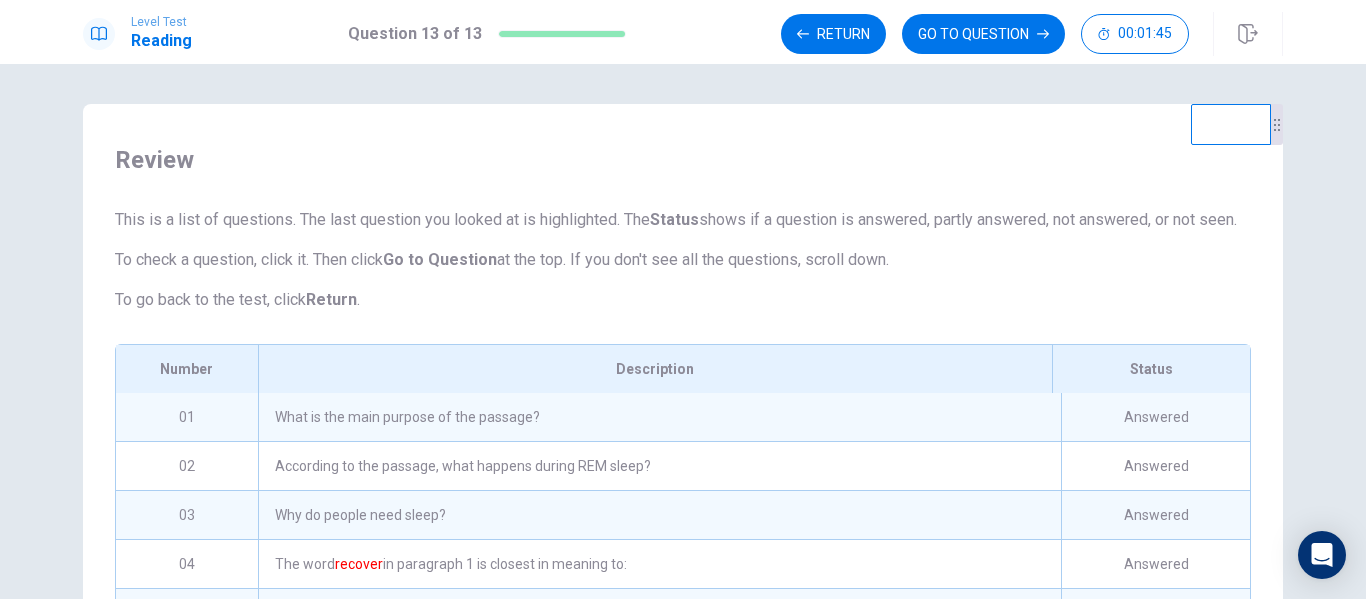scroll, scrollTop: 411, scrollLeft: 0, axis: vertical 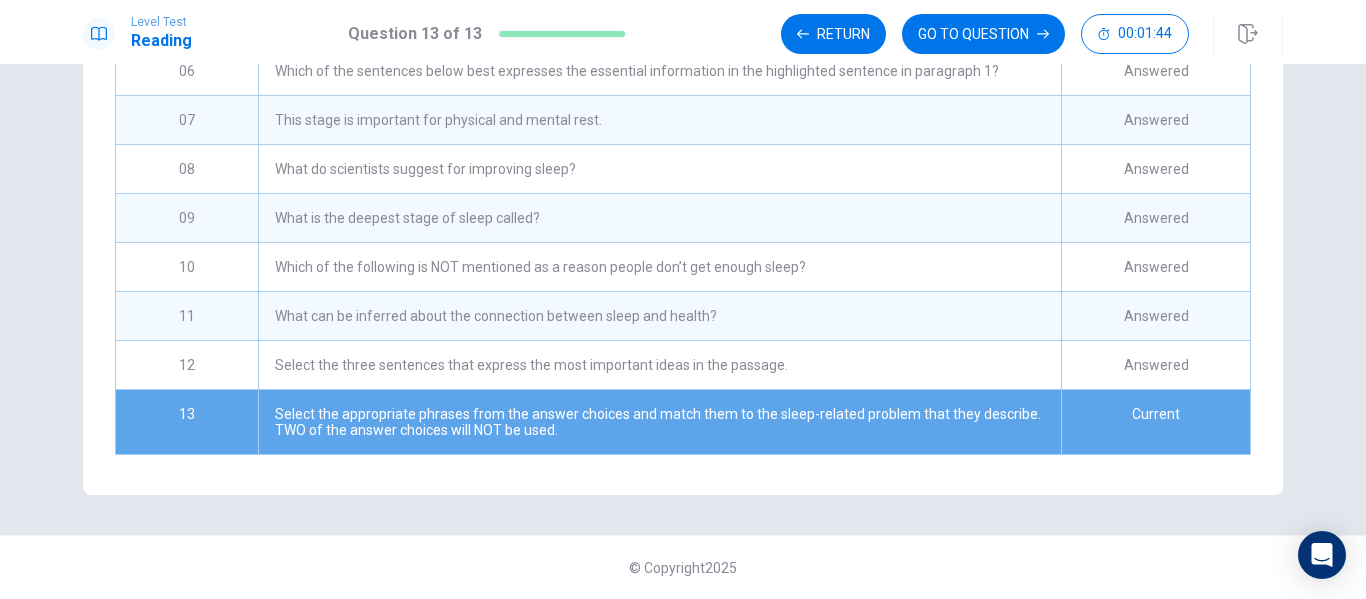 click on "Select the three sentences that express the most important ideas in the passage." at bounding box center [659, 365] 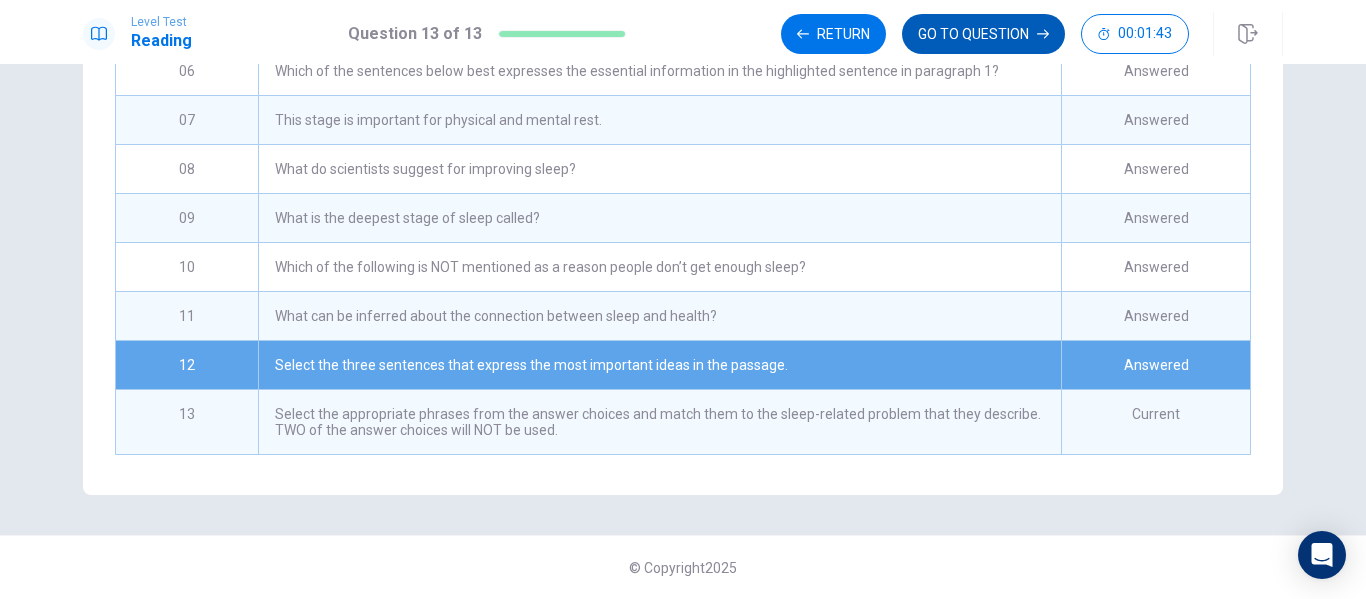 click on "GO TO QUESTION" at bounding box center [983, 34] 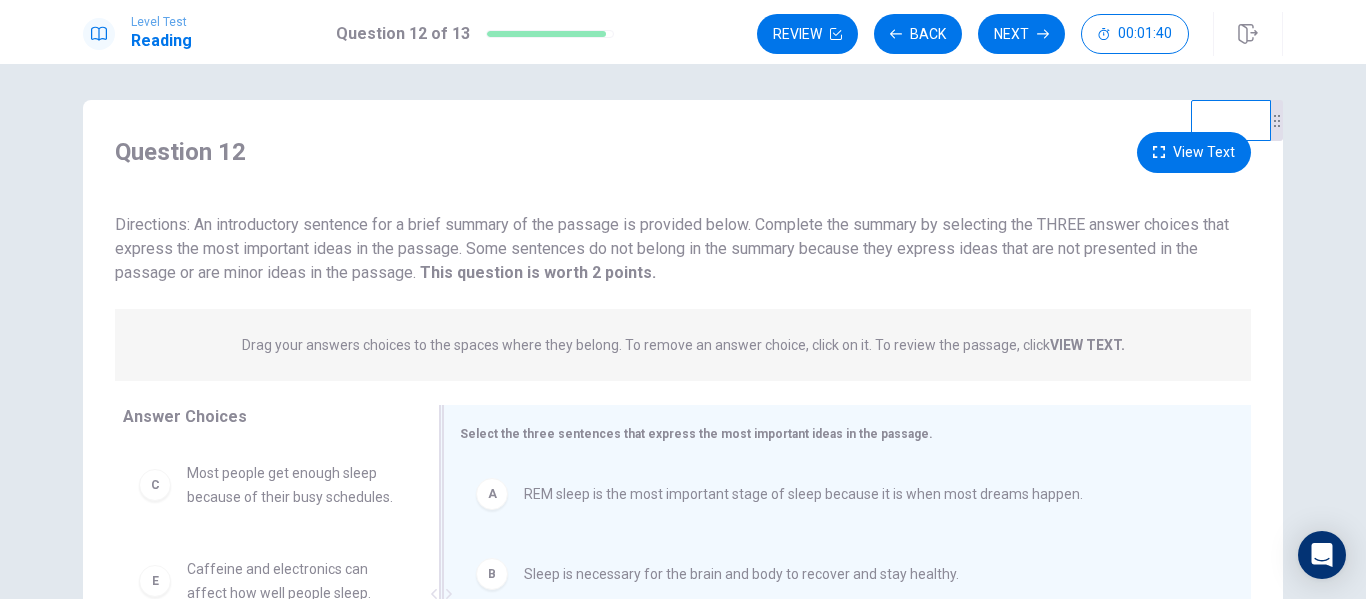 scroll, scrollTop: 204, scrollLeft: 0, axis: vertical 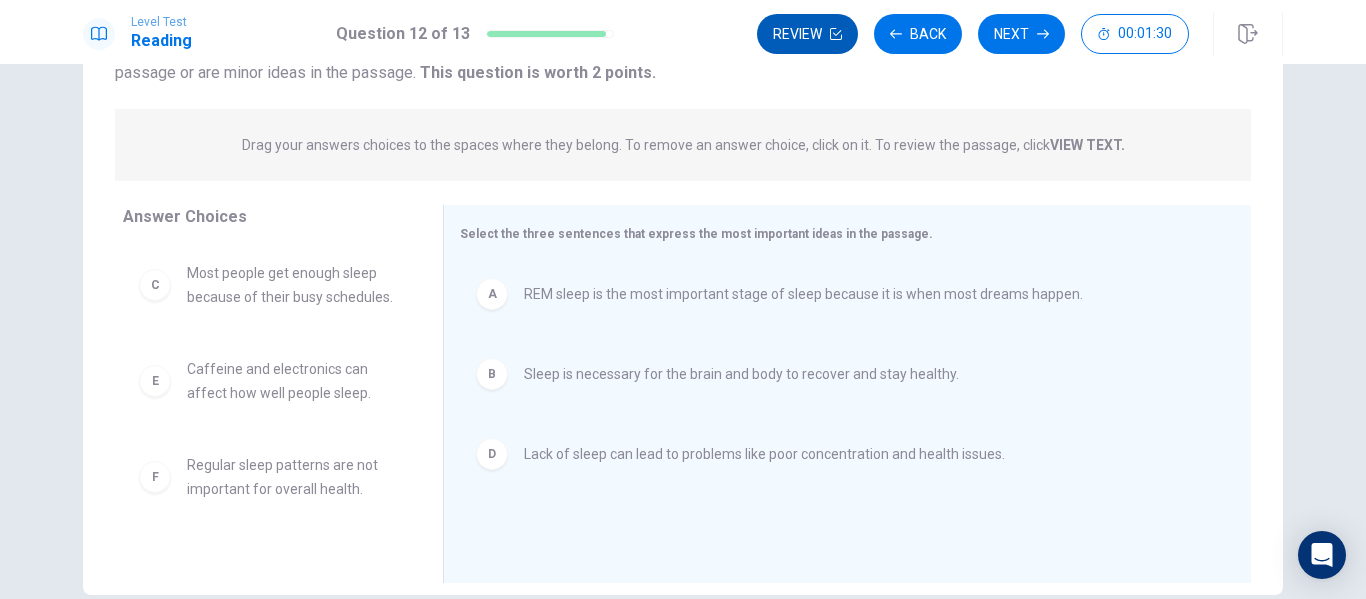 click on "Review" at bounding box center (807, 34) 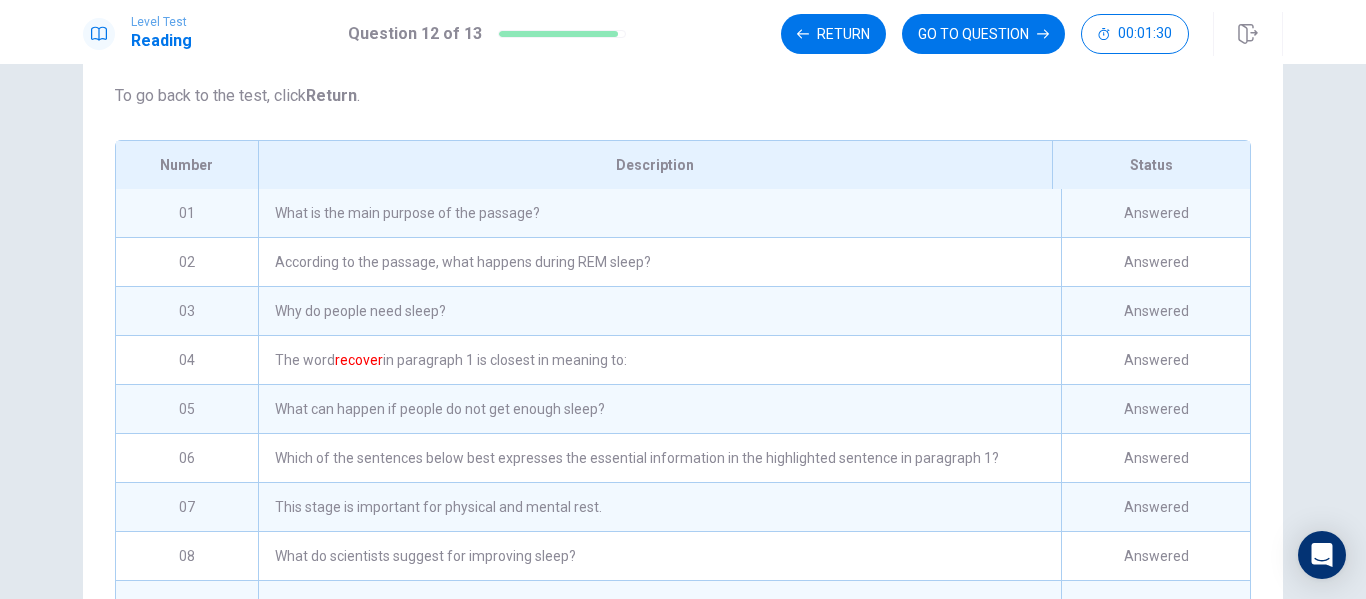 scroll, scrollTop: 411, scrollLeft: 0, axis: vertical 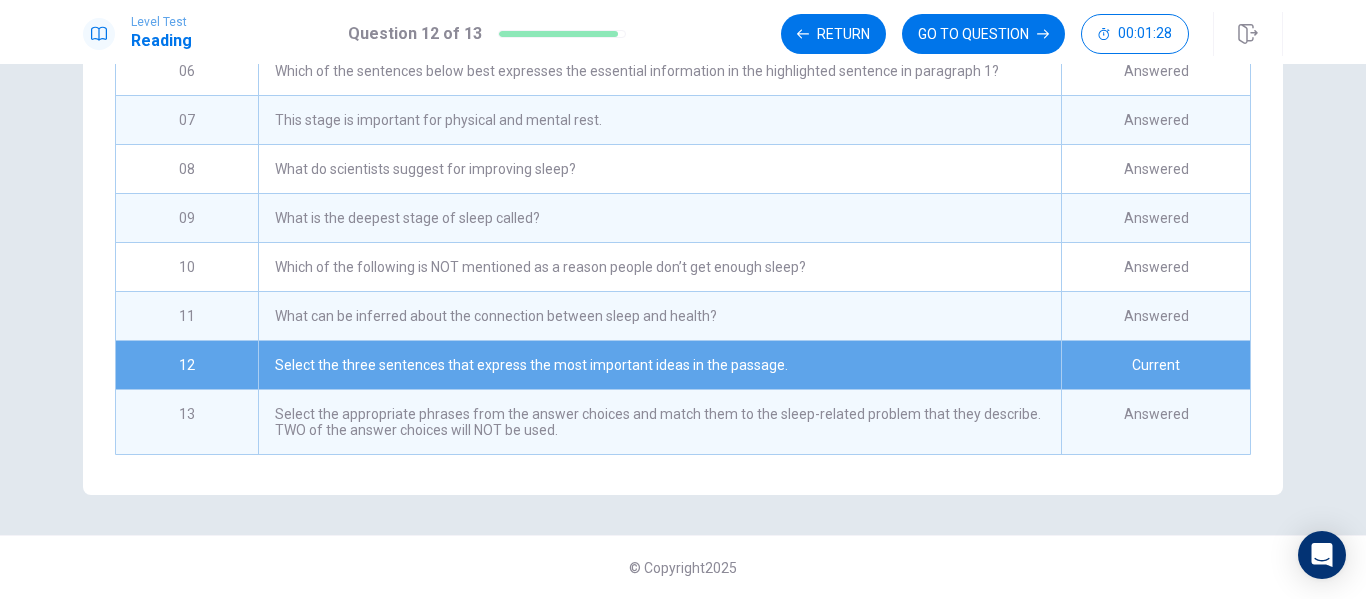 click on "Select the appropriate phrases from the answer choices and match them to the sleep-related problem that they describe. TWO of the answer choices will NOT be used." at bounding box center [659, 422] 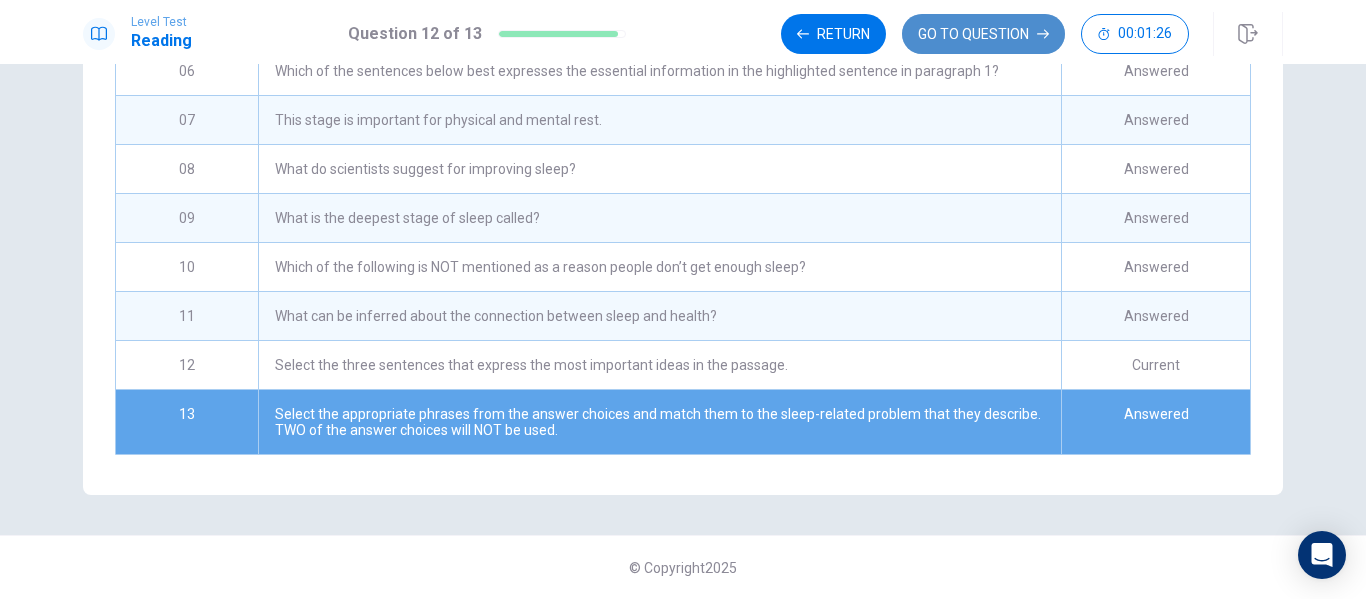 click on "GO TO QUESTION" at bounding box center (983, 34) 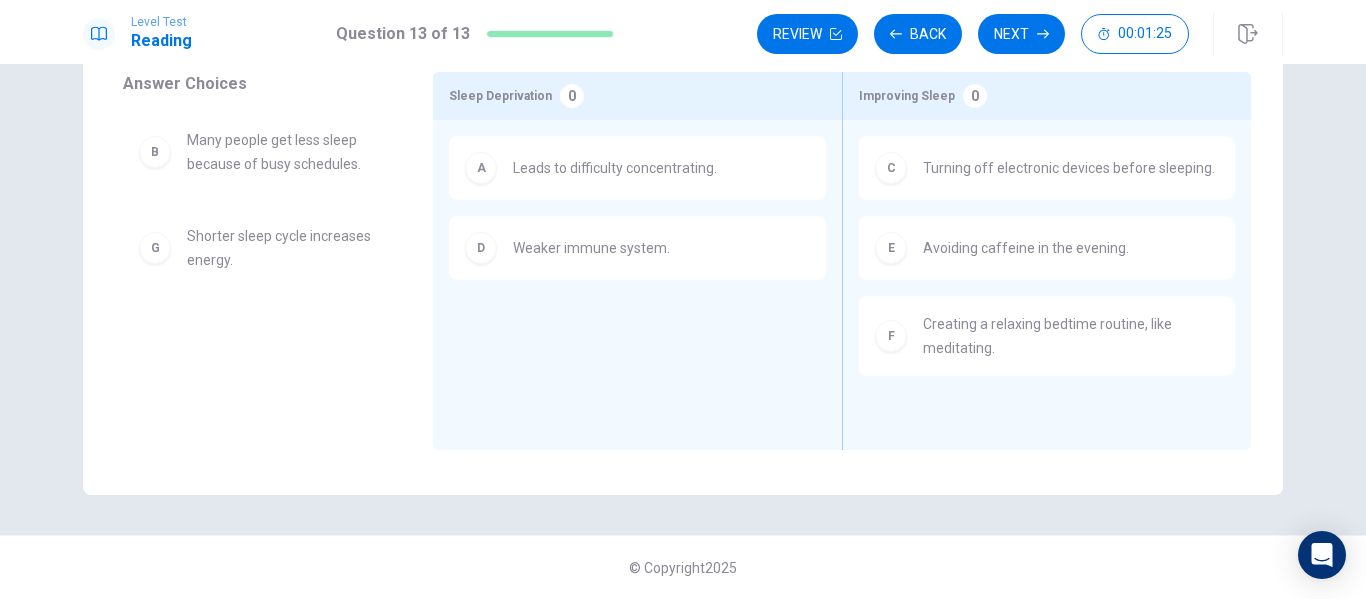 scroll, scrollTop: 0, scrollLeft: 0, axis: both 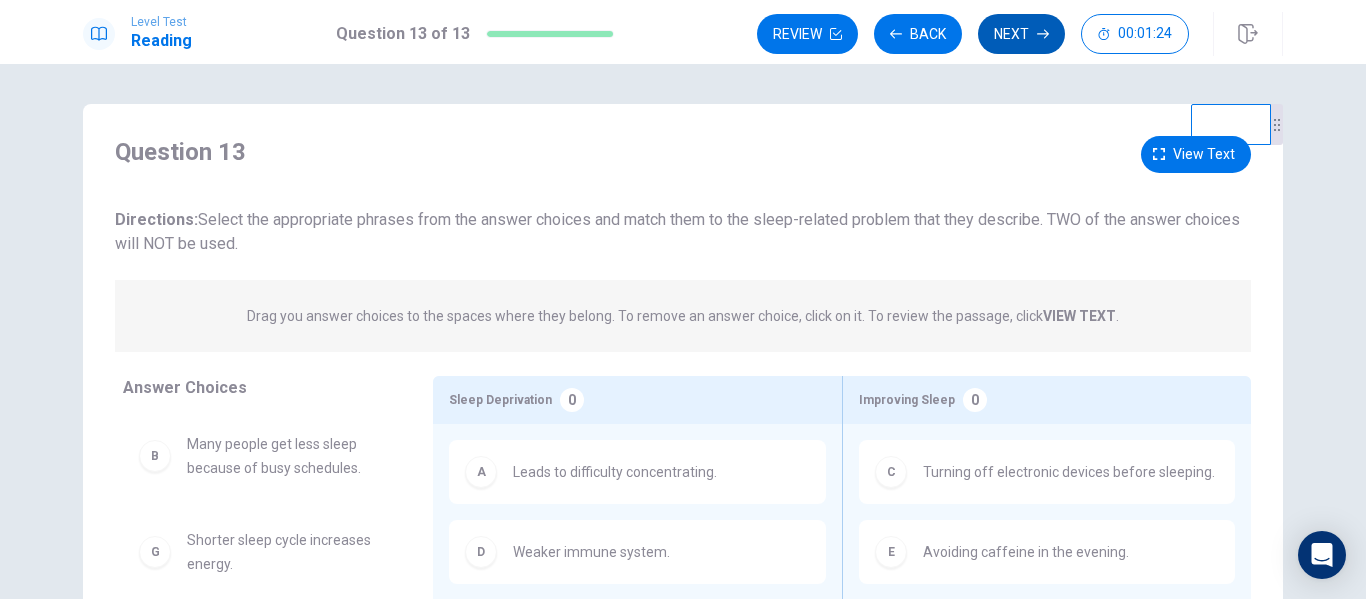 click on "Next" at bounding box center (1021, 34) 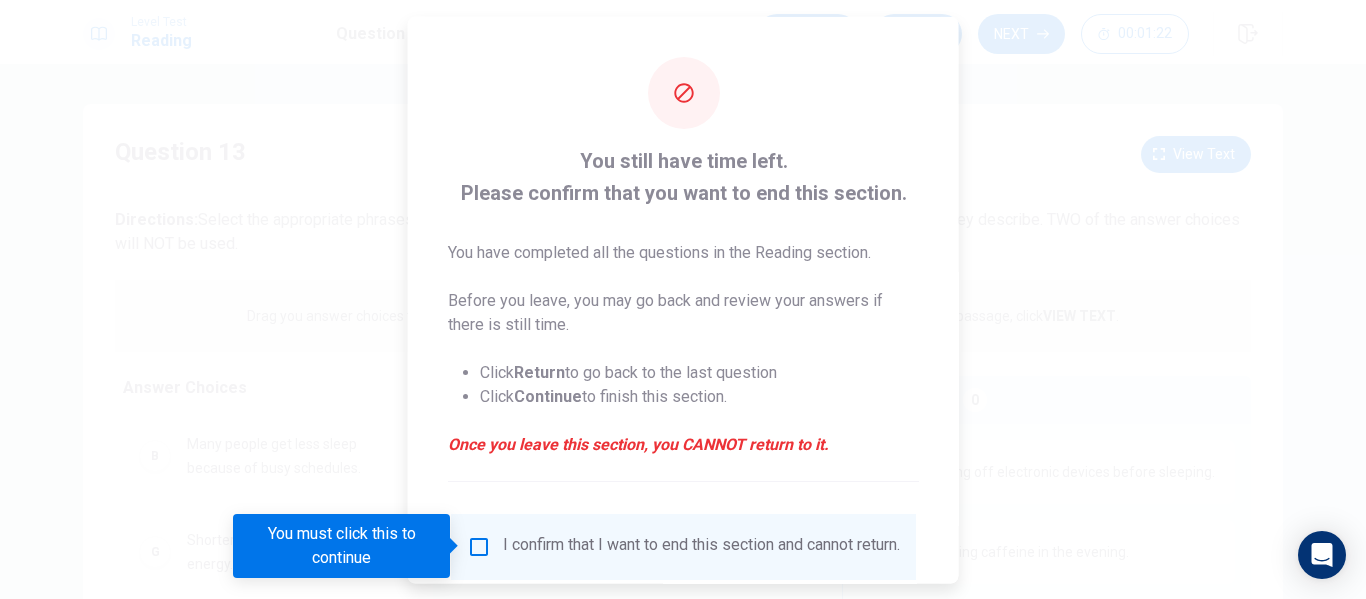 scroll, scrollTop: 147, scrollLeft: 0, axis: vertical 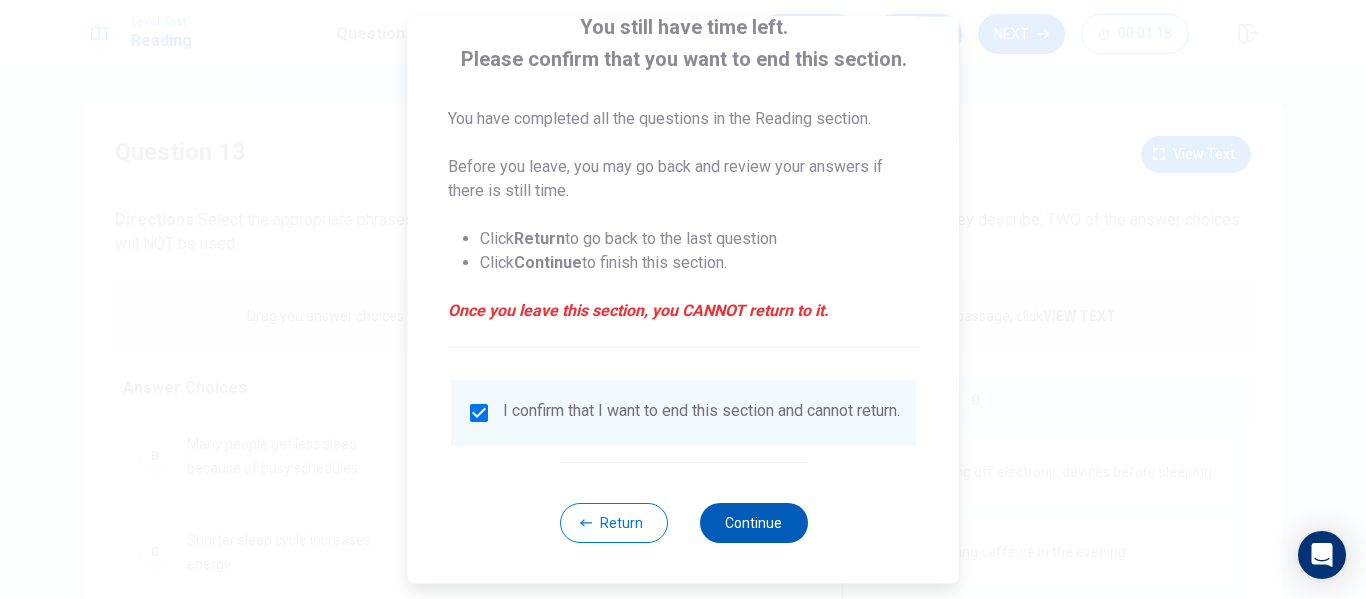 click on "Continue" at bounding box center [753, 523] 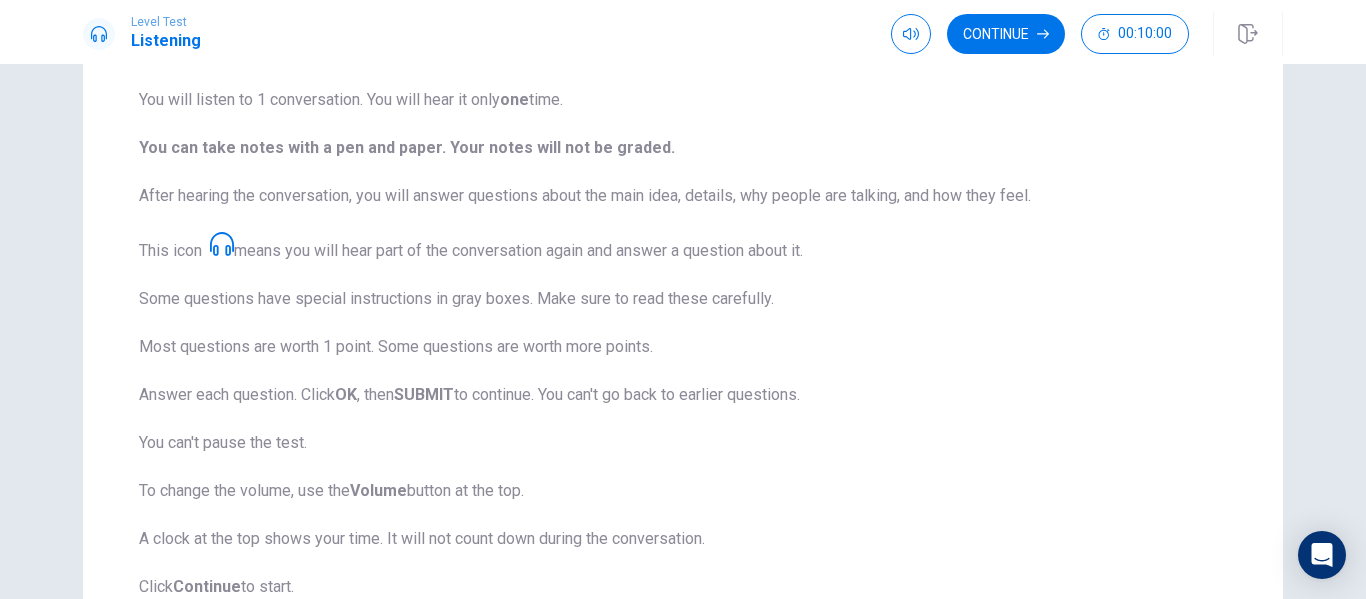 scroll, scrollTop: 300, scrollLeft: 0, axis: vertical 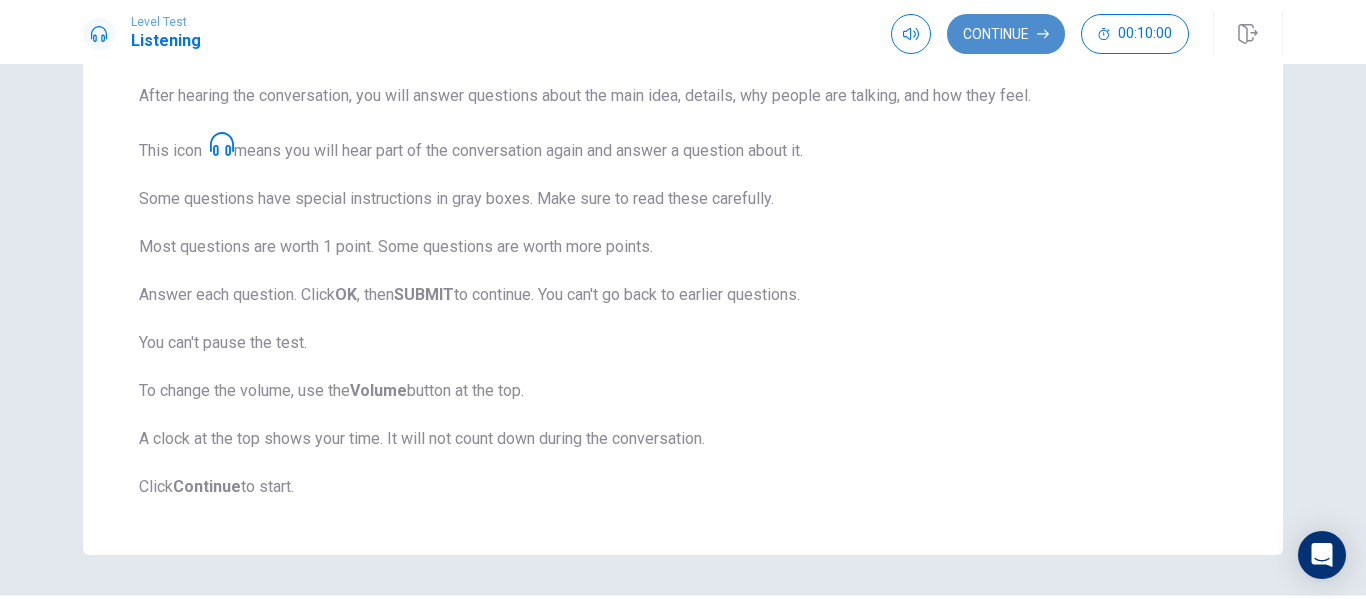 click on "Continue" at bounding box center [1006, 34] 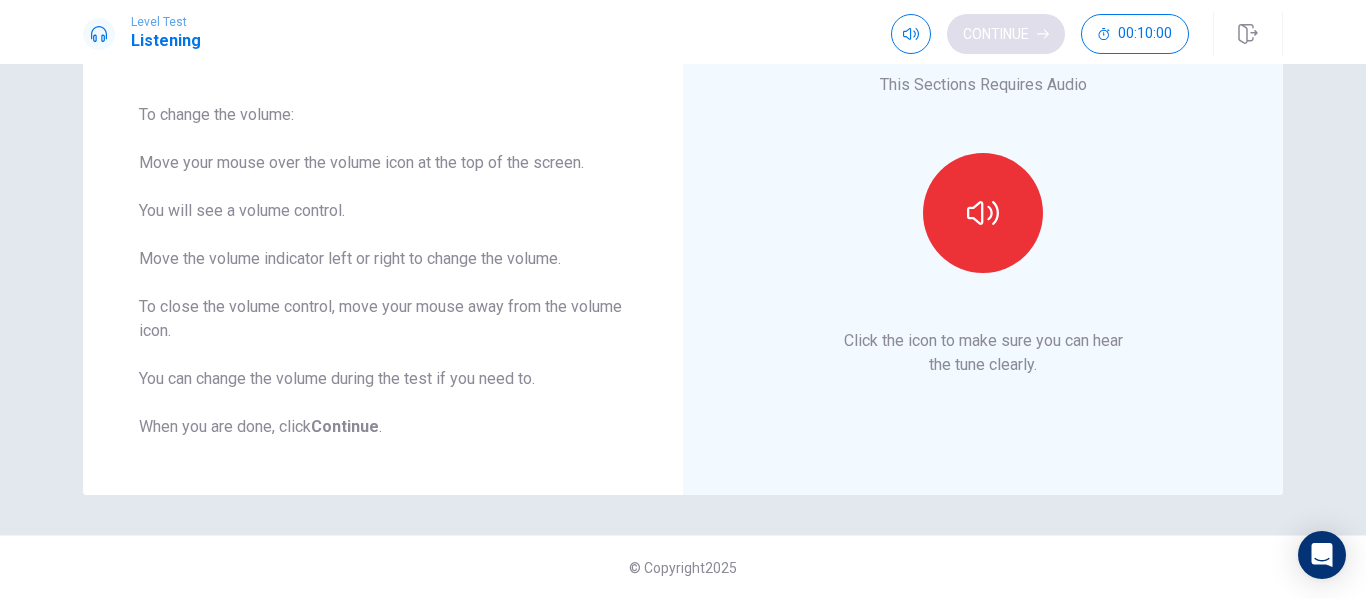 scroll, scrollTop: 149, scrollLeft: 0, axis: vertical 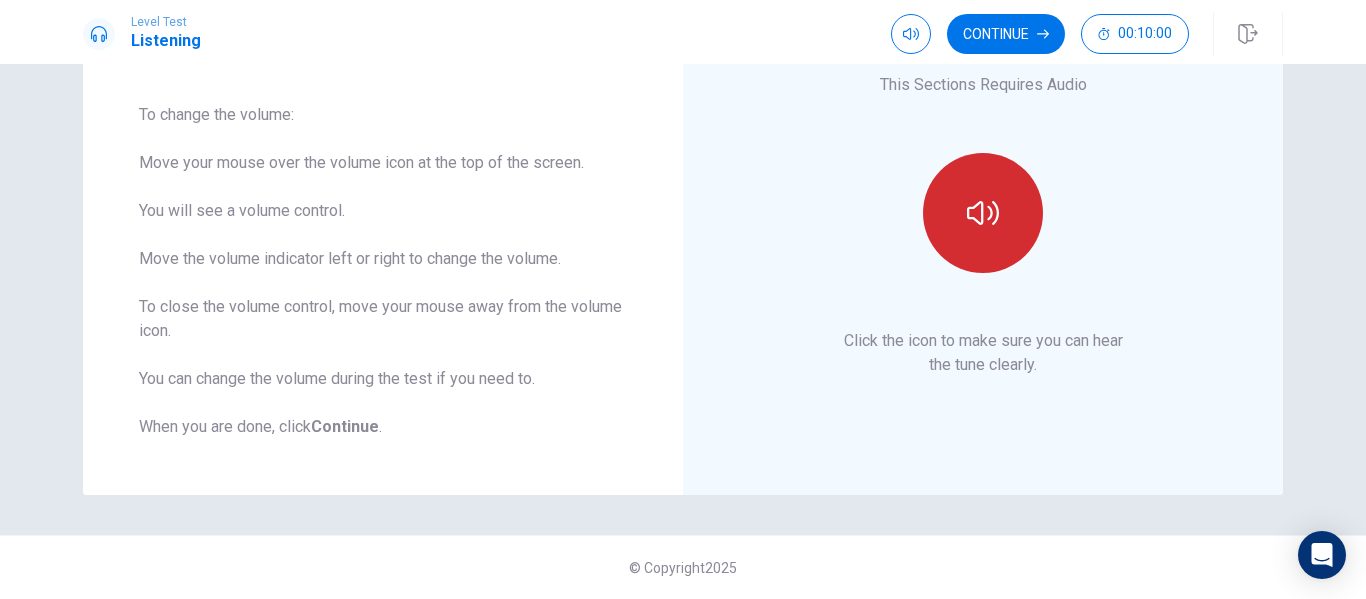 click 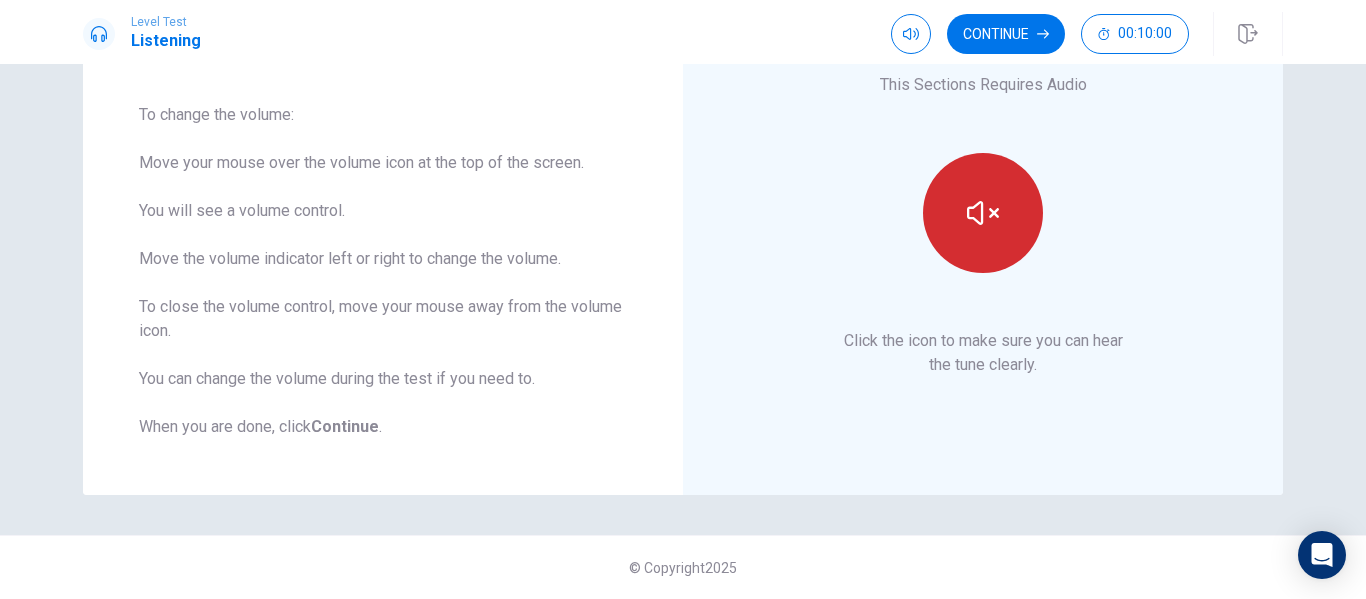 scroll, scrollTop: 49, scrollLeft: 0, axis: vertical 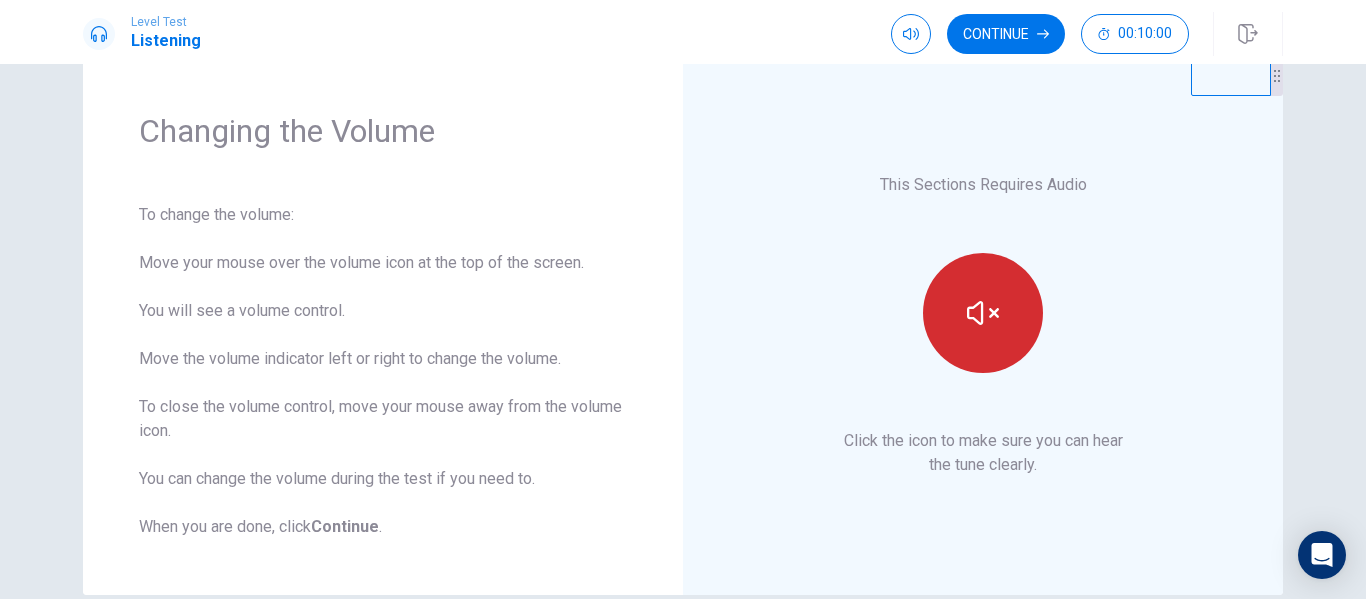 click 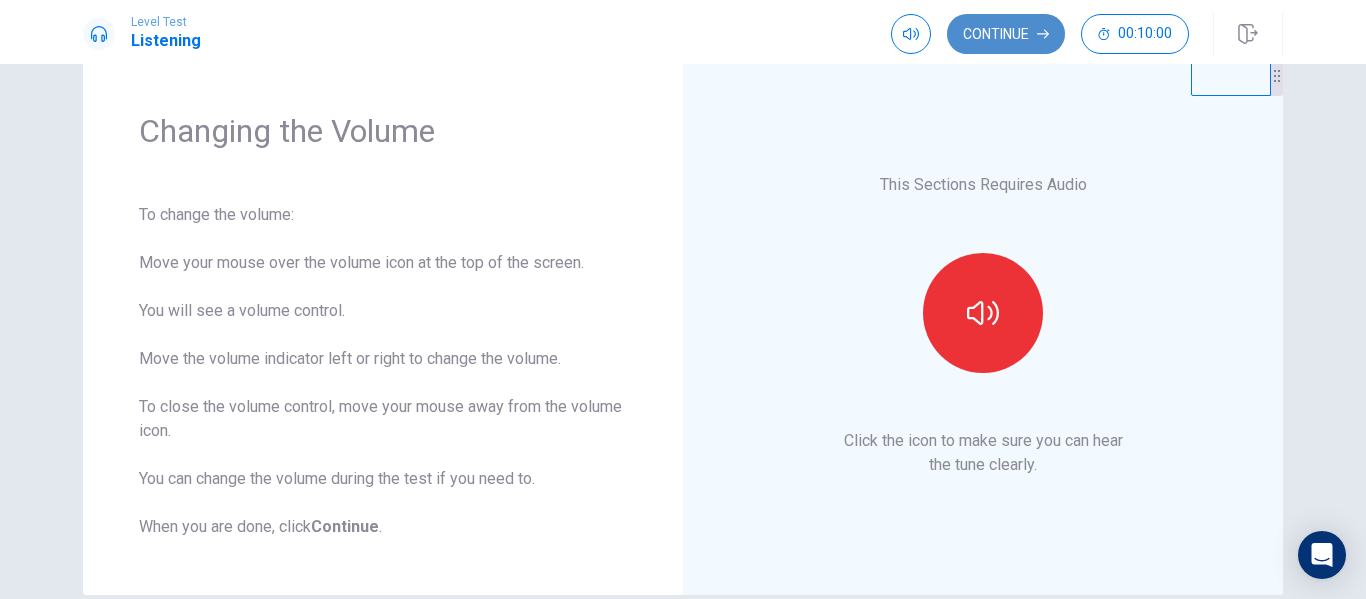 click on "Continue" at bounding box center [1006, 34] 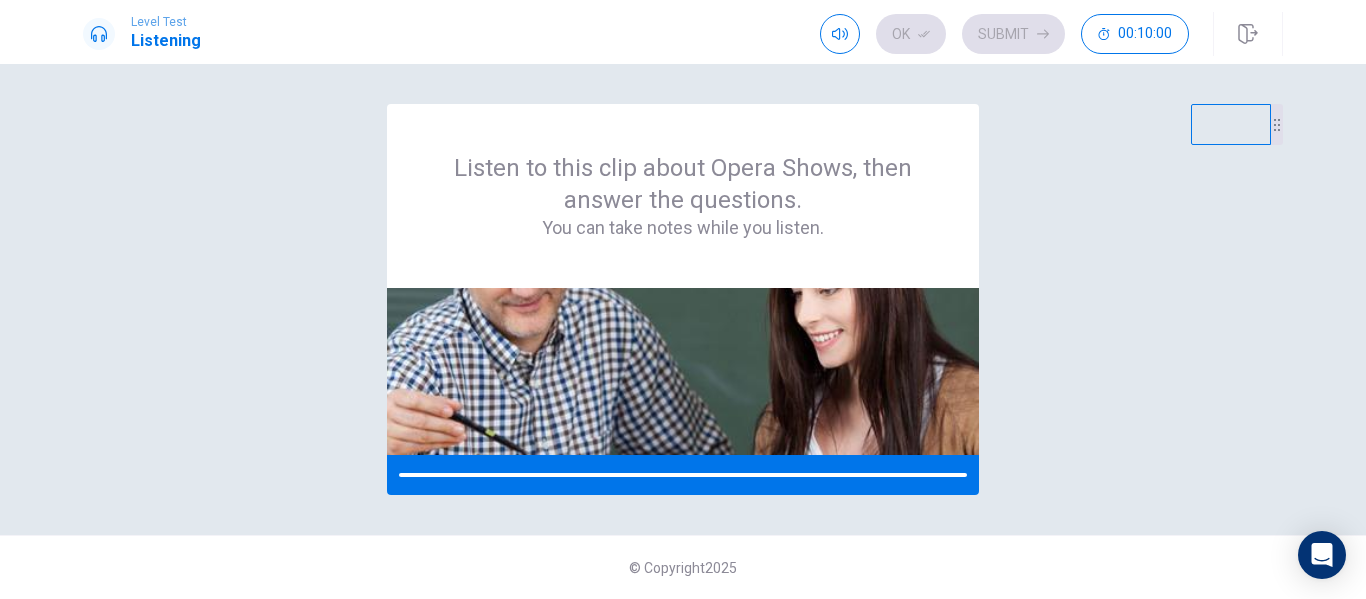 scroll, scrollTop: 0, scrollLeft: 0, axis: both 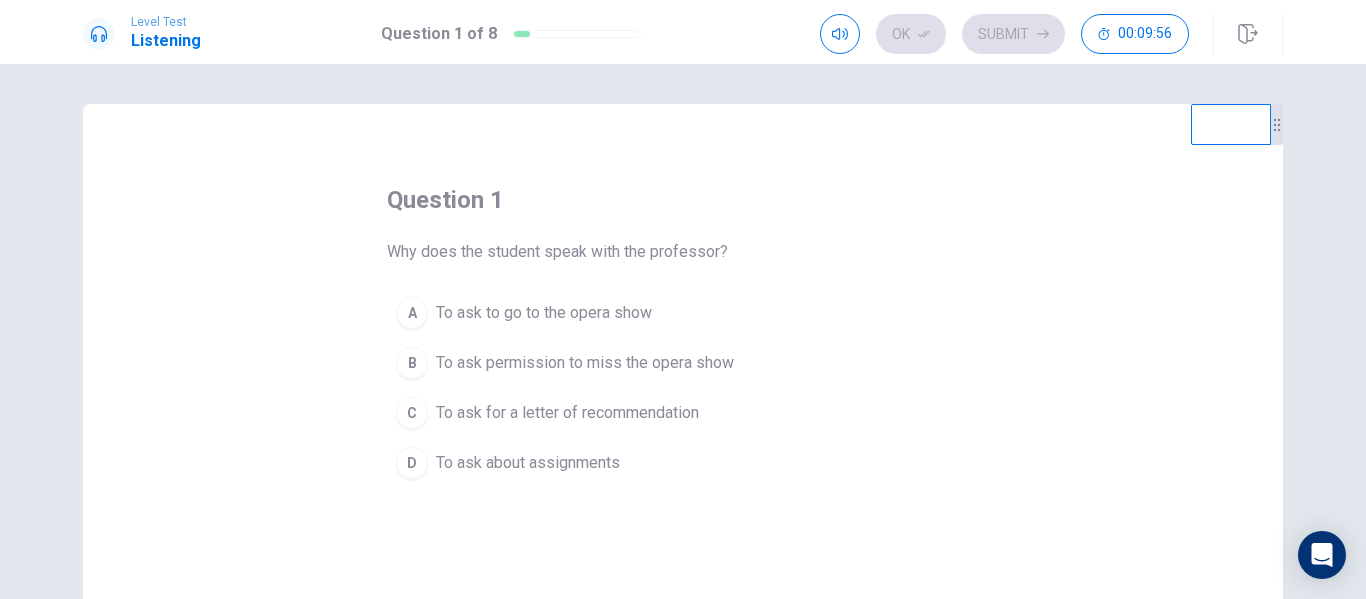 click on "To ask to go to the opera show" at bounding box center (544, 313) 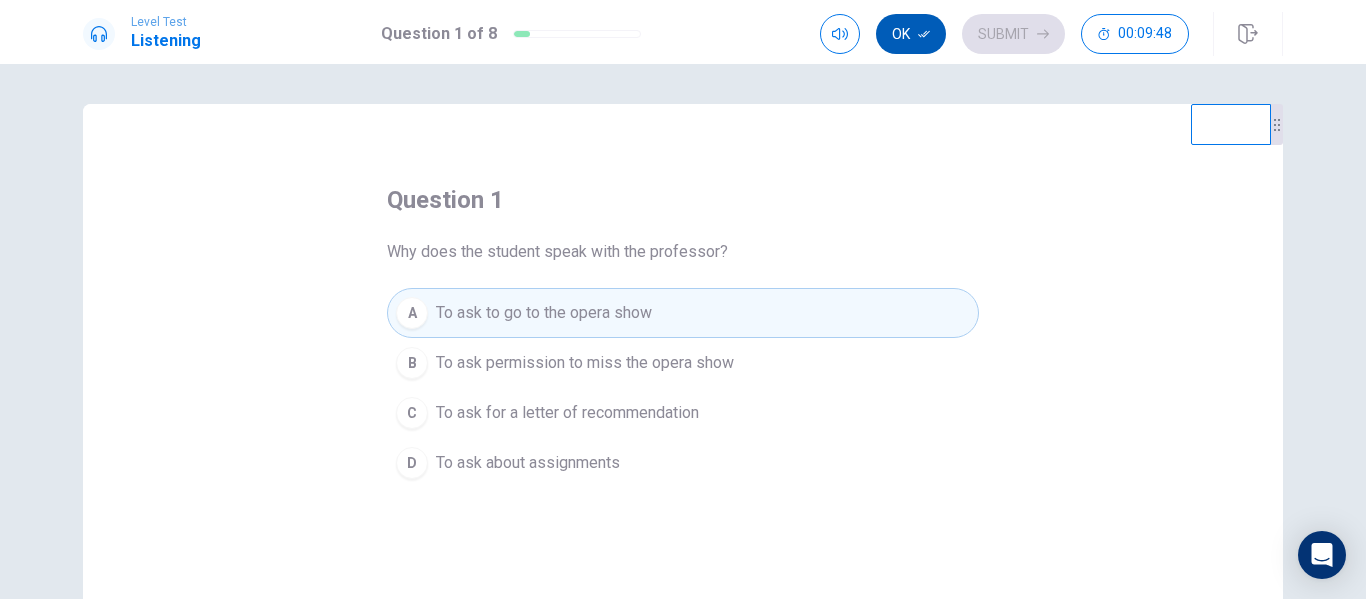 click on "Ok" at bounding box center [911, 34] 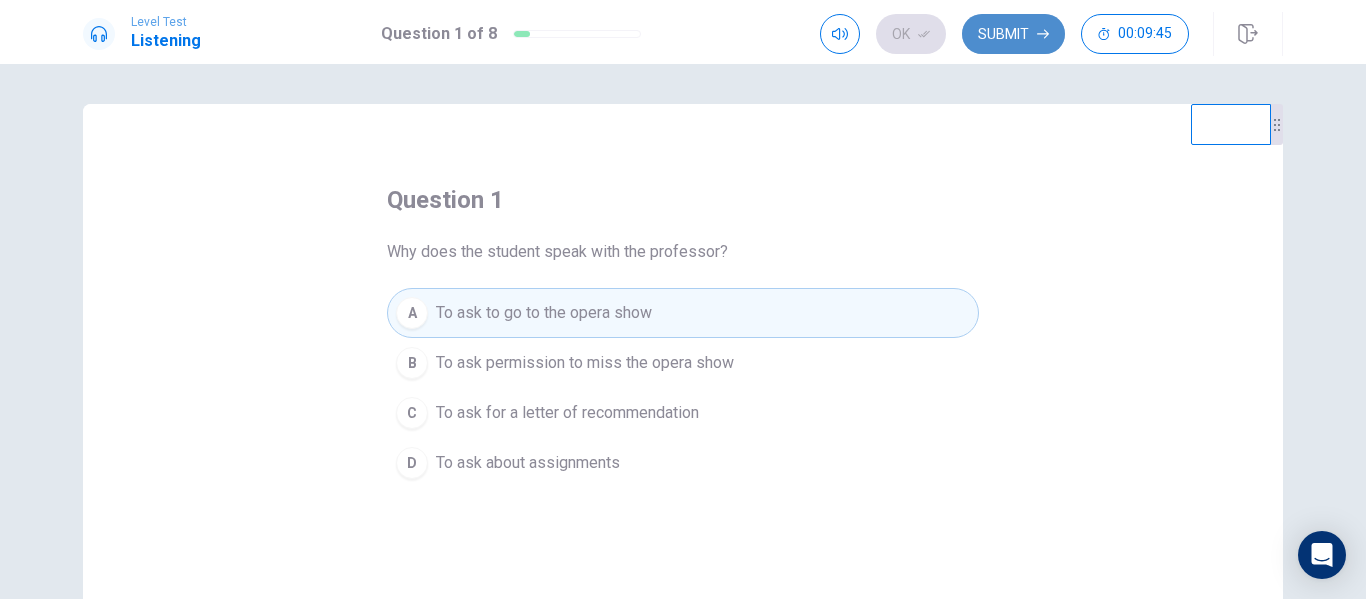 click on "Submit" at bounding box center (1013, 34) 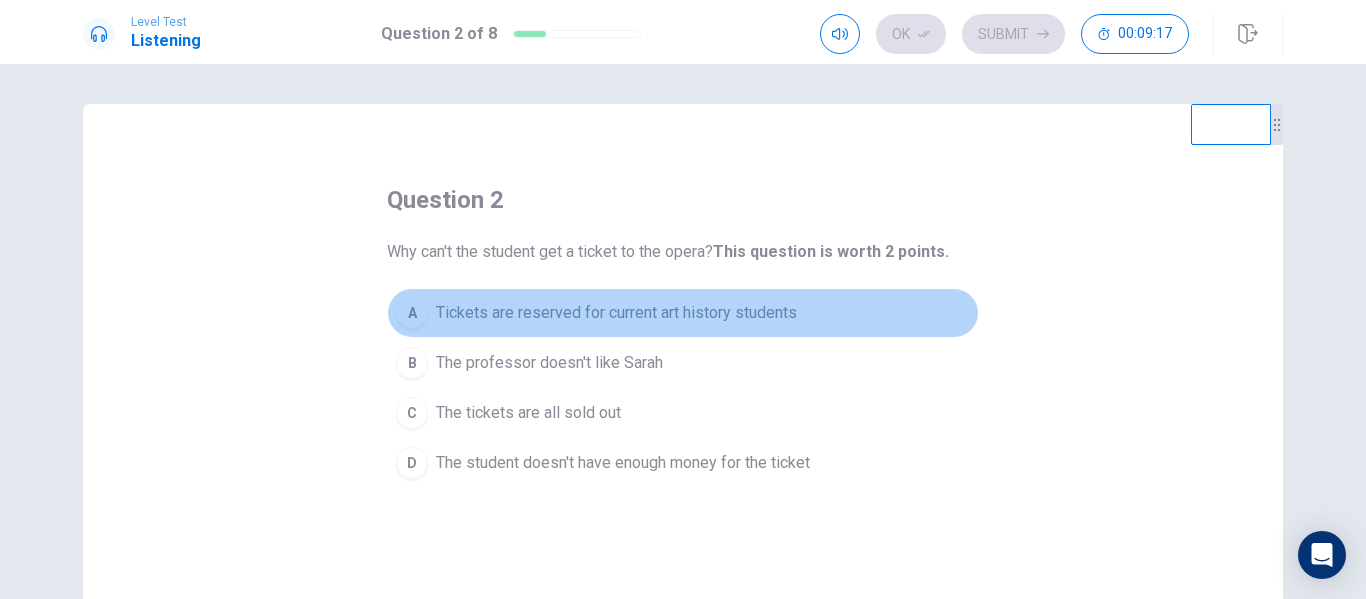 click on "Tickets are reserved for current art history students" at bounding box center (616, 313) 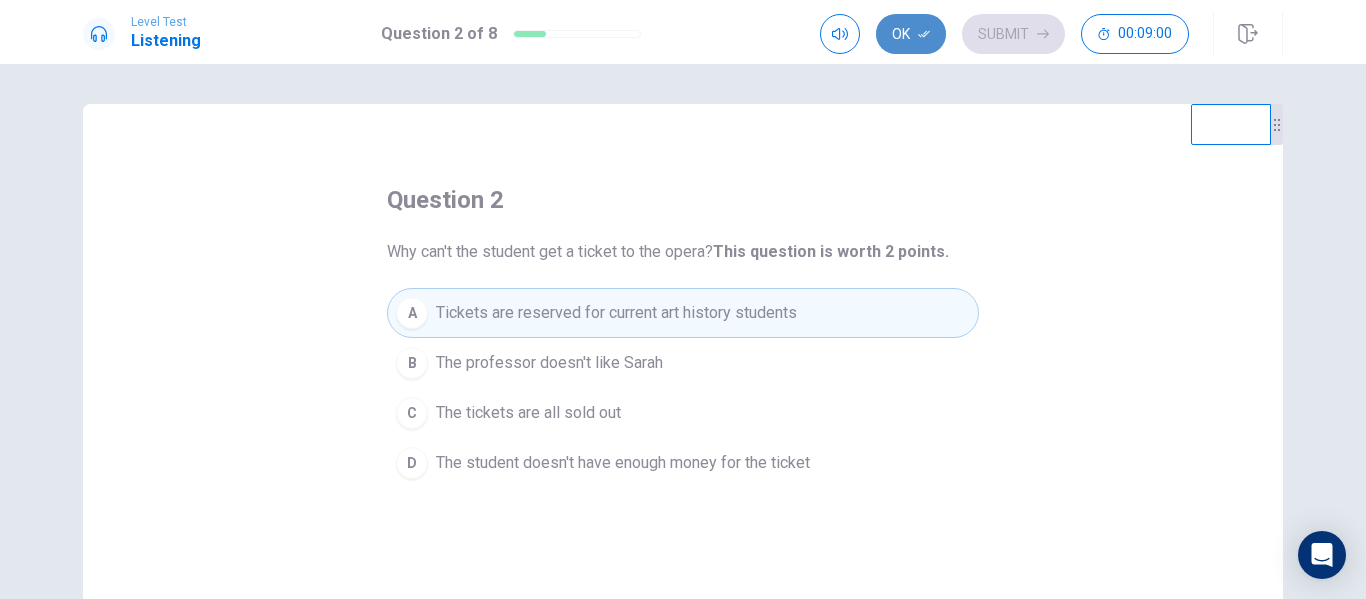 click on "Ok" at bounding box center (911, 34) 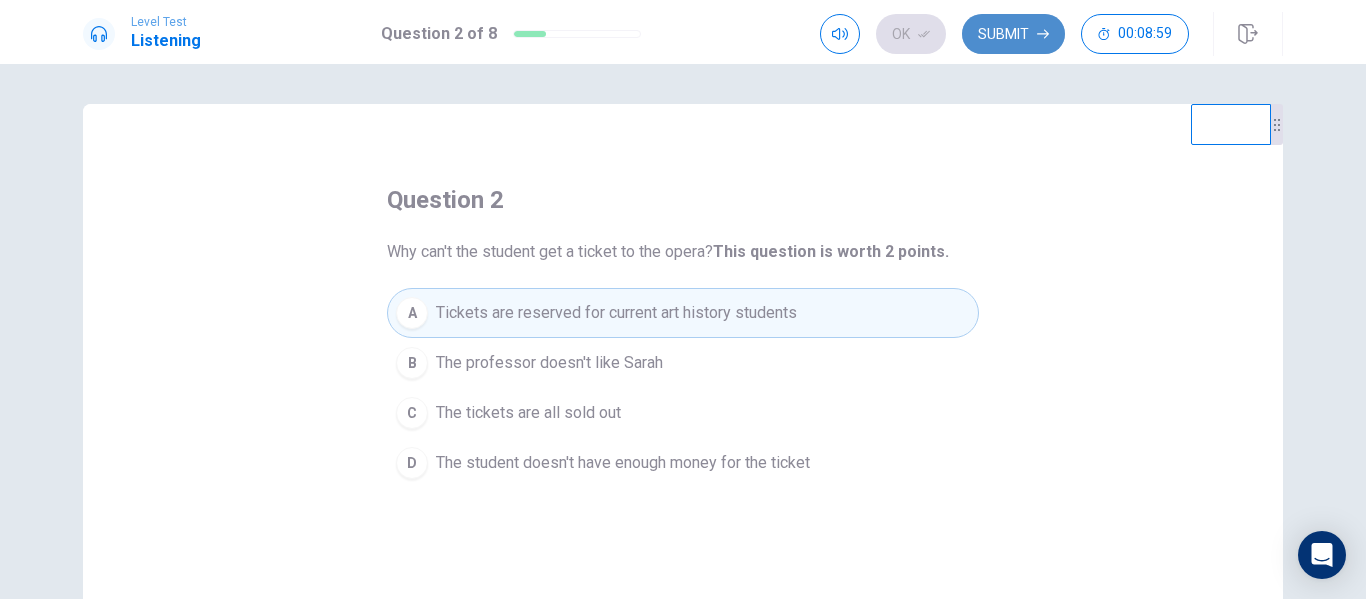 click on "Submit" at bounding box center [1013, 34] 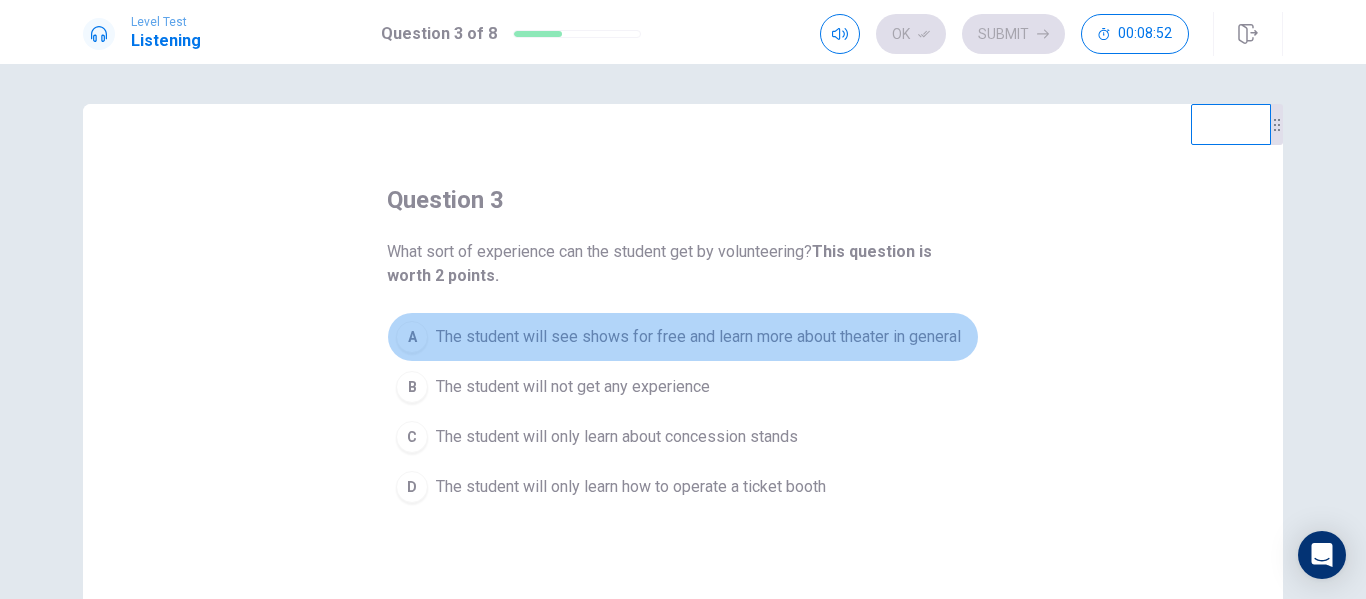 click on "The student will see shows for free and learn more about theater in general" at bounding box center (698, 337) 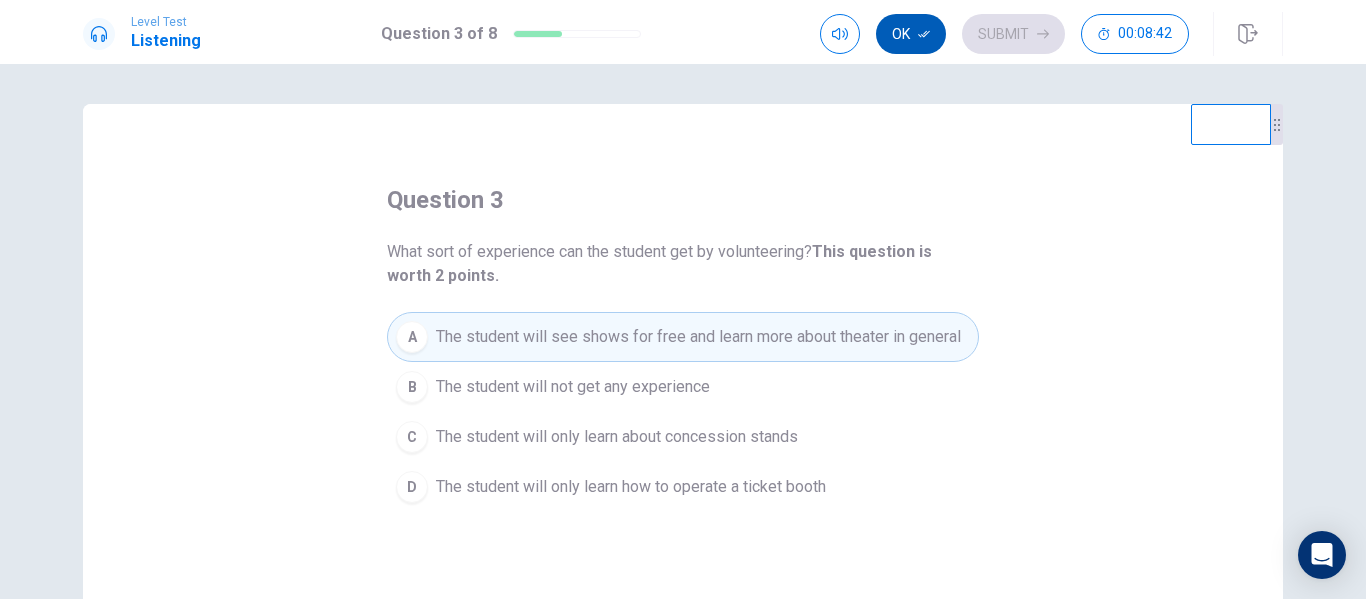 click on "Ok" at bounding box center (911, 34) 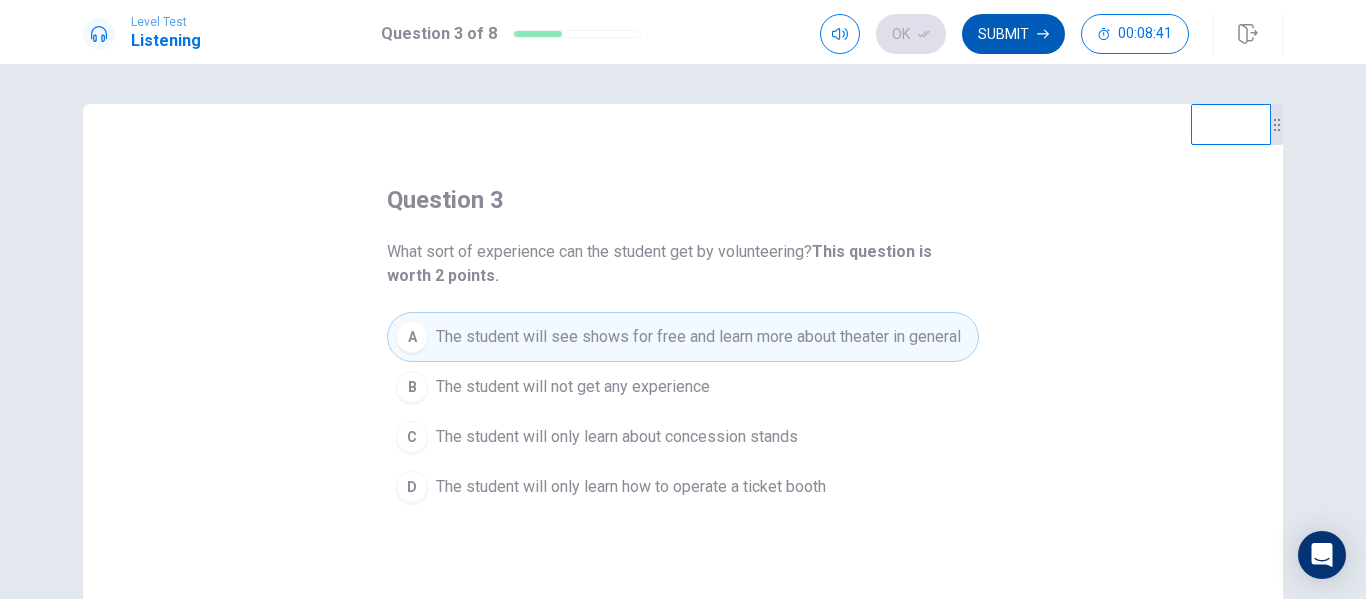 click on "Submit" at bounding box center [1013, 34] 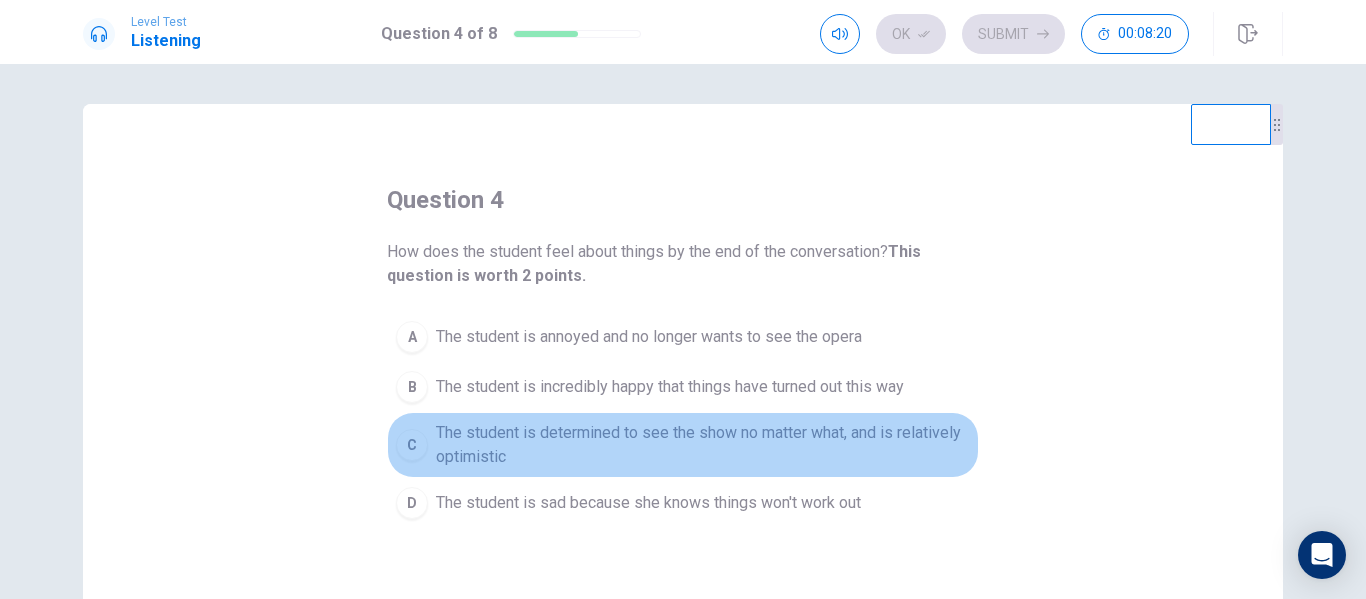 click on "The student is determined to see the show no matter what, and is relatively optimistic" at bounding box center (703, 445) 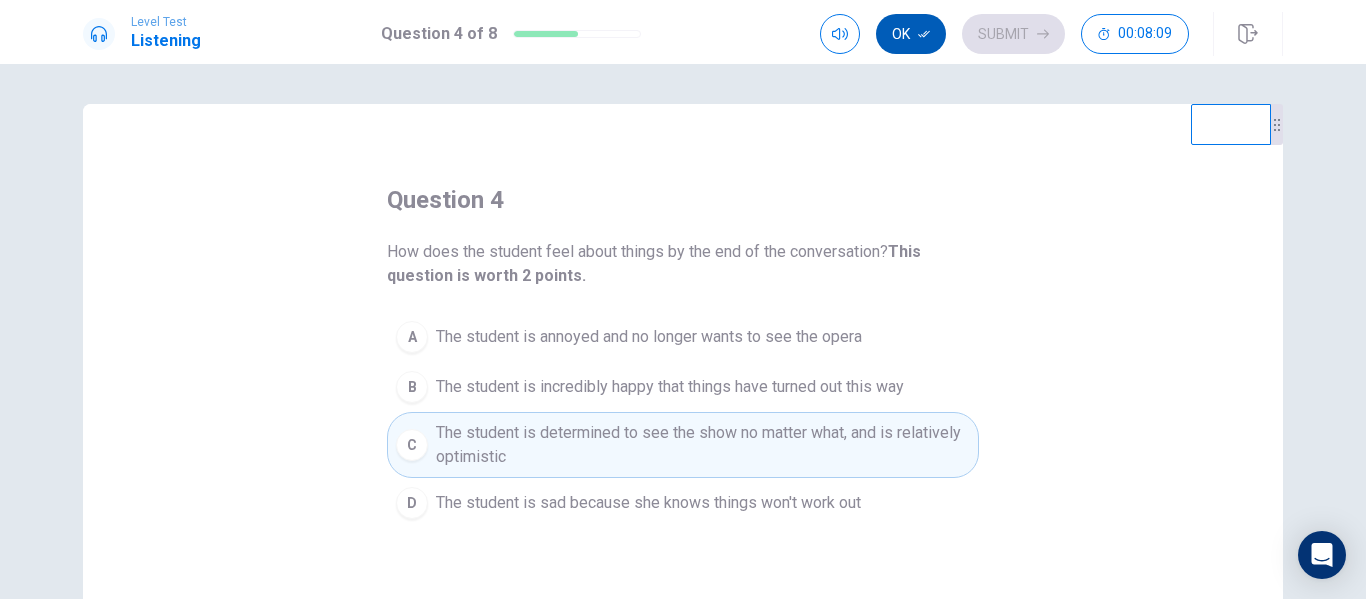 click on "Ok" at bounding box center [911, 34] 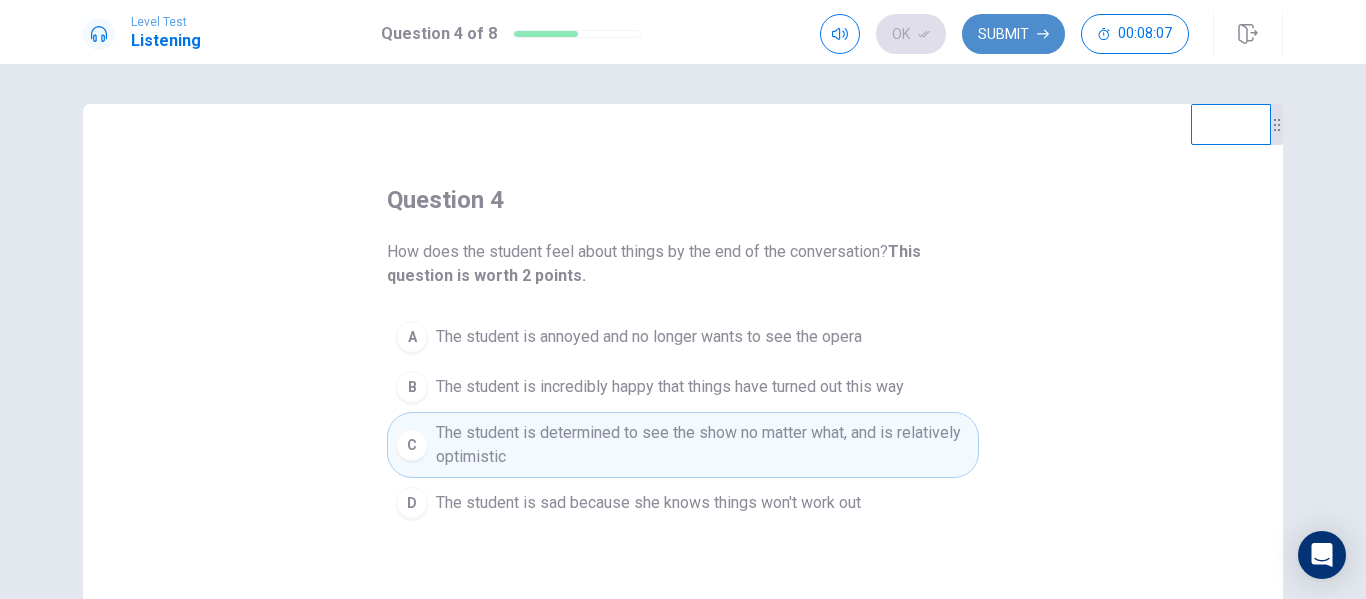 click on "Submit" at bounding box center (1013, 34) 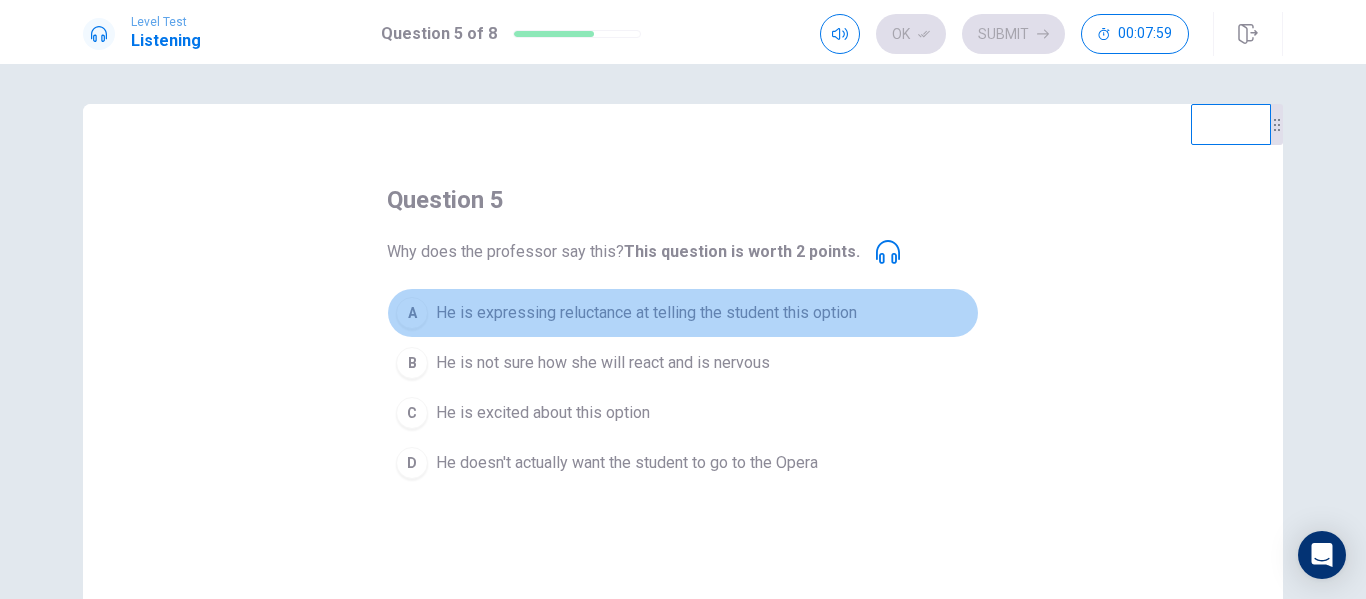 click on "He is expressing reluctance at telling the student this option" at bounding box center (646, 313) 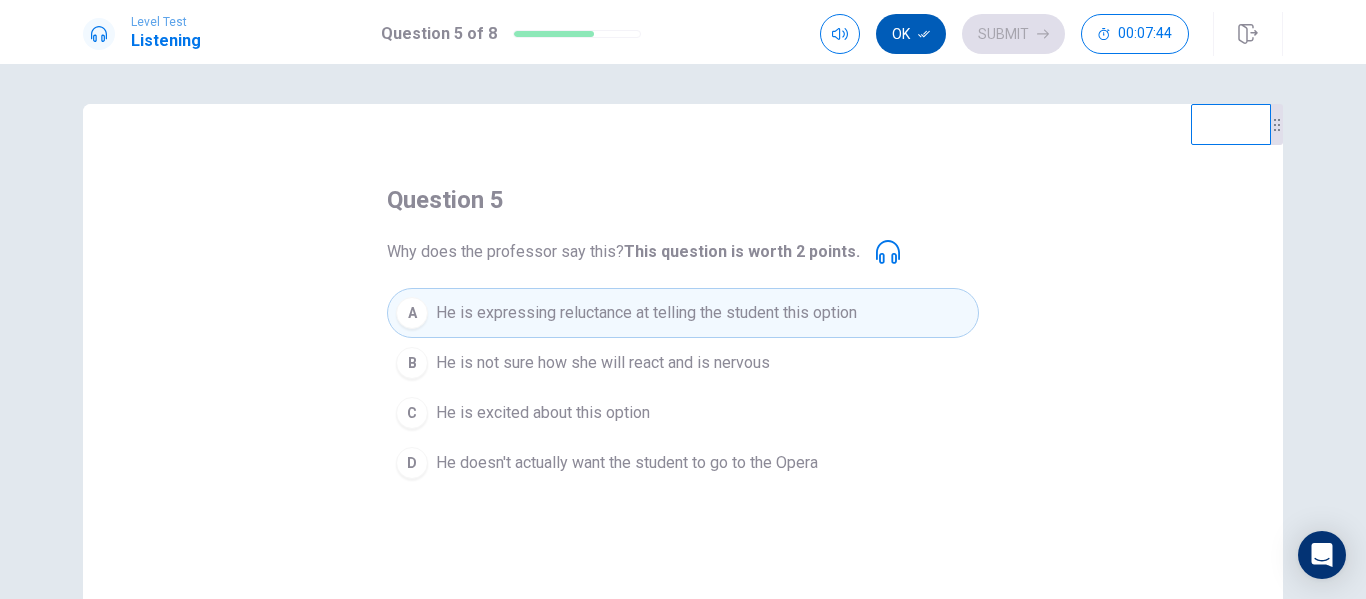 click on "Ok" at bounding box center (911, 34) 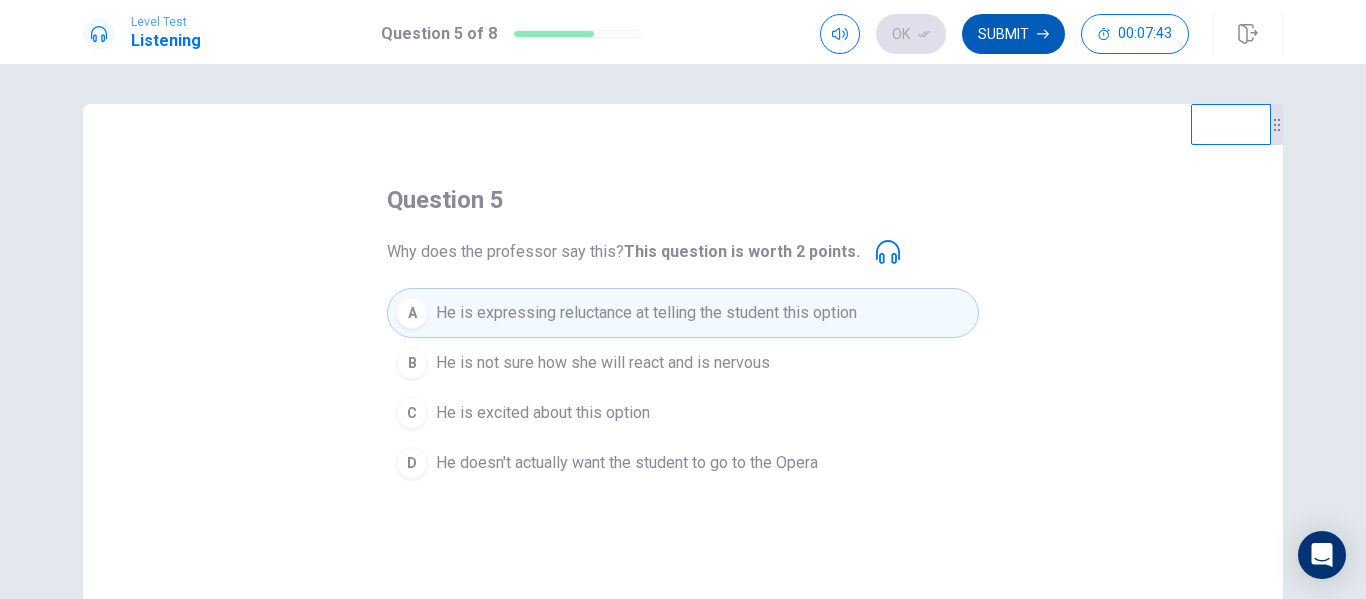 click on "Submit" at bounding box center (1013, 34) 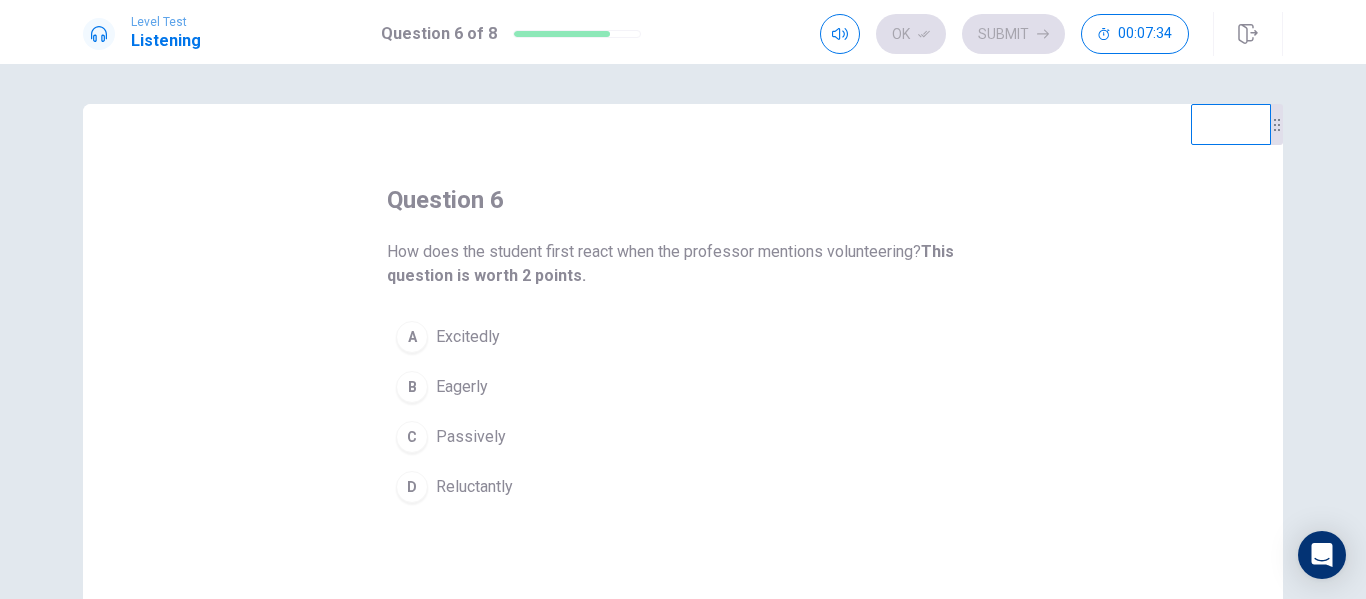 click on "Reluctantly" at bounding box center (474, 487) 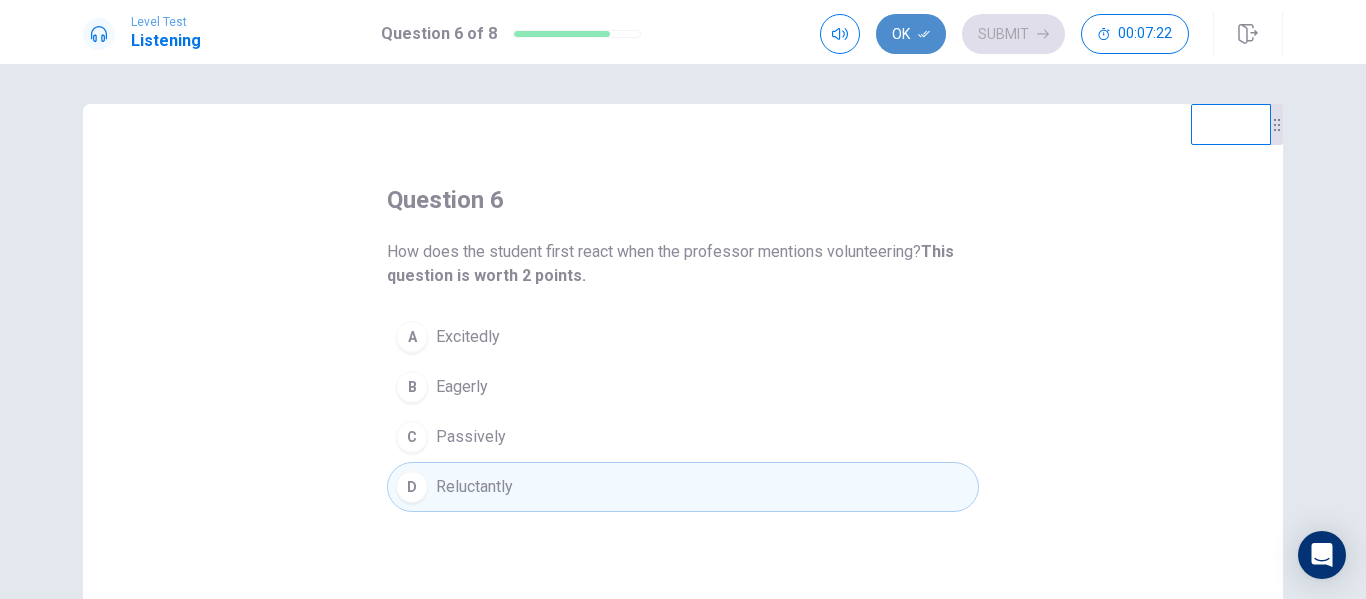 click on "Ok" at bounding box center (911, 34) 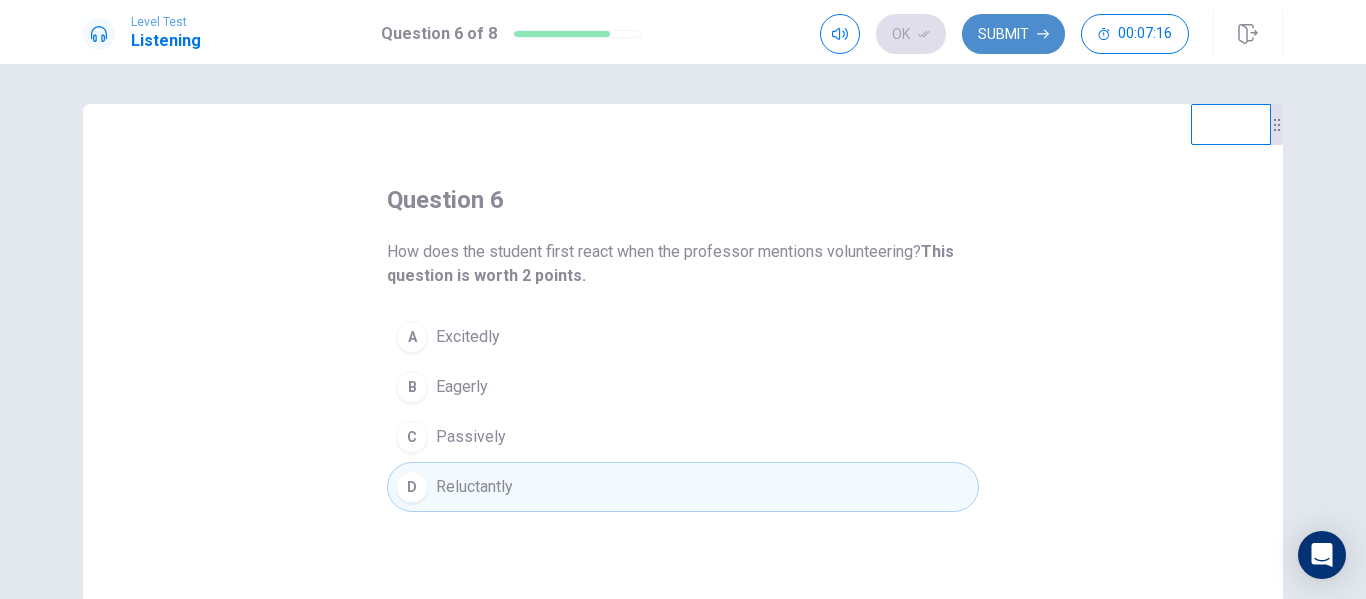 click on "Submit" at bounding box center [1013, 34] 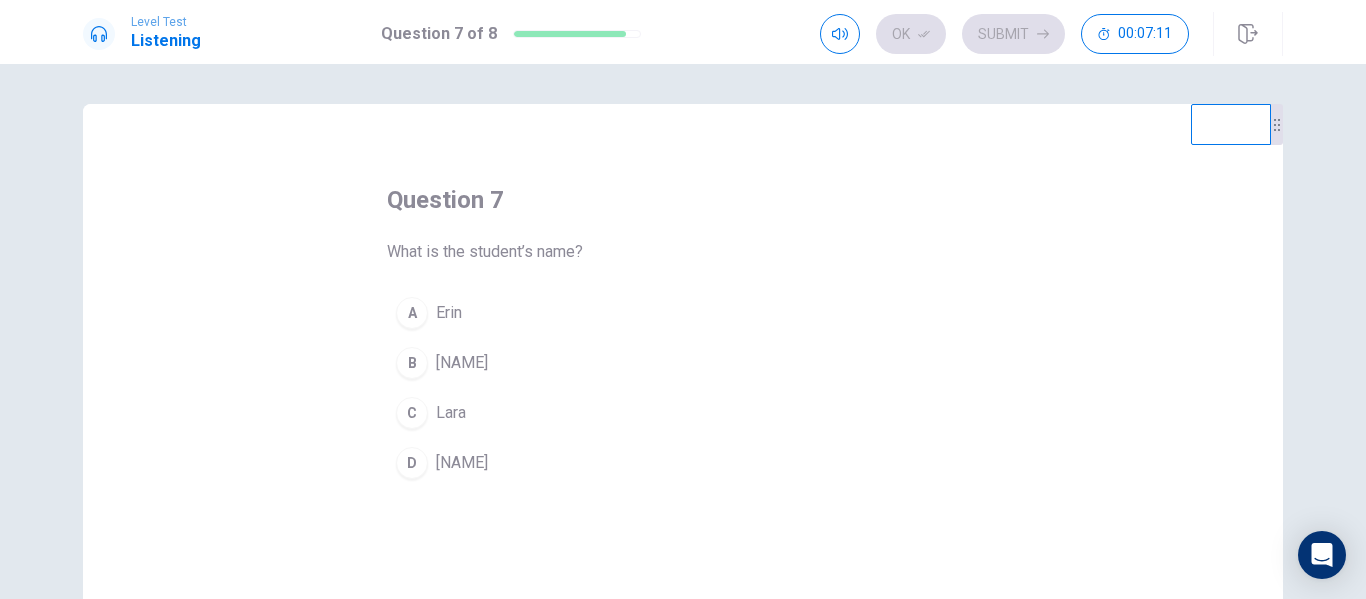 click on "[NAME]" at bounding box center (462, 463) 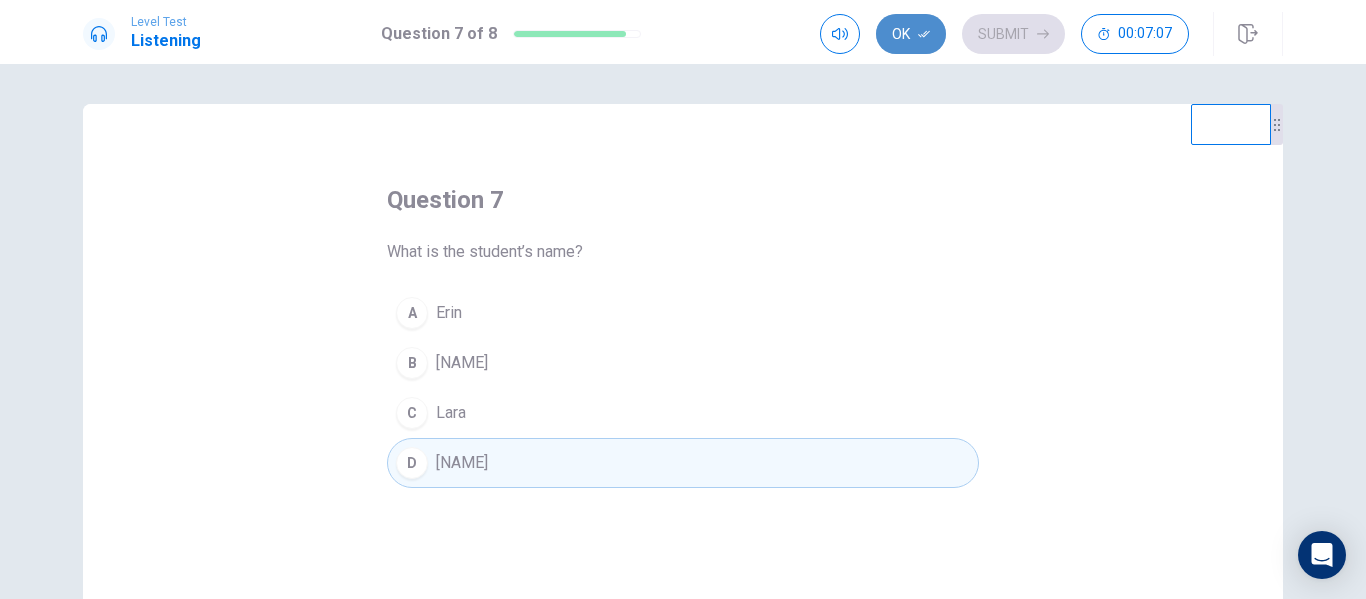 click on "Ok" at bounding box center (911, 34) 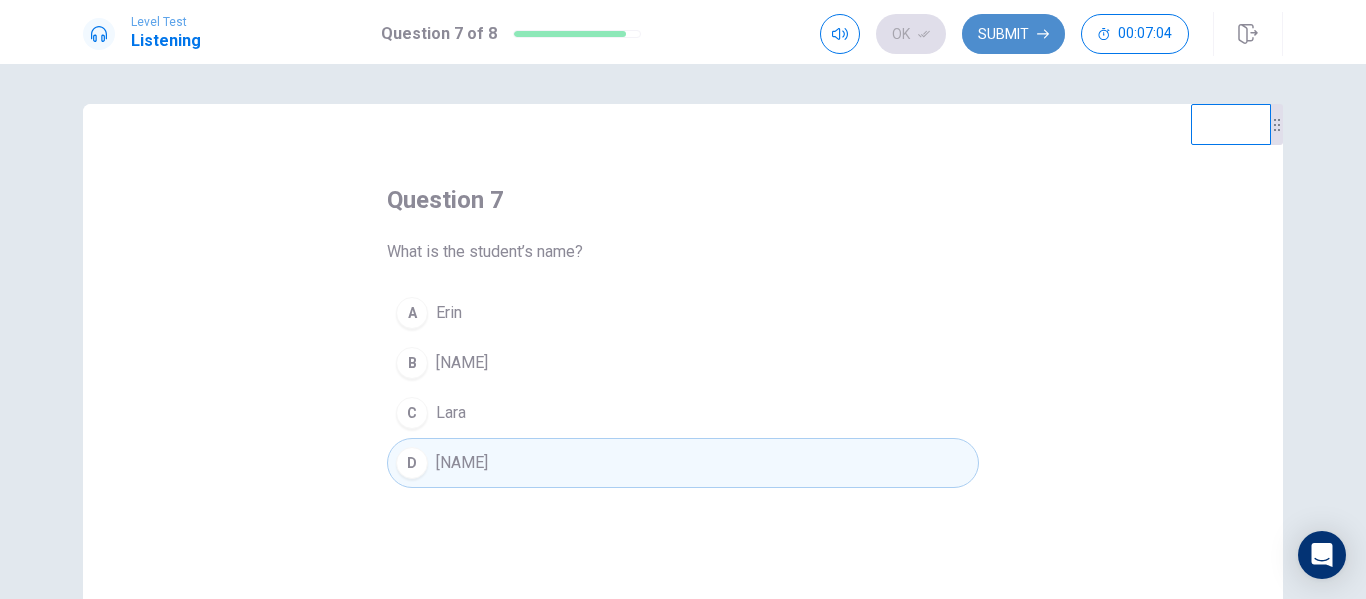 click on "Submit" at bounding box center [1013, 34] 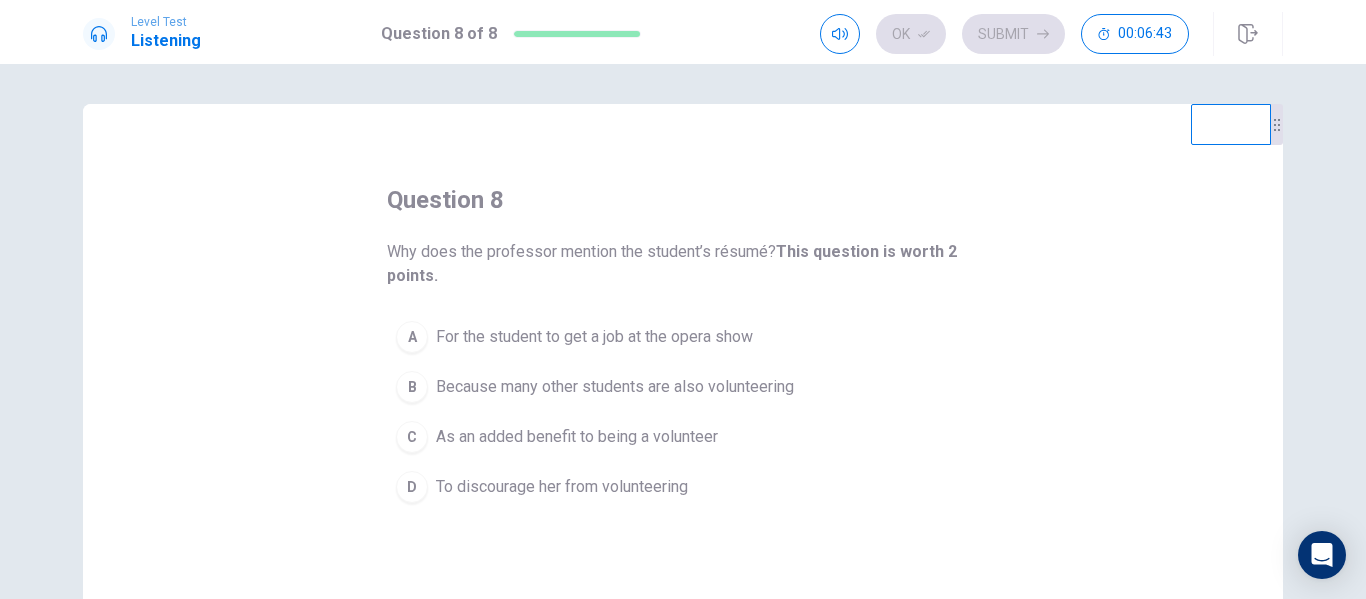 click on "As an added benefit to being a volunteer" at bounding box center [577, 437] 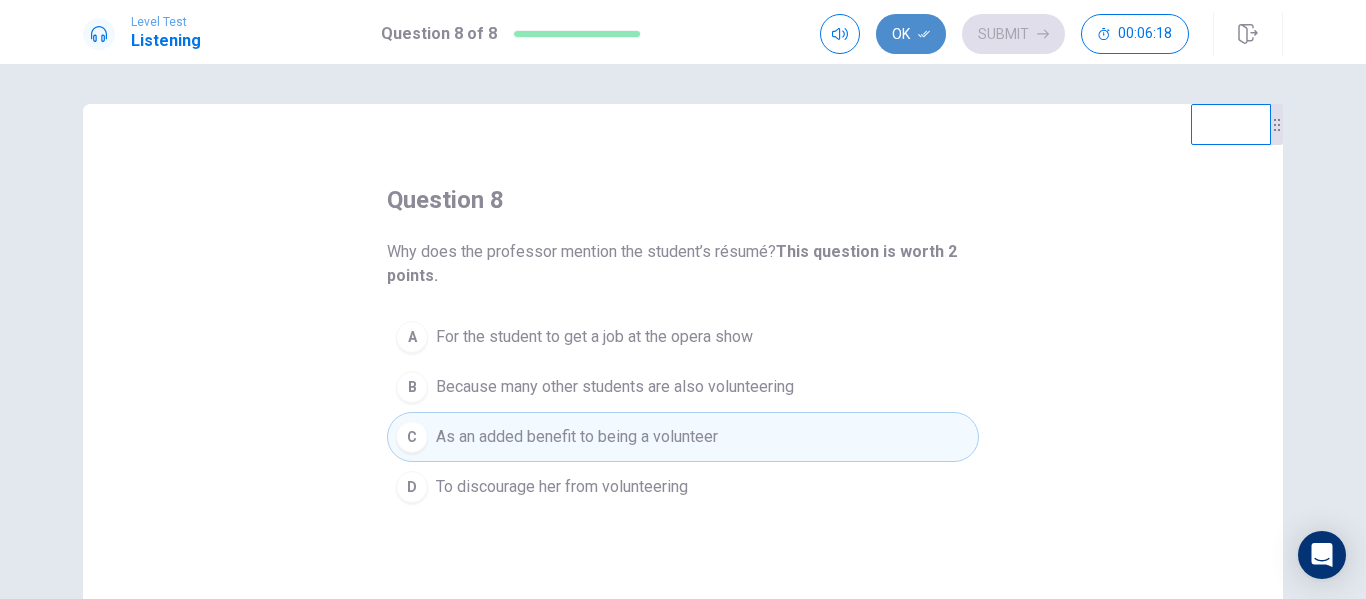 click on "Ok" at bounding box center (911, 34) 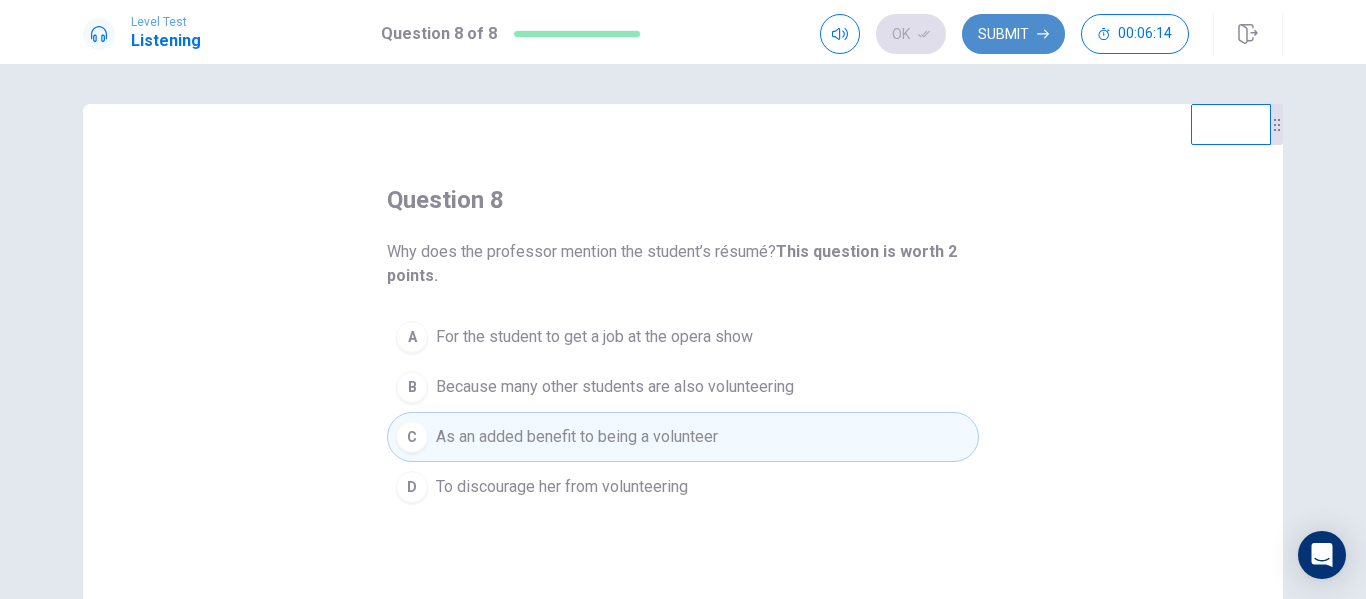 click on "Submit" at bounding box center (1013, 34) 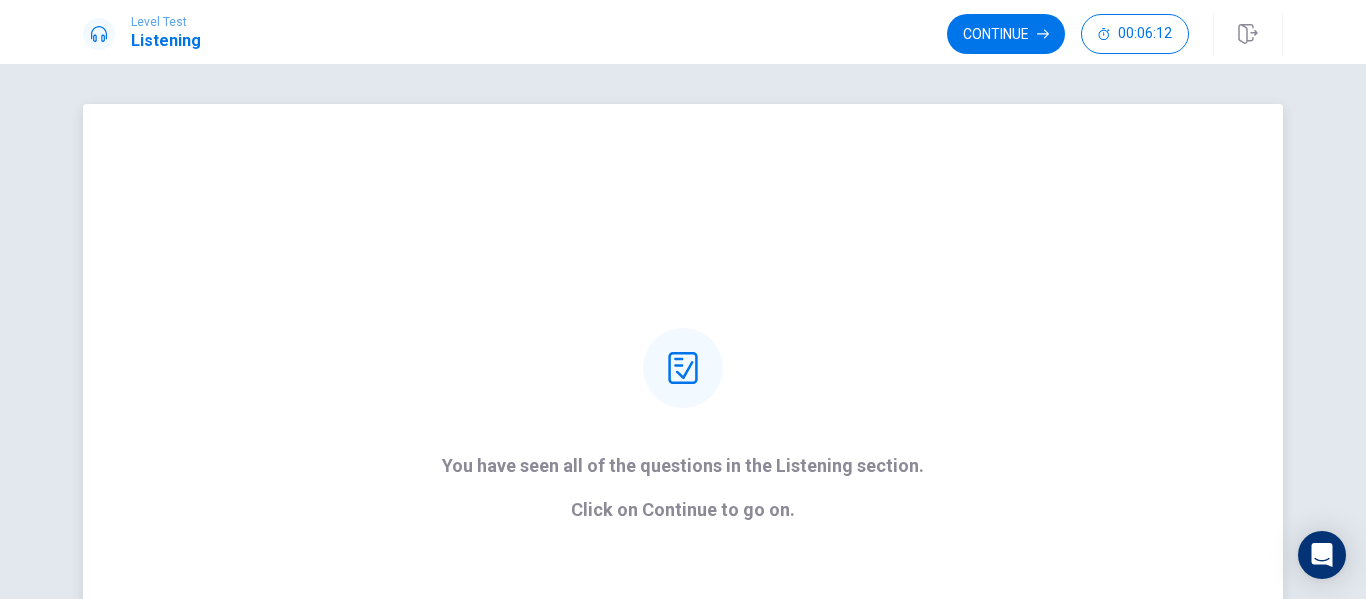 scroll, scrollTop: 100, scrollLeft: 0, axis: vertical 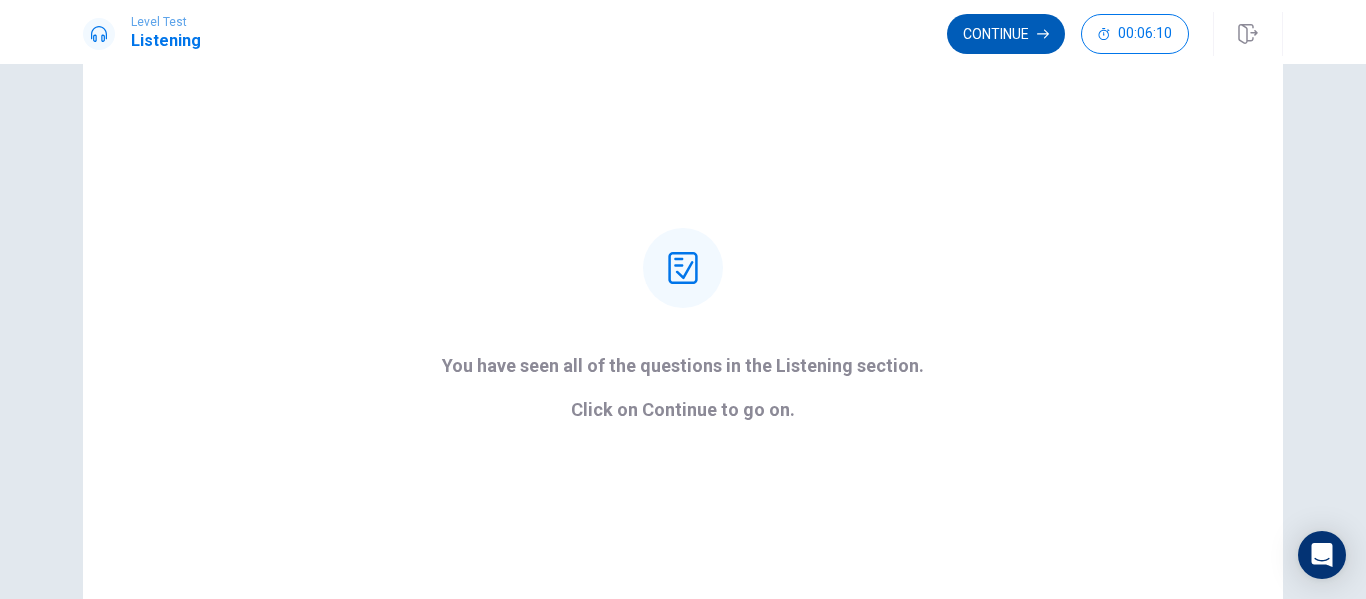 click on "Continue" at bounding box center [1006, 34] 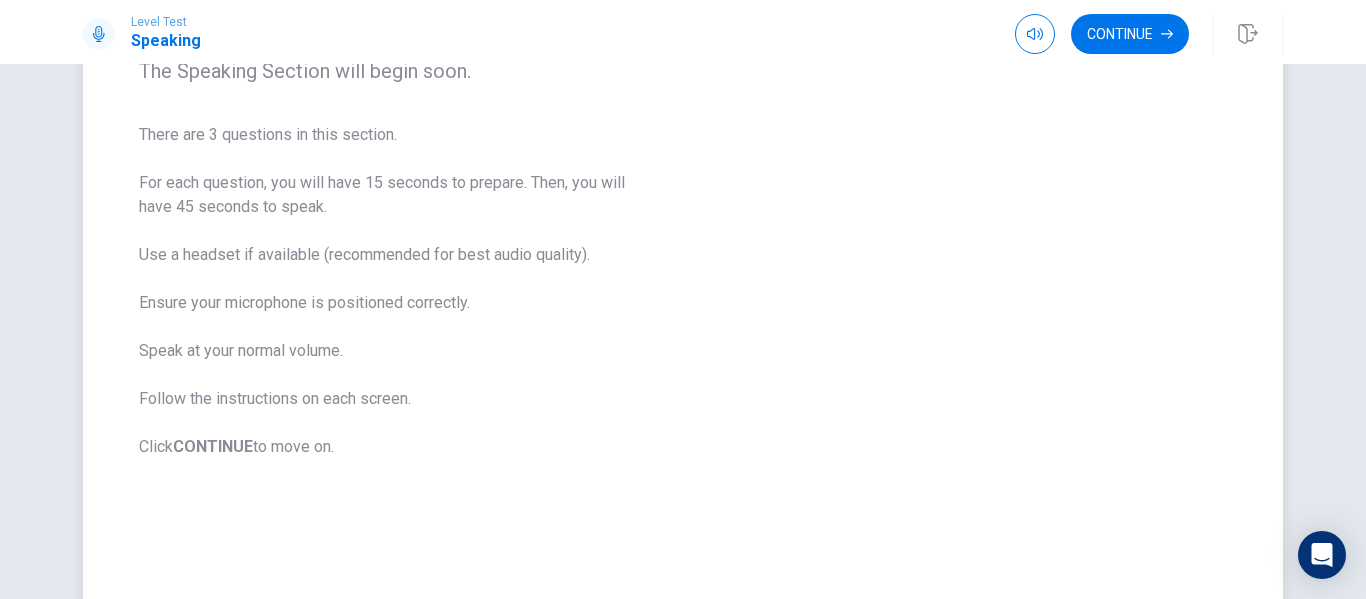 scroll, scrollTop: 181, scrollLeft: 0, axis: vertical 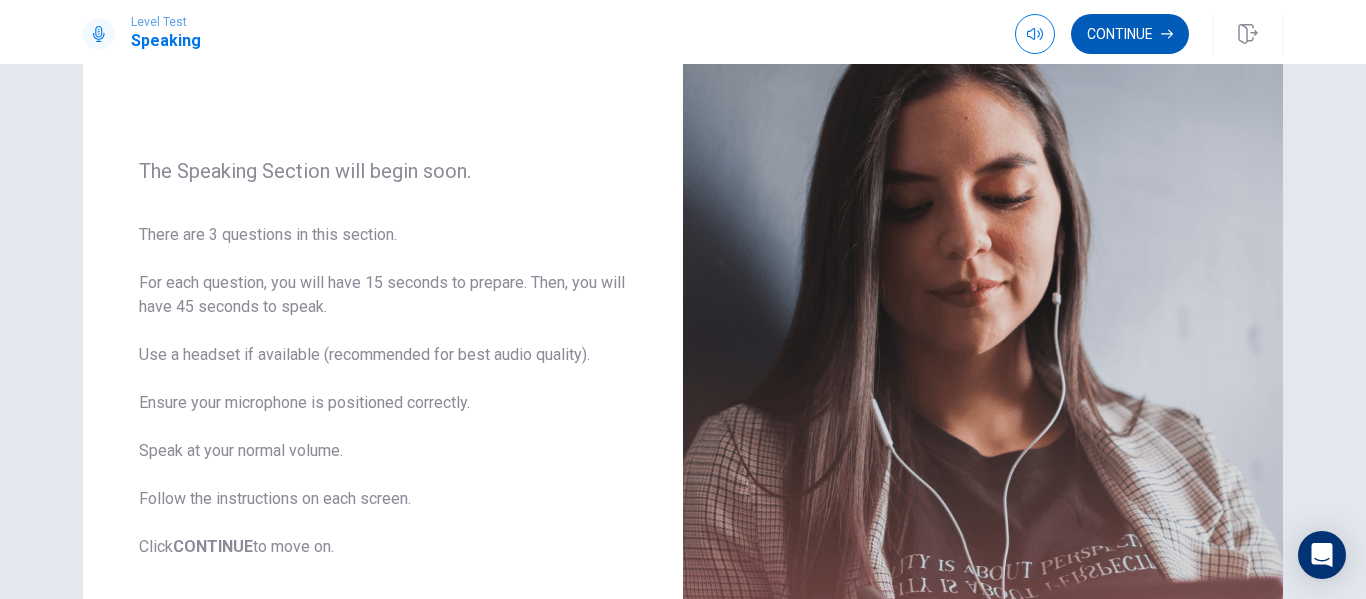 click on "Continue" at bounding box center [1130, 34] 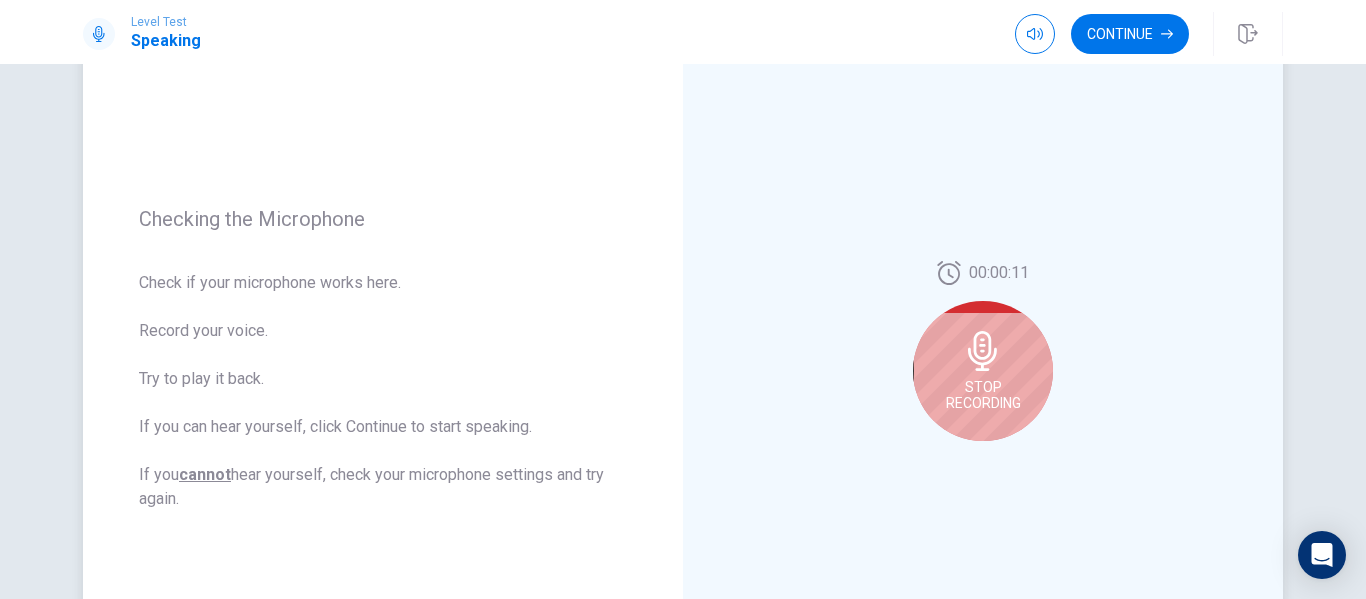 click 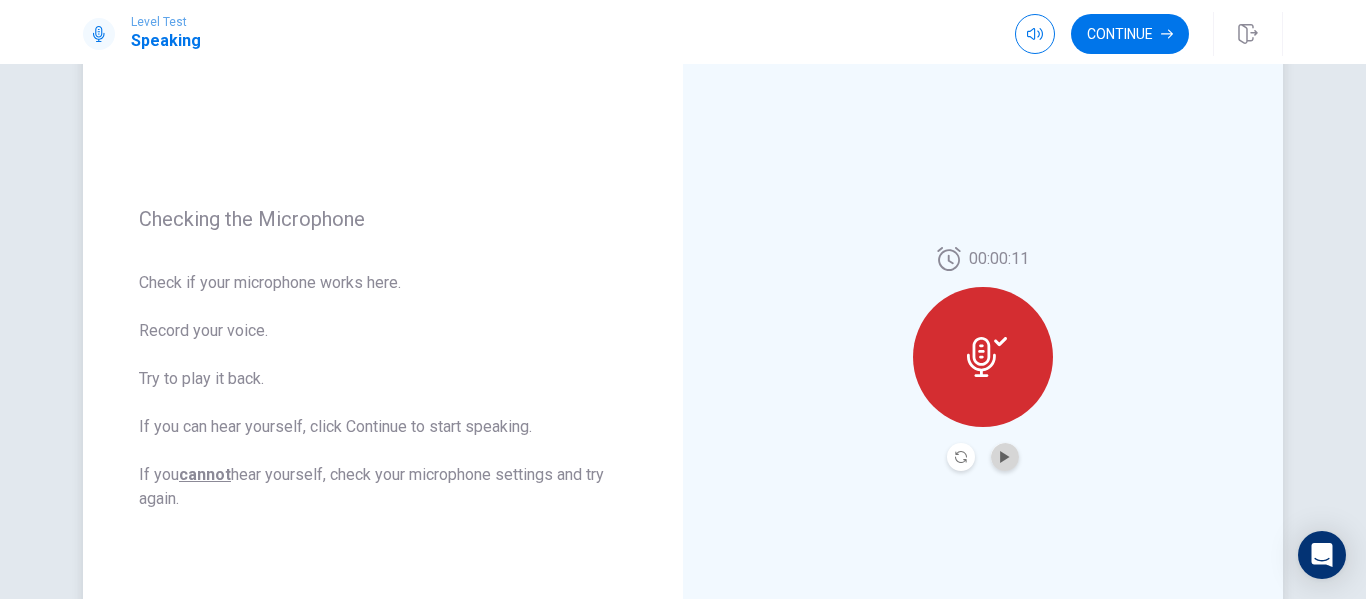 click at bounding box center [1005, 457] 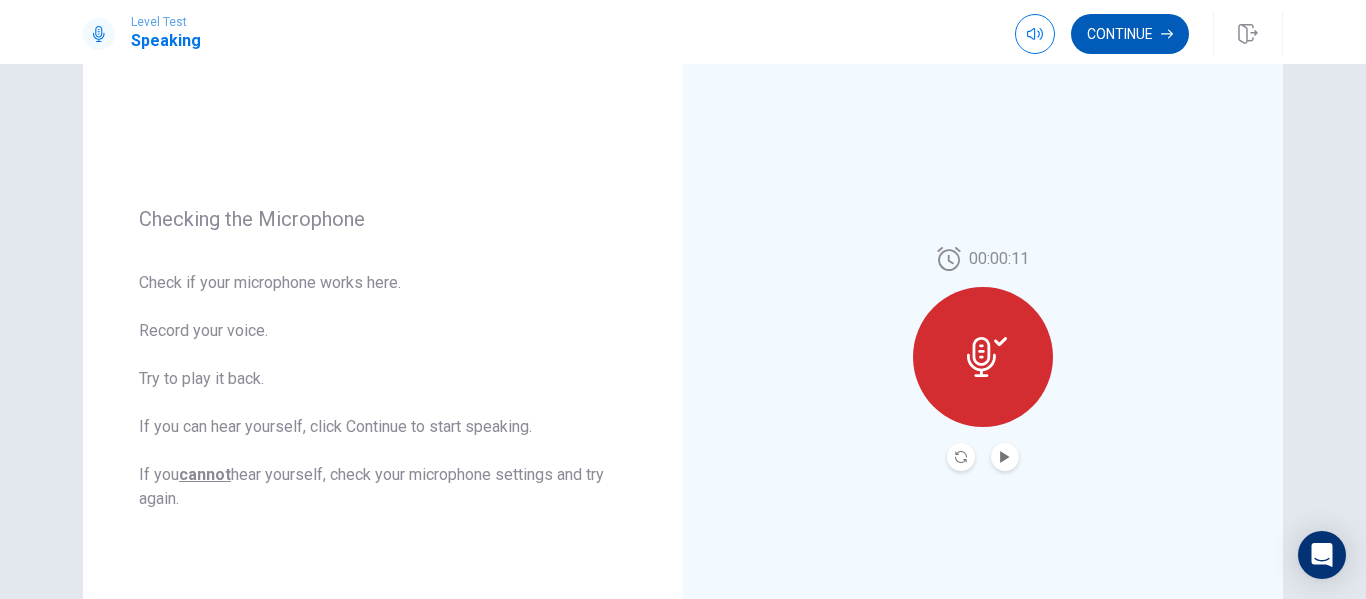 click on "Continue" at bounding box center (1130, 34) 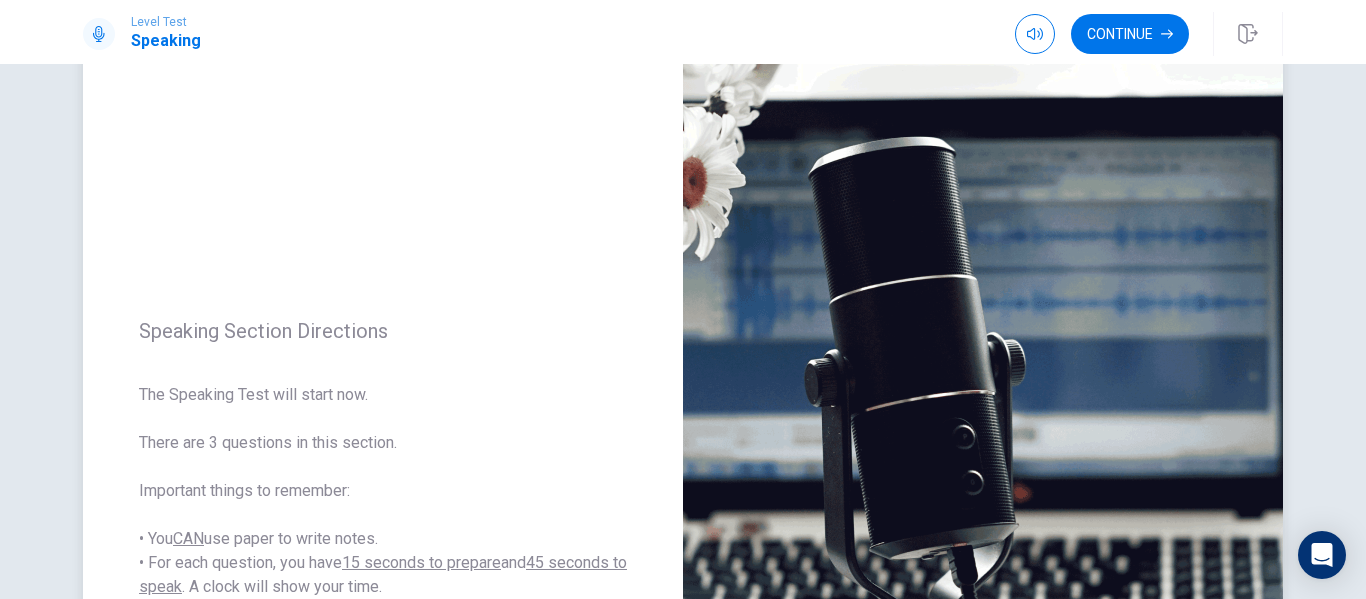 scroll, scrollTop: 0, scrollLeft: 0, axis: both 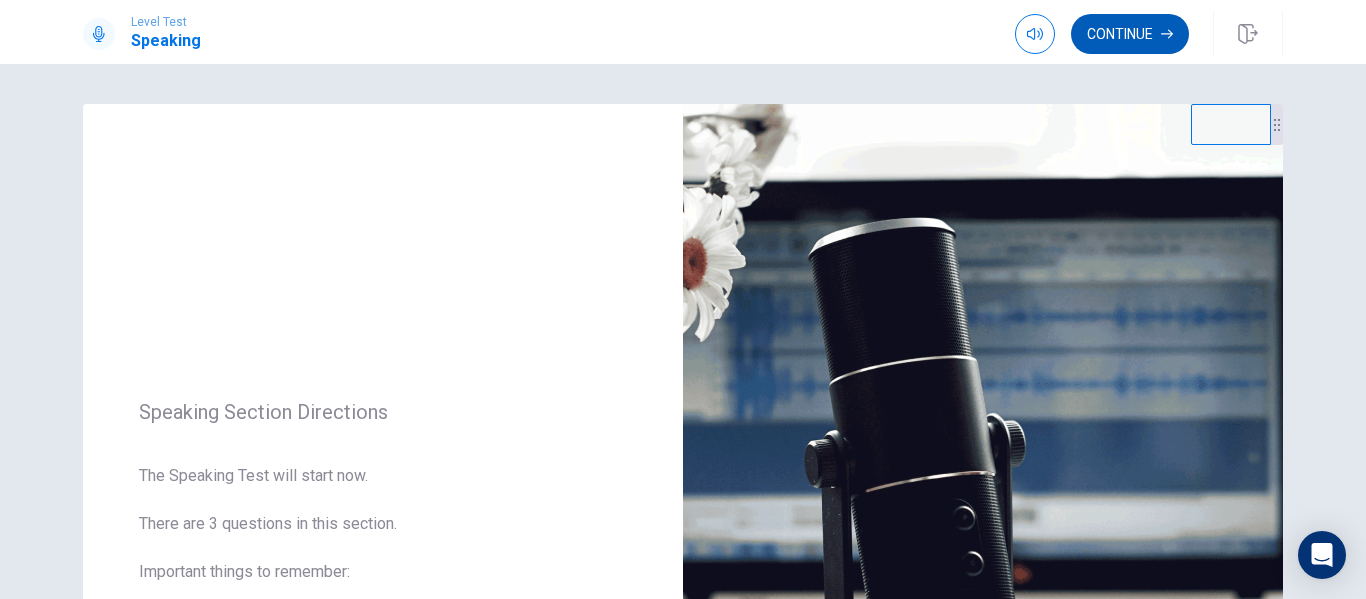 click on "Continue" at bounding box center (1130, 34) 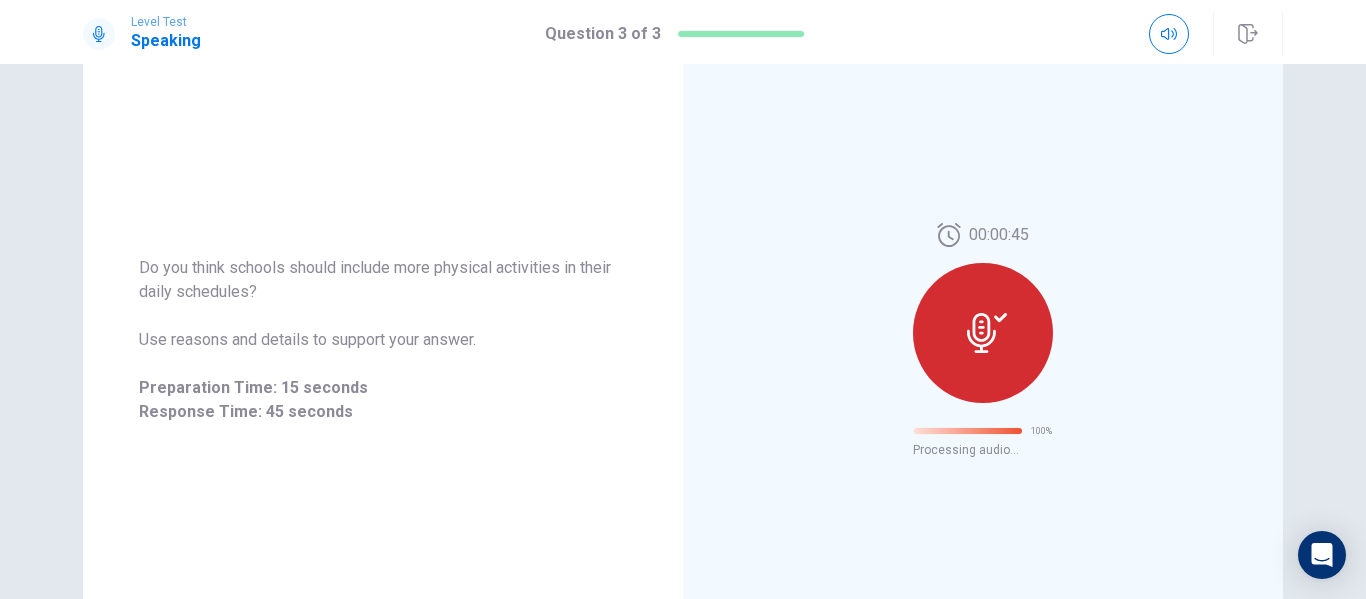 scroll, scrollTop: 129, scrollLeft: 0, axis: vertical 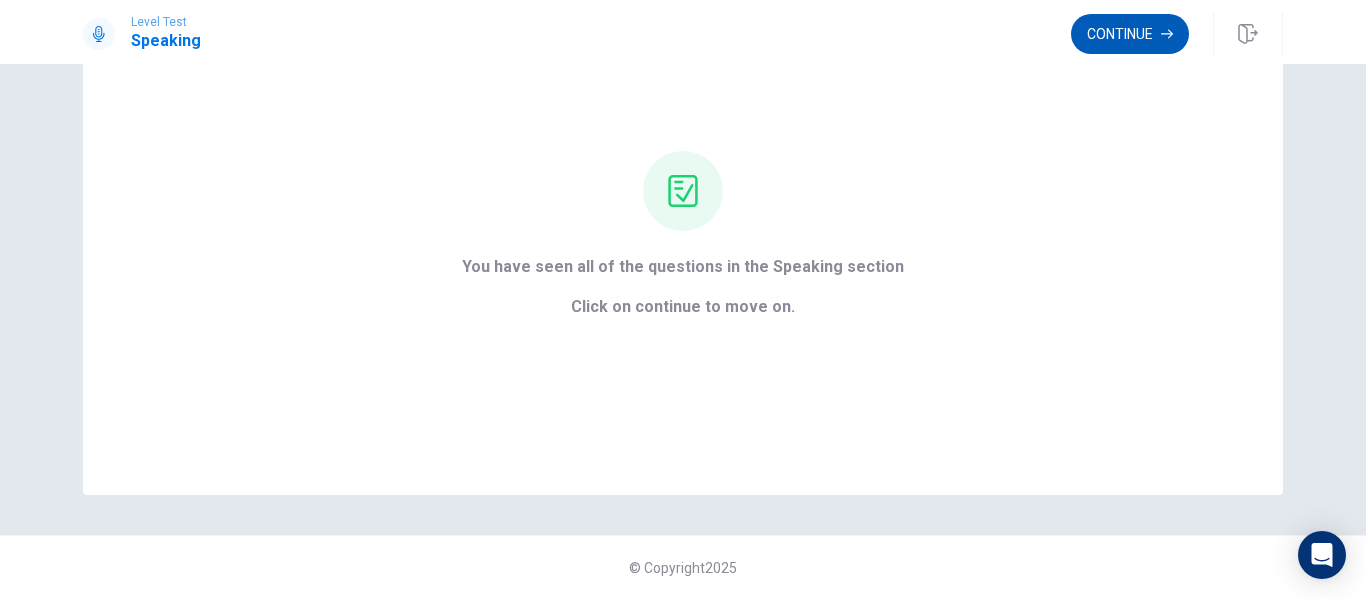 click on "Continue" at bounding box center (1130, 34) 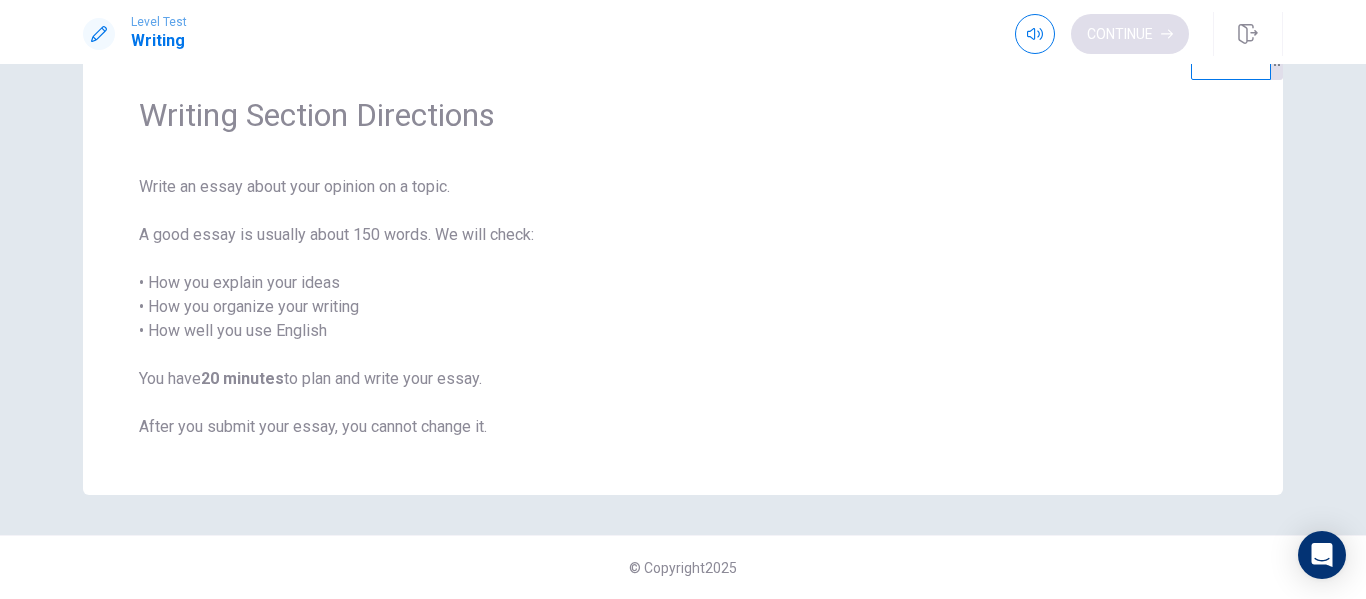 scroll, scrollTop: 65, scrollLeft: 0, axis: vertical 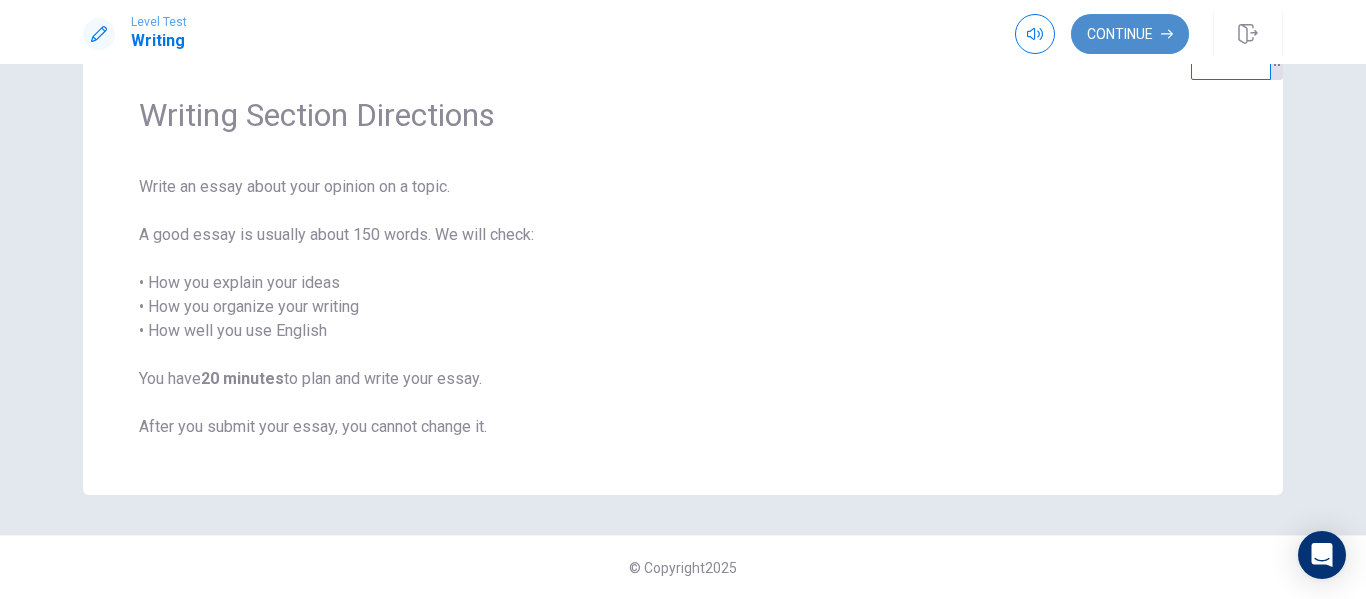 click on "Continue" at bounding box center (1130, 34) 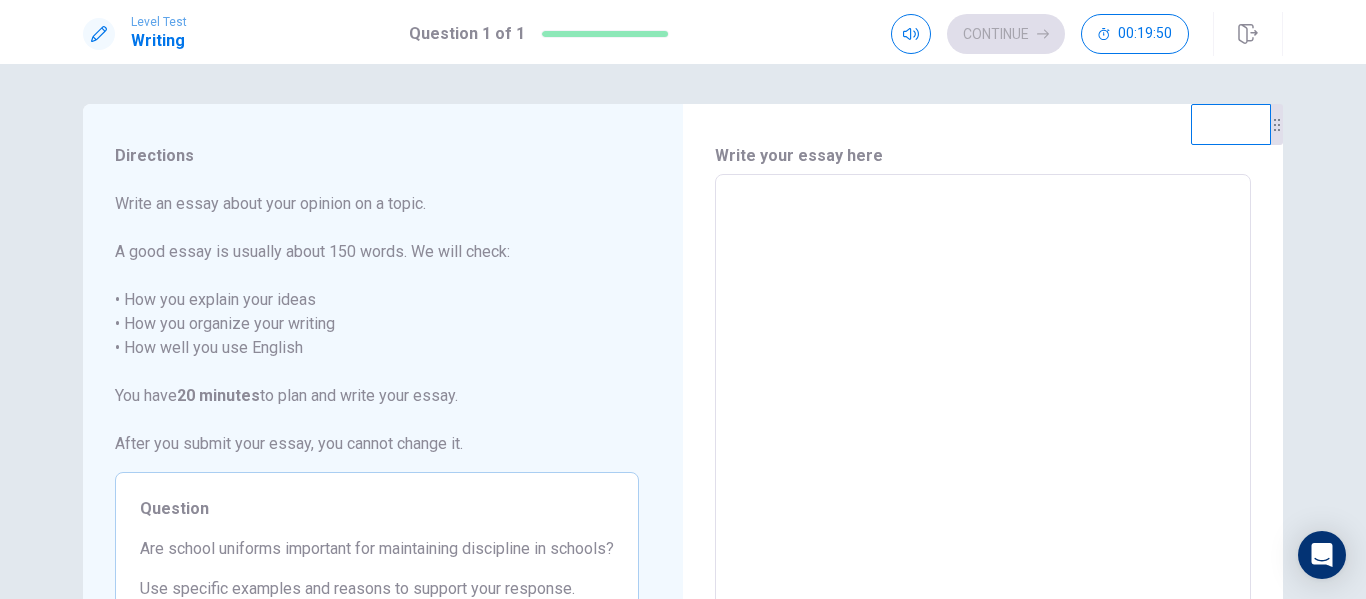 scroll, scrollTop: 100, scrollLeft: 0, axis: vertical 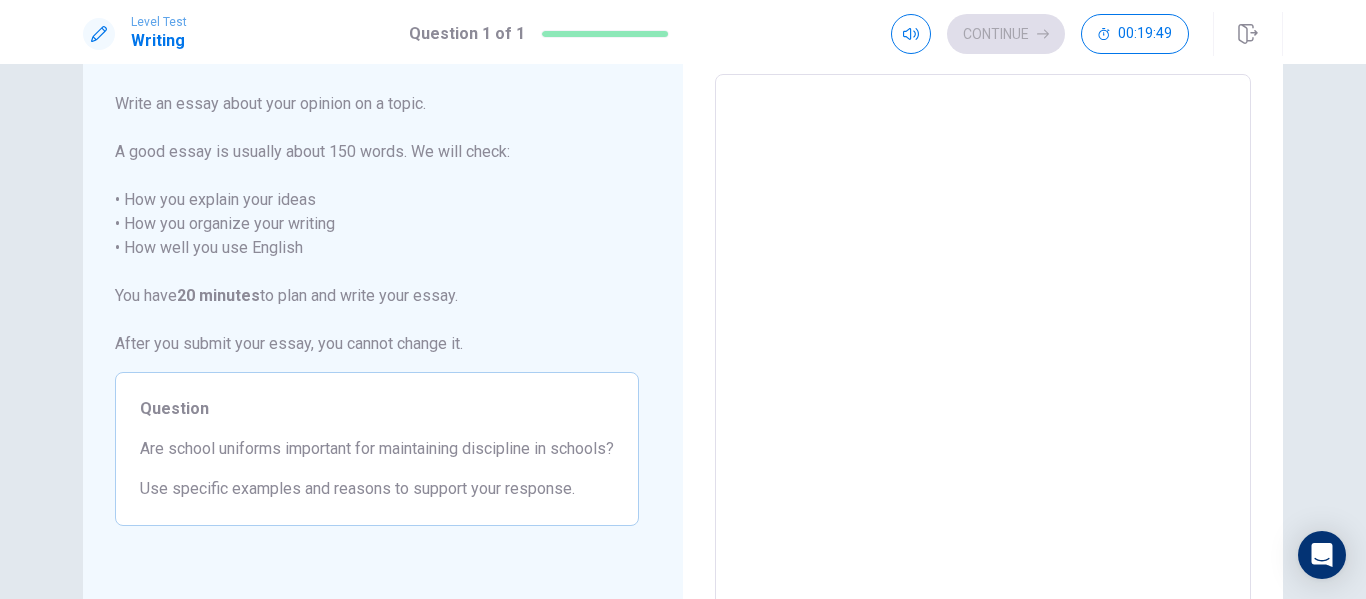 click at bounding box center (983, 351) 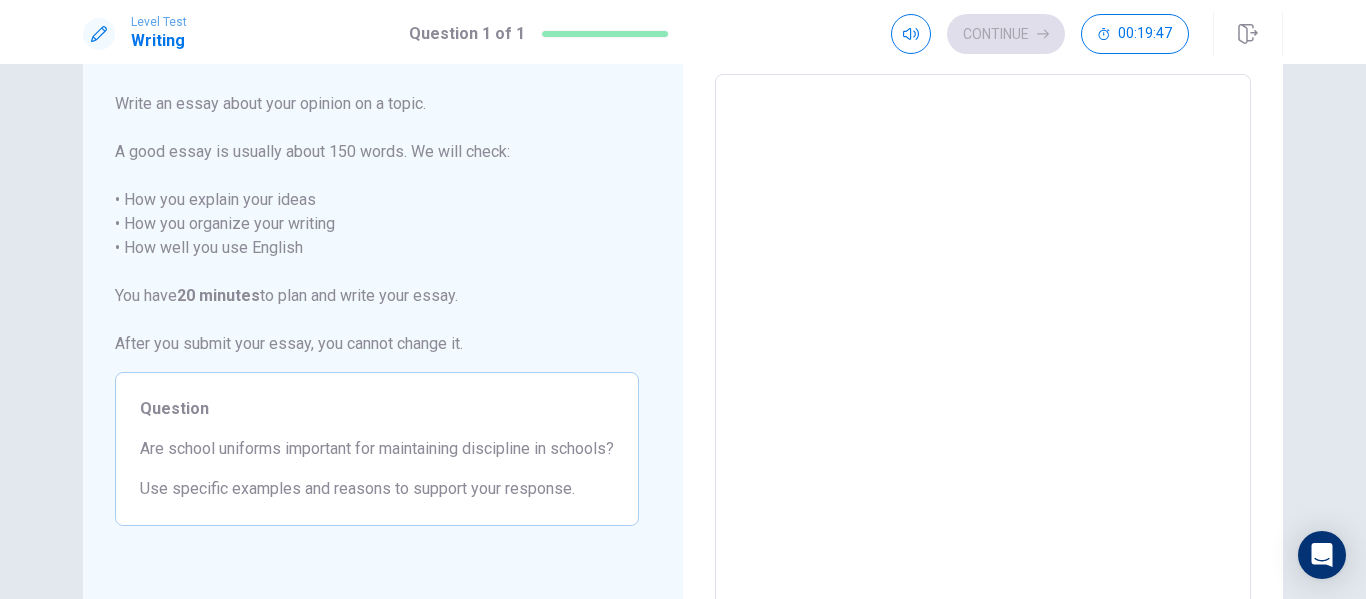 type on "*" 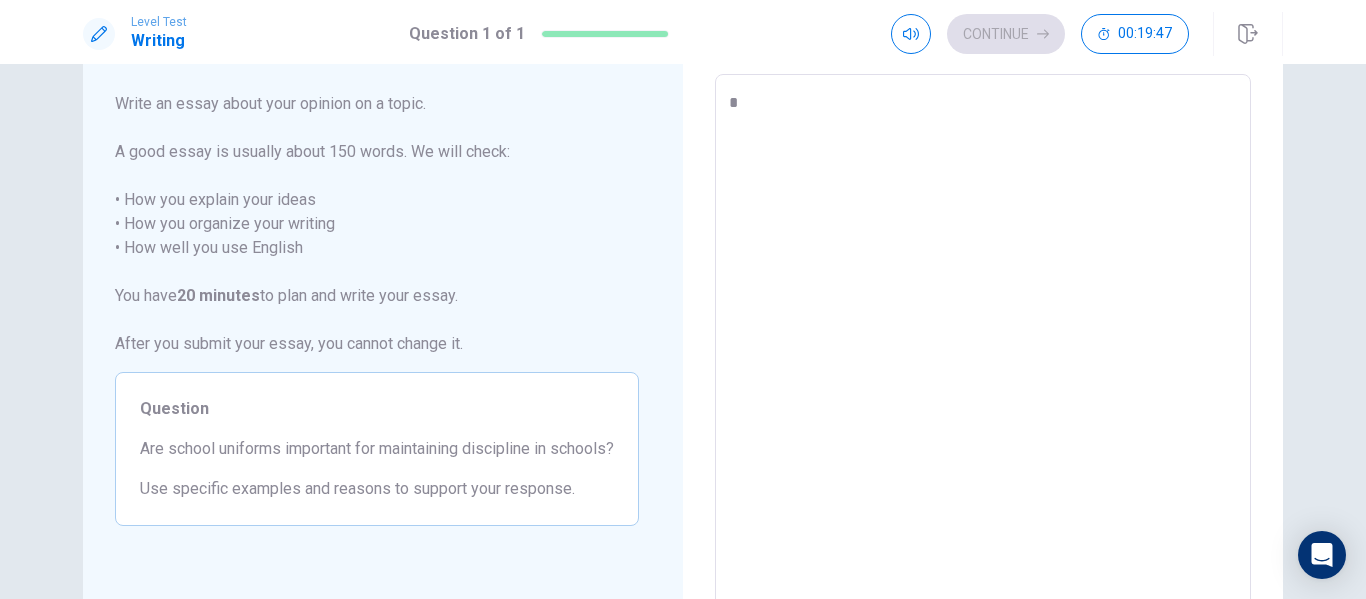 type on "*" 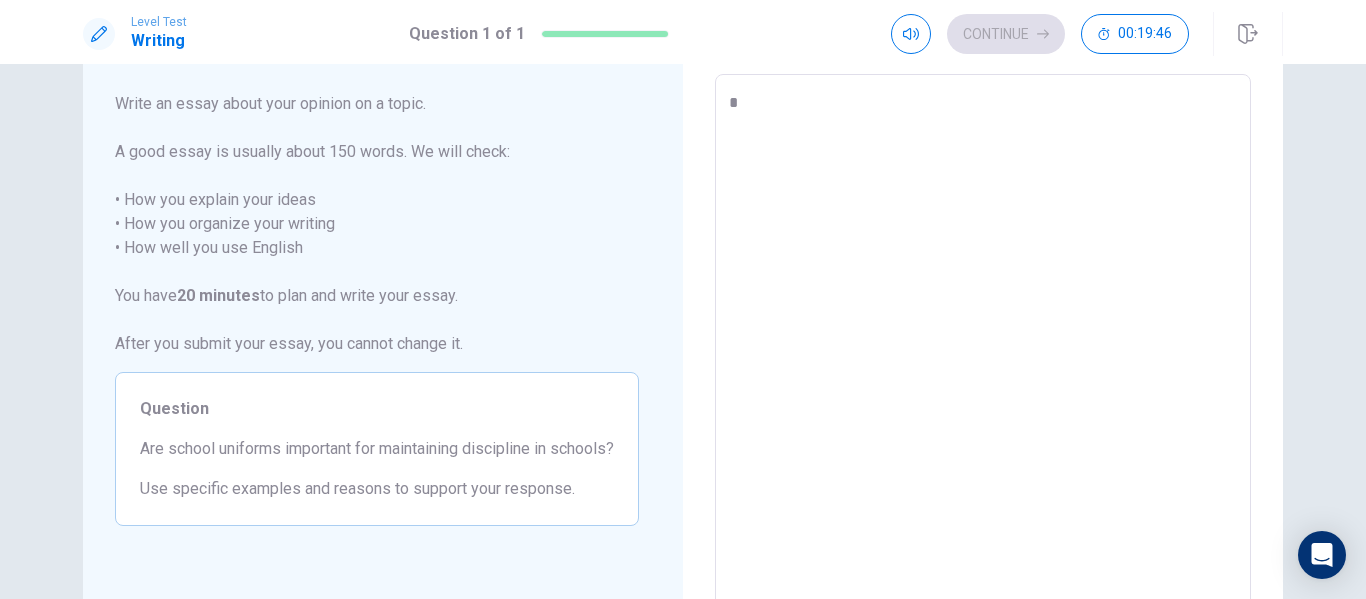 type on "**" 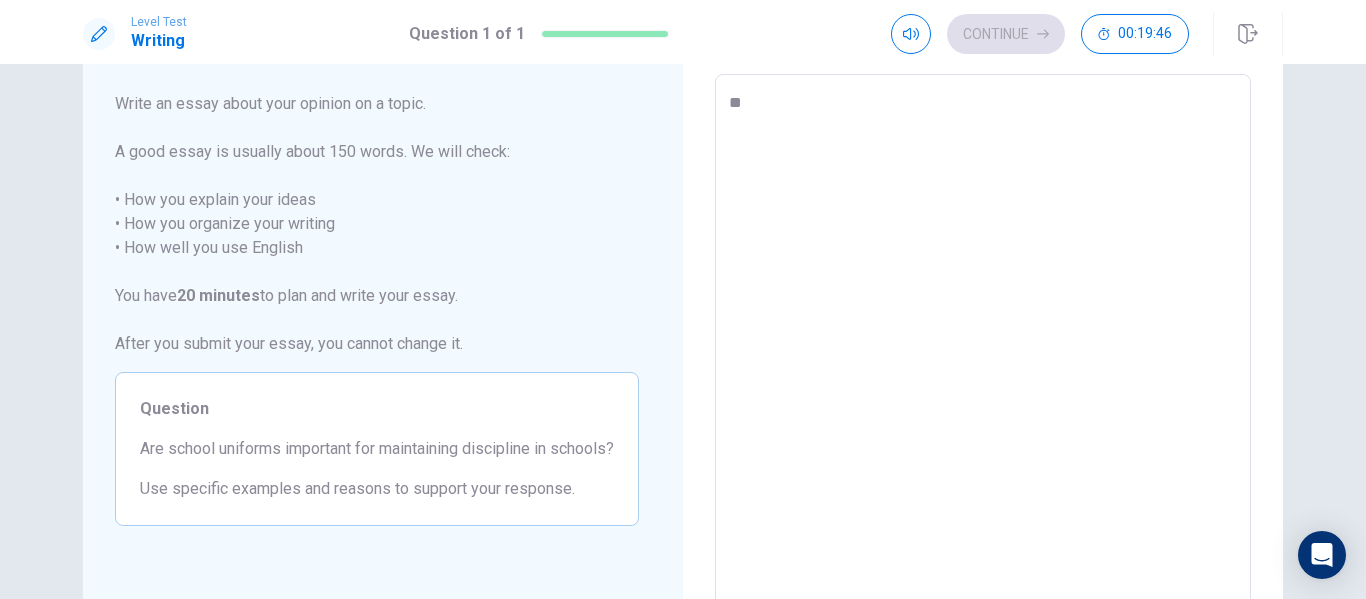 type on "*" 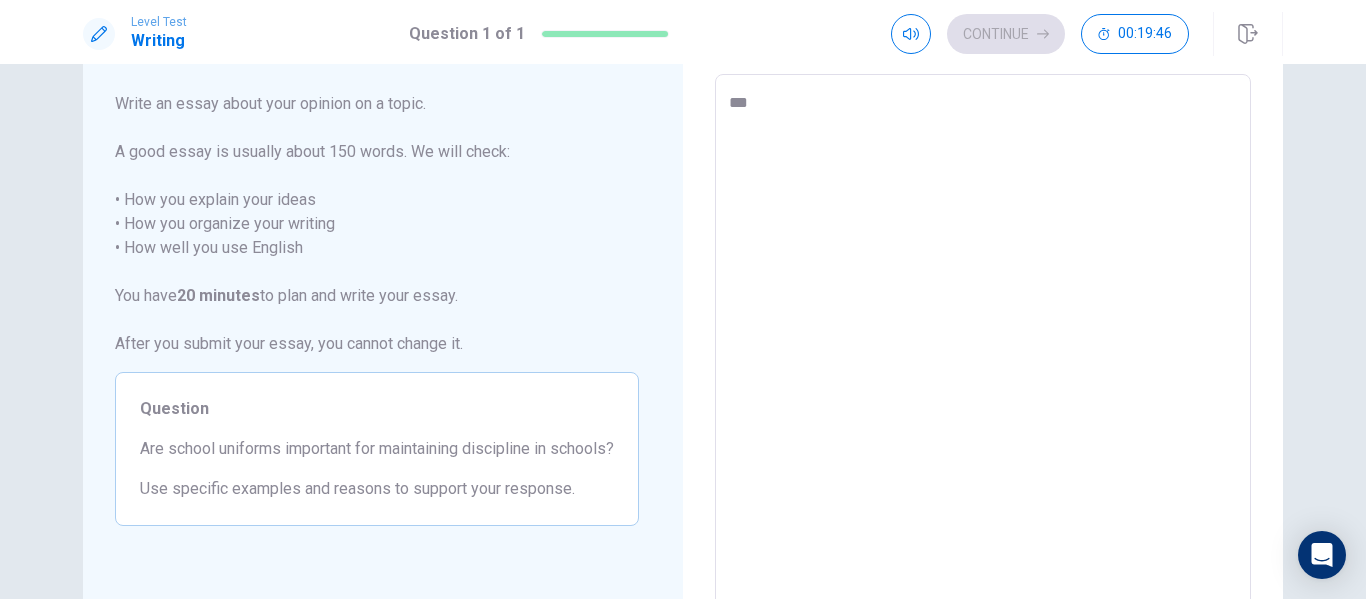 type on "*" 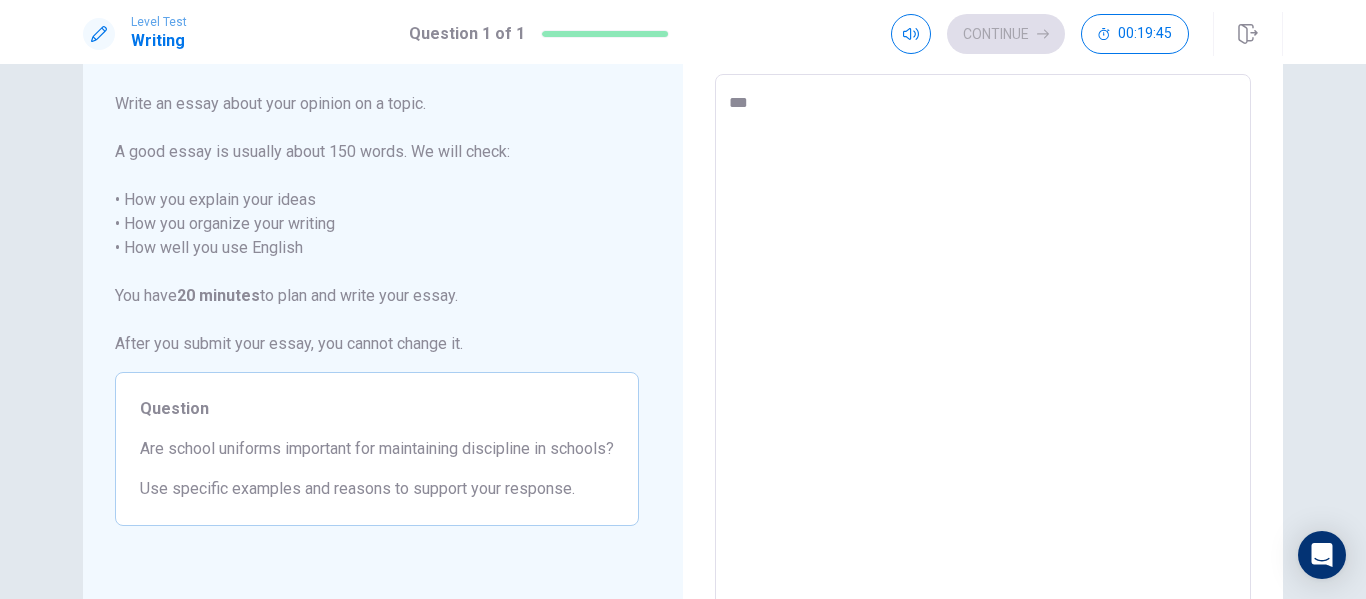 type on "****" 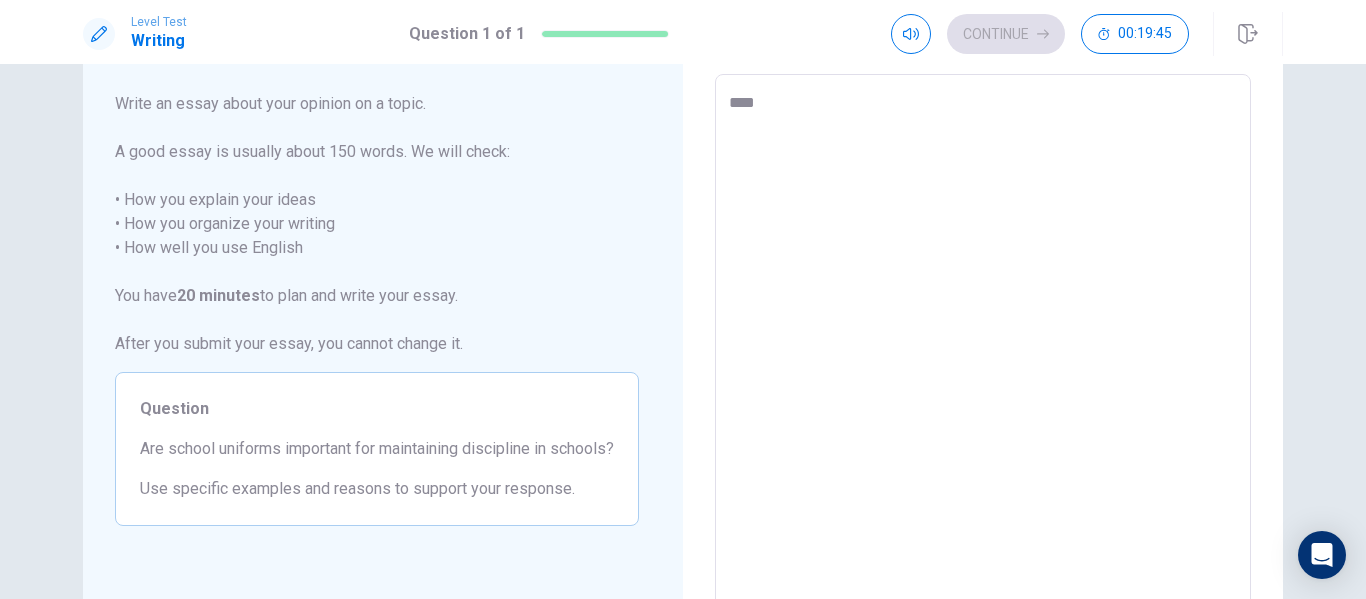type on "***" 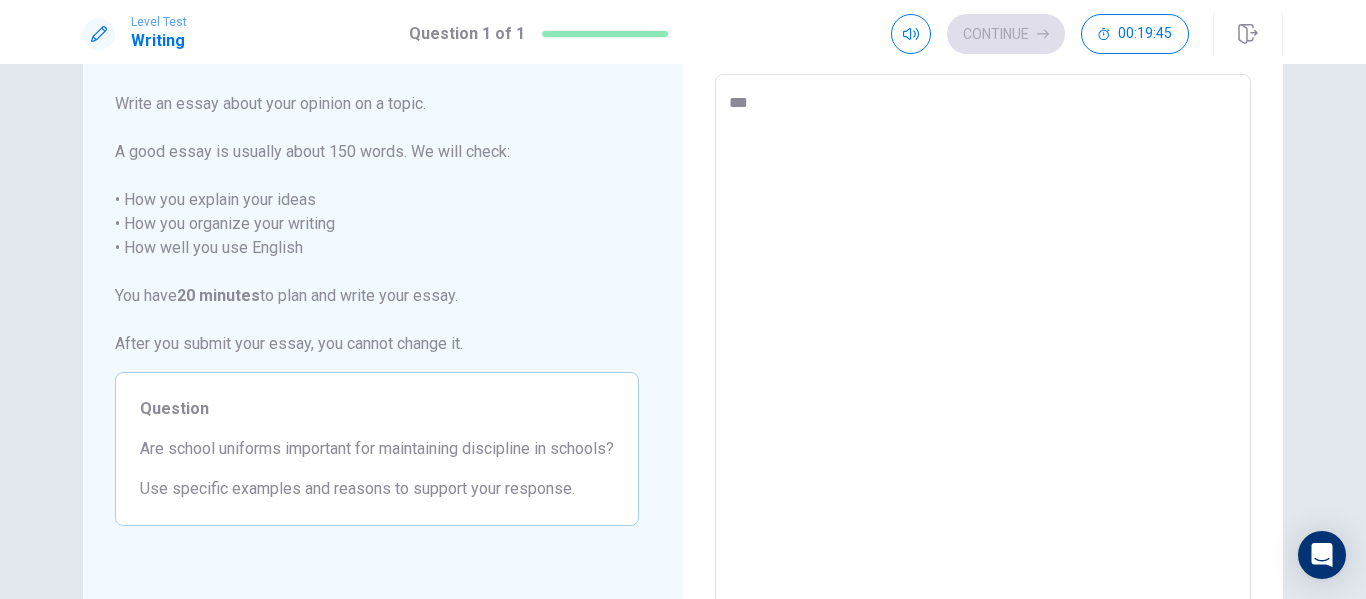type on "*" 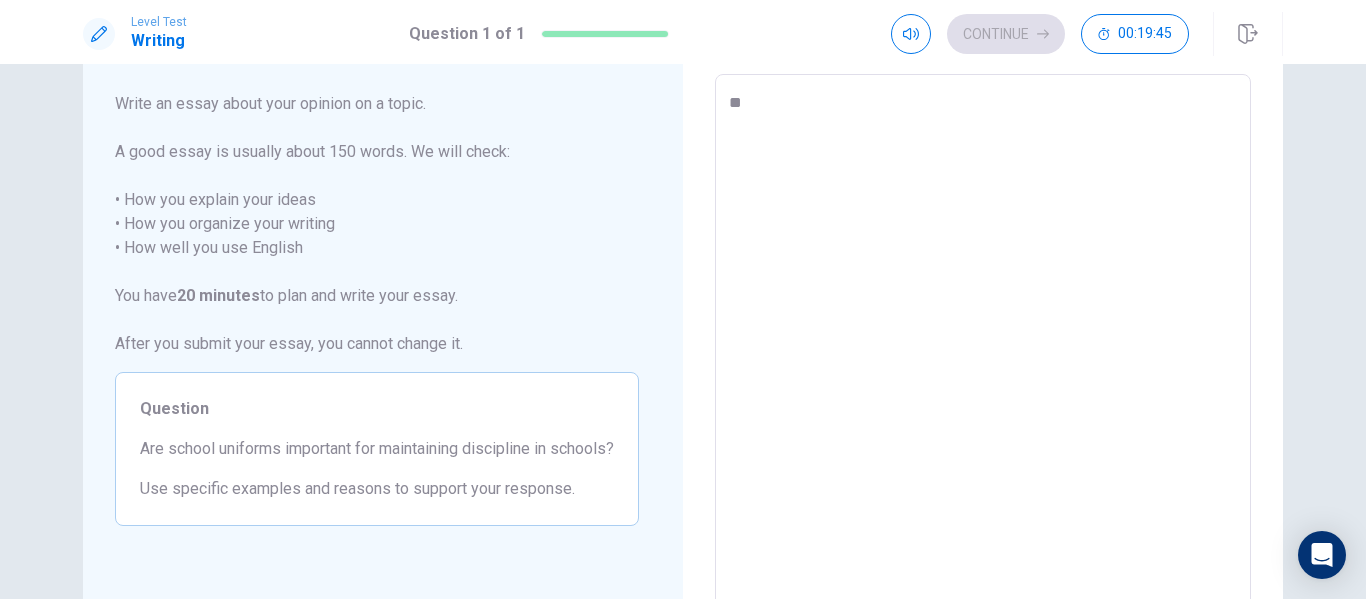 type on "*" 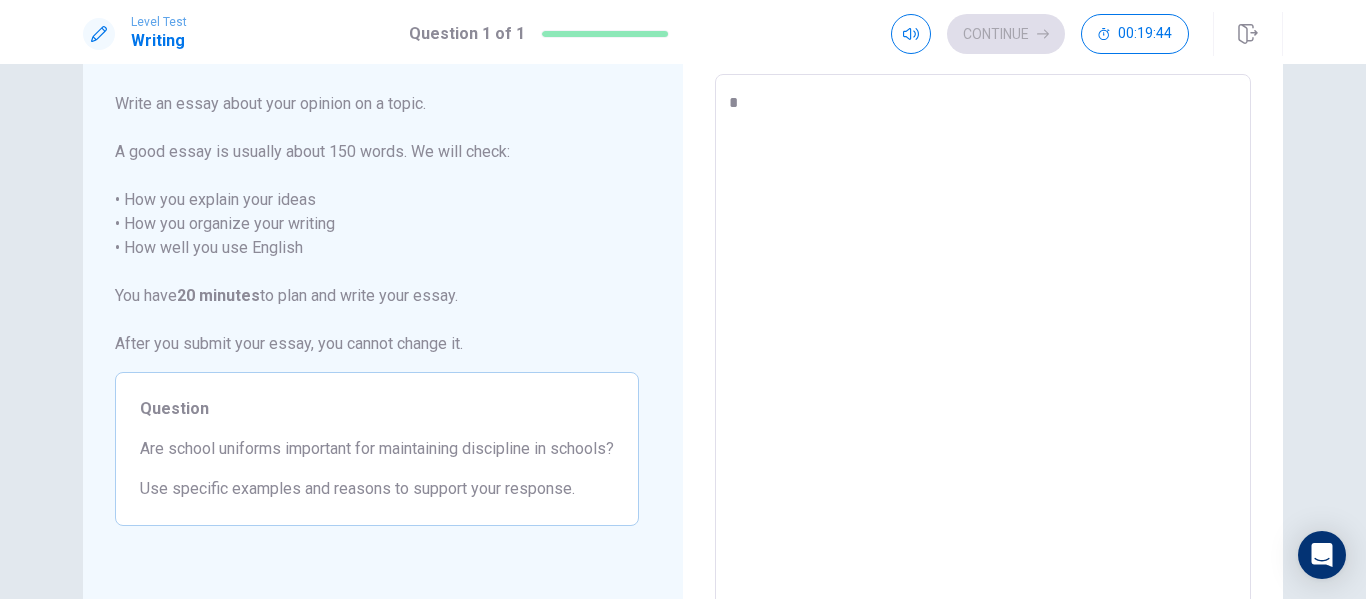 type on "*" 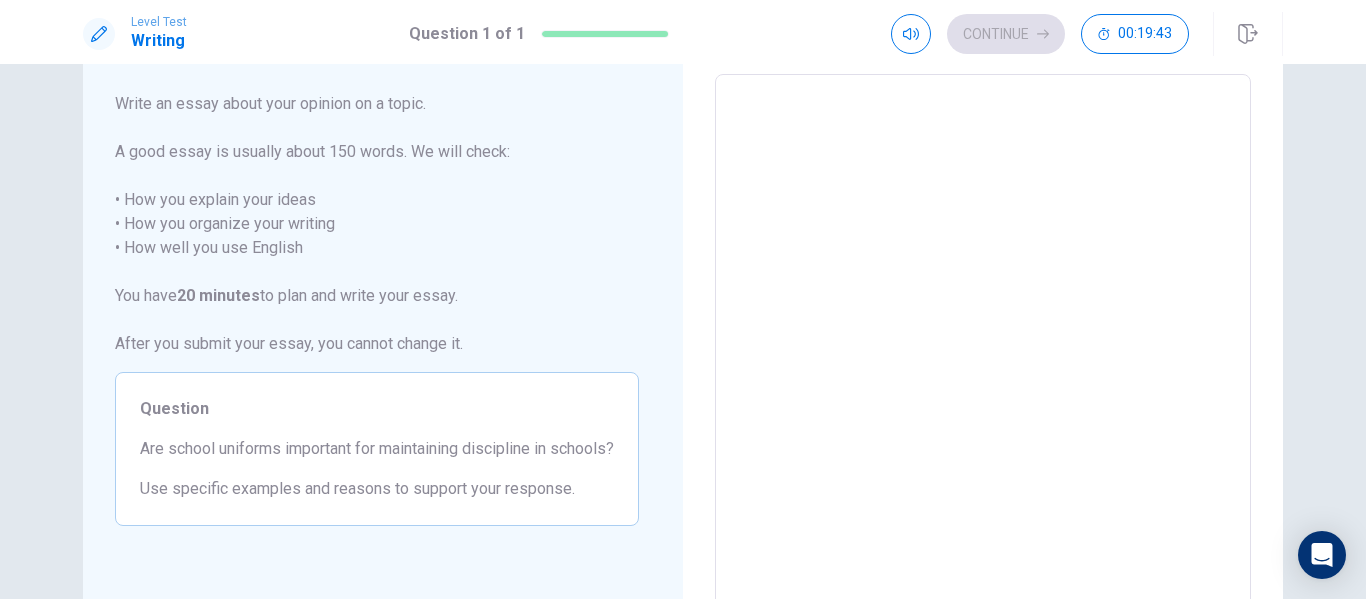 type on "*" 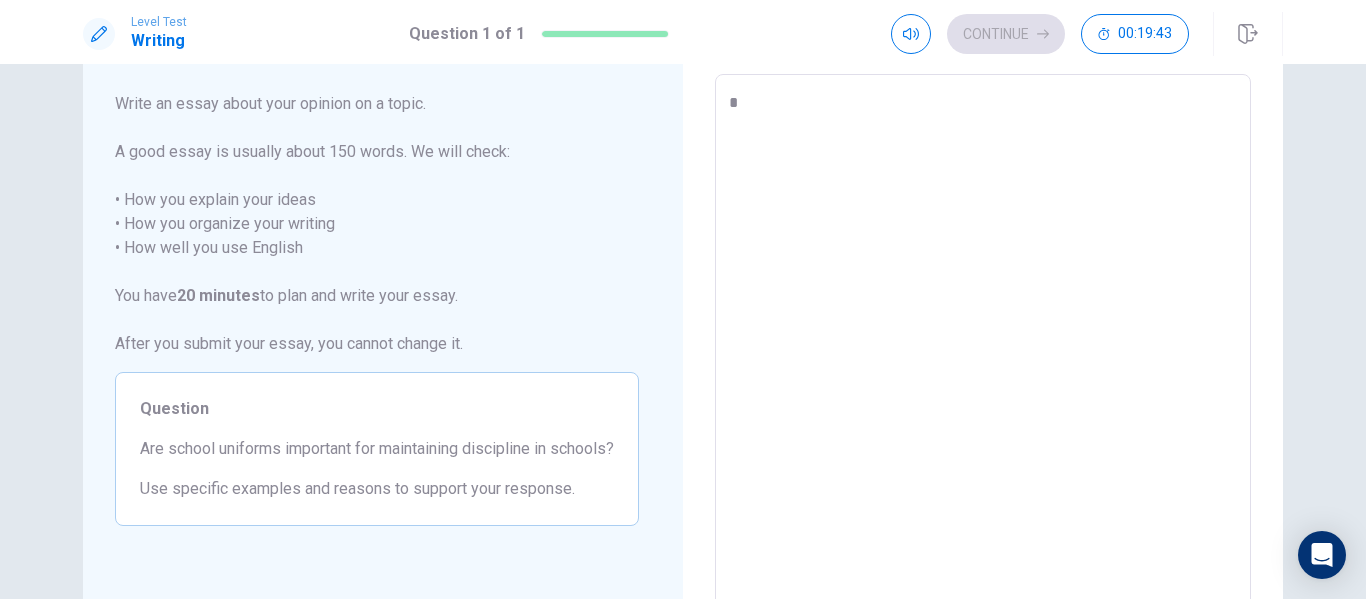 type on "*" 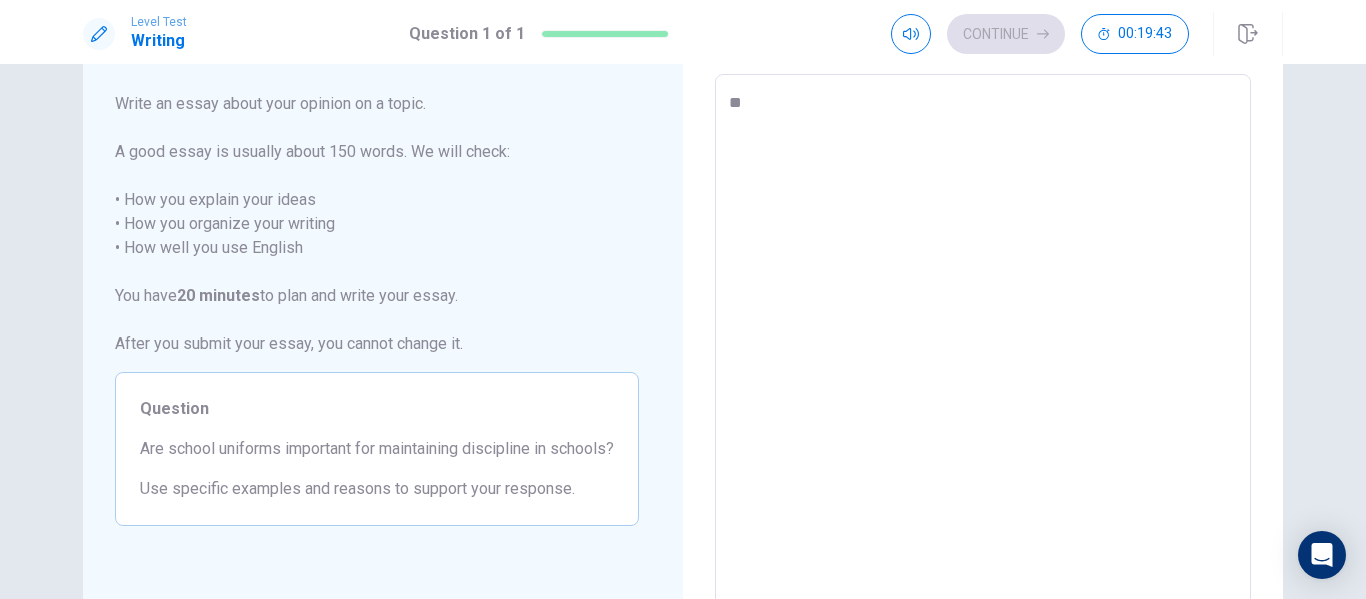 type on "*" 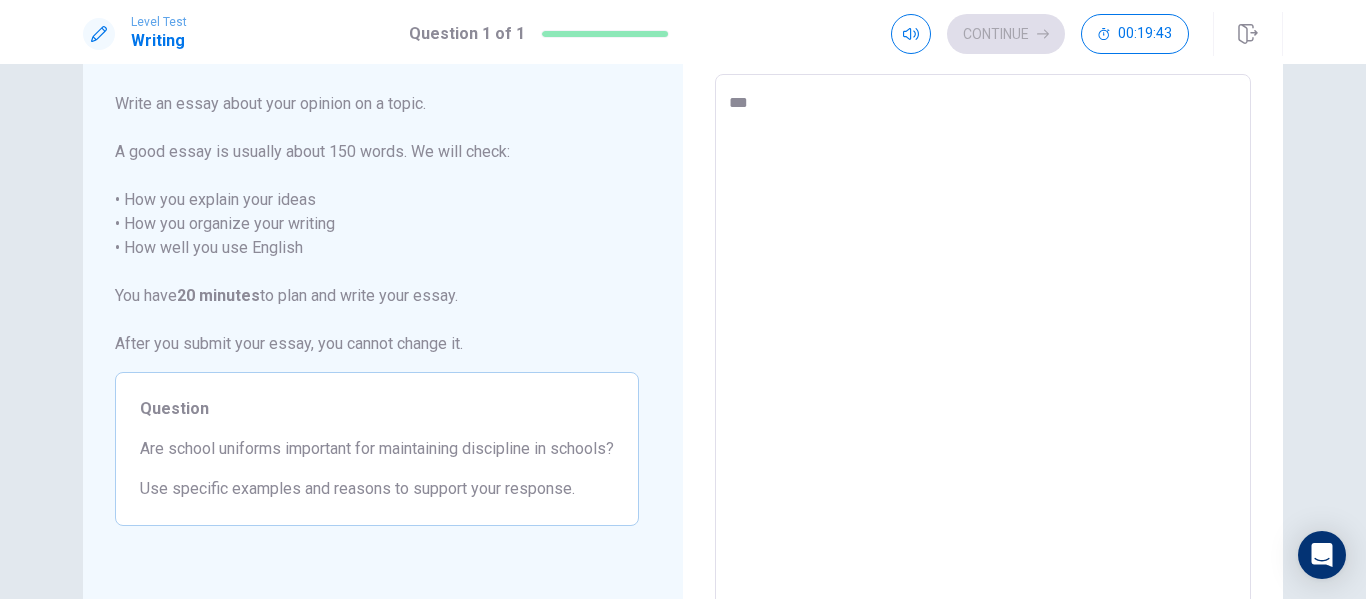 type on "*" 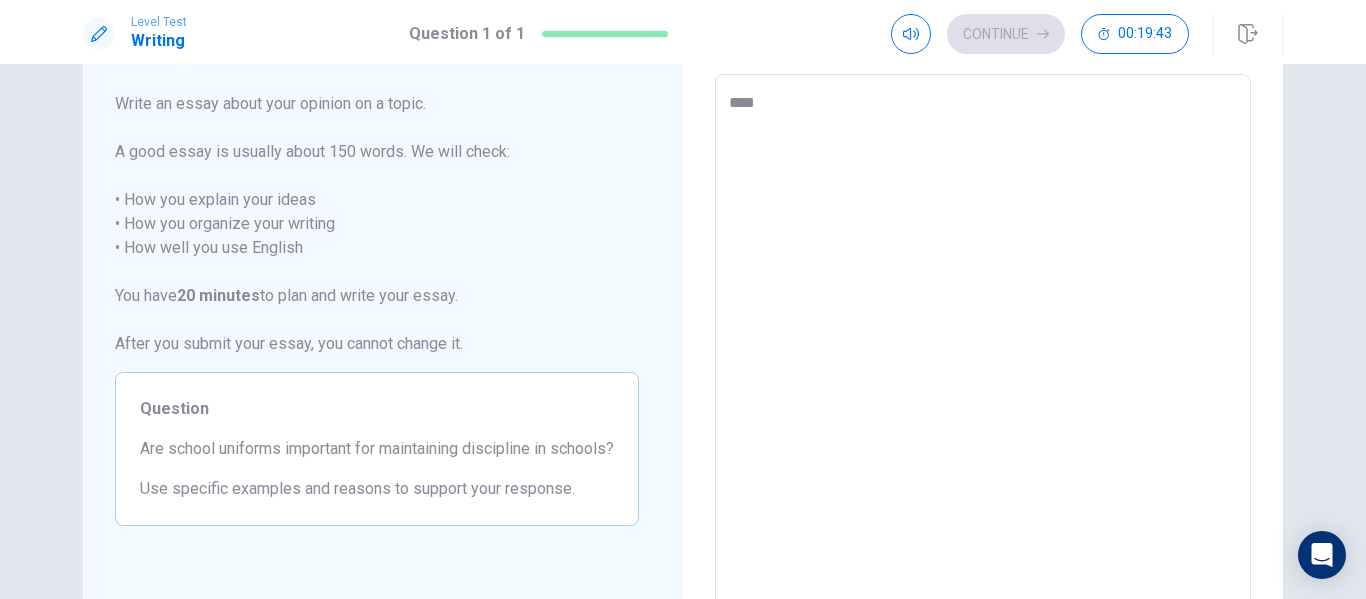 type on "*" 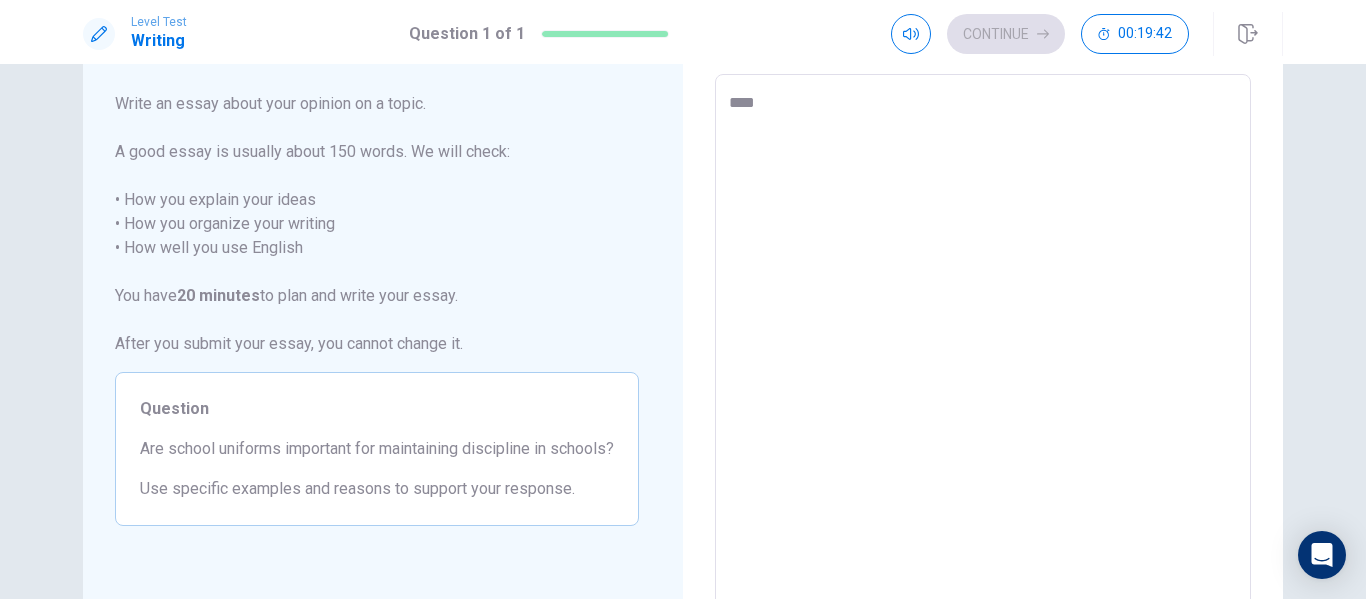 type on "*****" 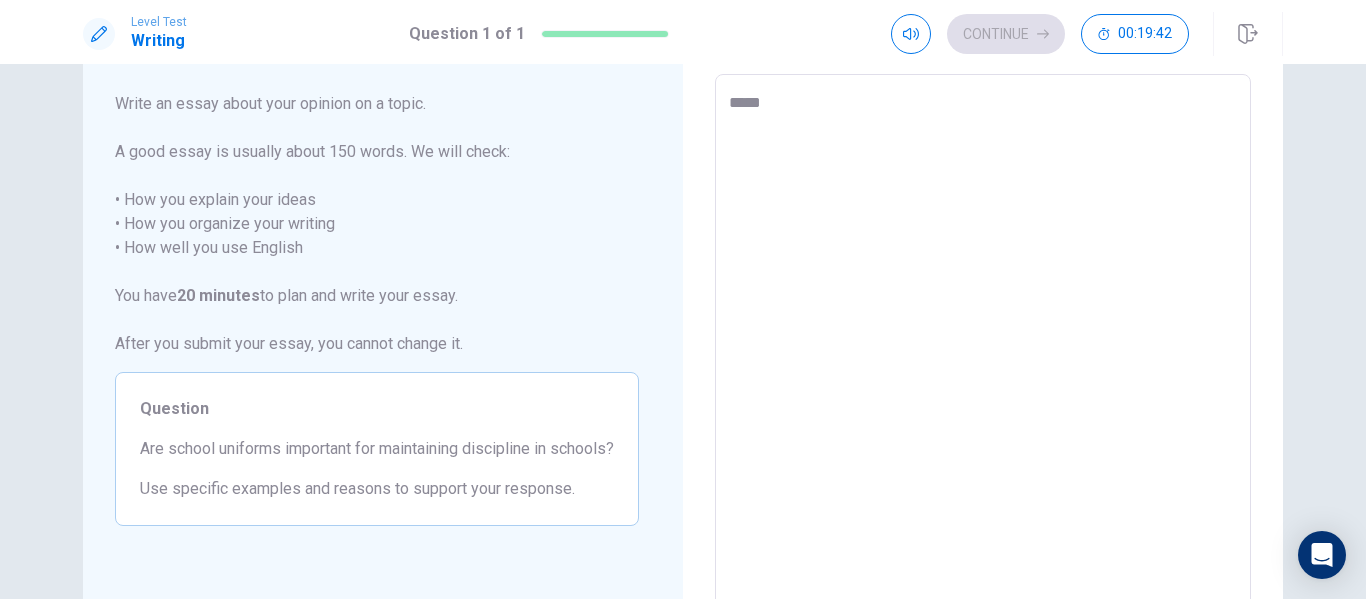 type on "*" 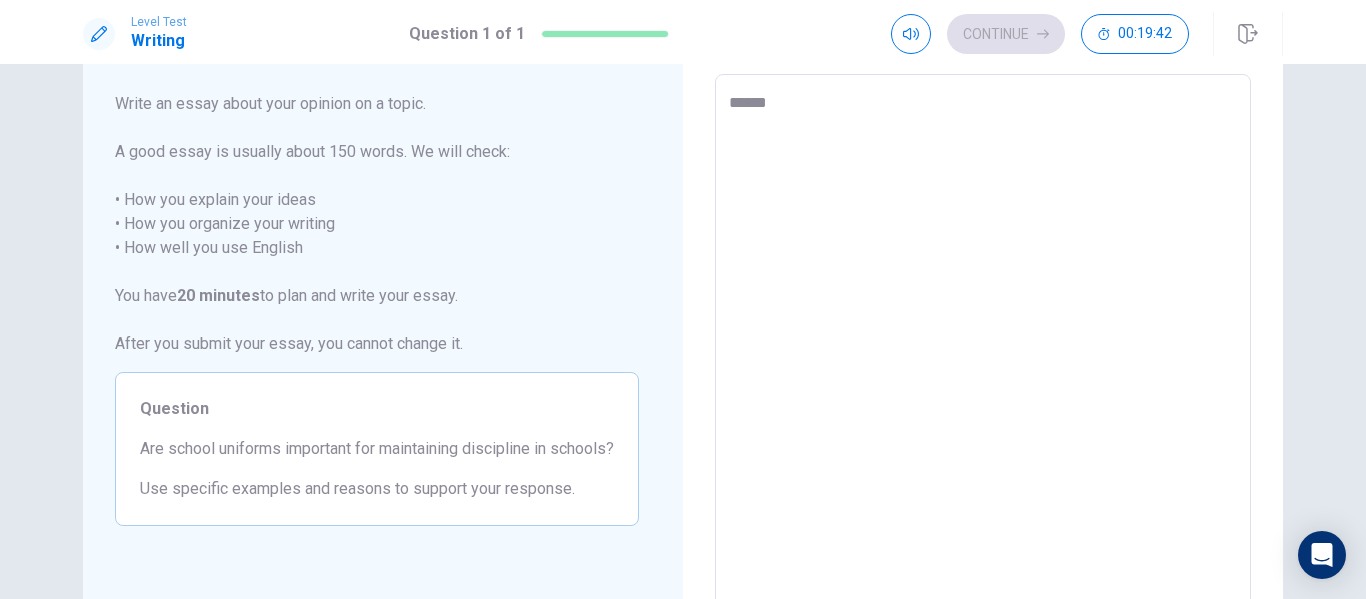 type on "*" 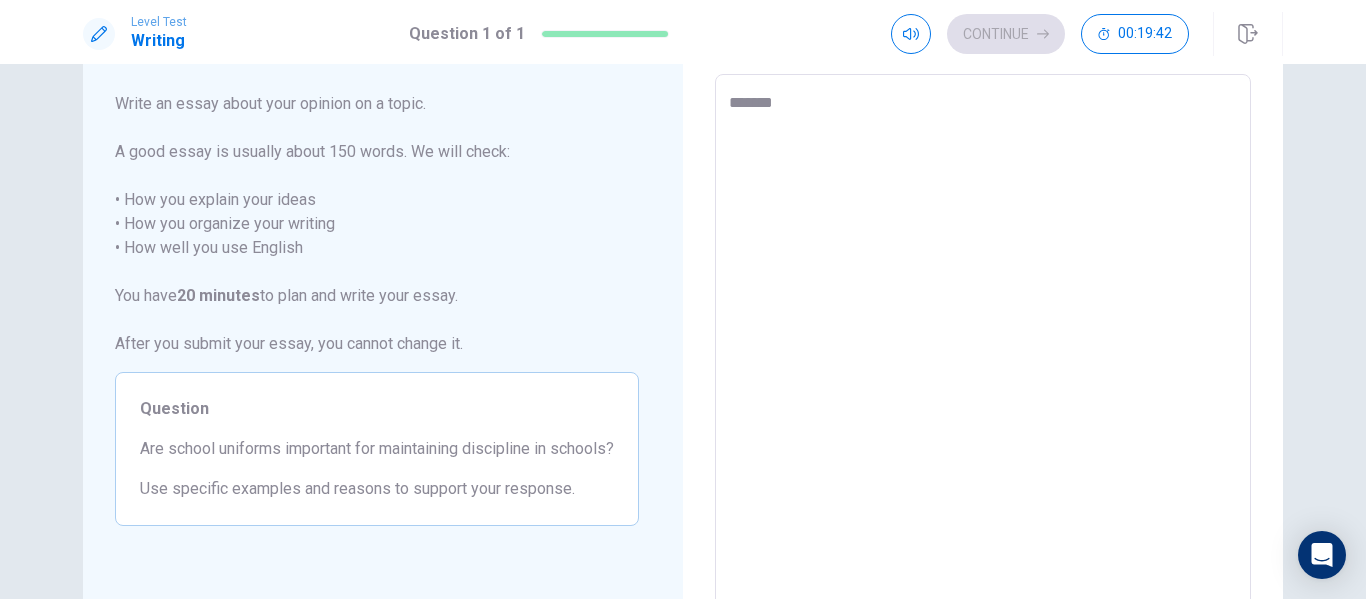 type on "*" 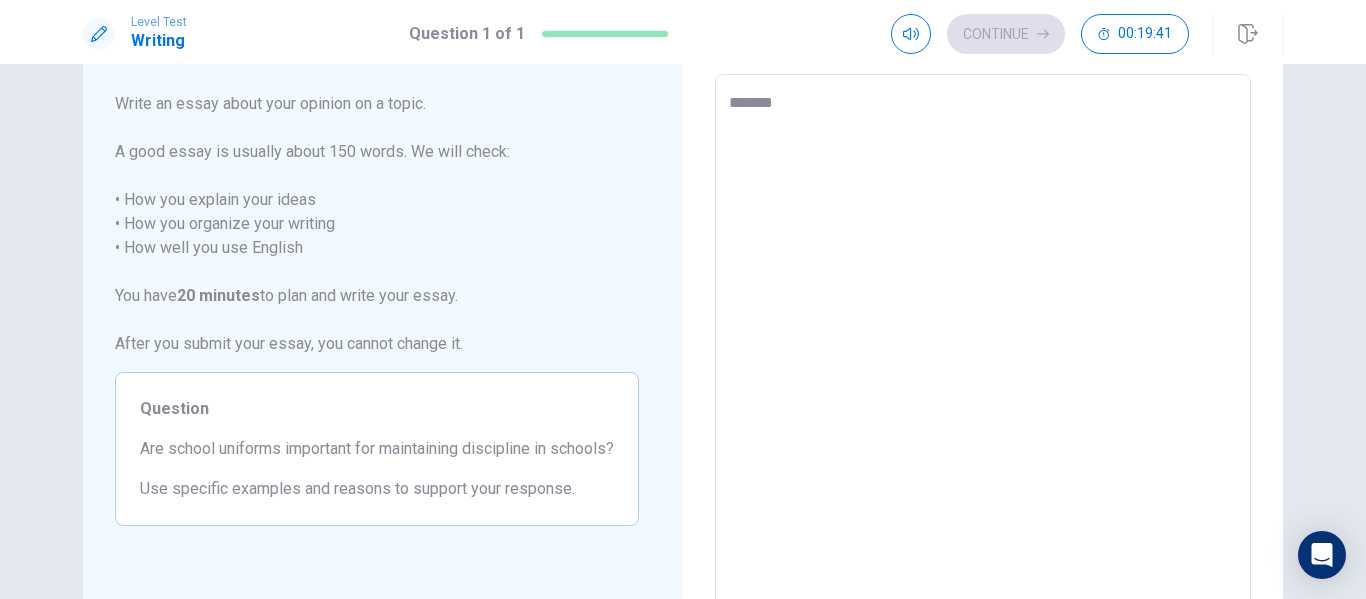 type on "********" 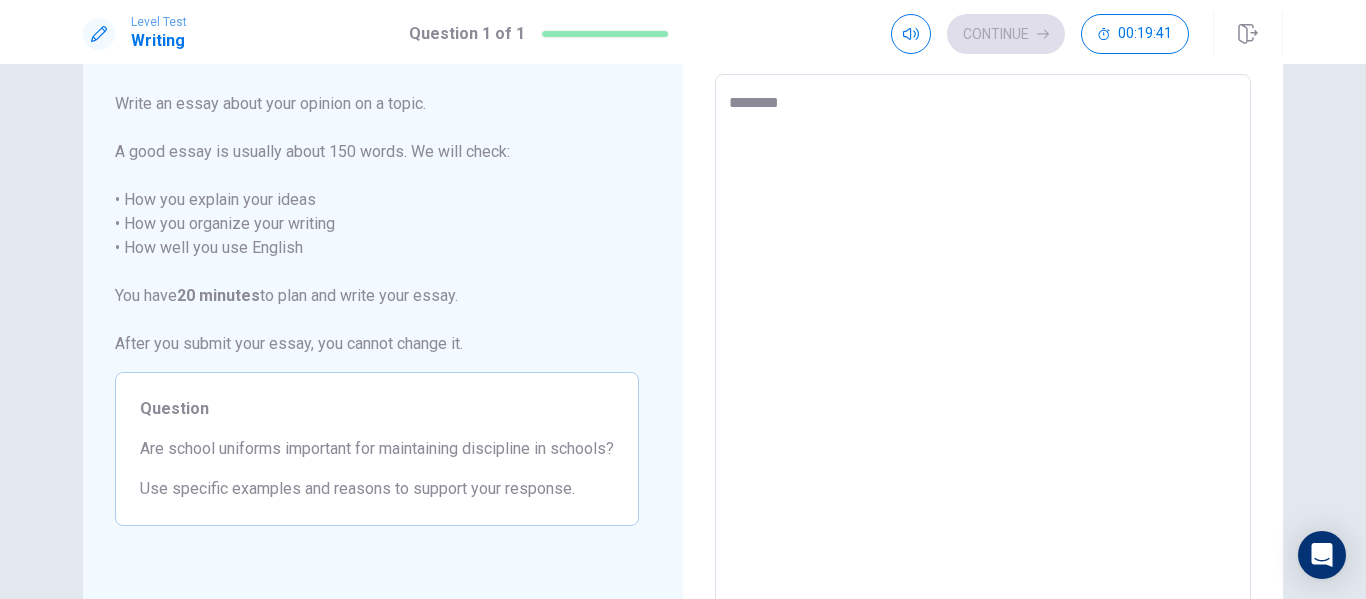 type on "*" 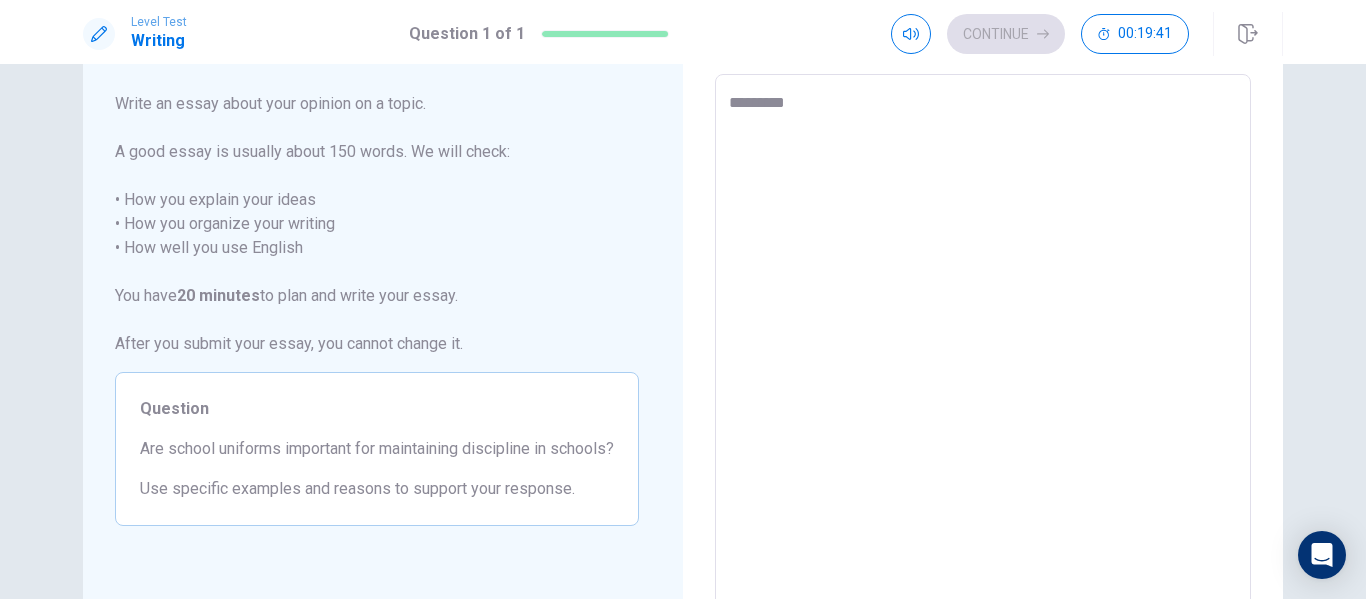 type on "*" 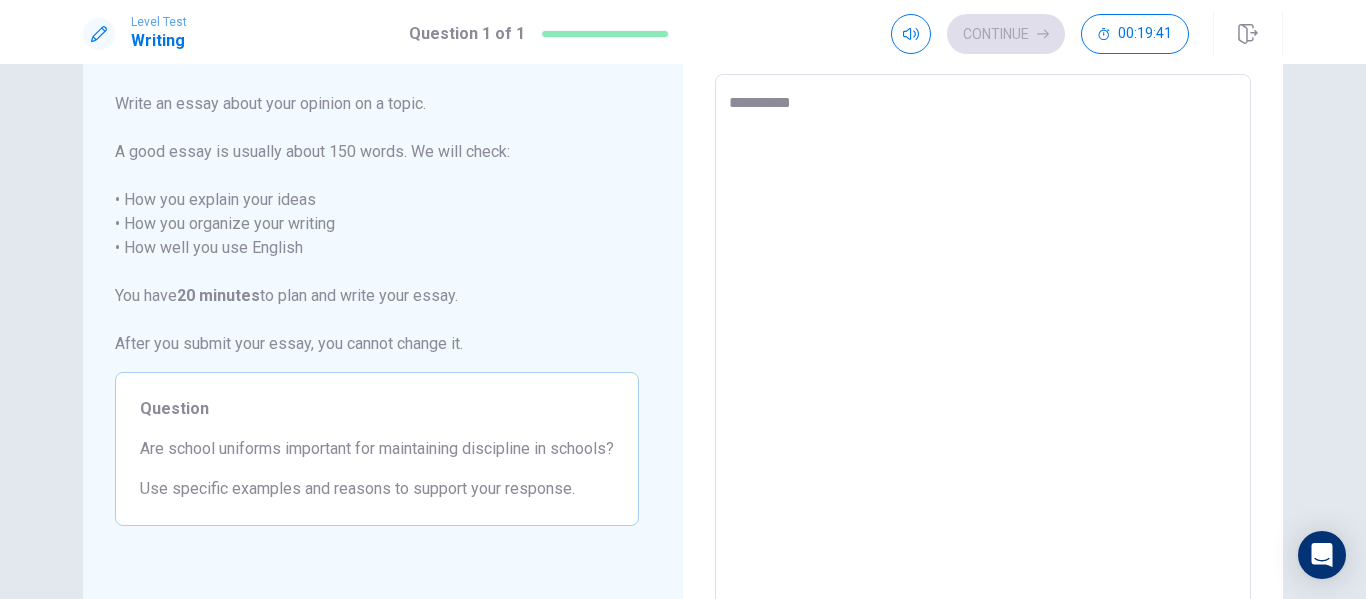 type on "*" 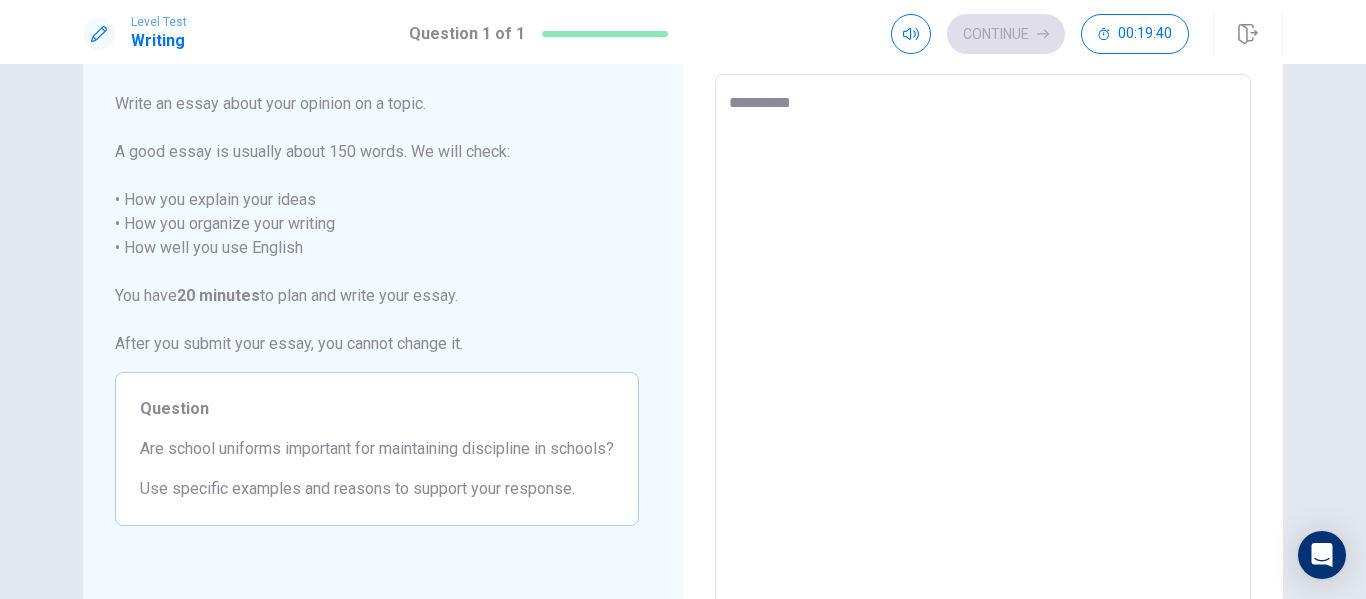 type on "**********" 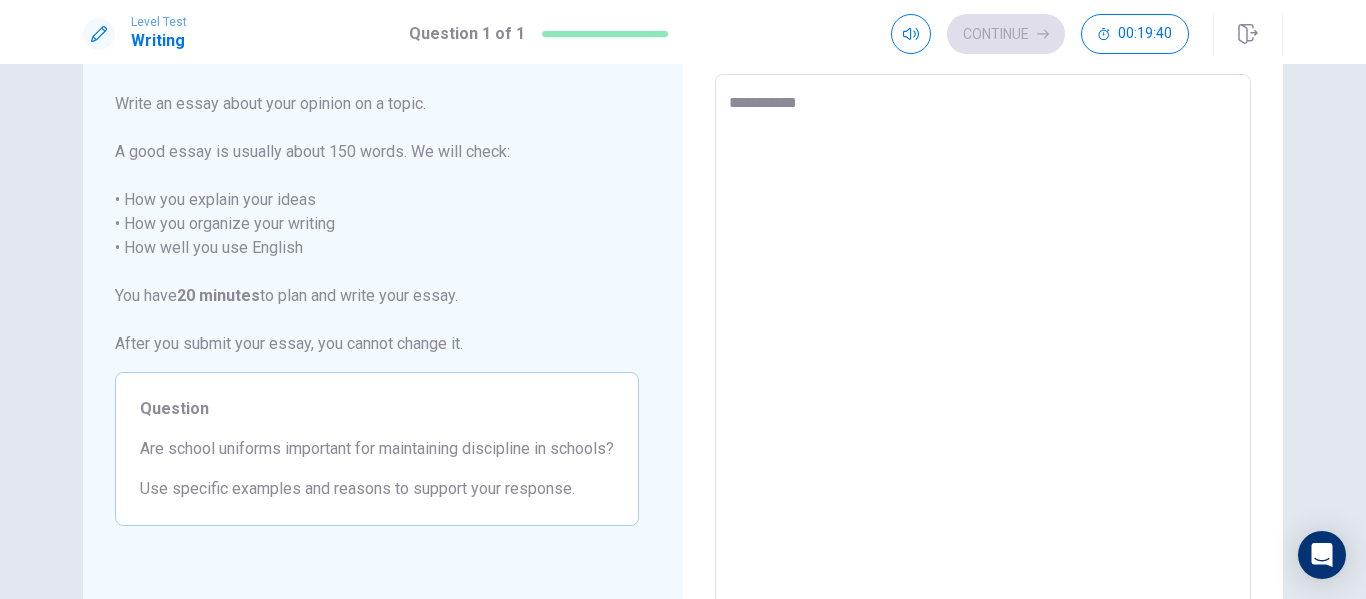 type on "*" 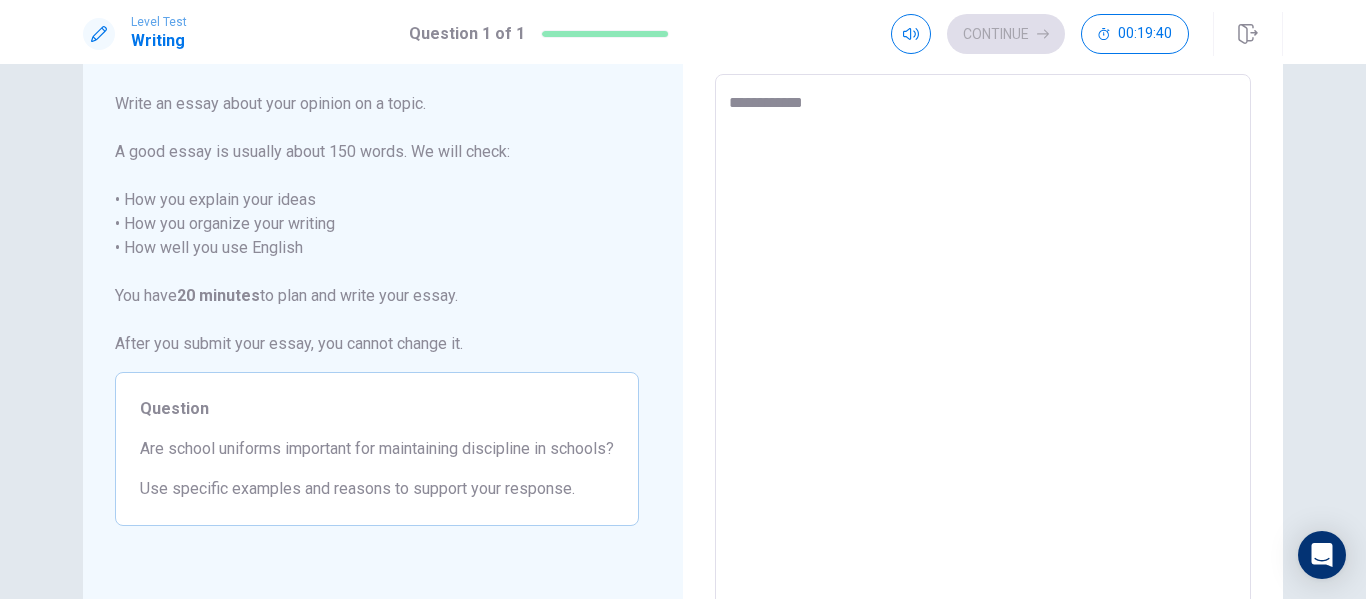 type on "*" 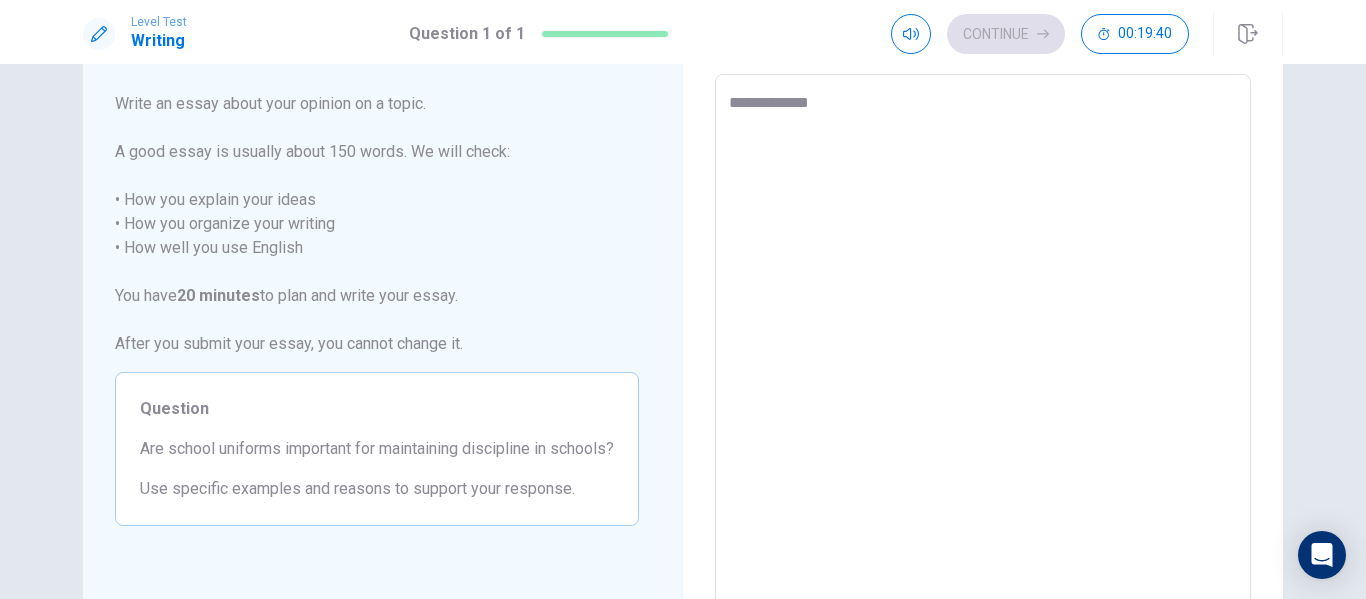 type on "*" 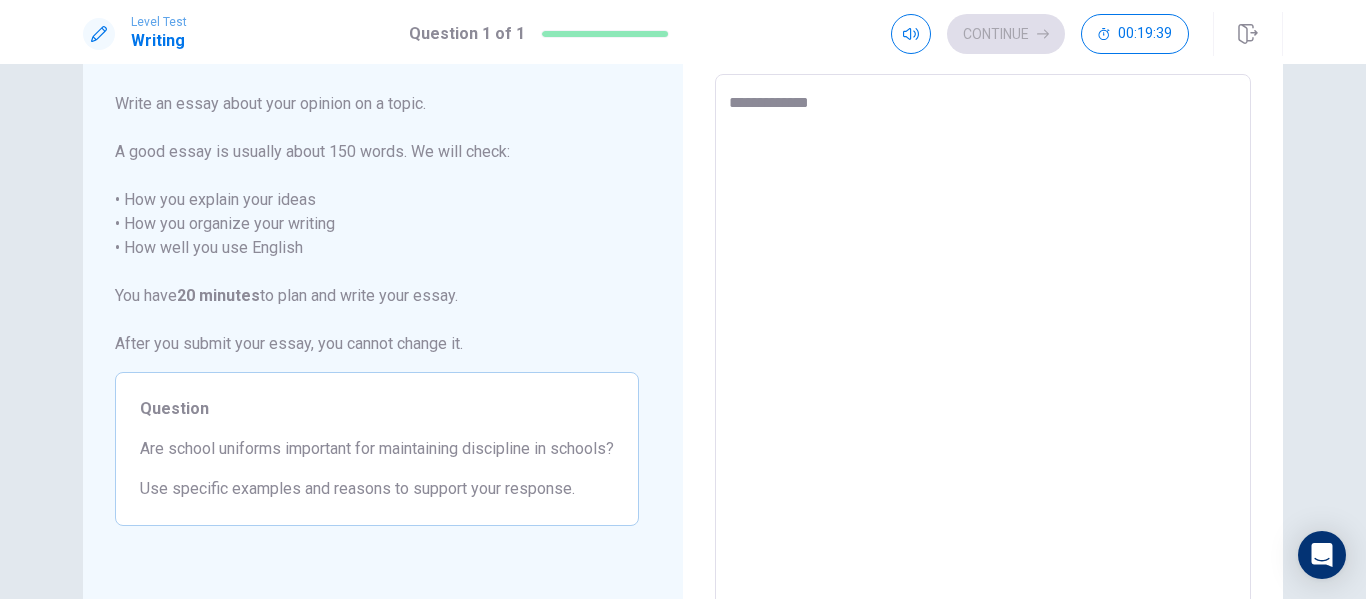 type on "**********" 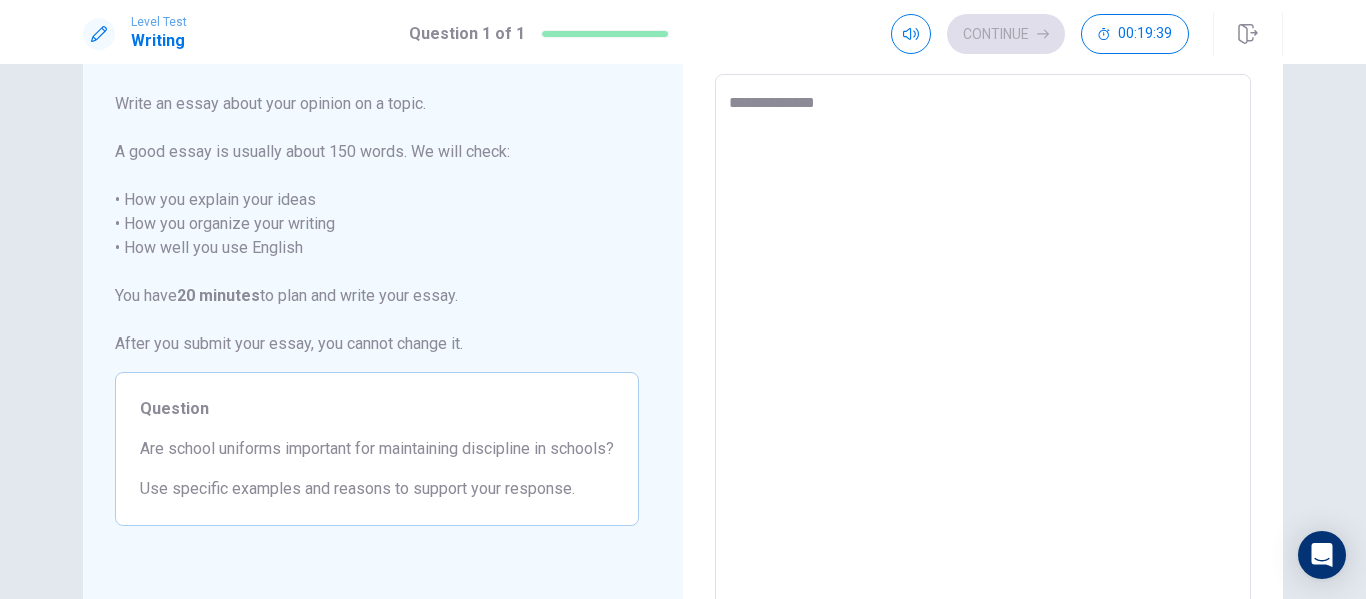 type on "*" 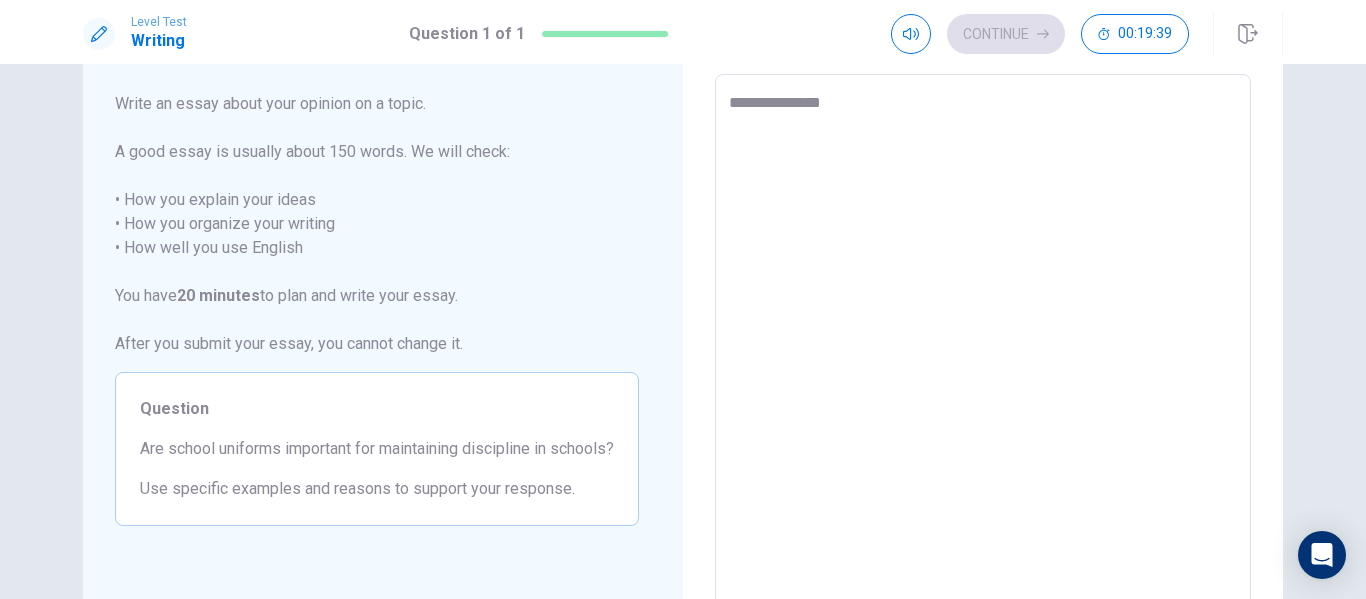 type on "*" 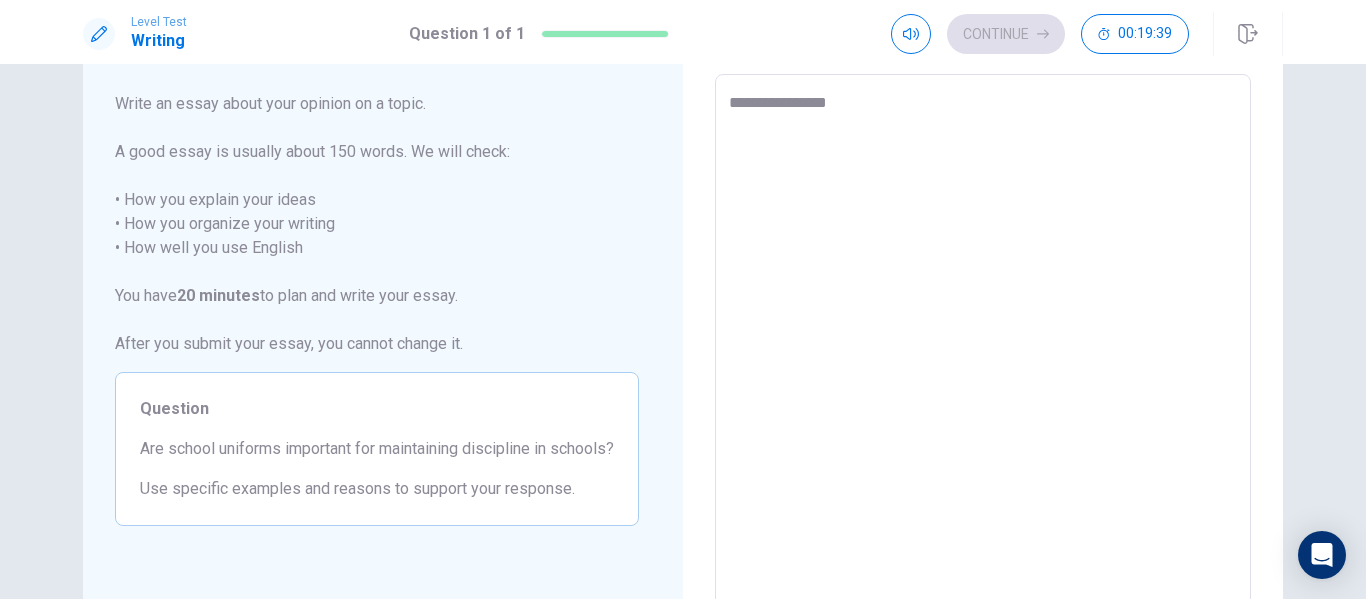 type on "*" 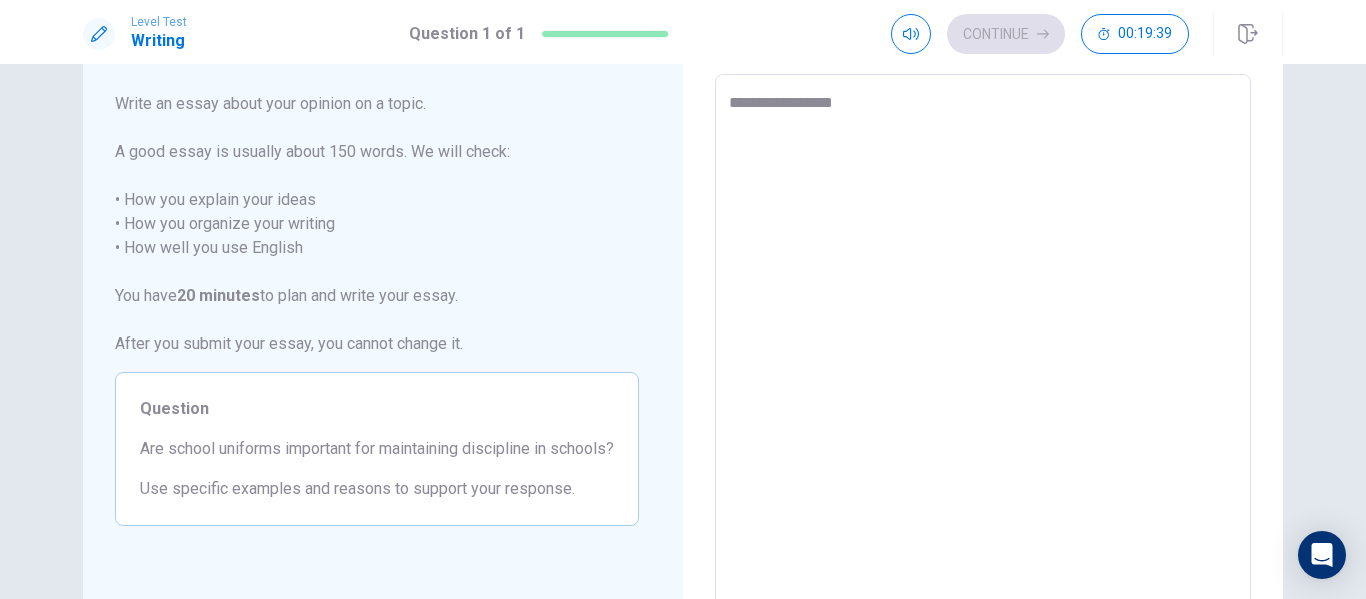 type on "*" 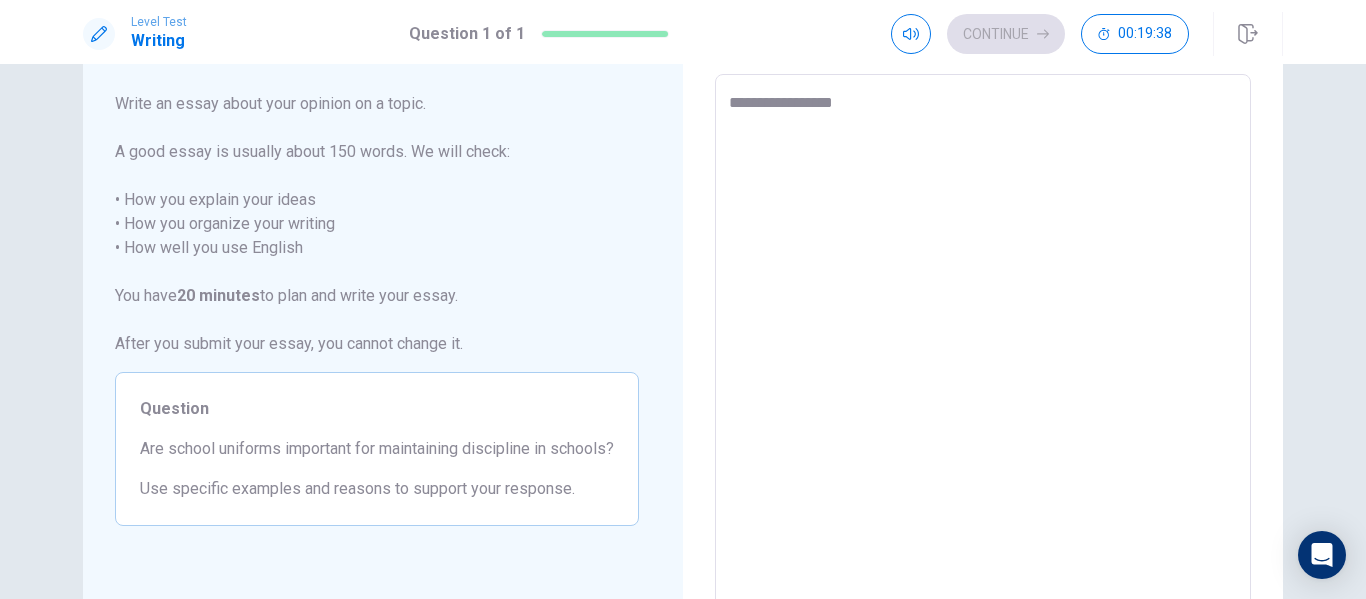 type on "**********" 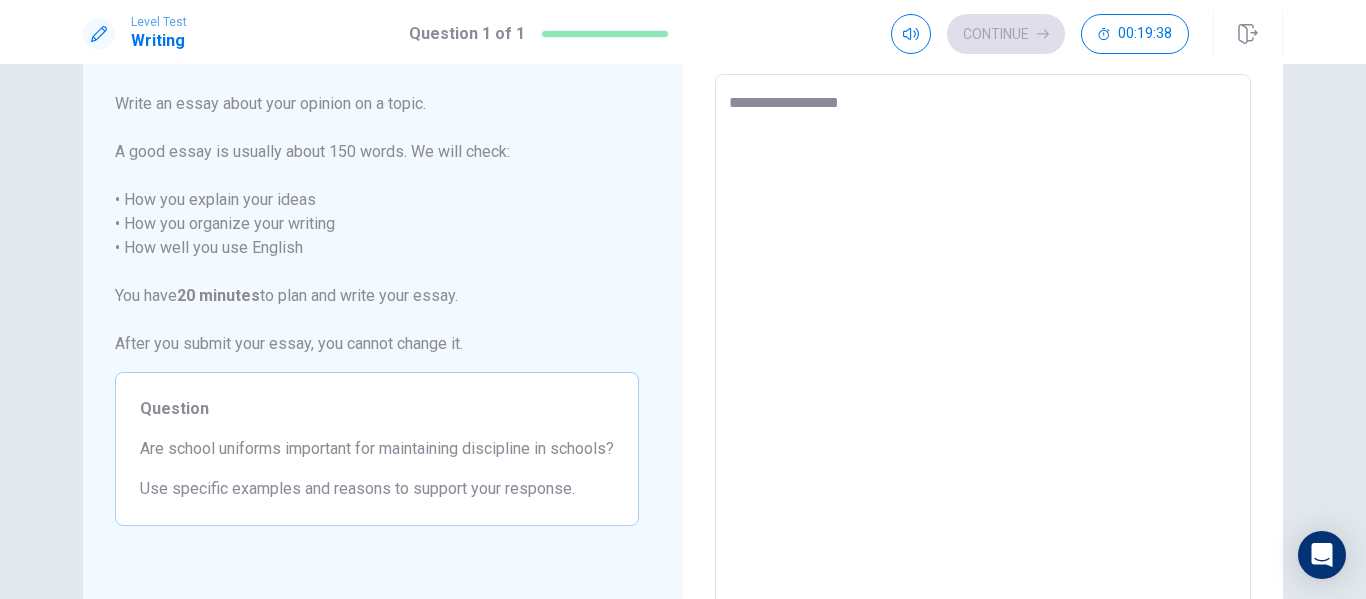 type on "*" 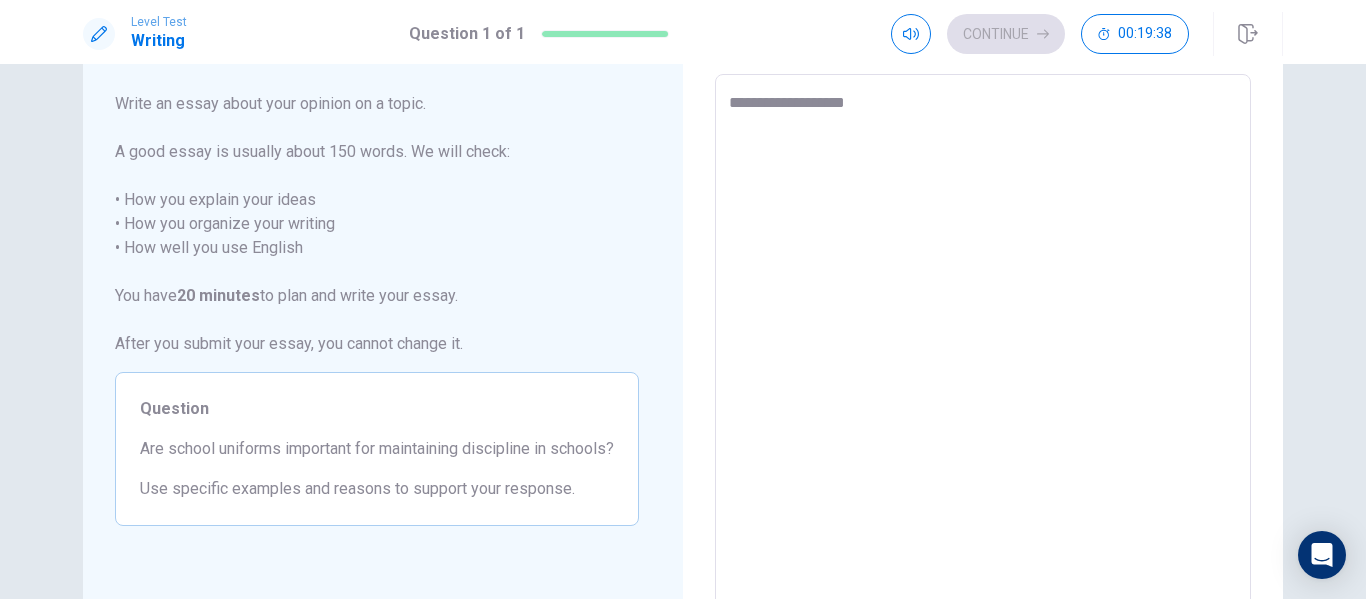 type on "*" 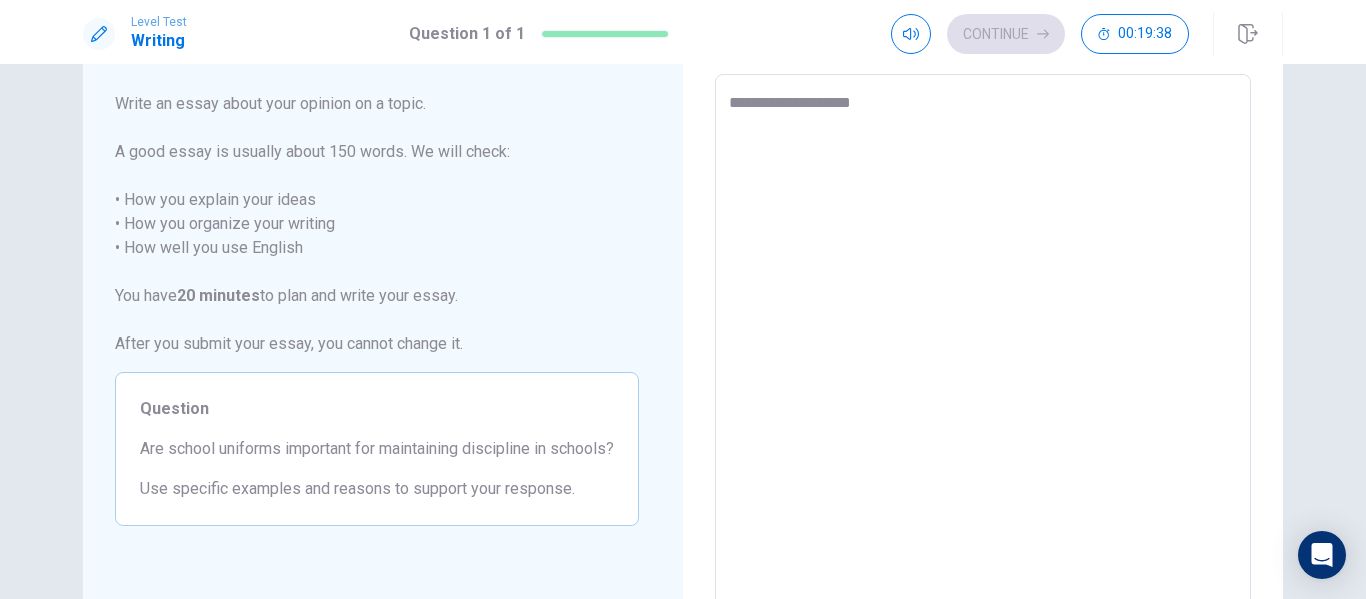 type on "*" 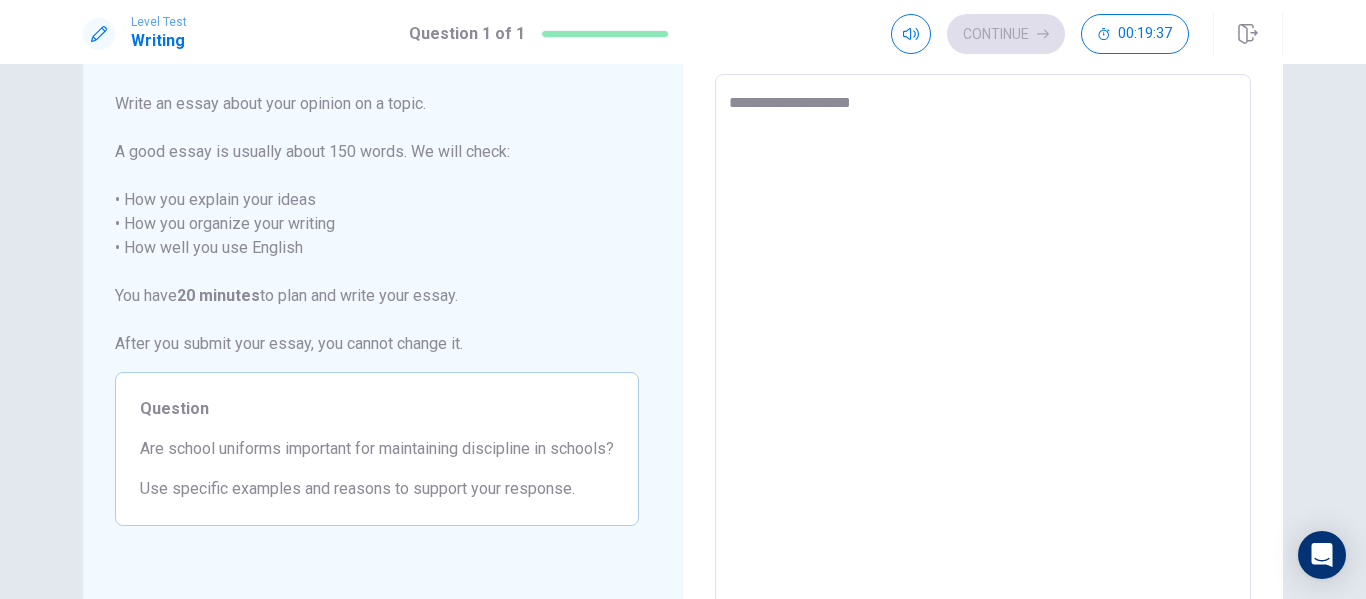 type on "**********" 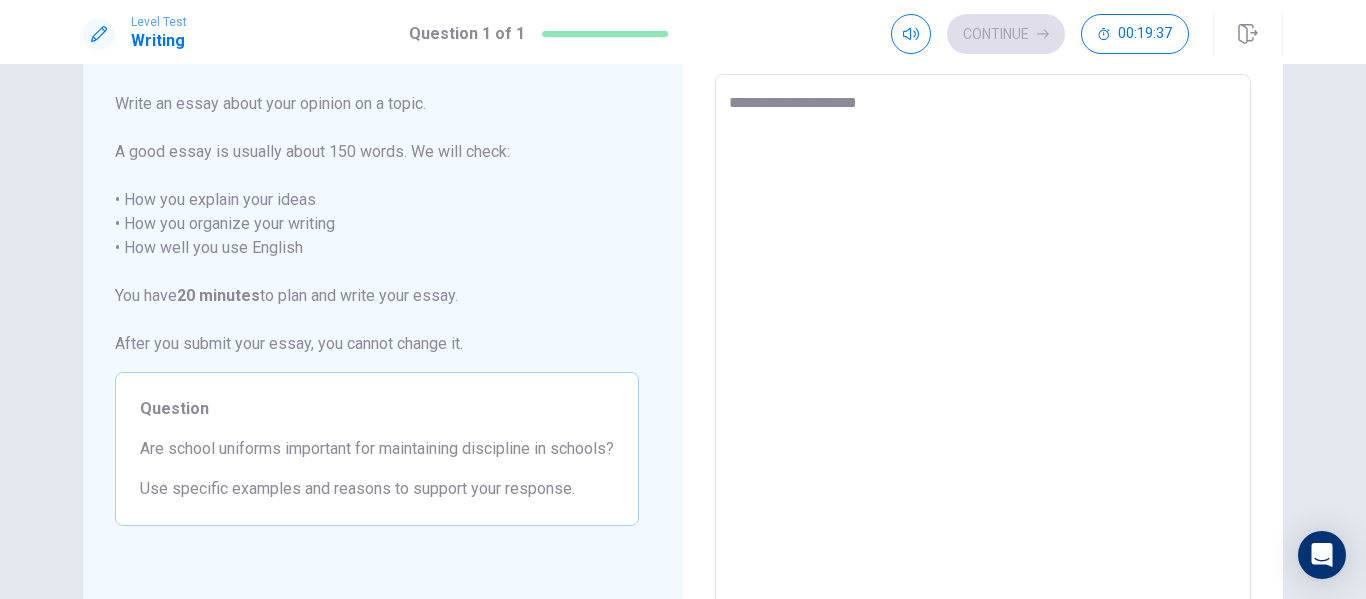 type on "**********" 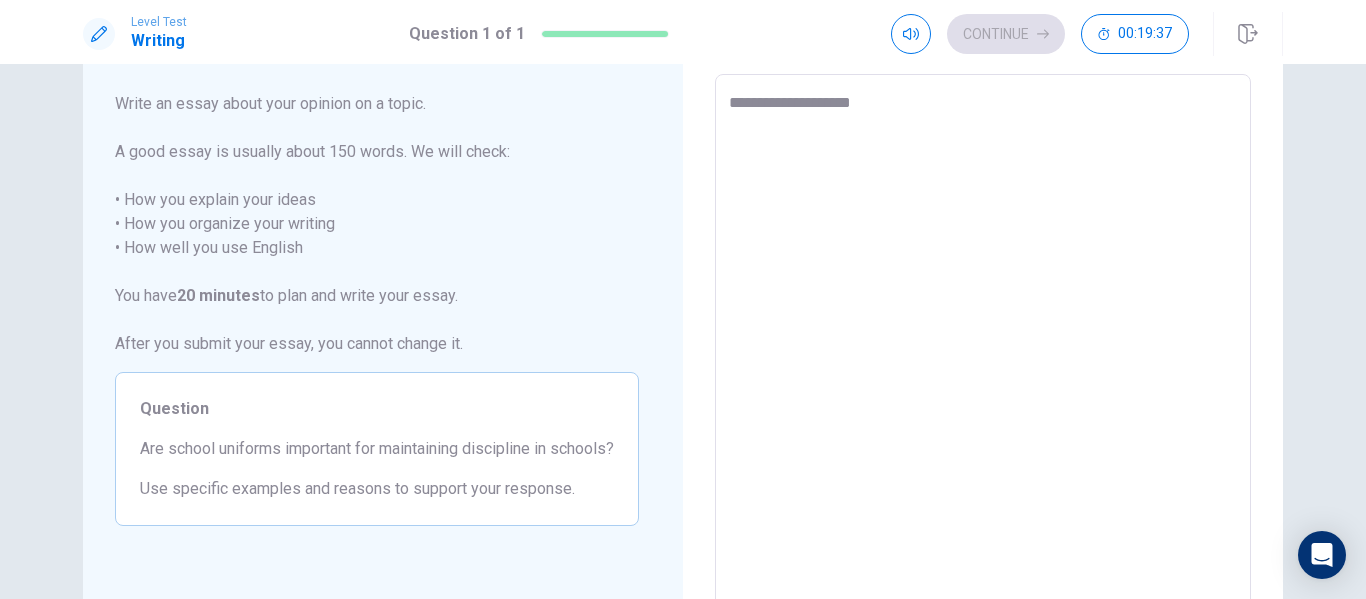type on "*" 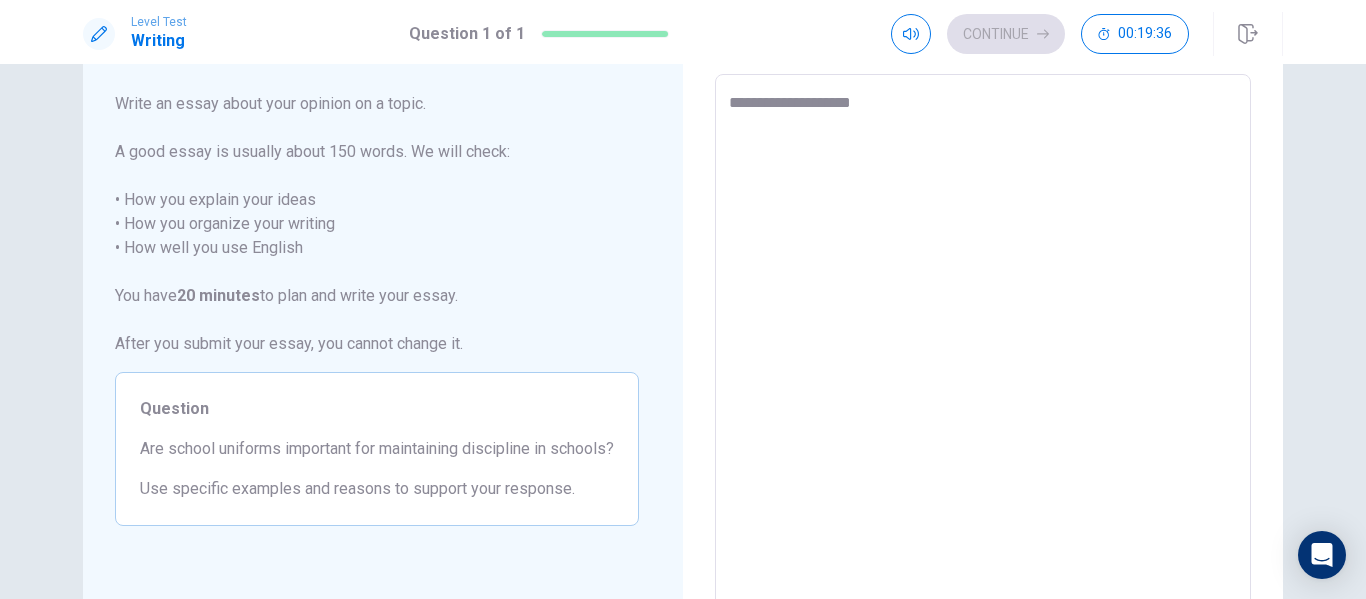 type on "**********" 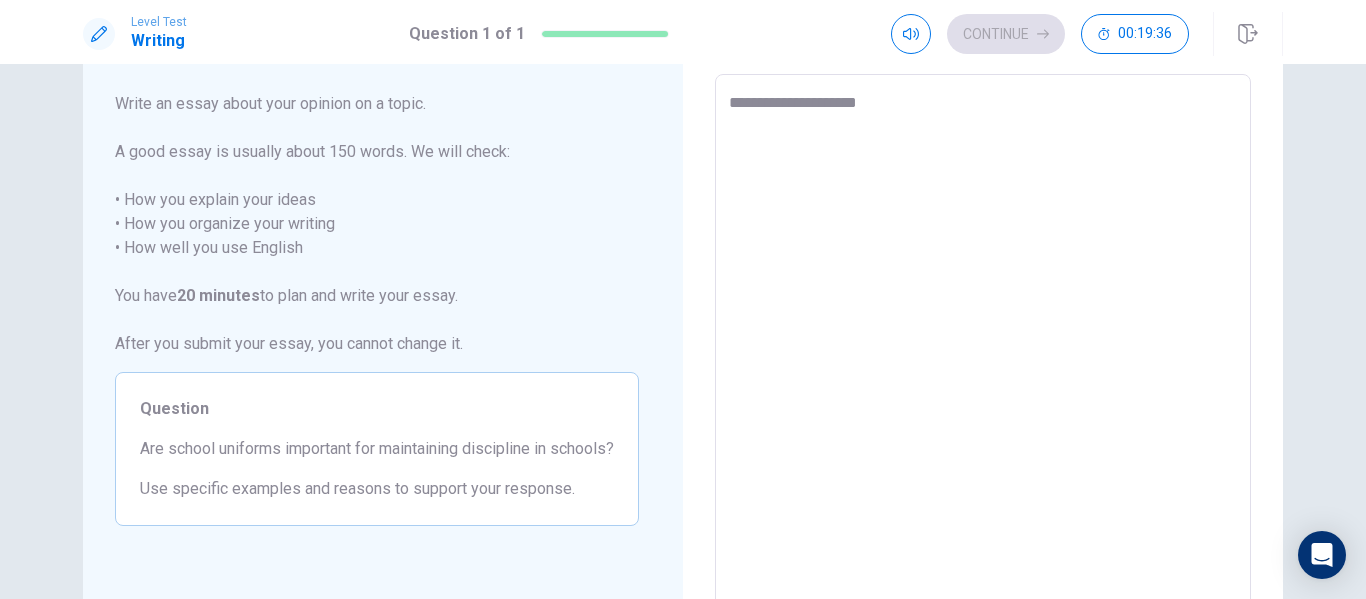 type on "*" 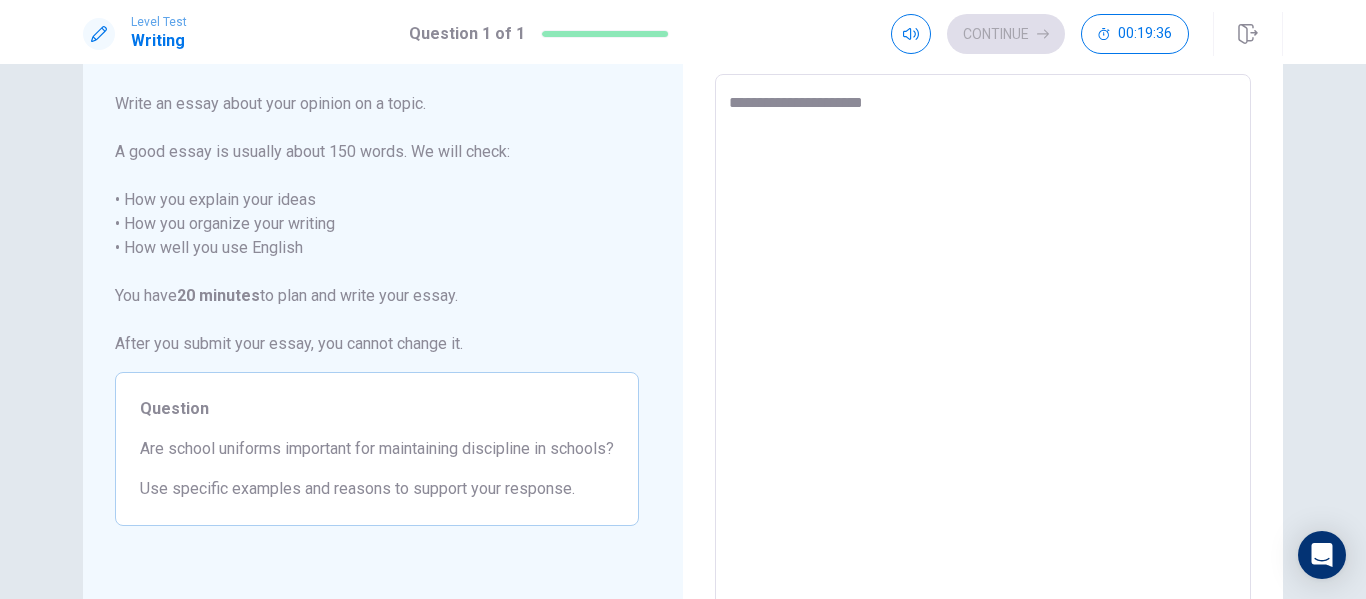 type on "*" 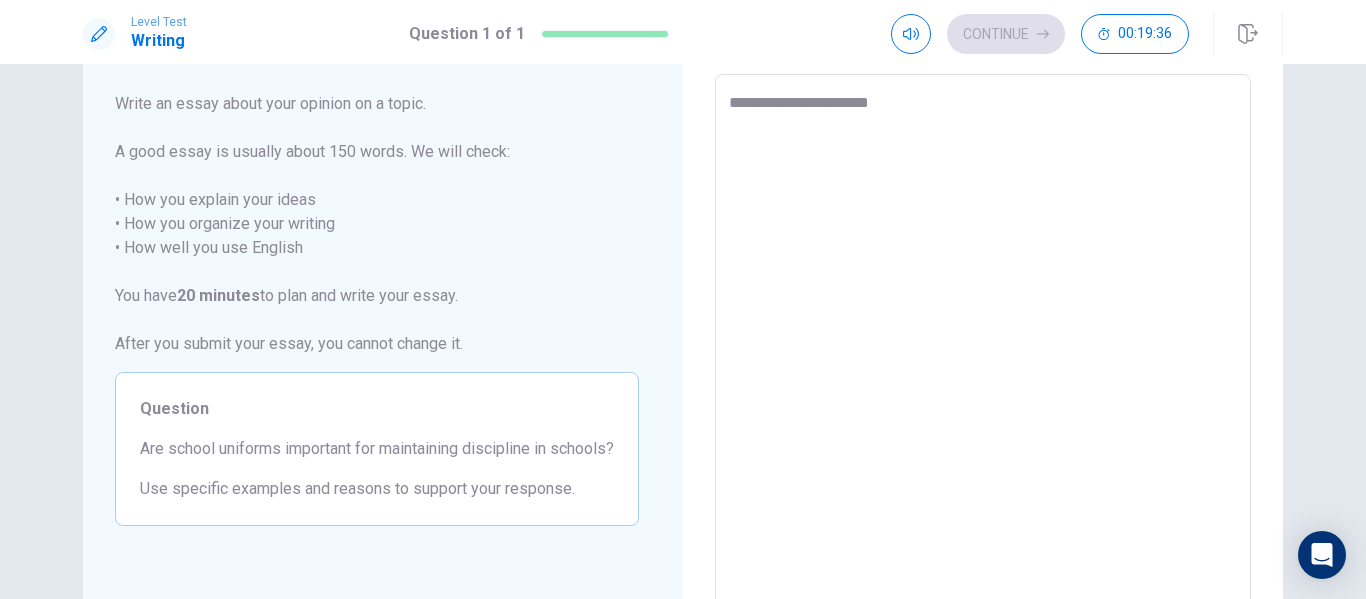 type on "*" 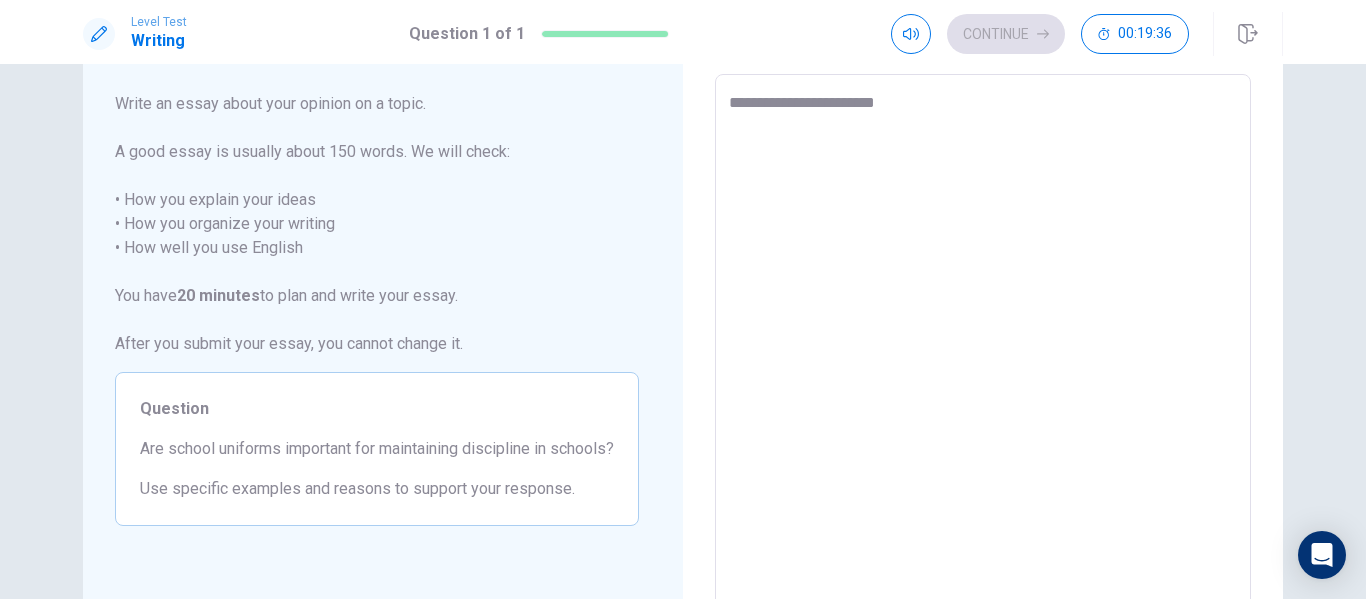 type on "*" 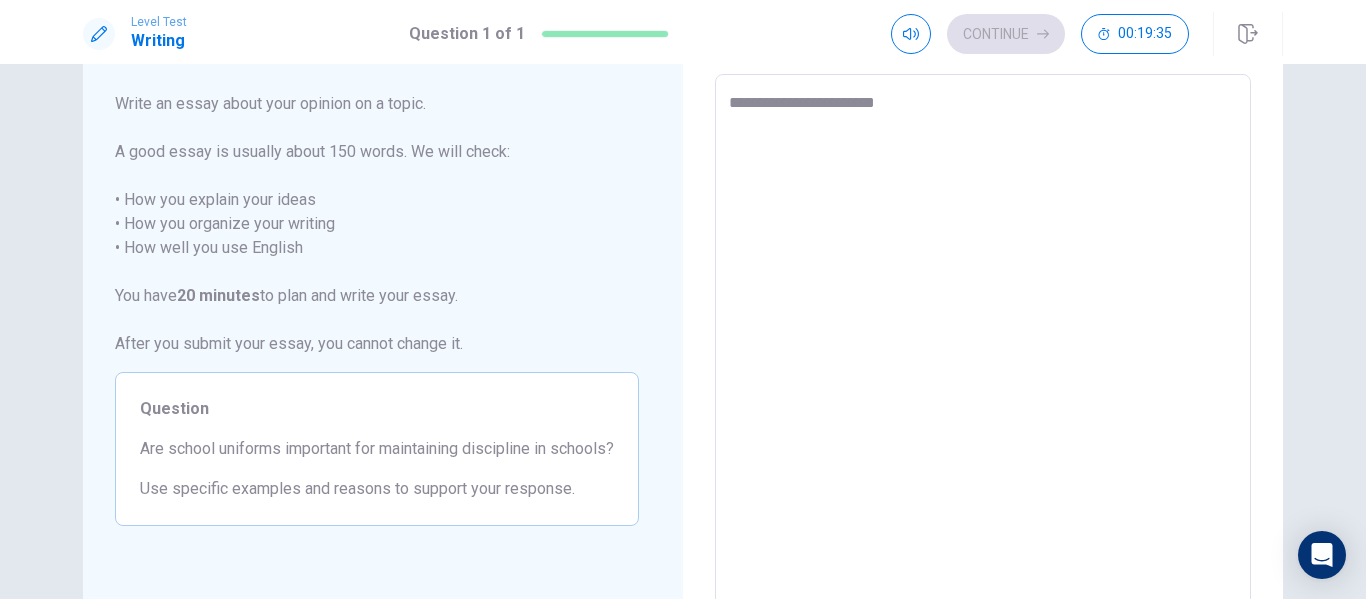 type on "**********" 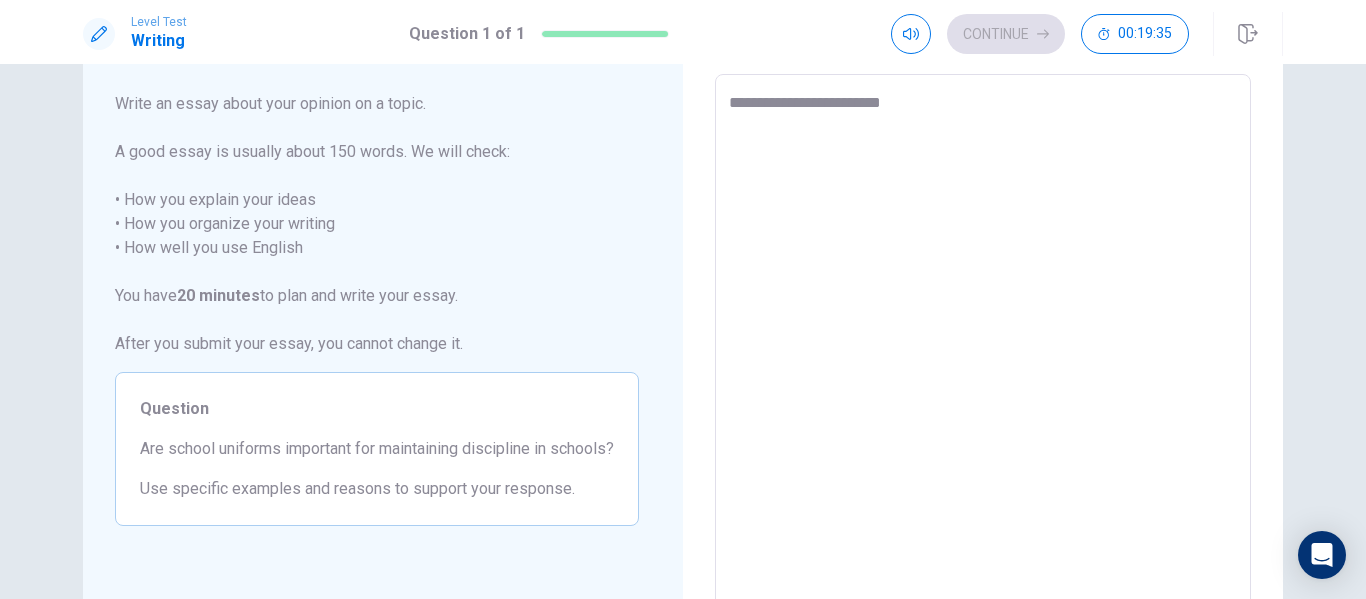 type on "*" 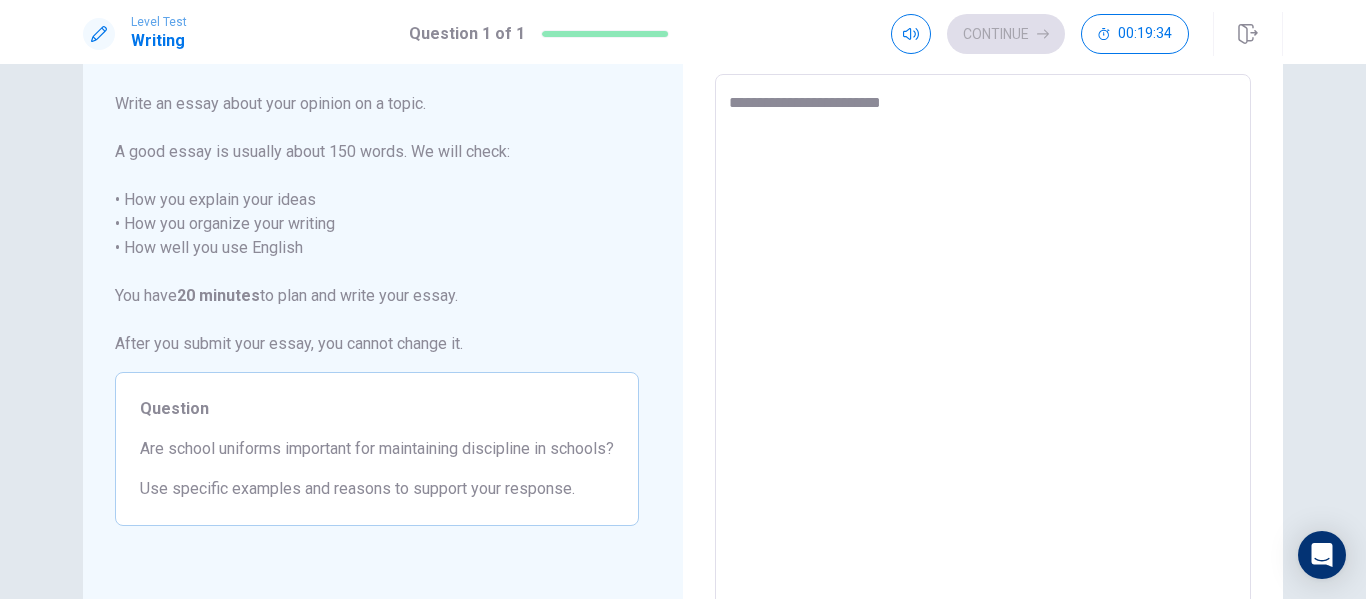 type on "**********" 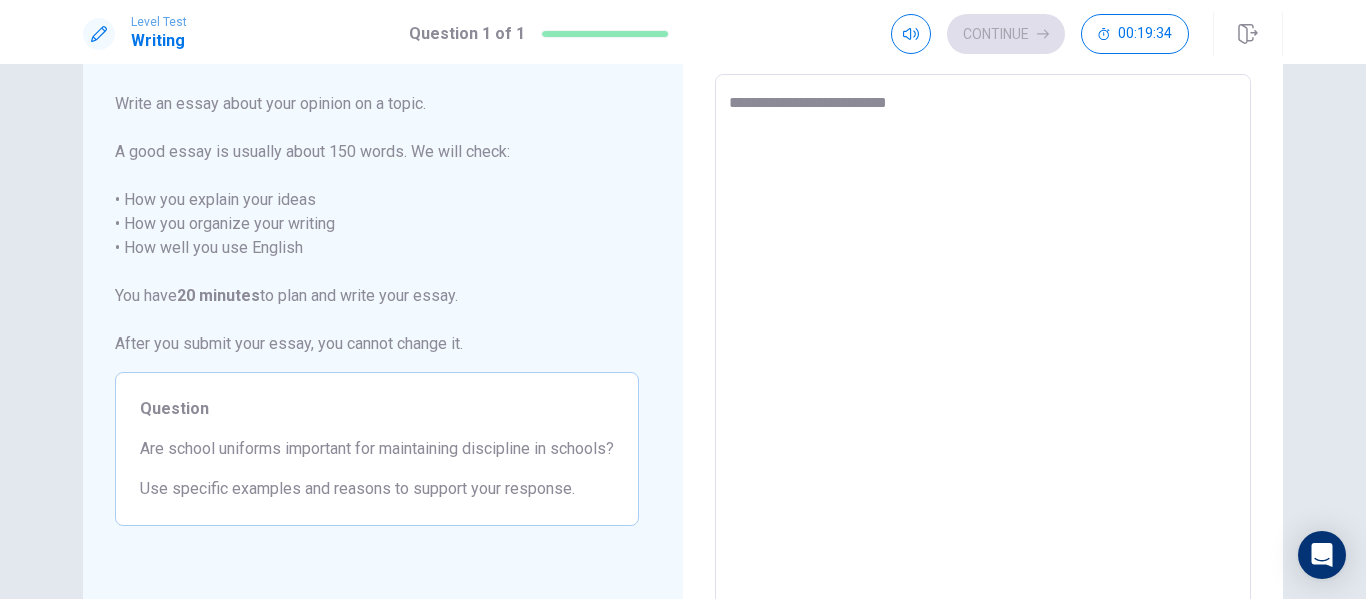 type on "*" 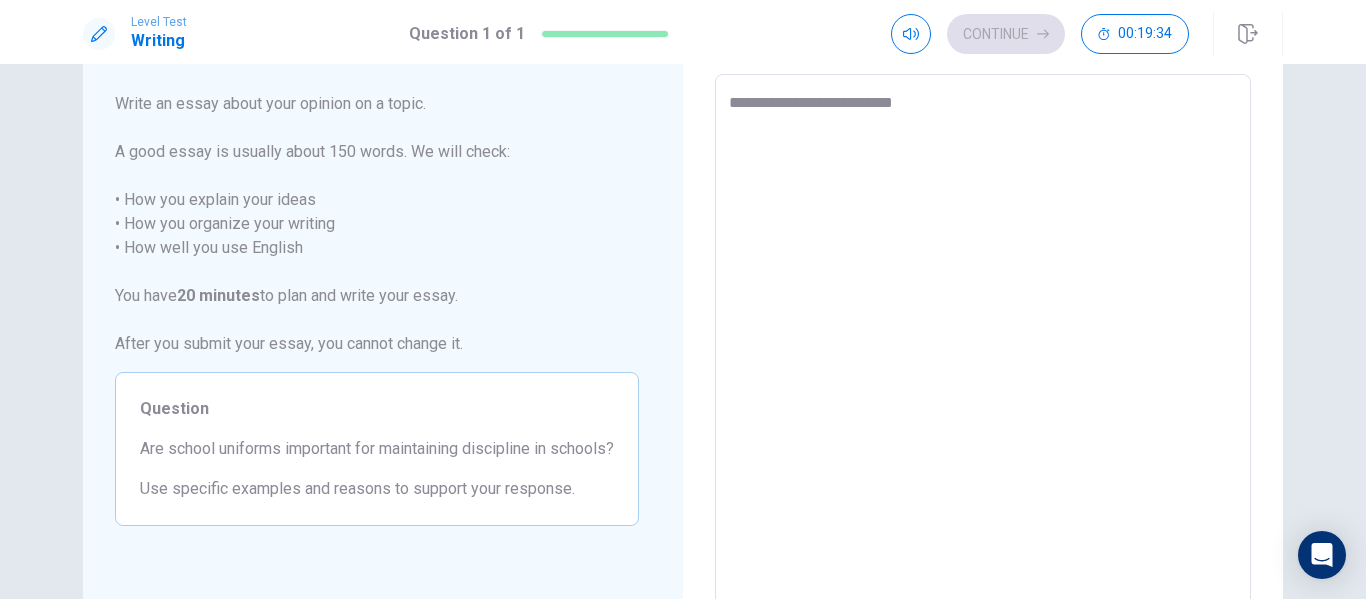 type on "*" 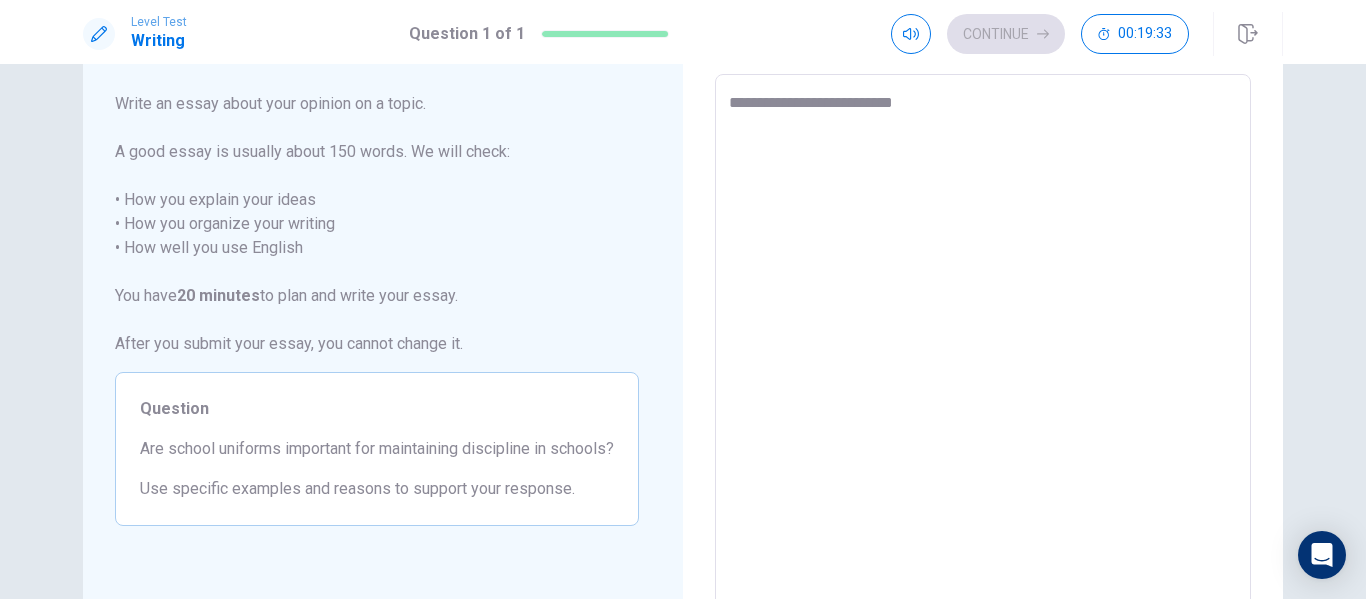 type on "**********" 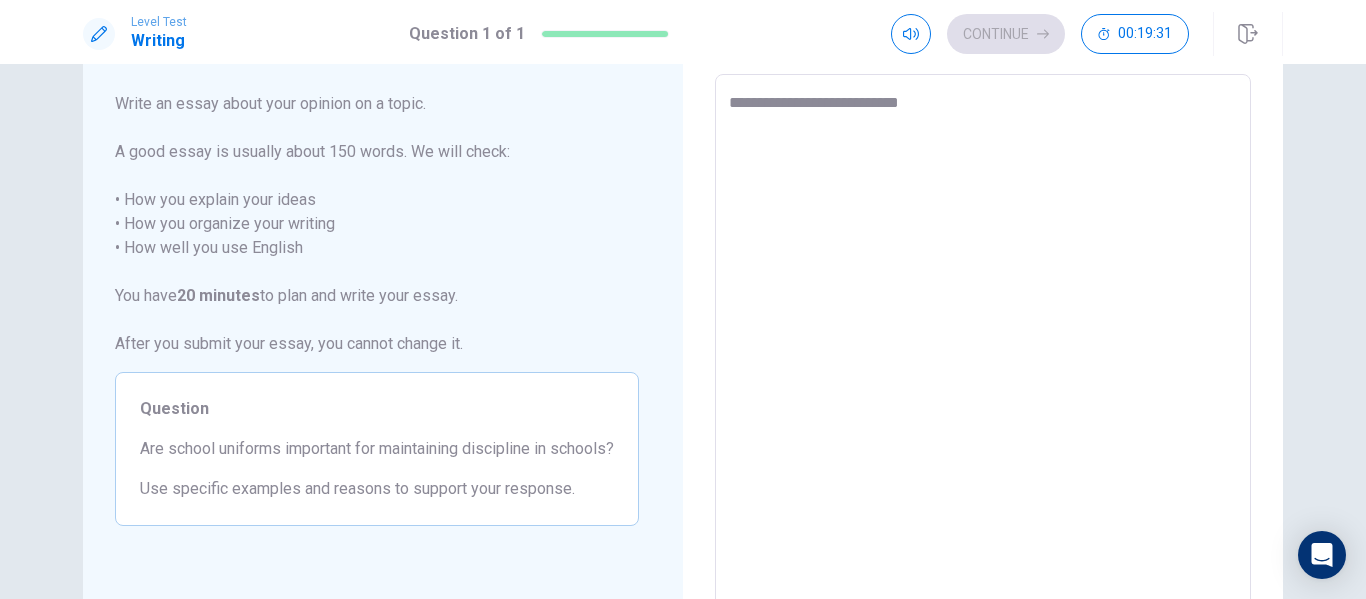type on "*" 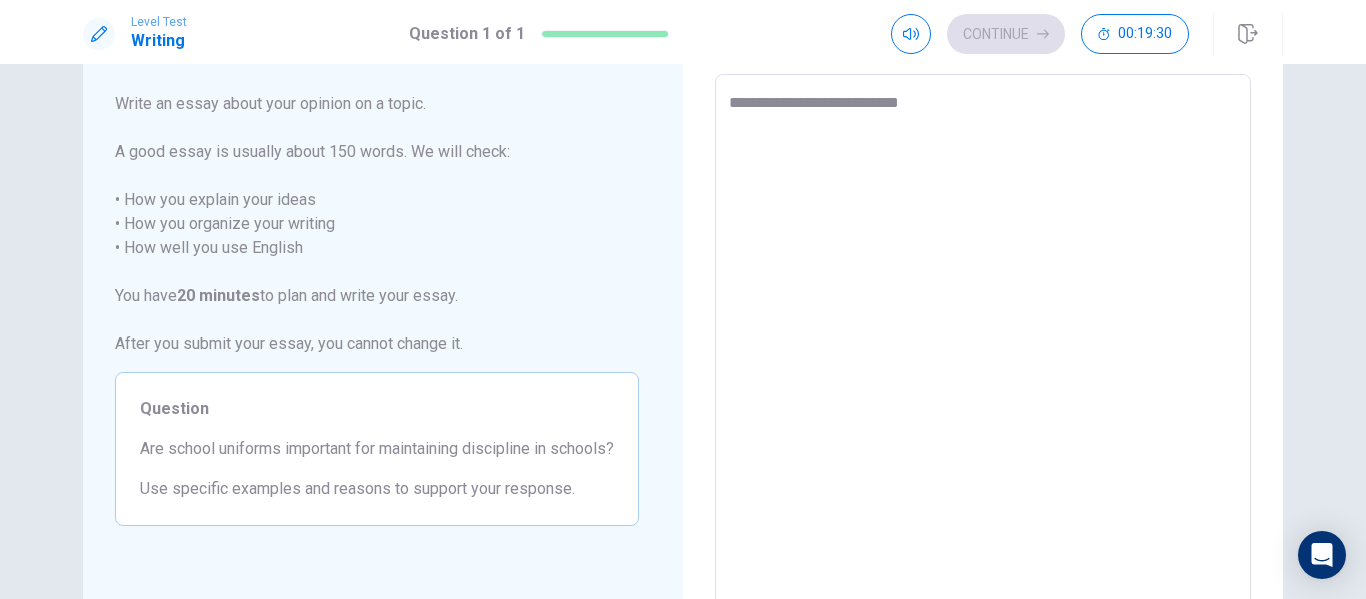 type on "**********" 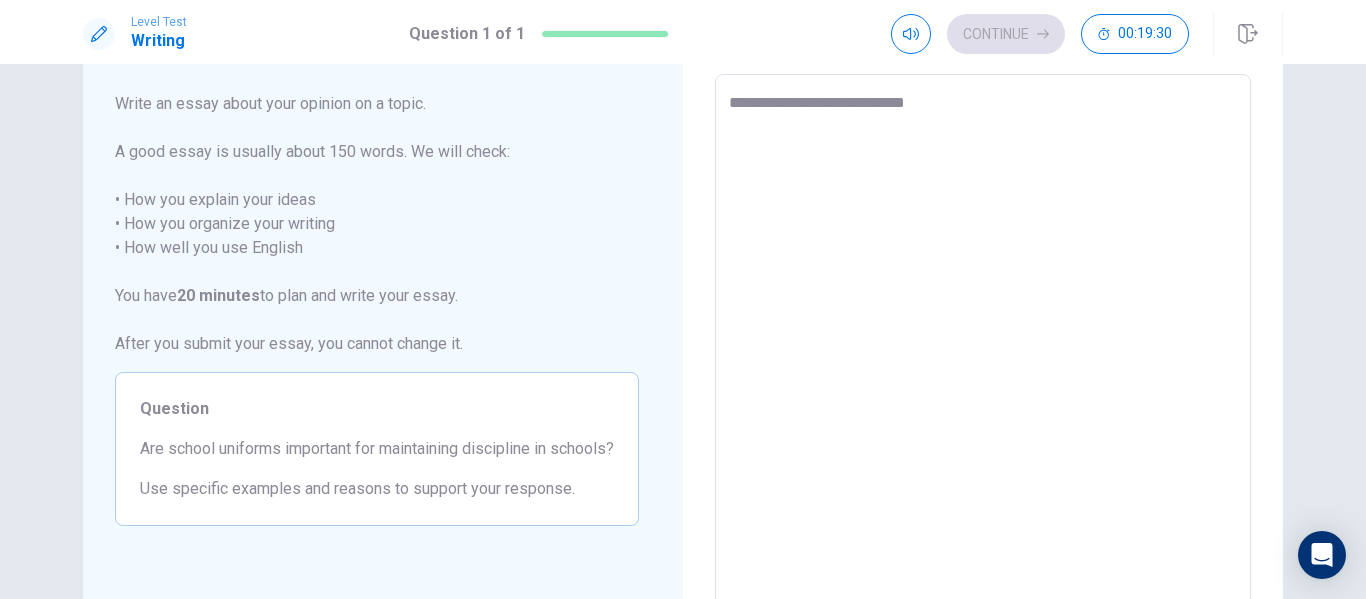 type on "*" 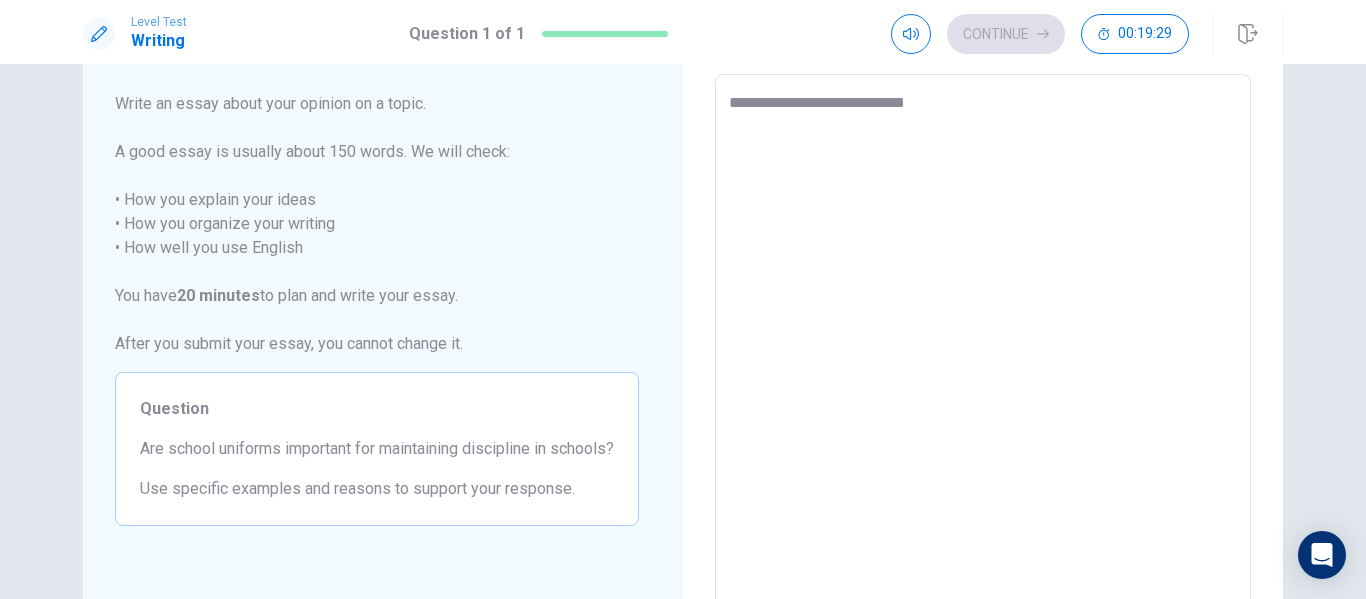 type on "**********" 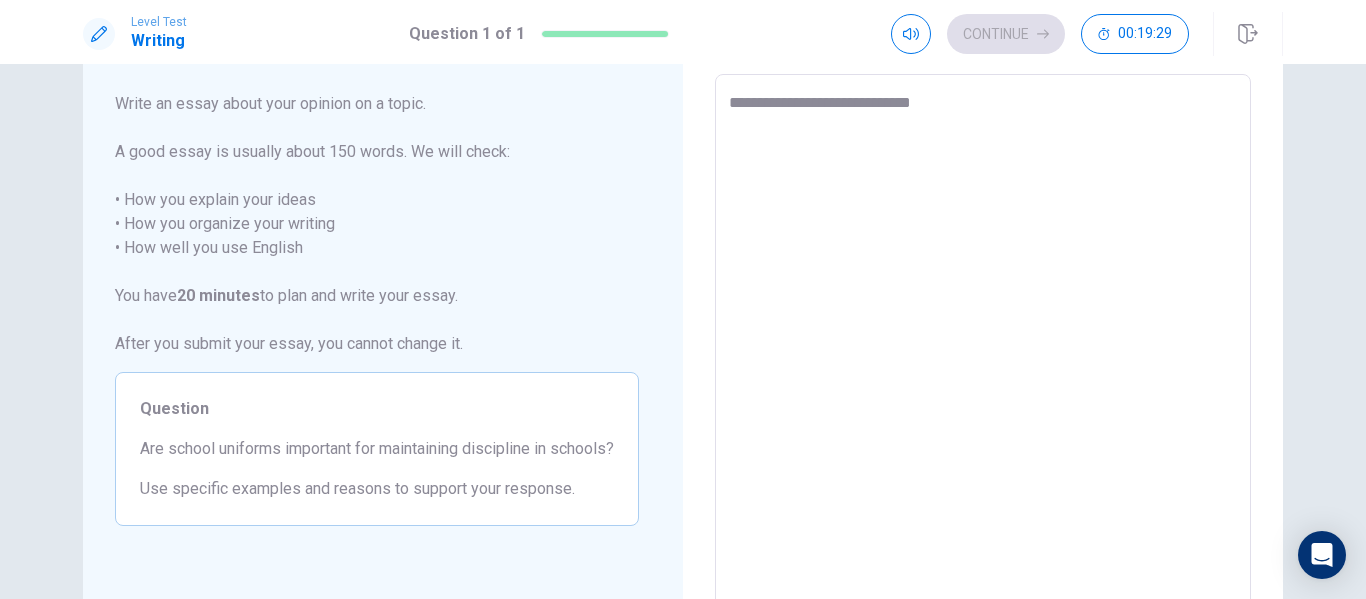 type on "*" 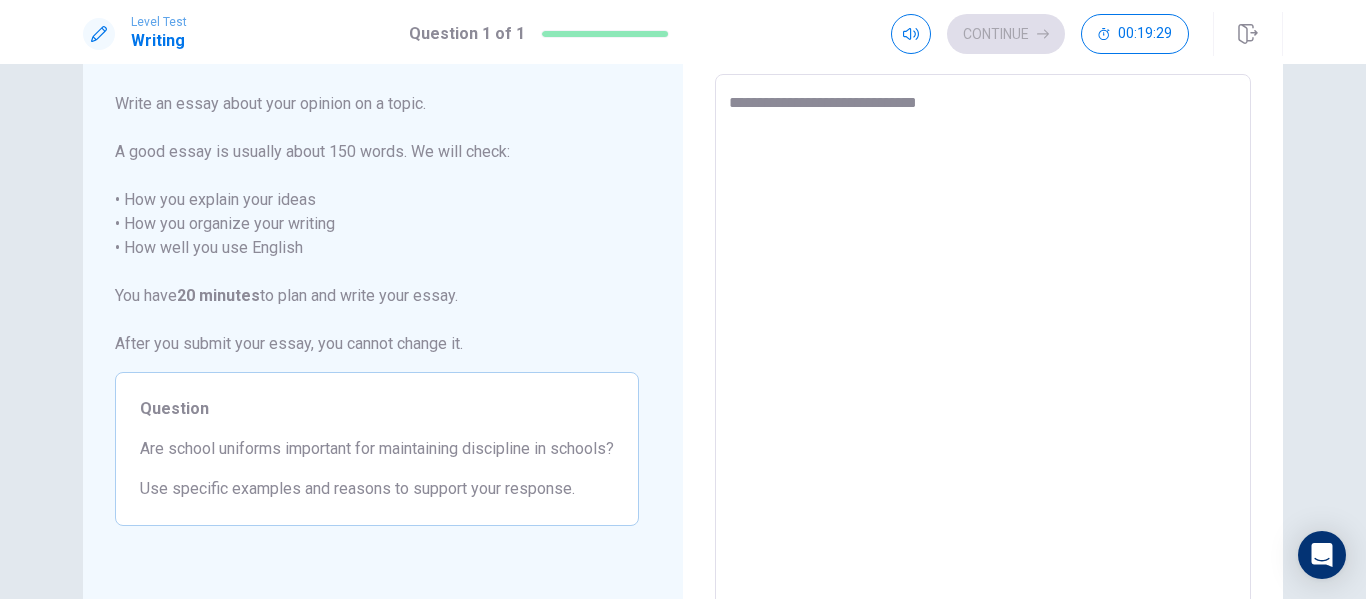 type on "*" 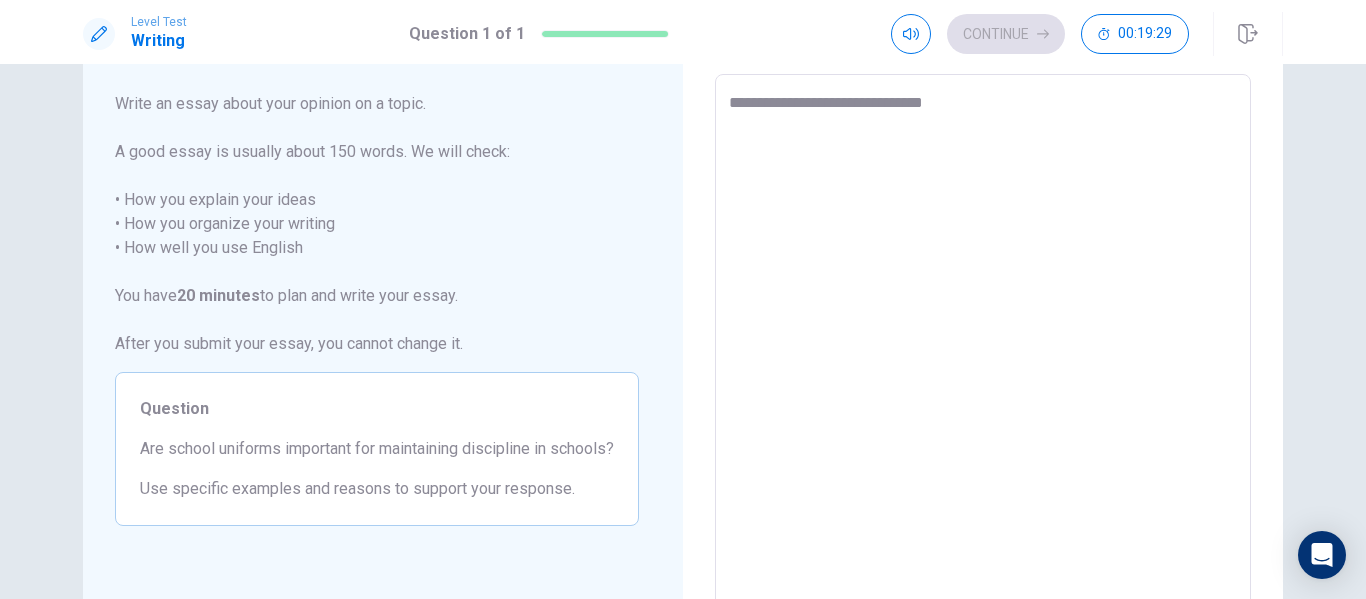 type on "*" 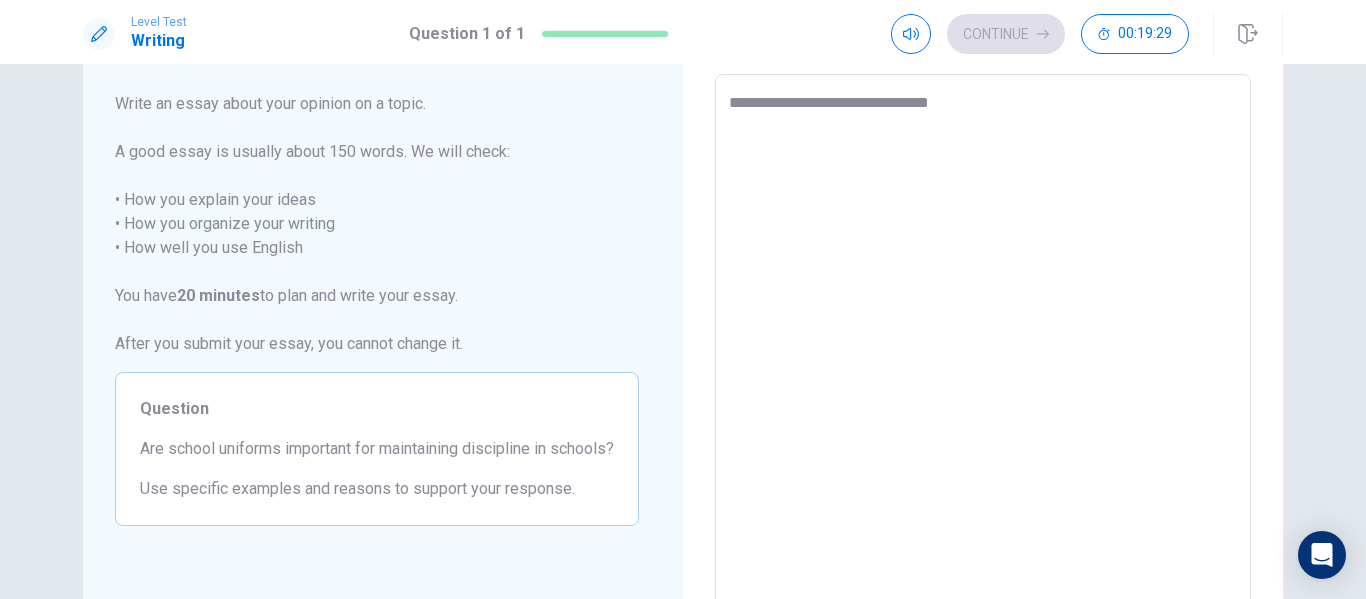 type on "*" 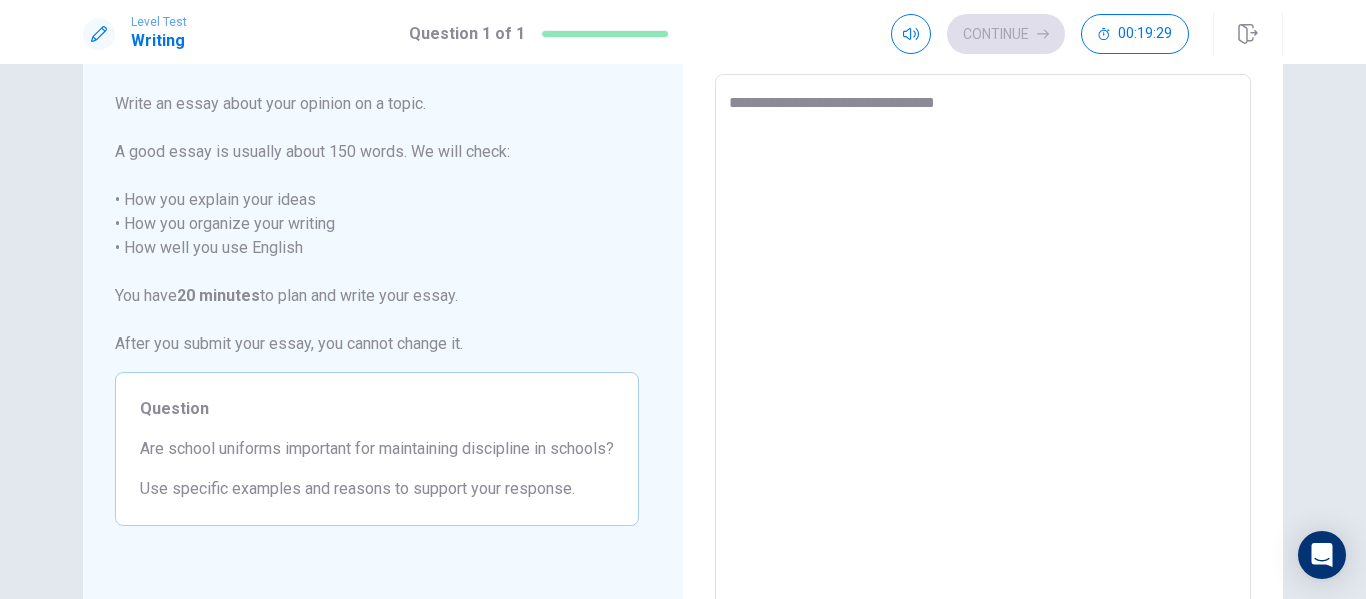 type on "*" 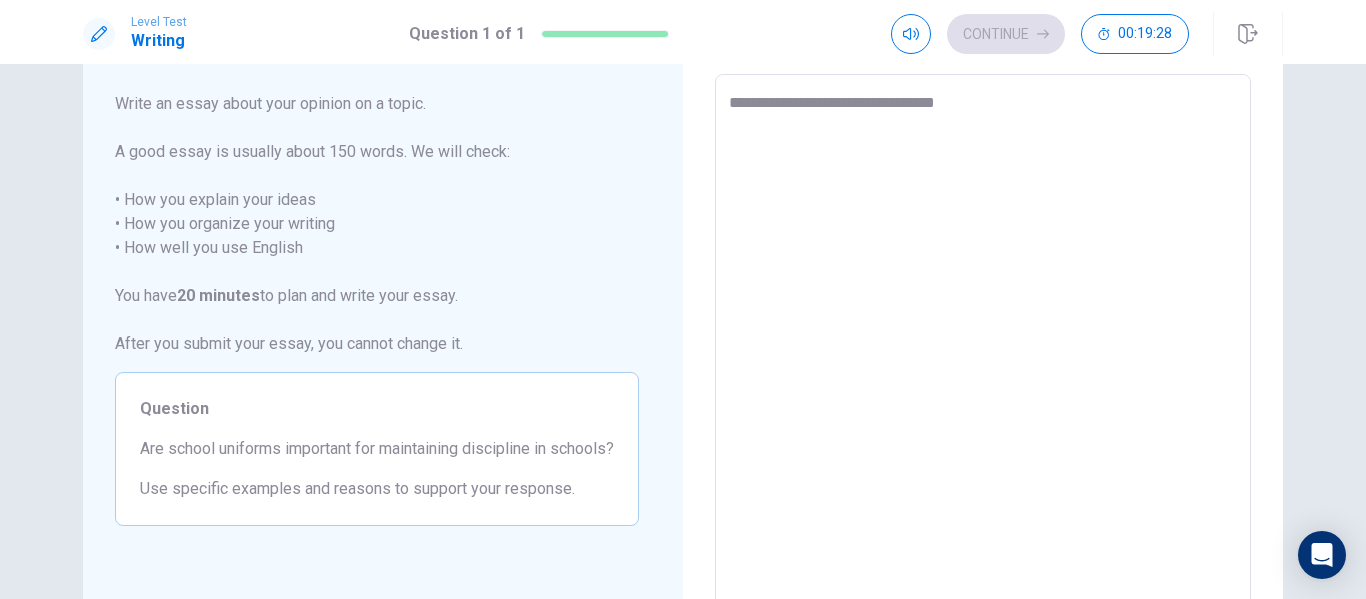 type on "**********" 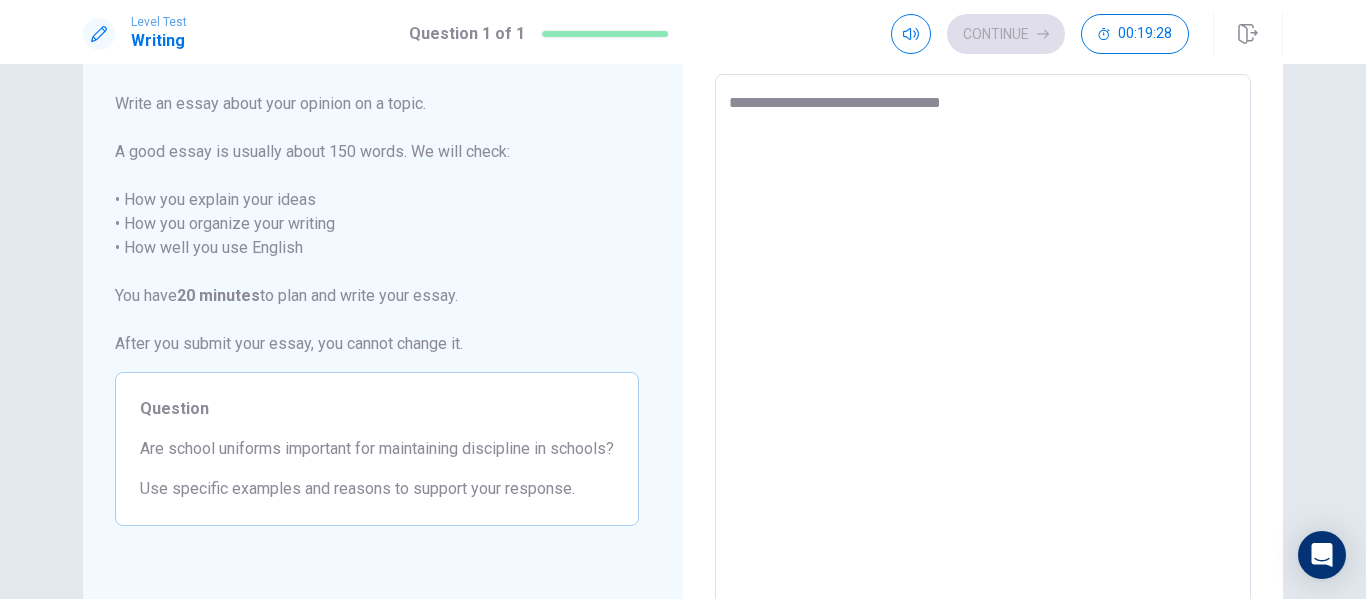 type on "*" 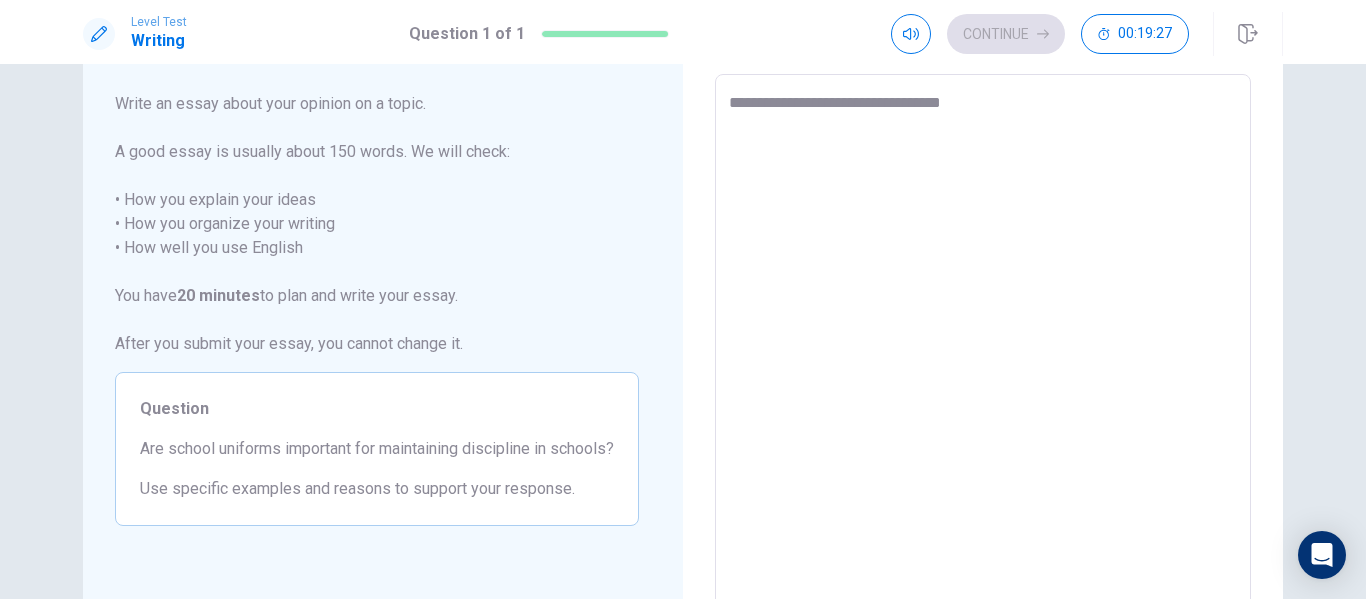 type on "**********" 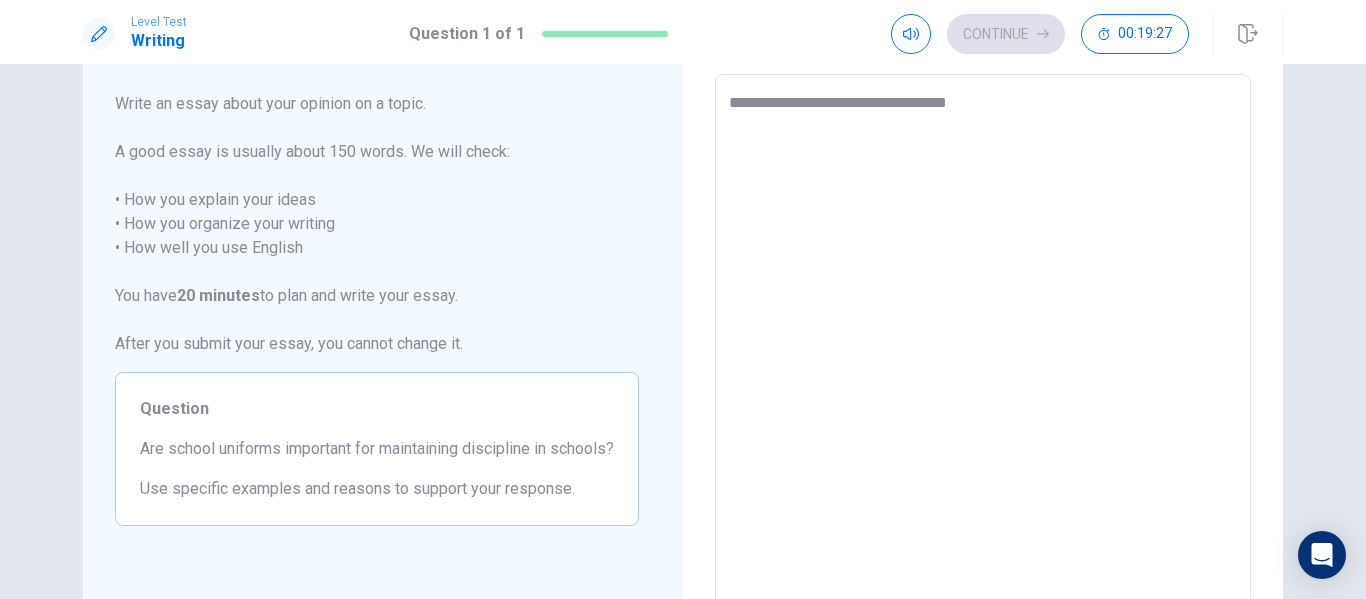 type on "*" 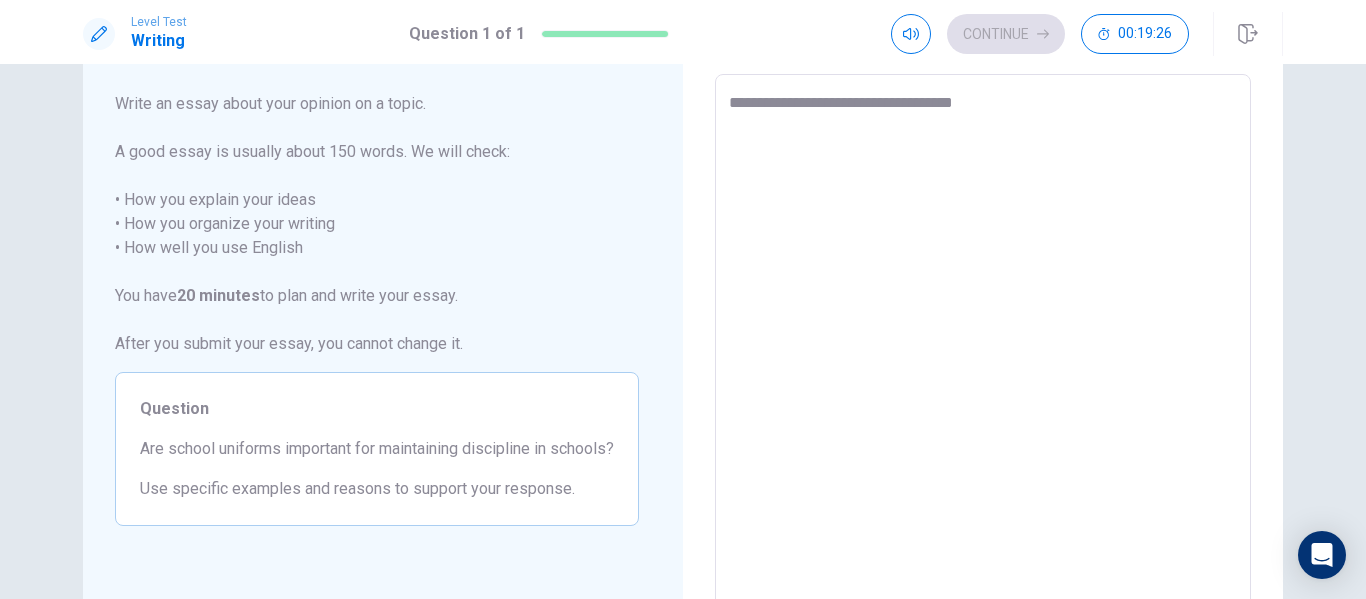 type on "*" 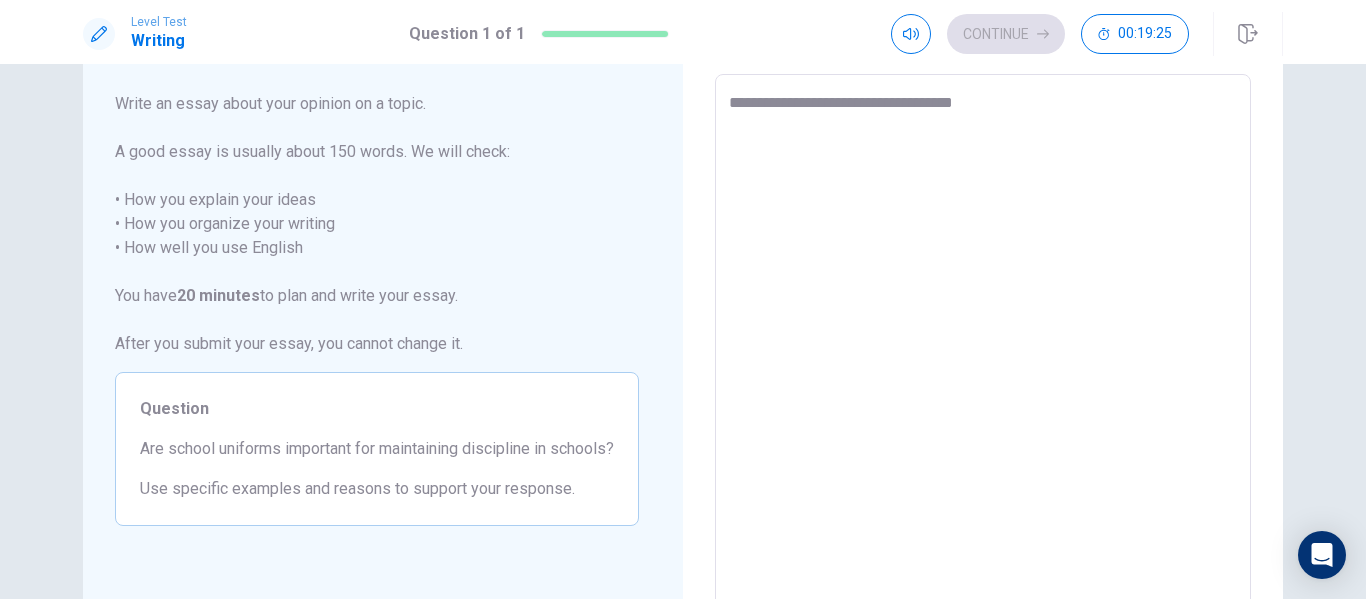 type on "**********" 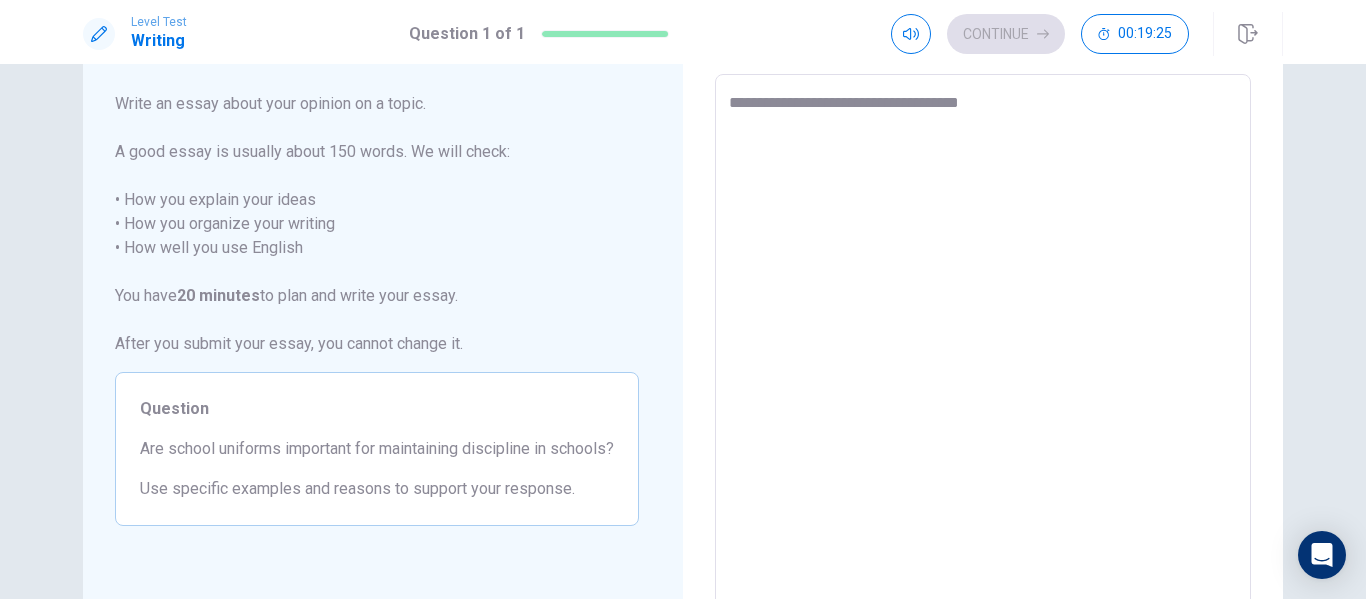 type on "*" 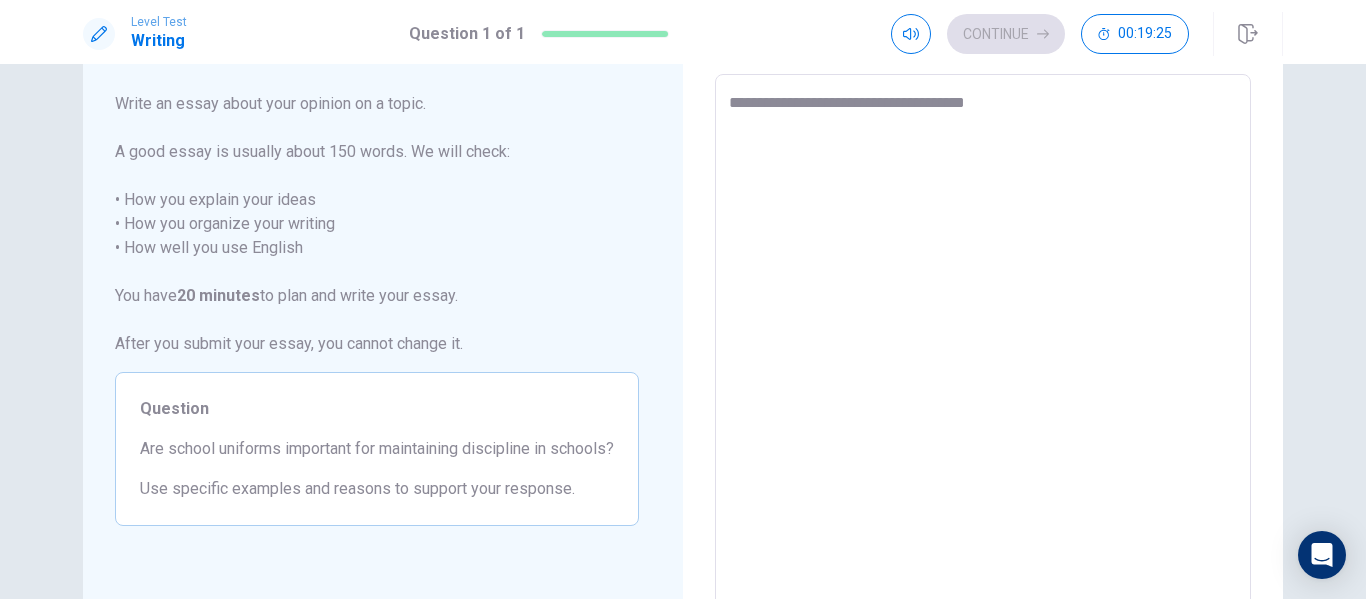 type on "*" 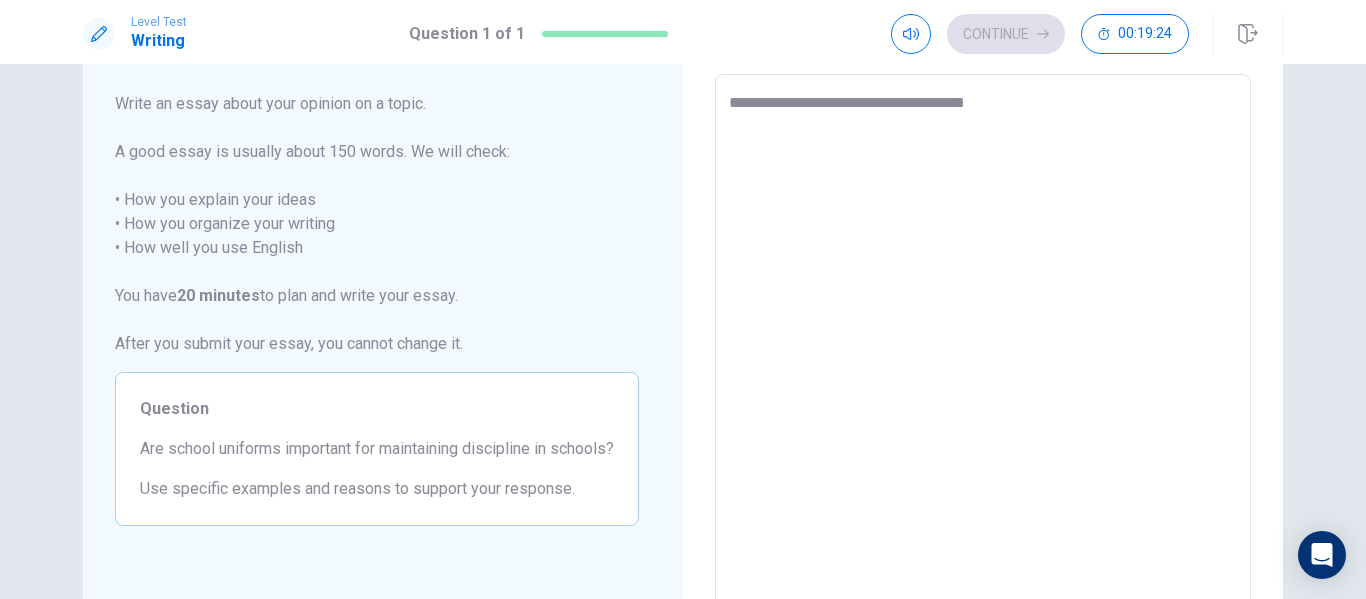 type on "**********" 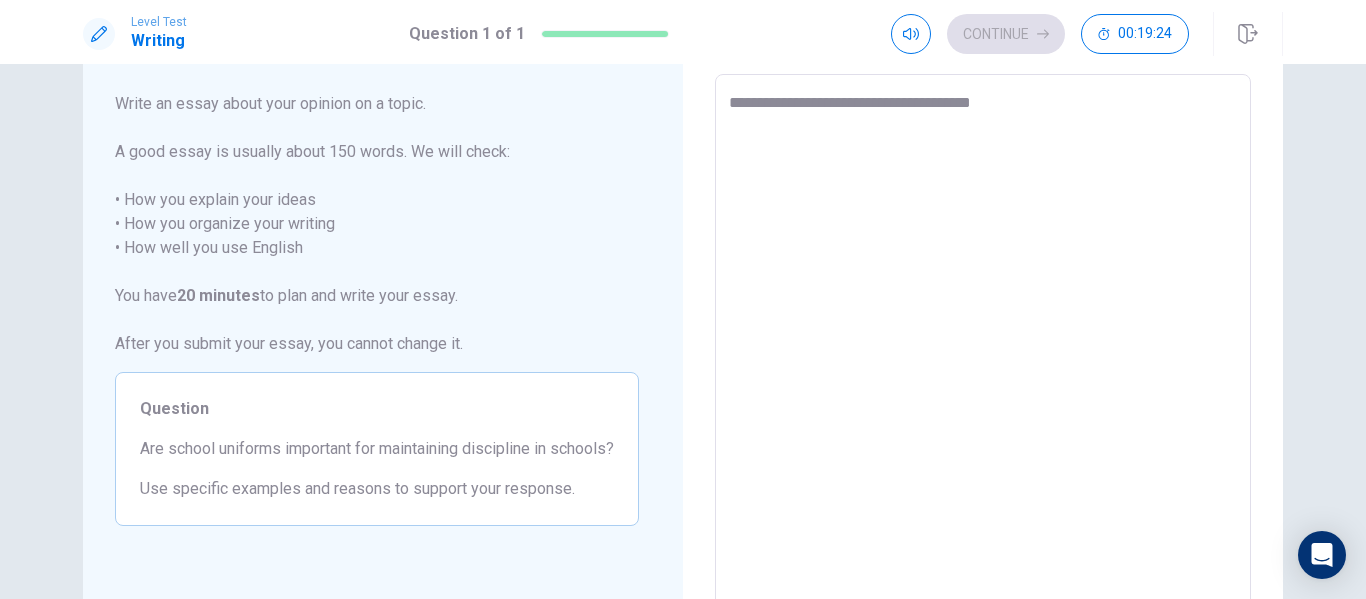 type on "*" 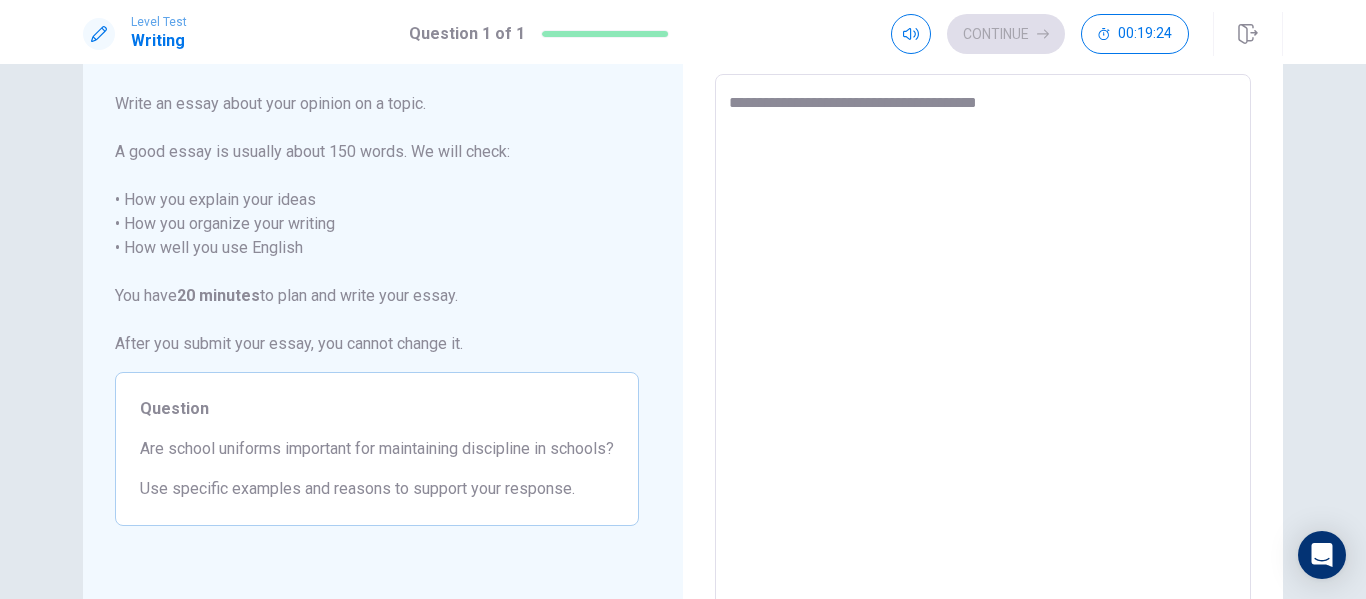 type on "*" 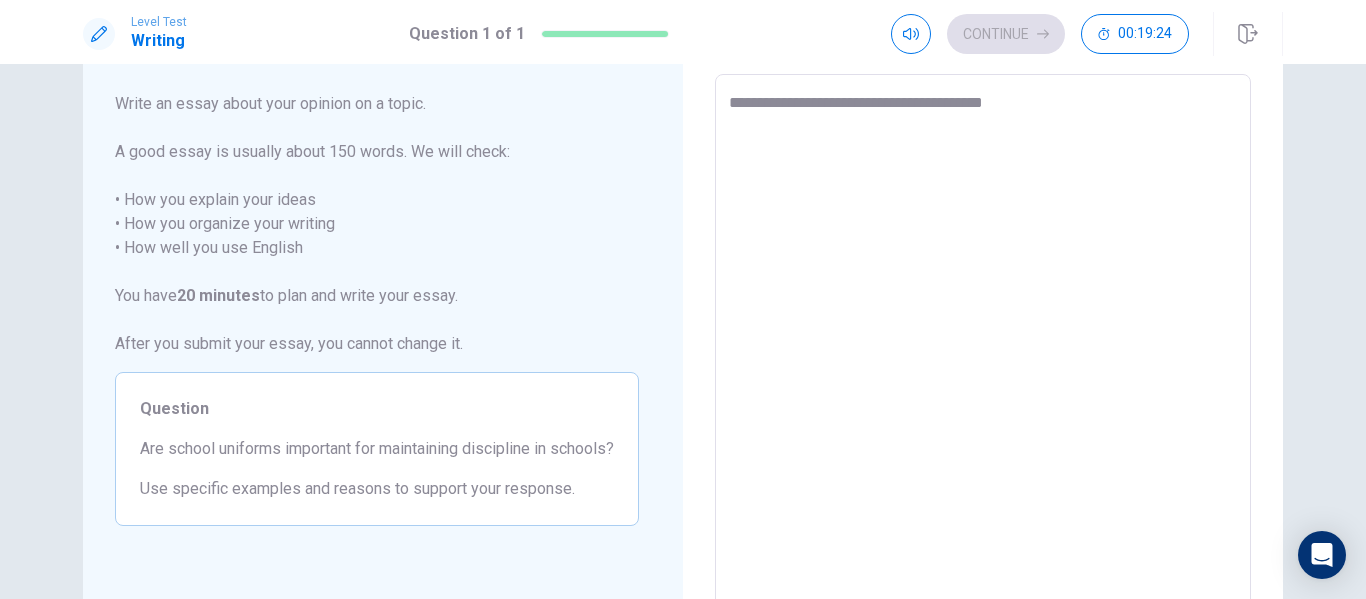type on "*" 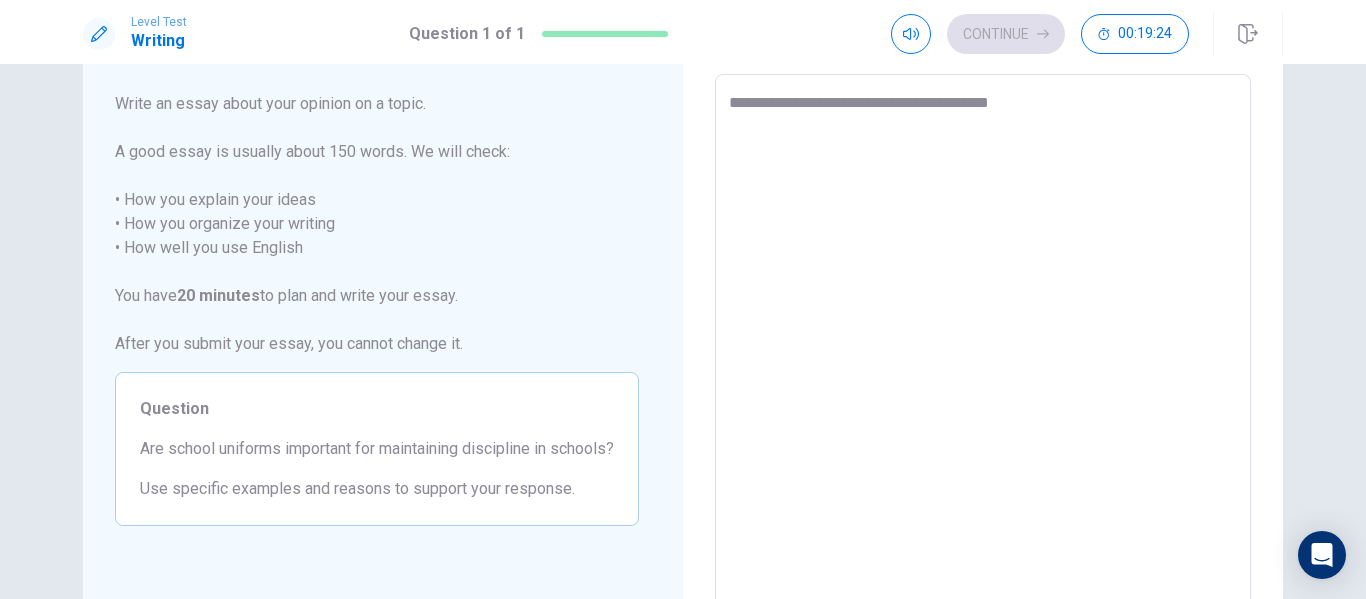 type on "*" 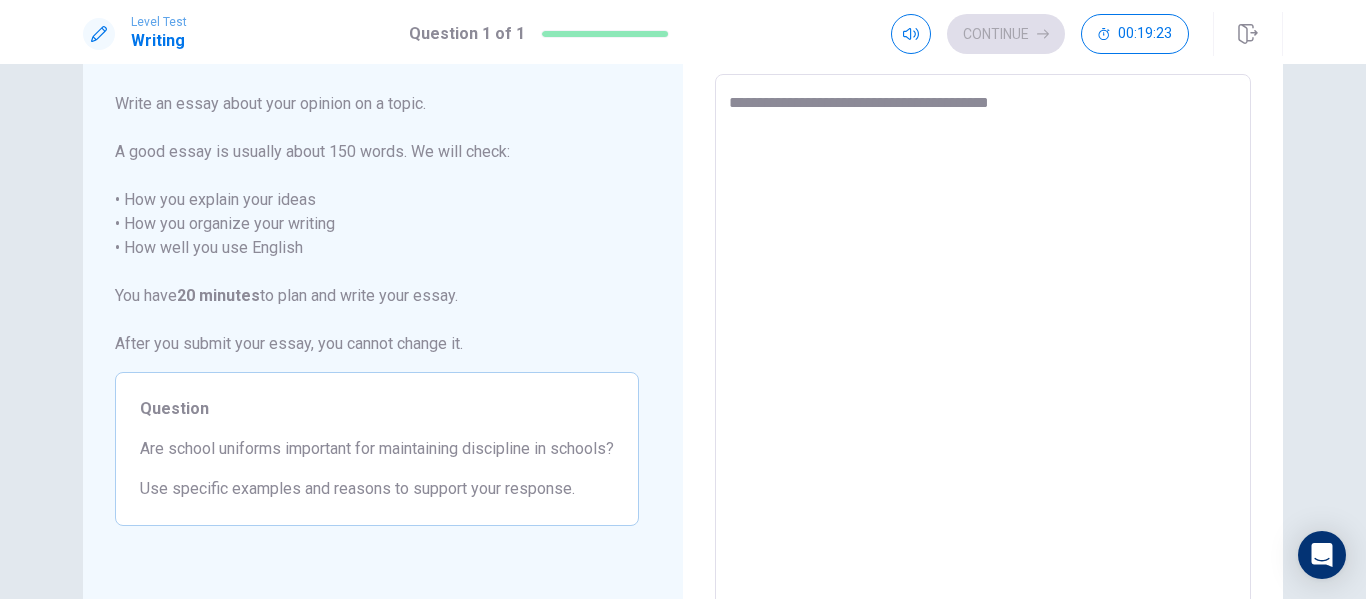 type on "**********" 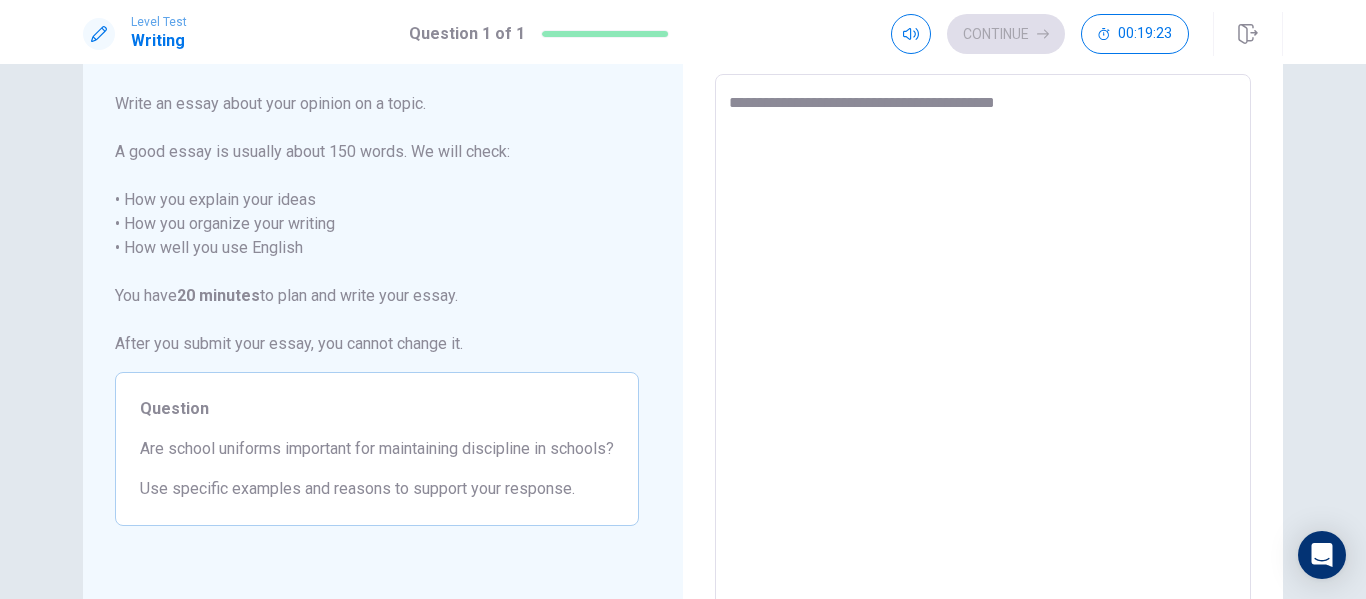 type on "*" 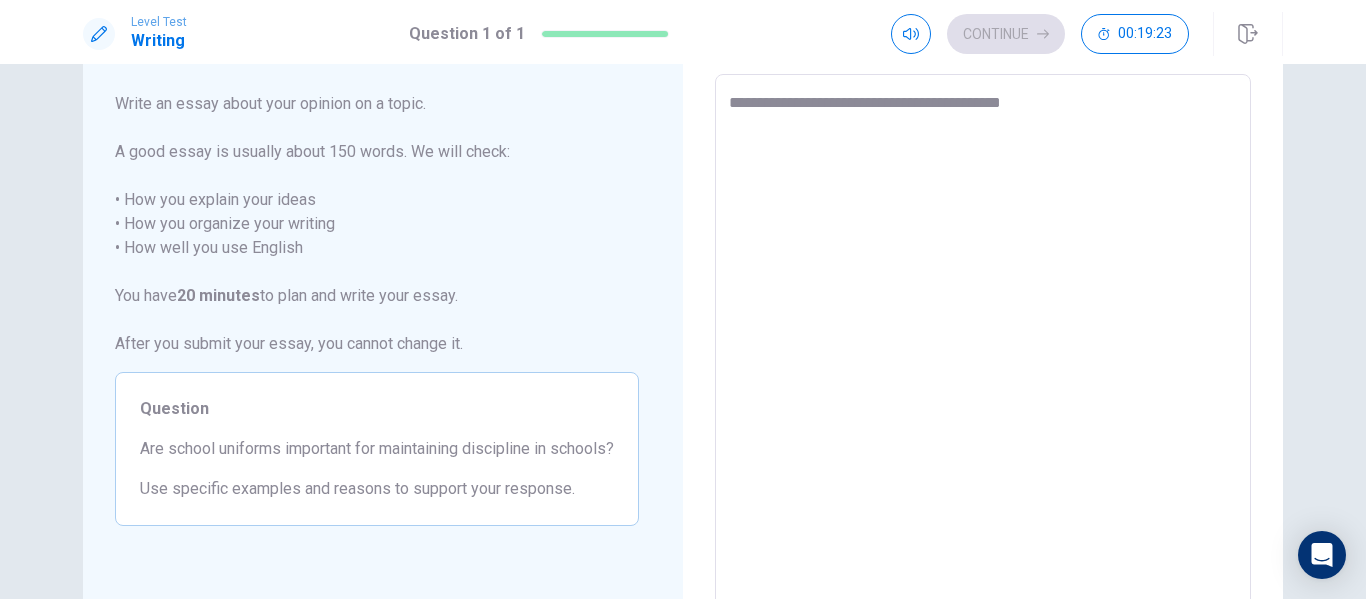 type on "*" 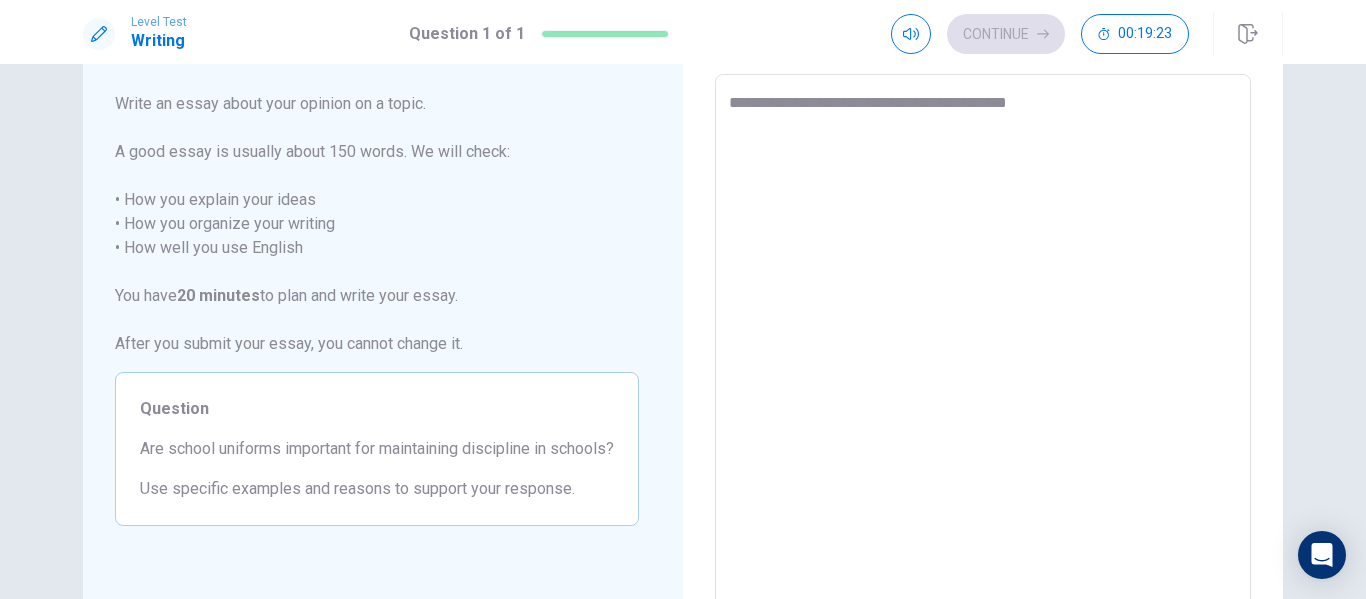 type on "*" 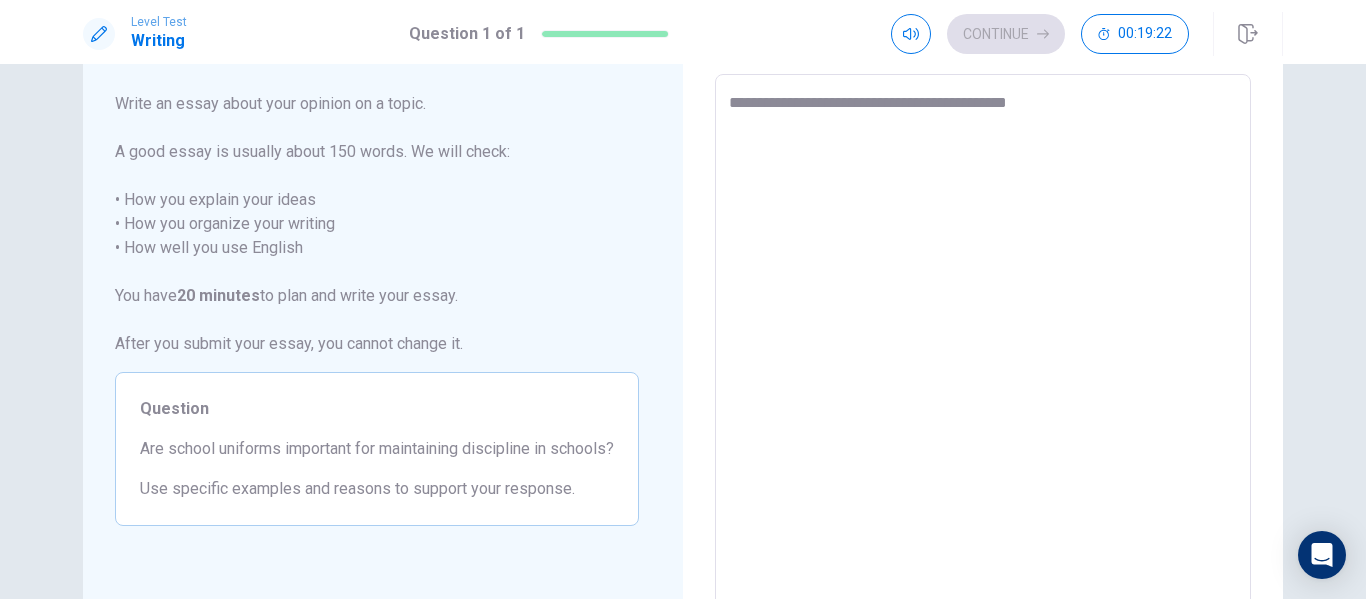 type on "**********" 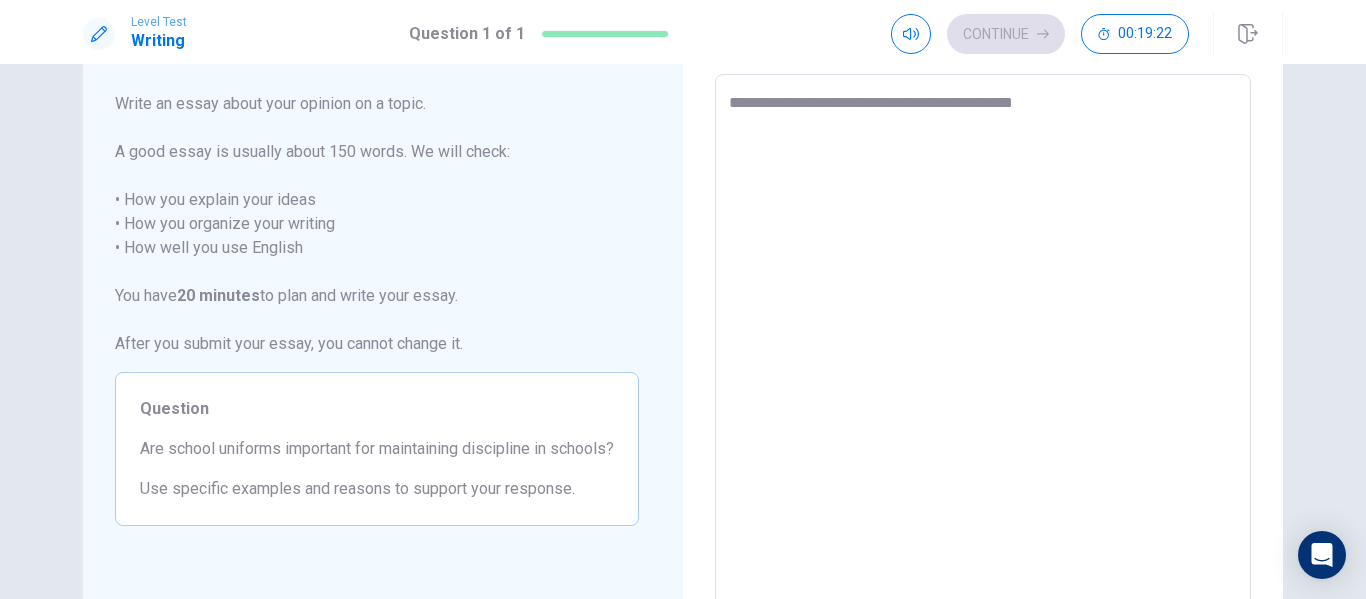 type on "*" 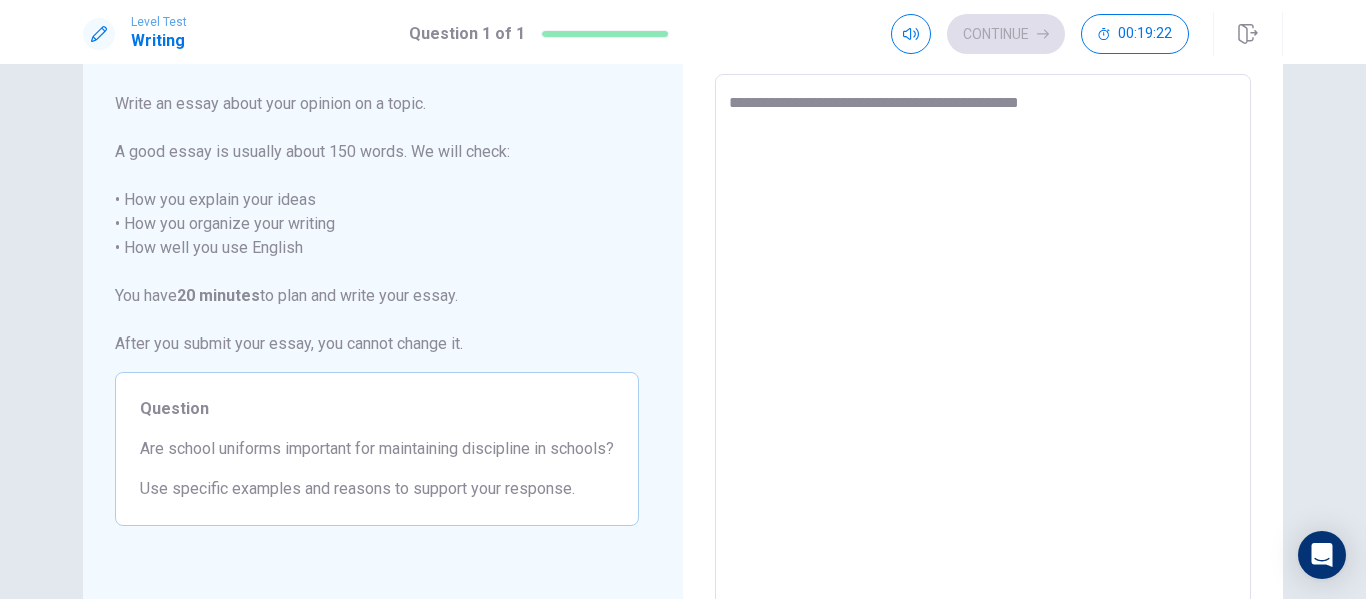 type on "*" 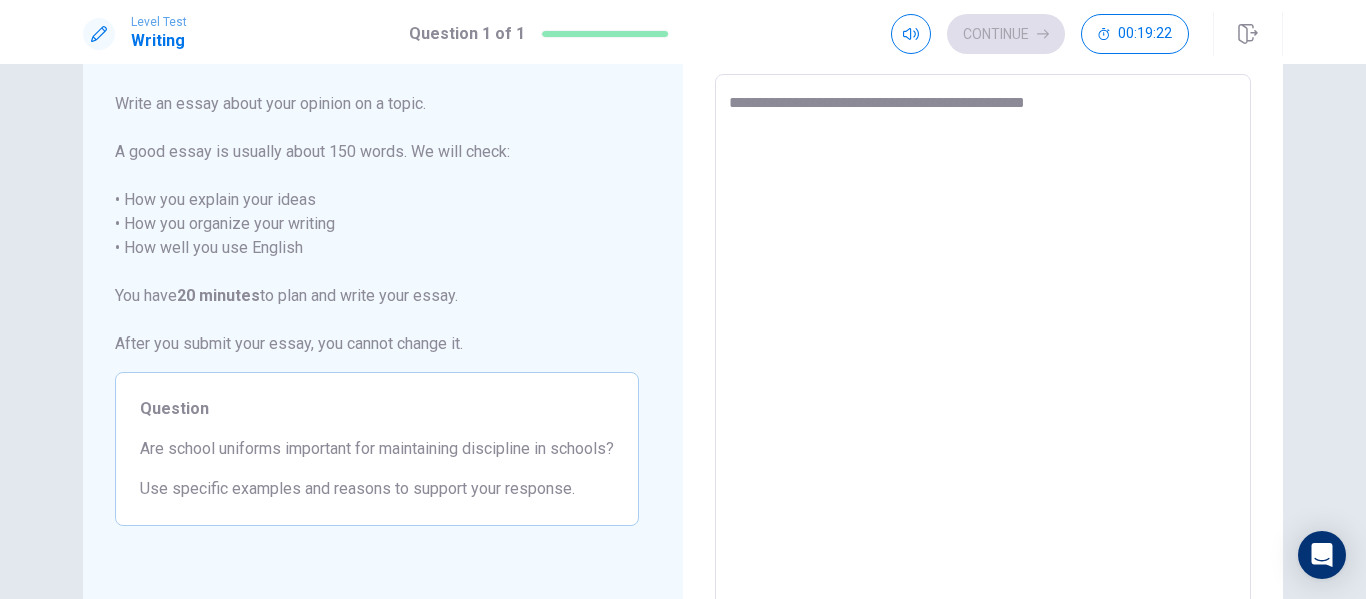 type on "*" 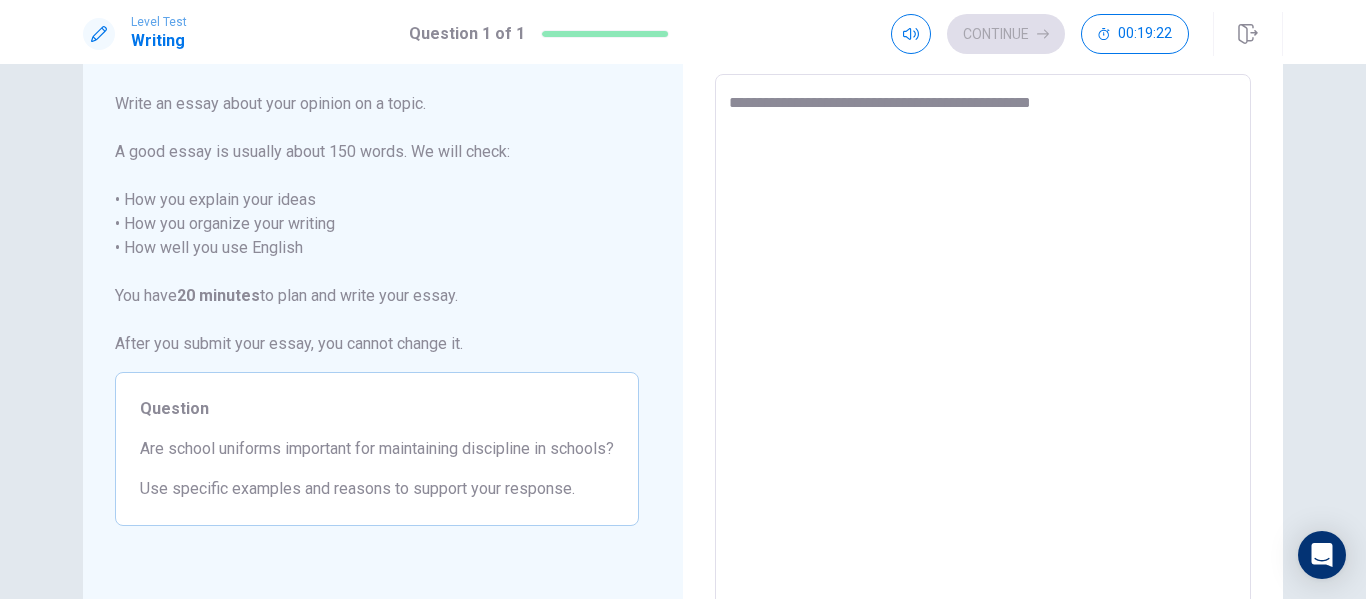 type on "*" 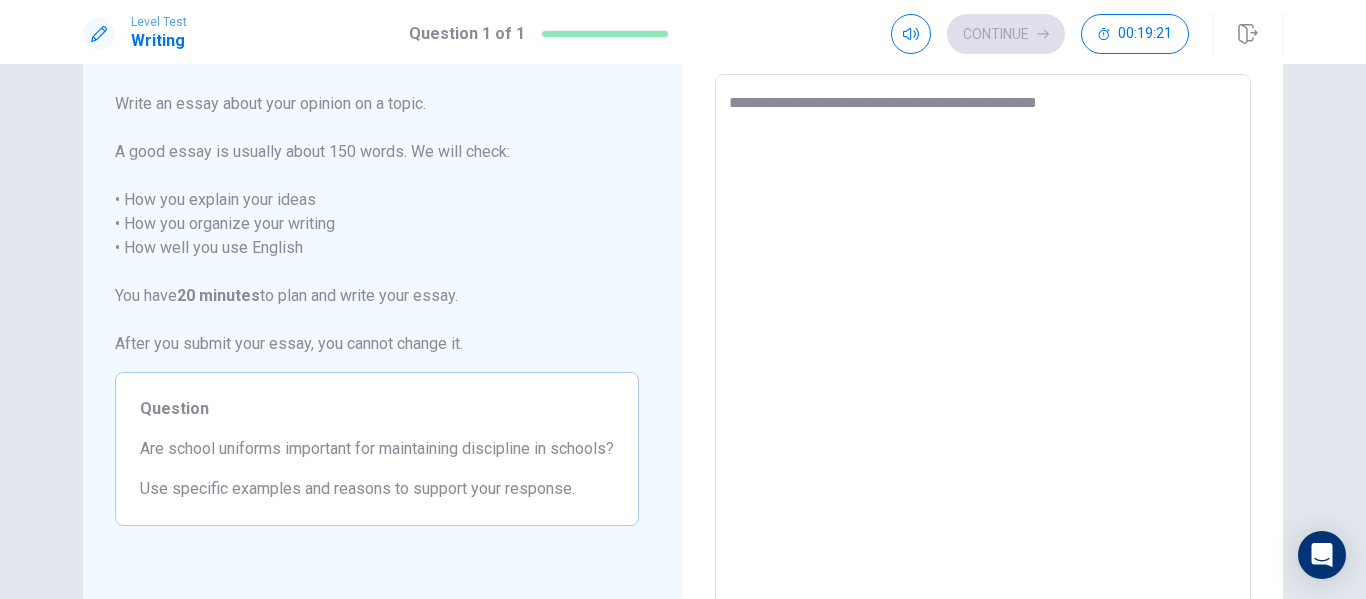 type on "**********" 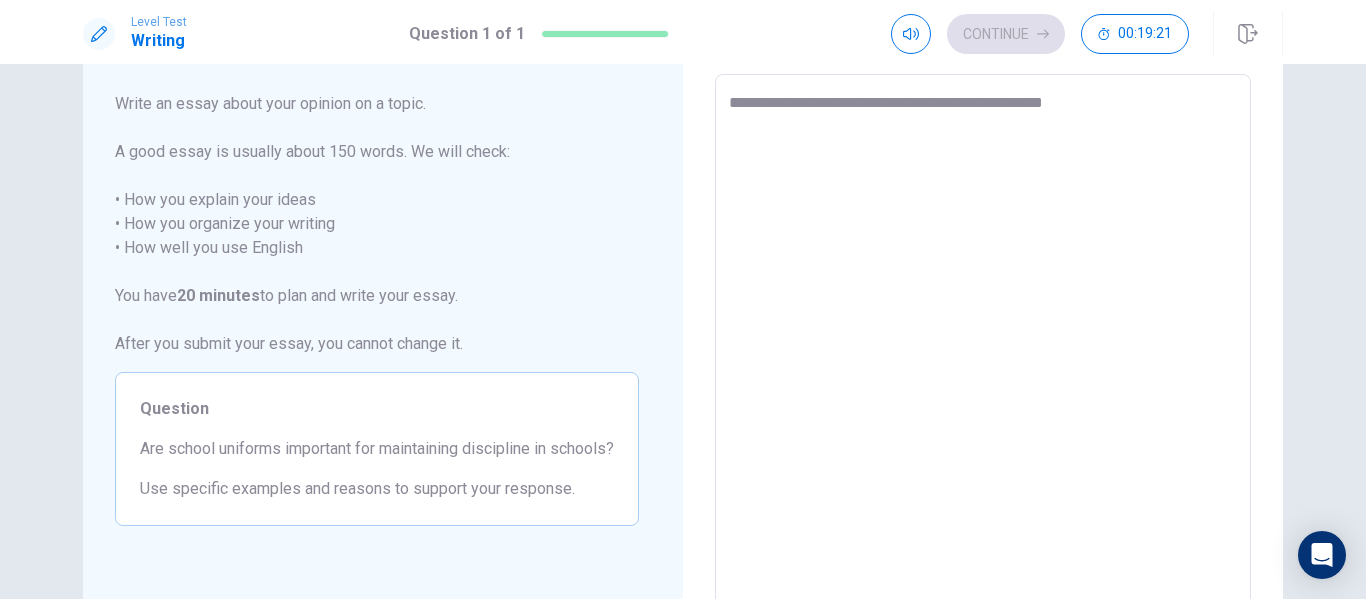 type on "*" 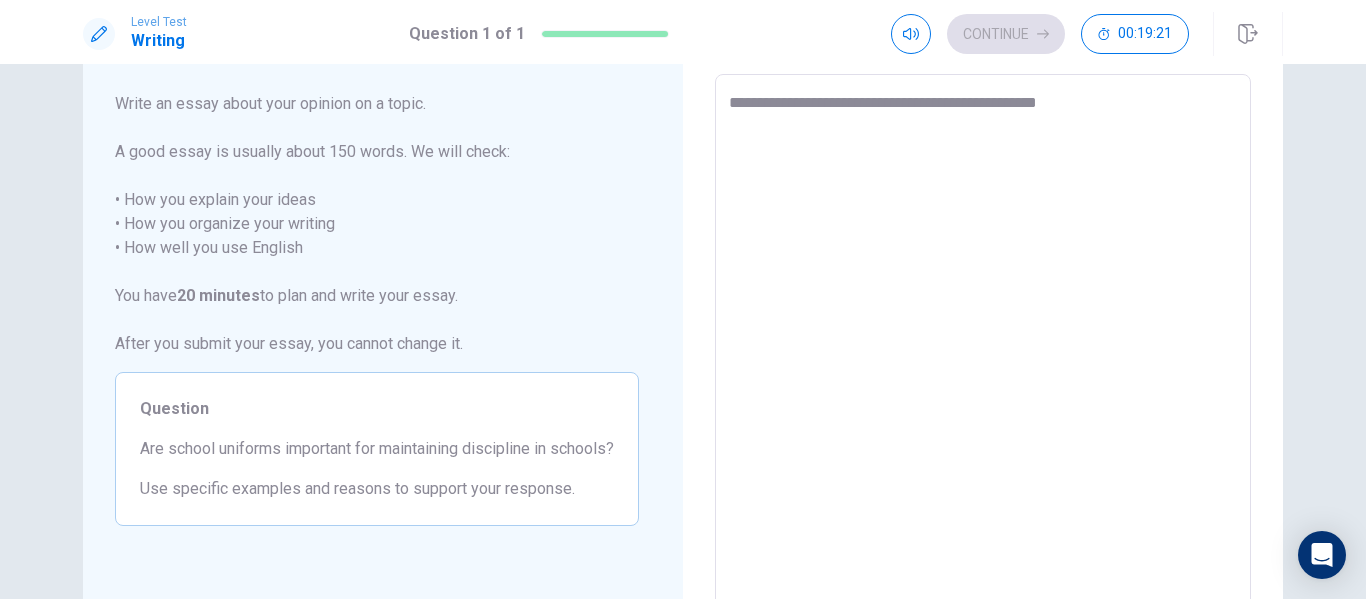 type on "*" 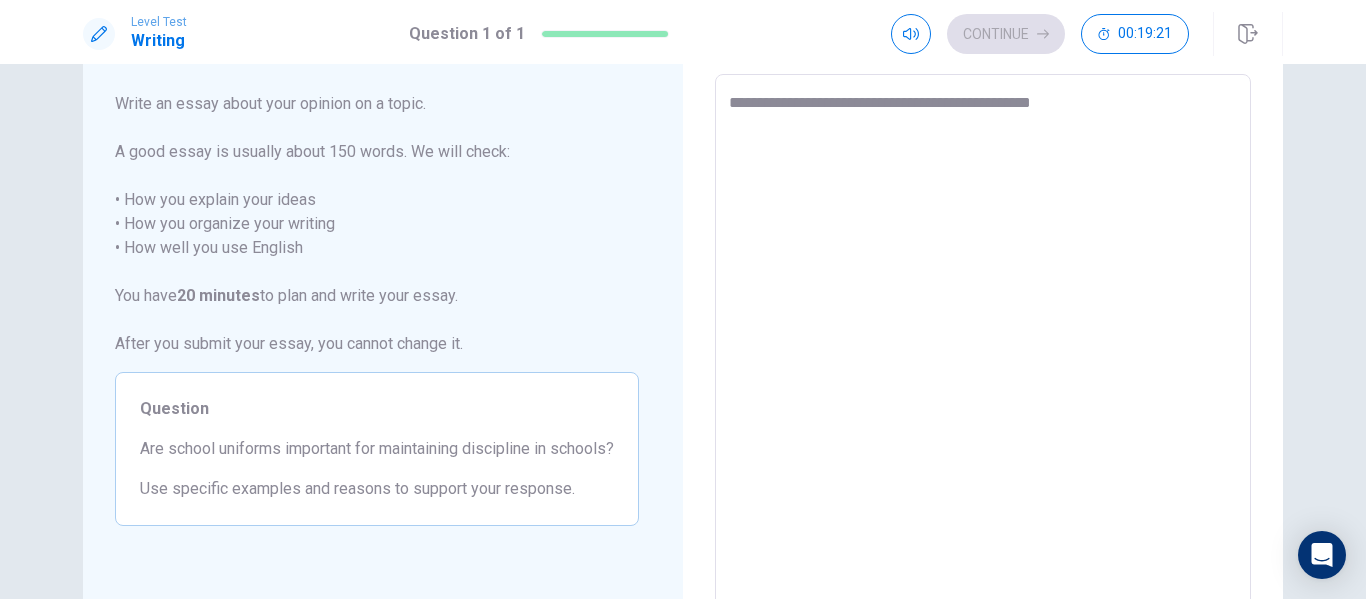 type on "*" 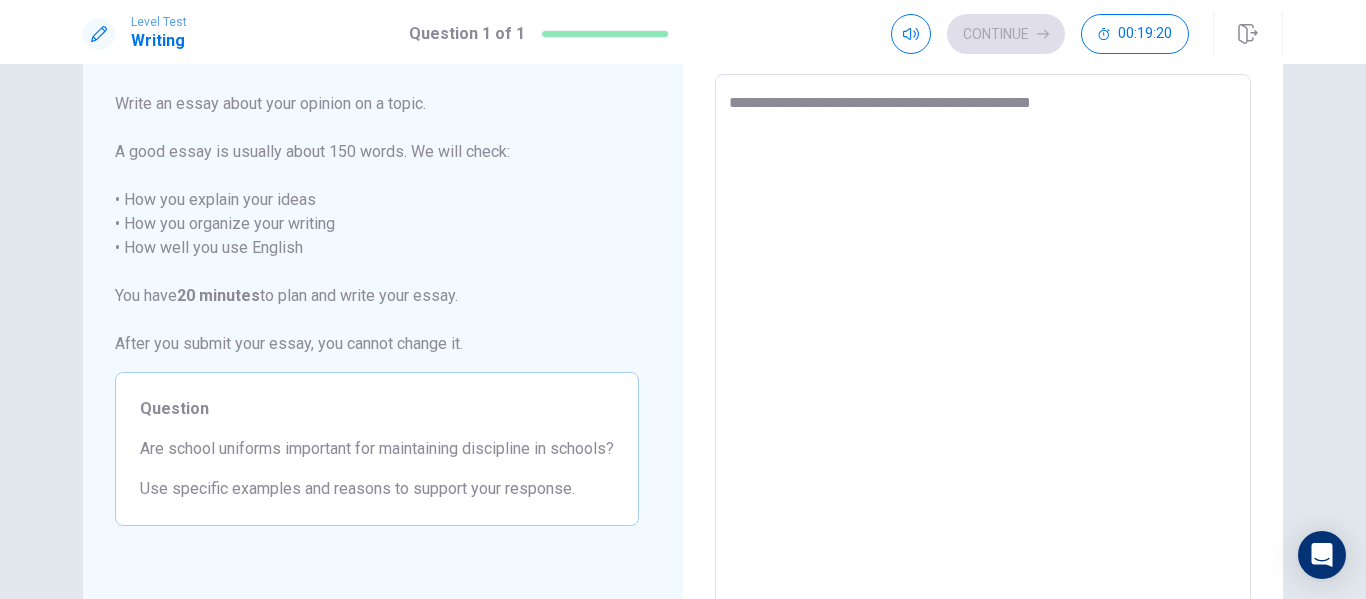 type on "**********" 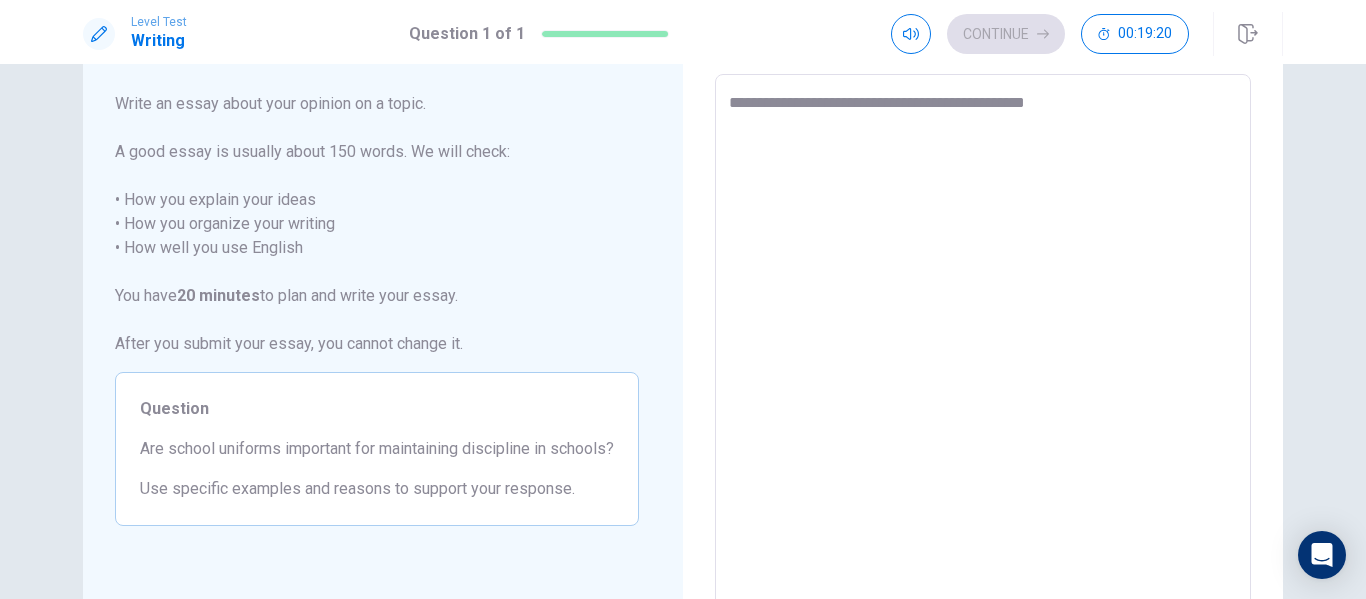 type on "**********" 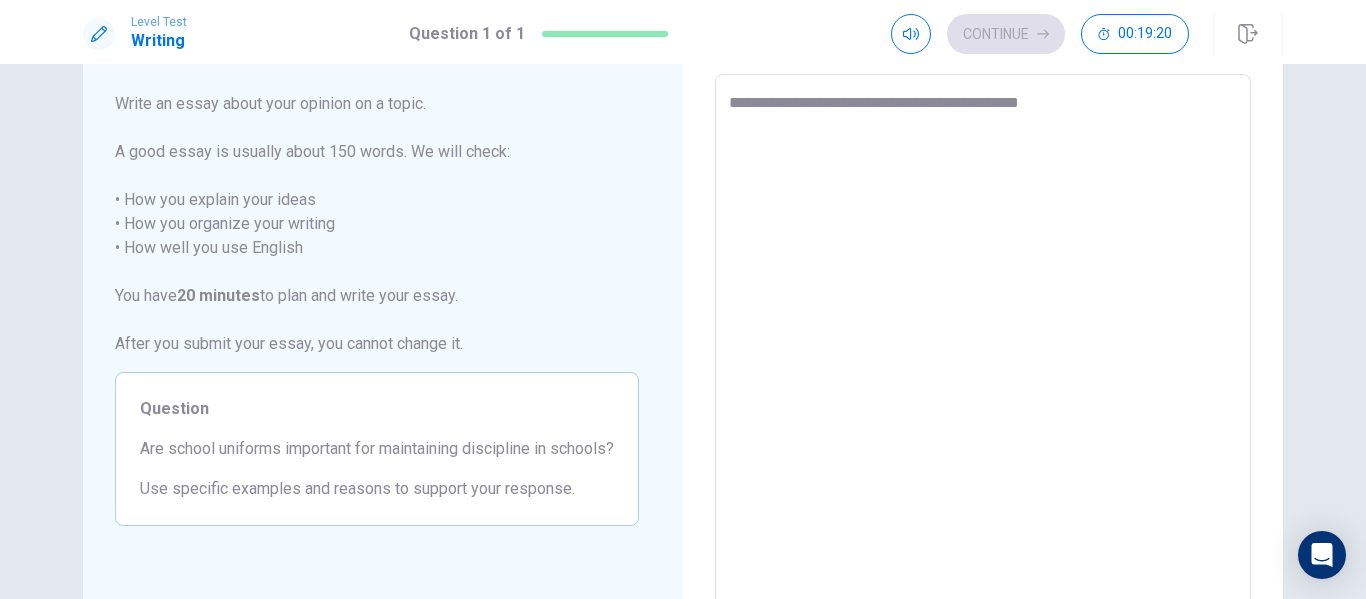 type on "*" 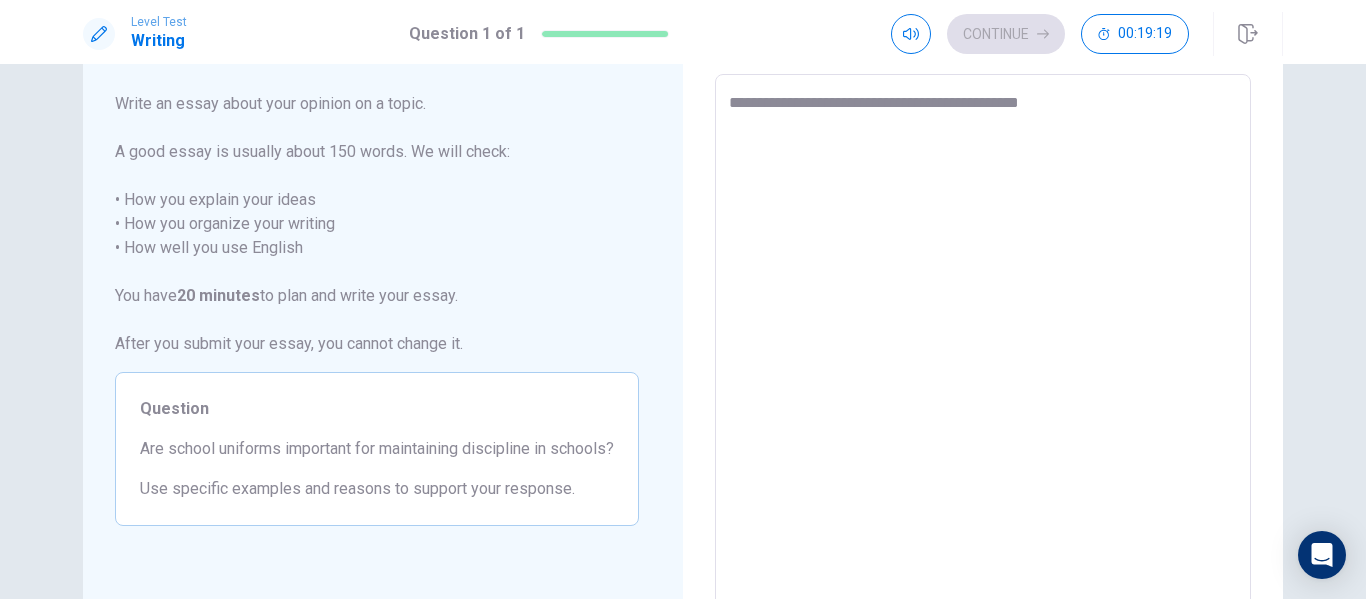 type on "**********" 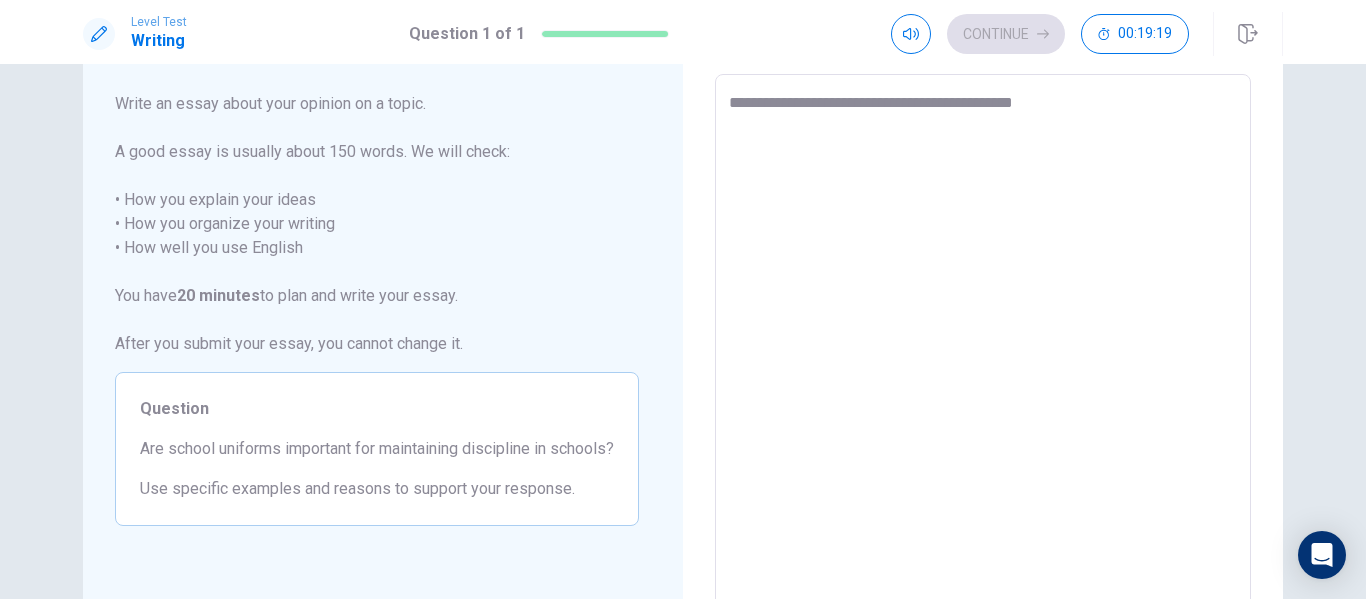 type on "*" 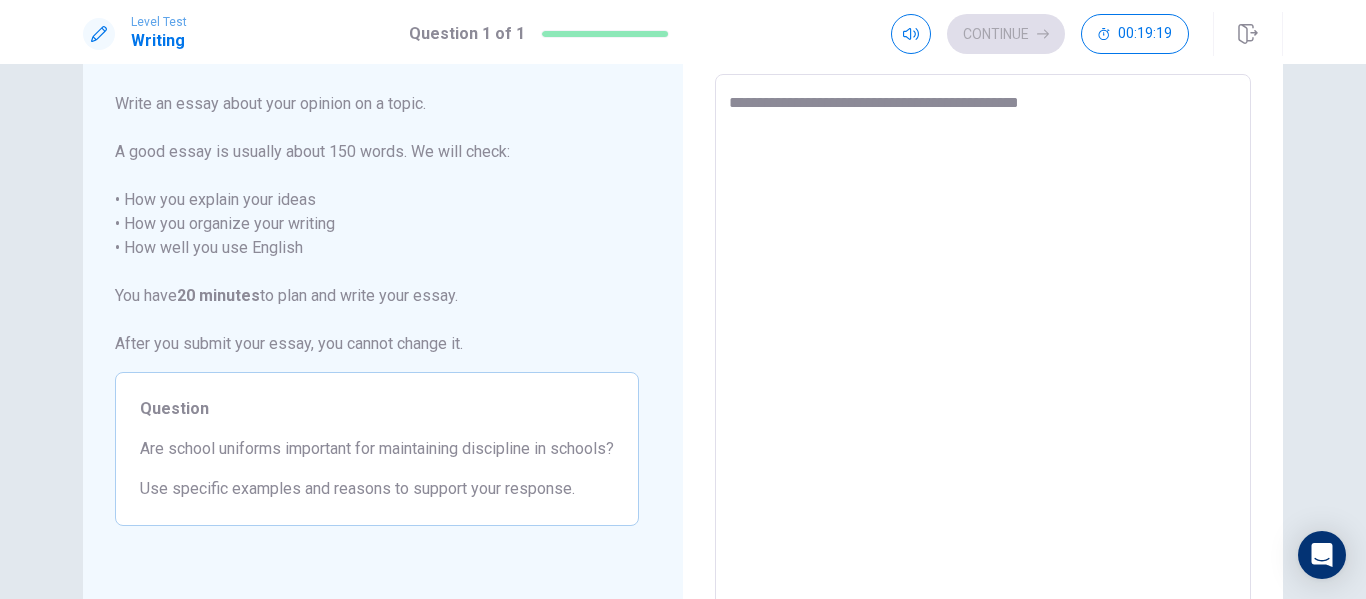type on "*" 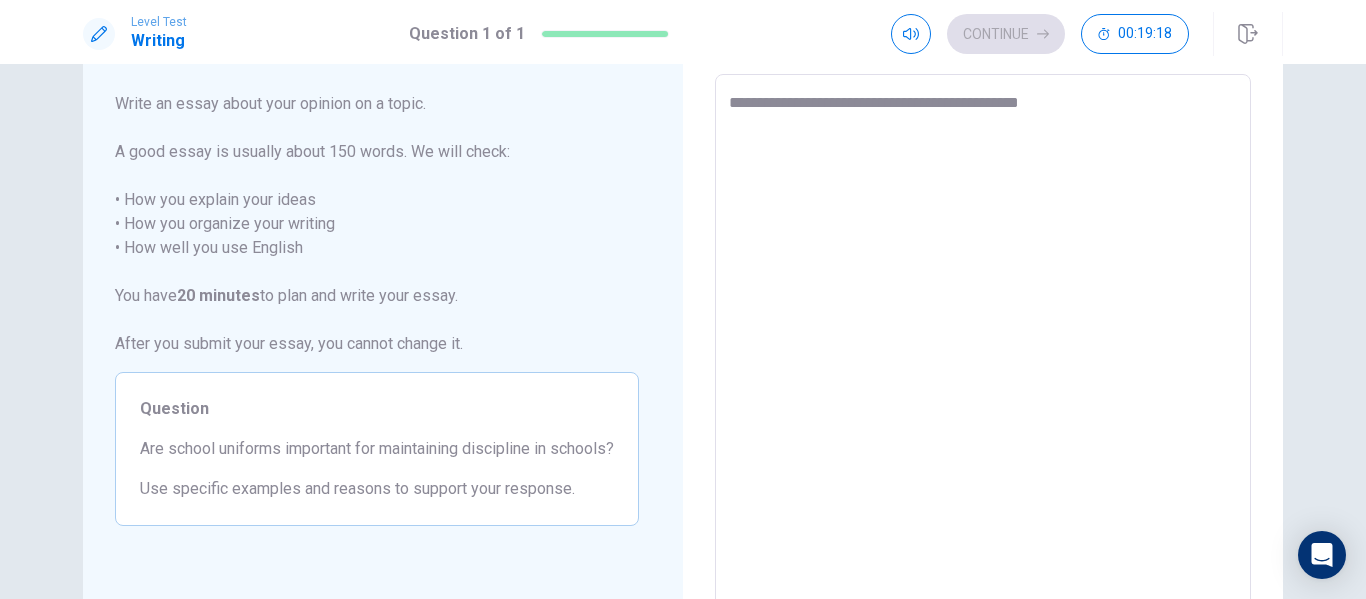 type on "**********" 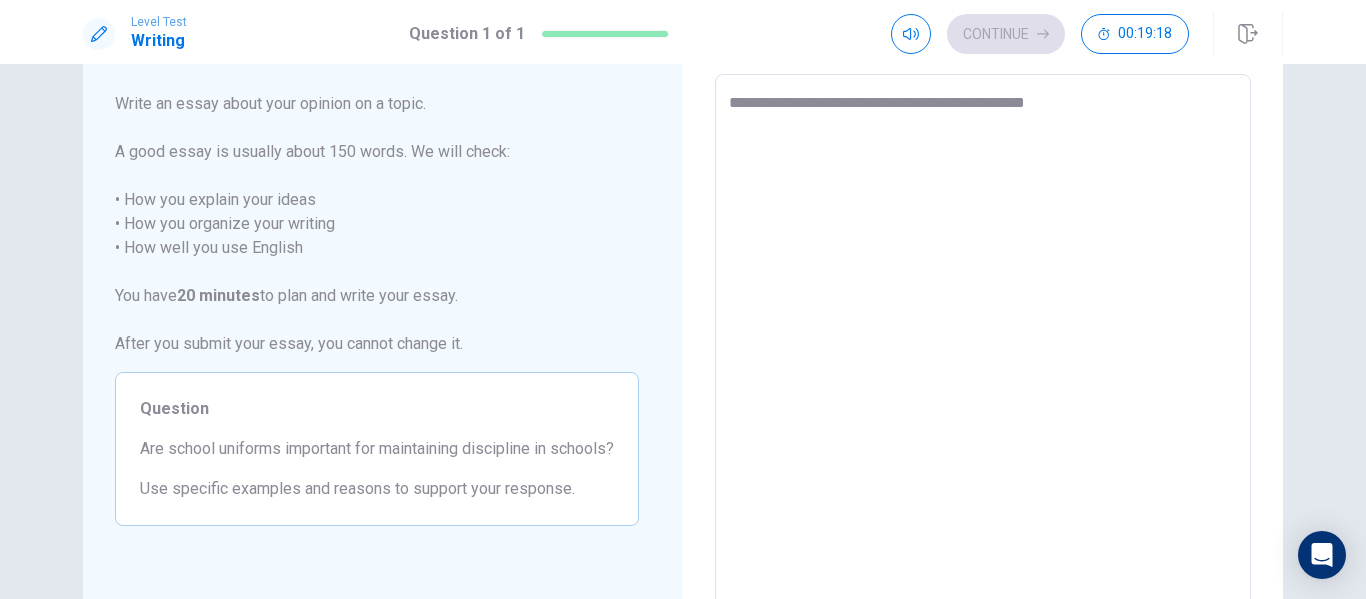 type on "*" 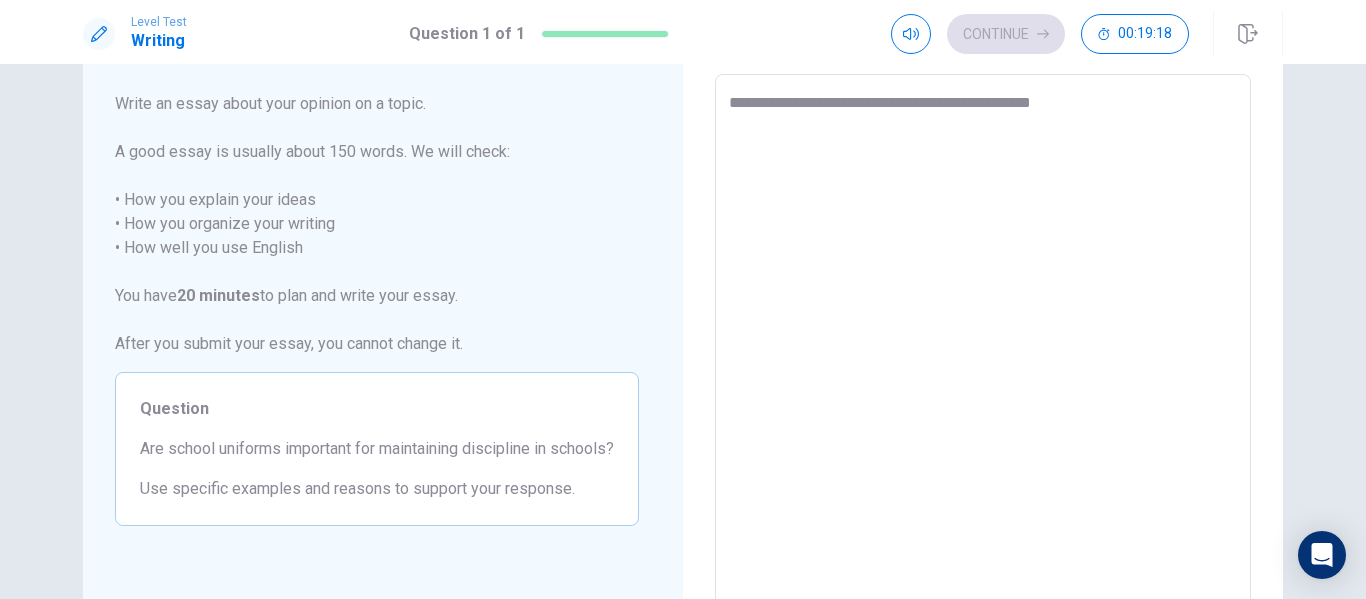 type on "**********" 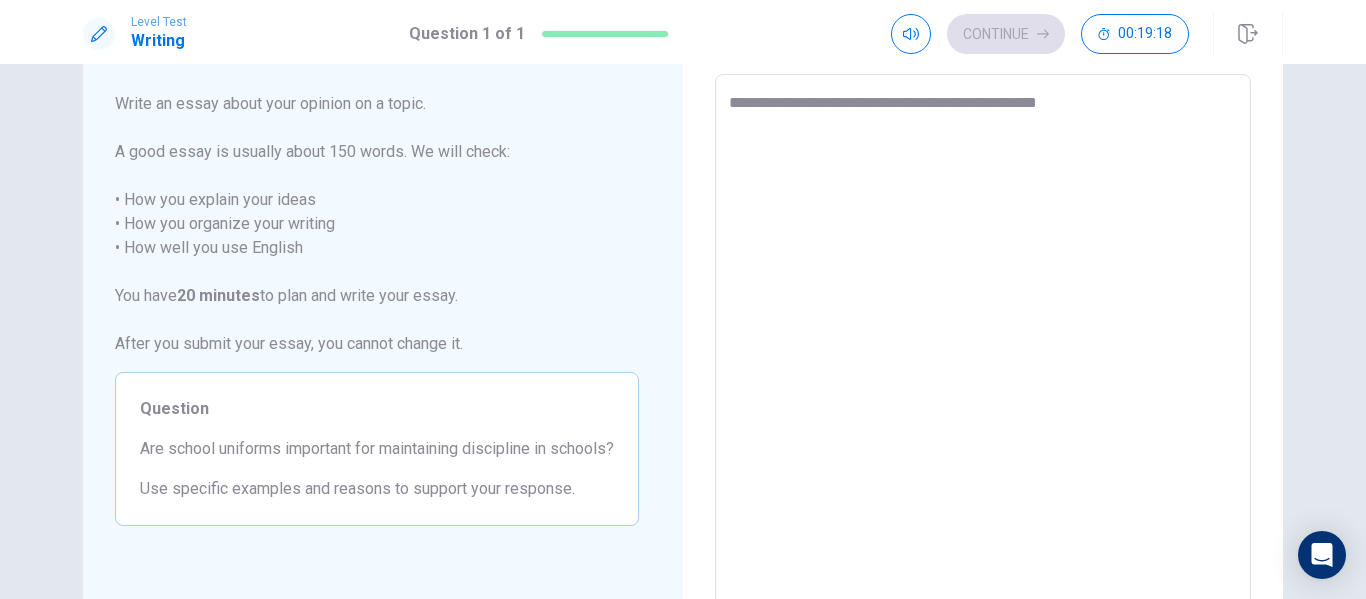 type on "*" 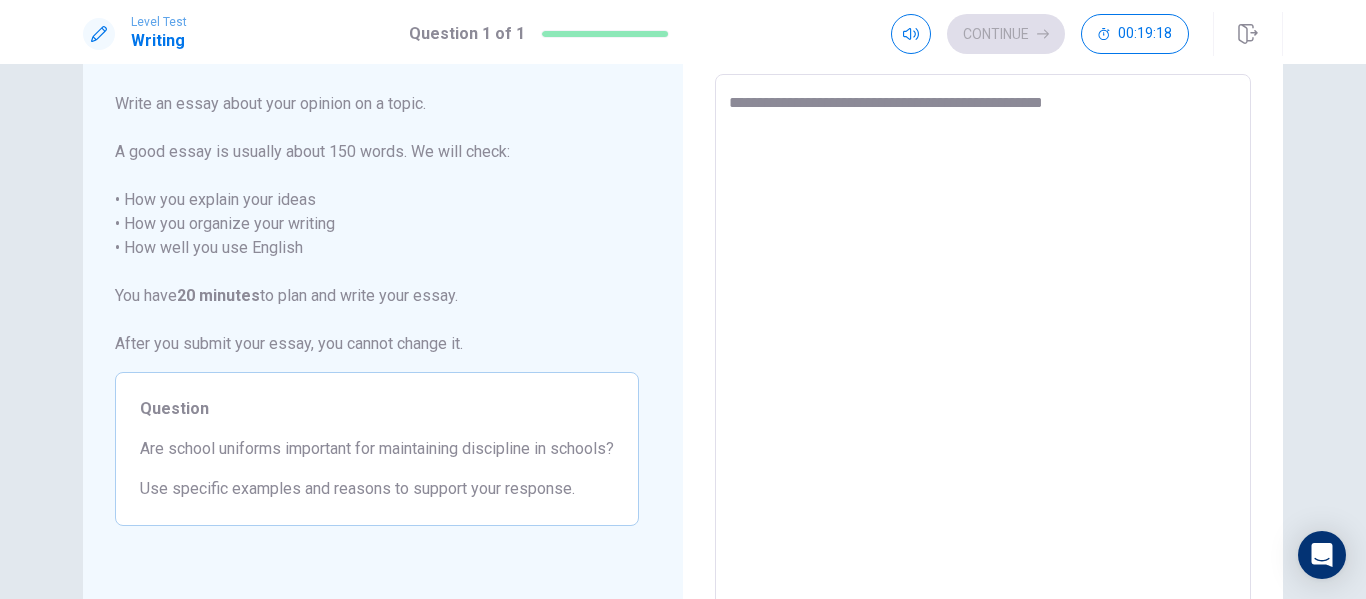type on "*" 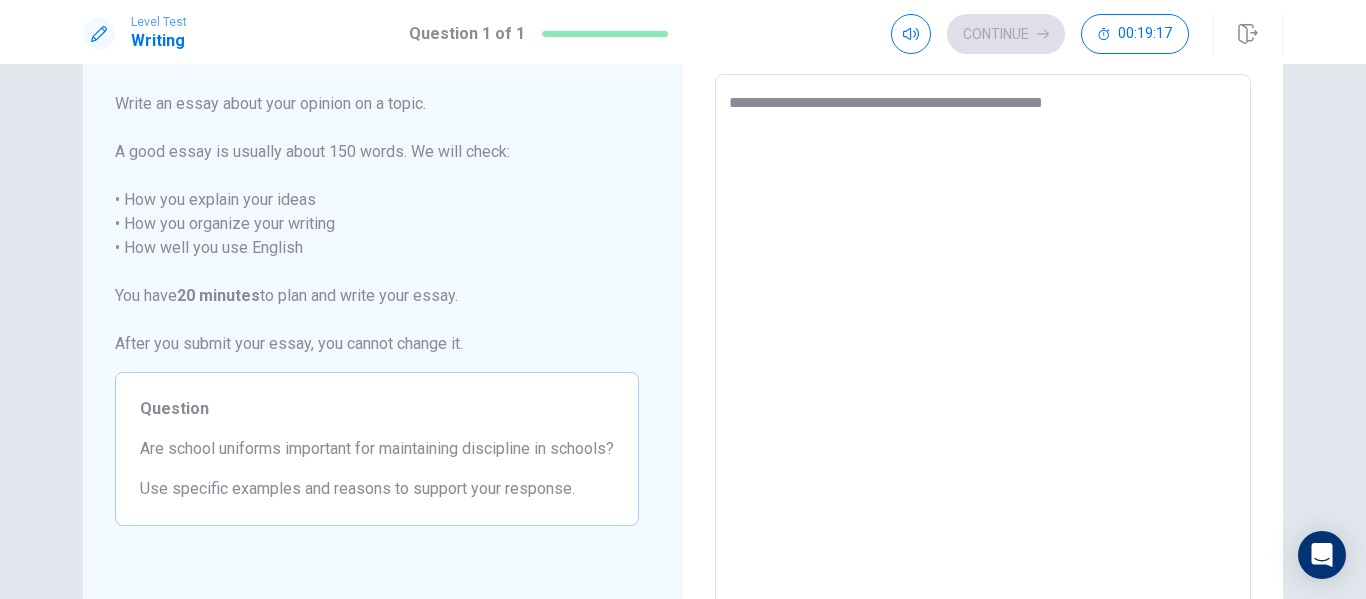 type on "**********" 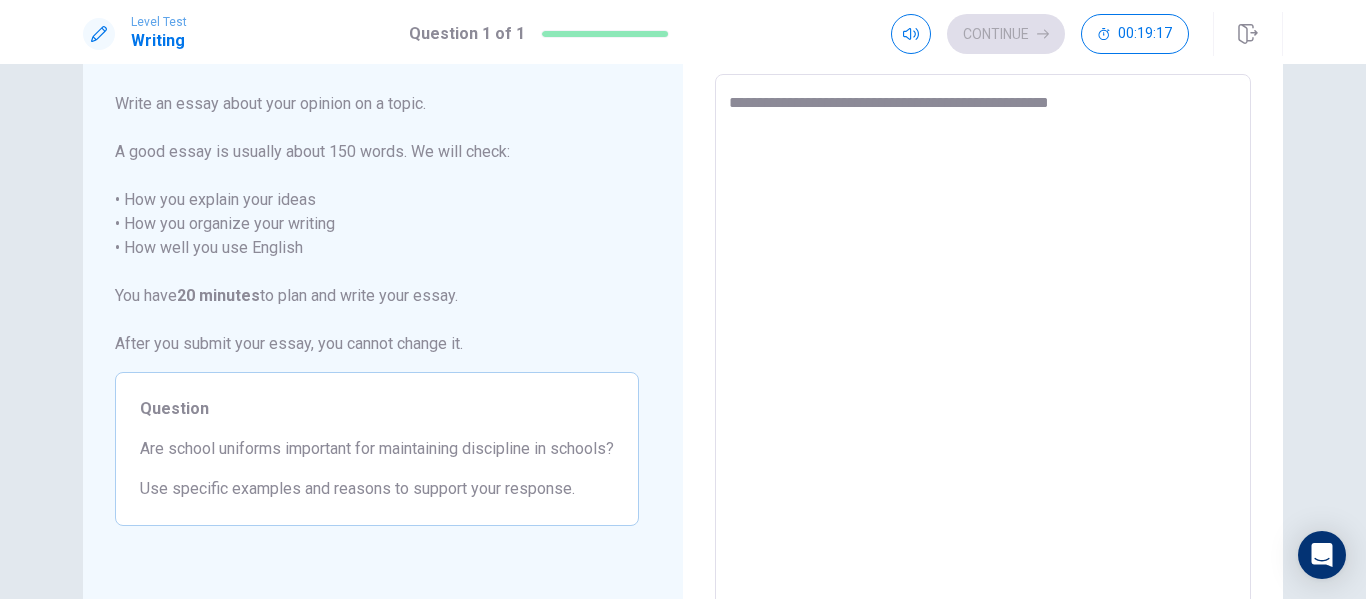 type on "*" 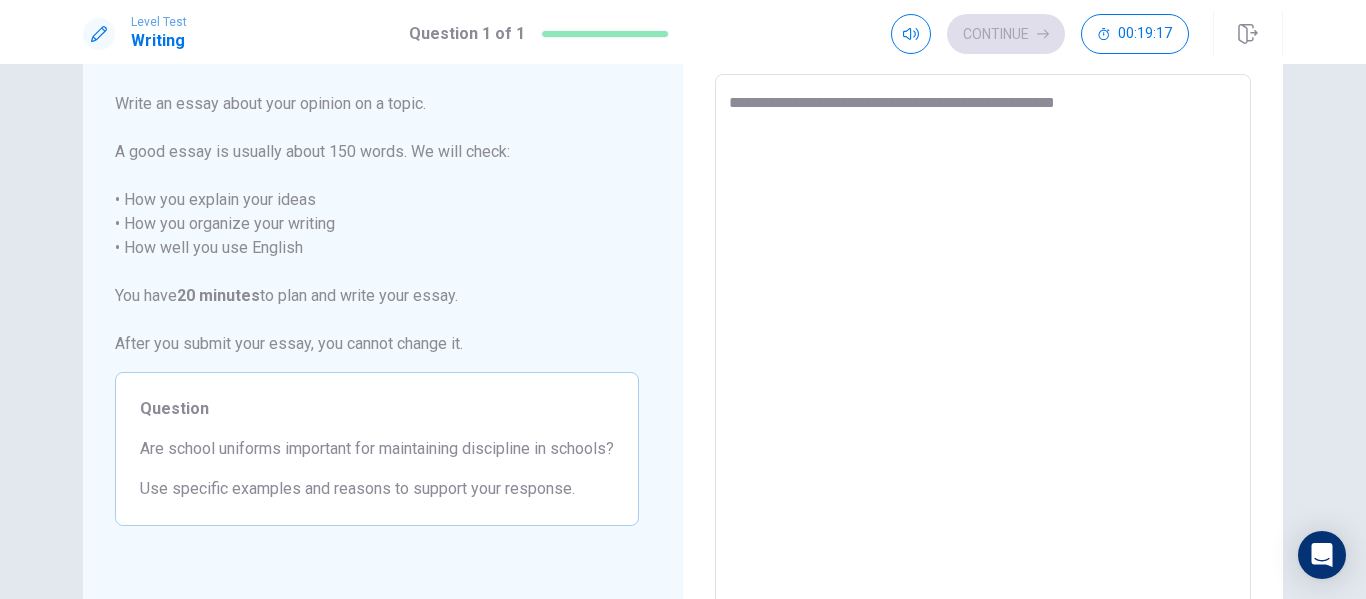 type on "*" 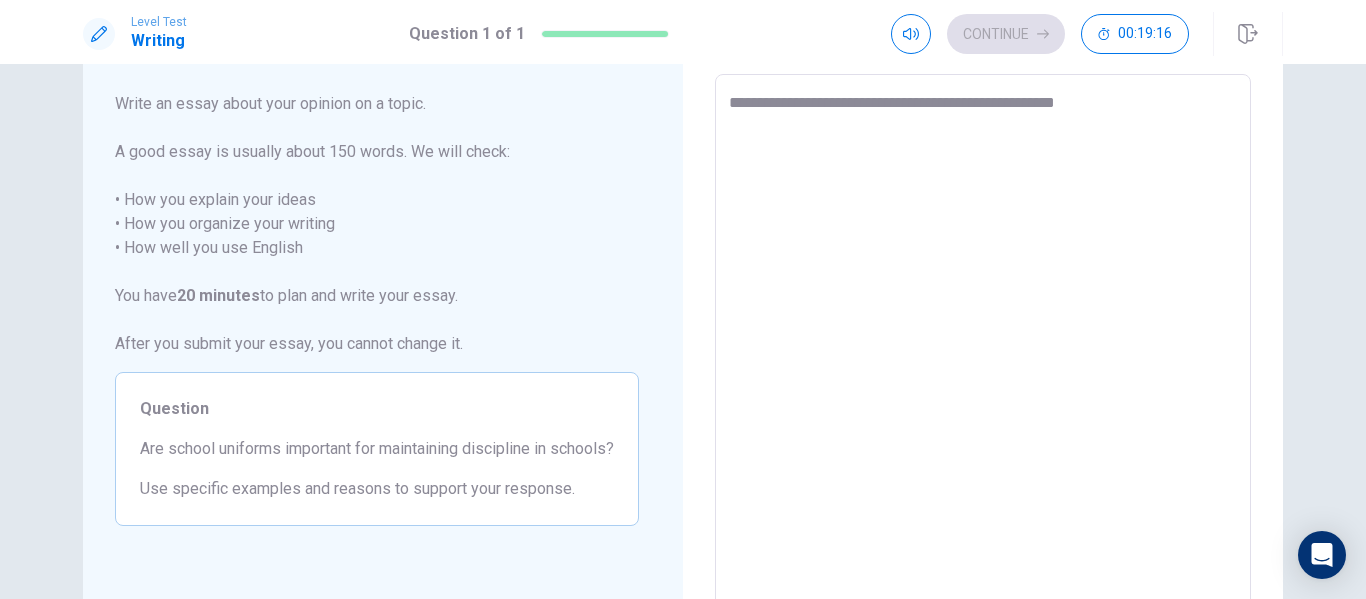 type on "**********" 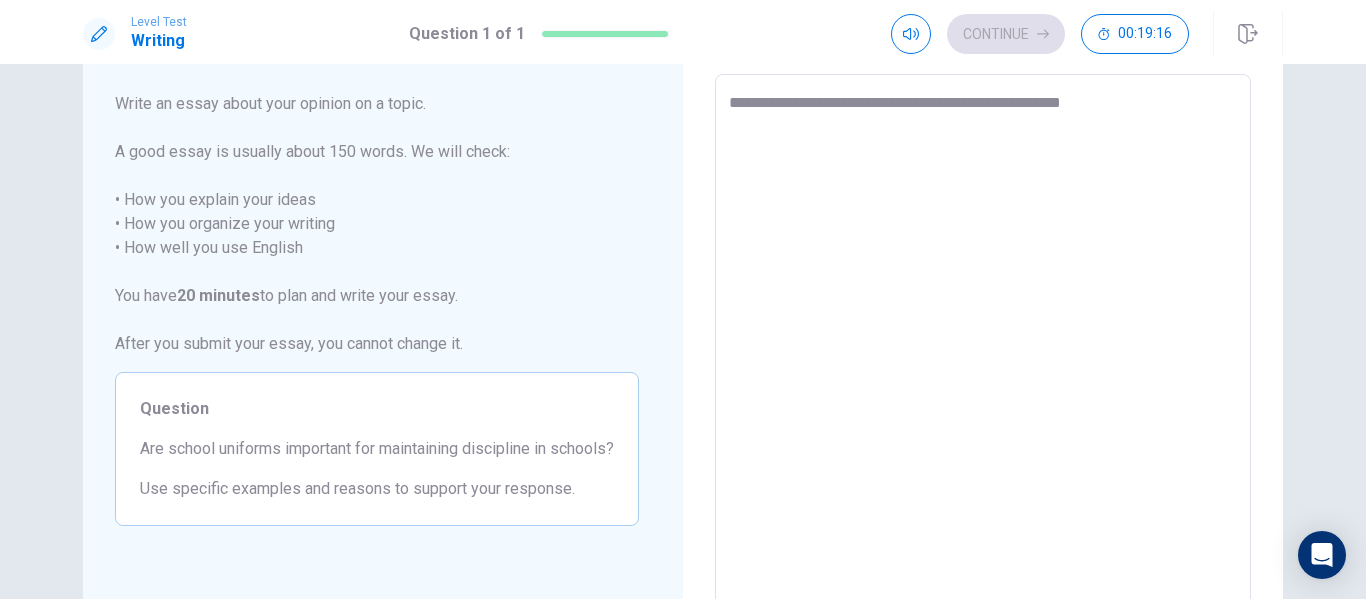 type on "*" 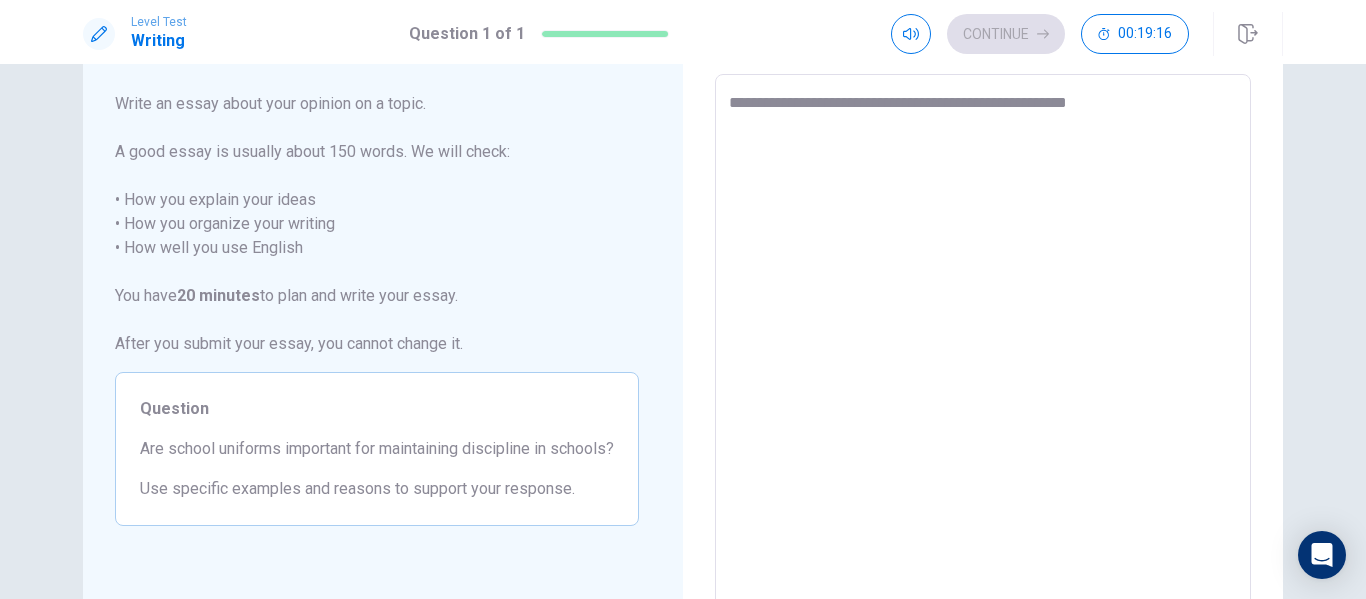 type on "*" 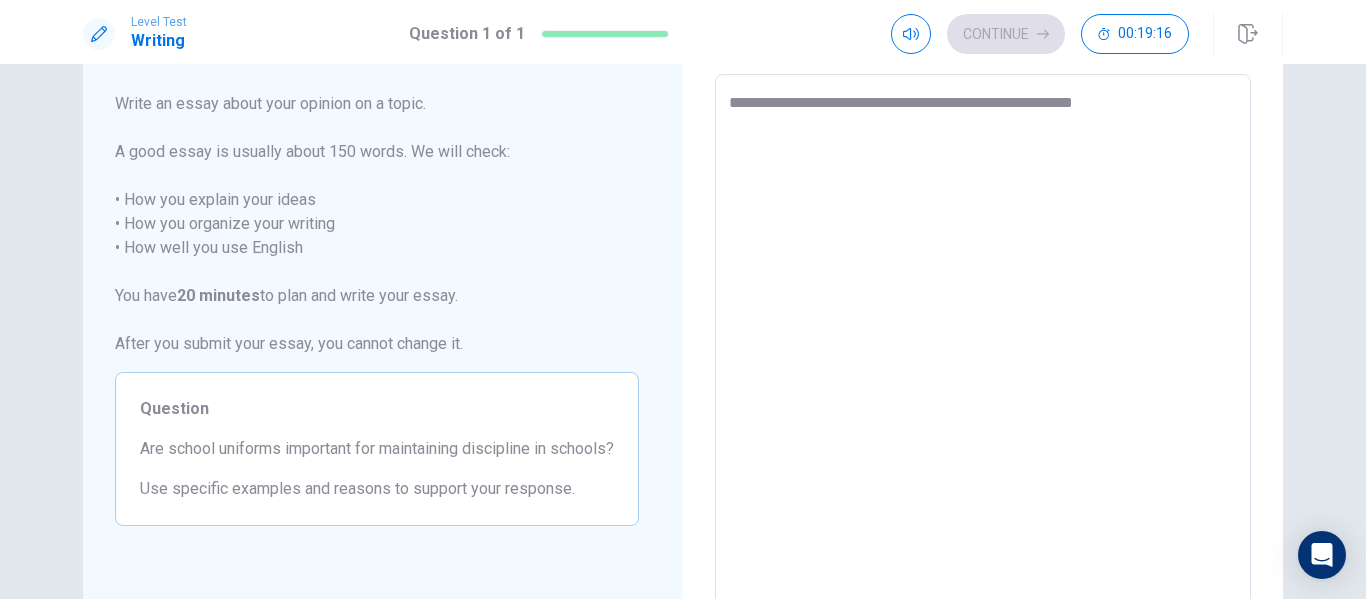 type on "*" 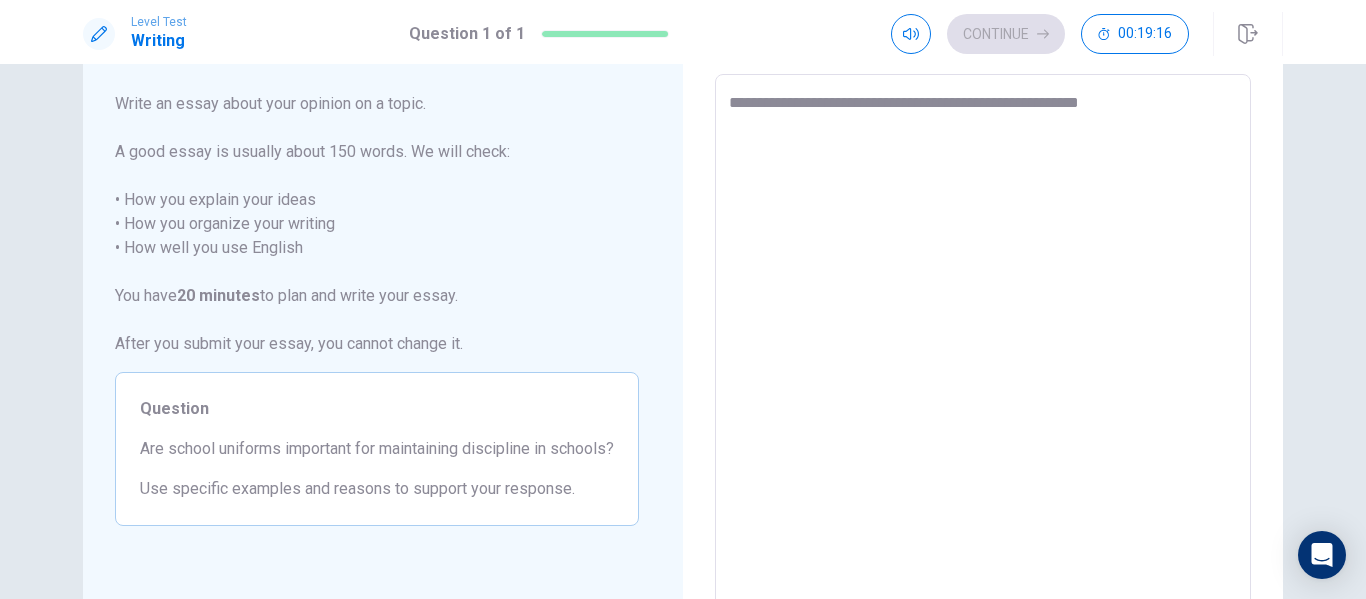 type on "*" 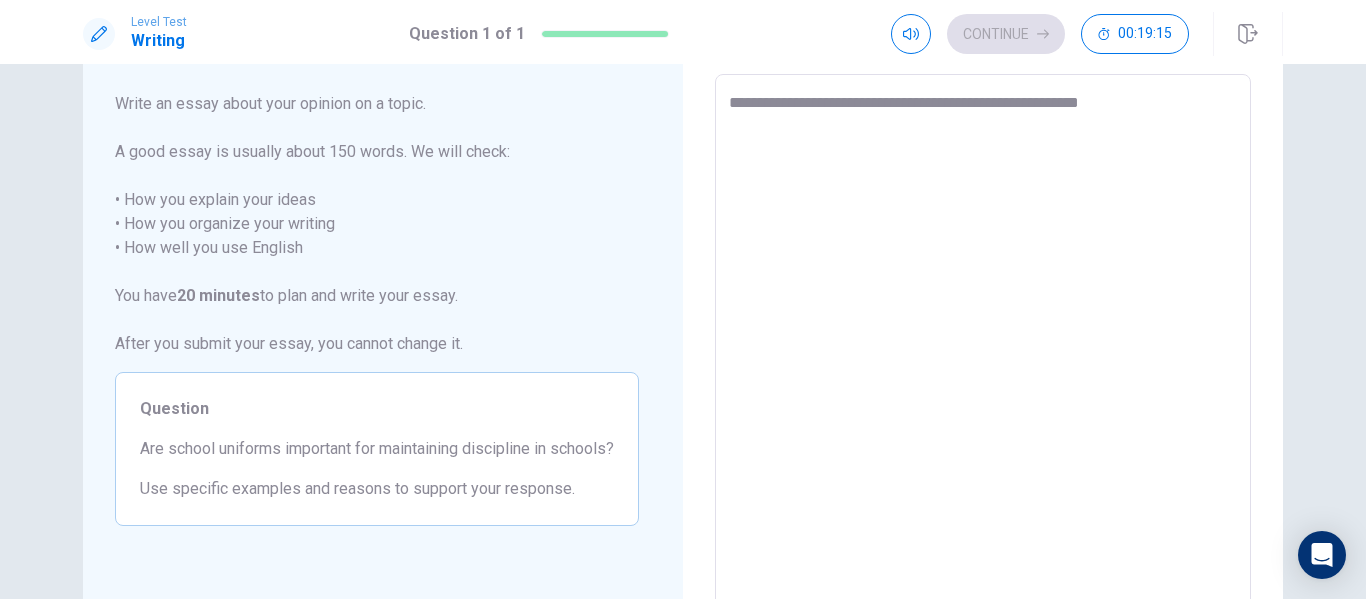 type on "**********" 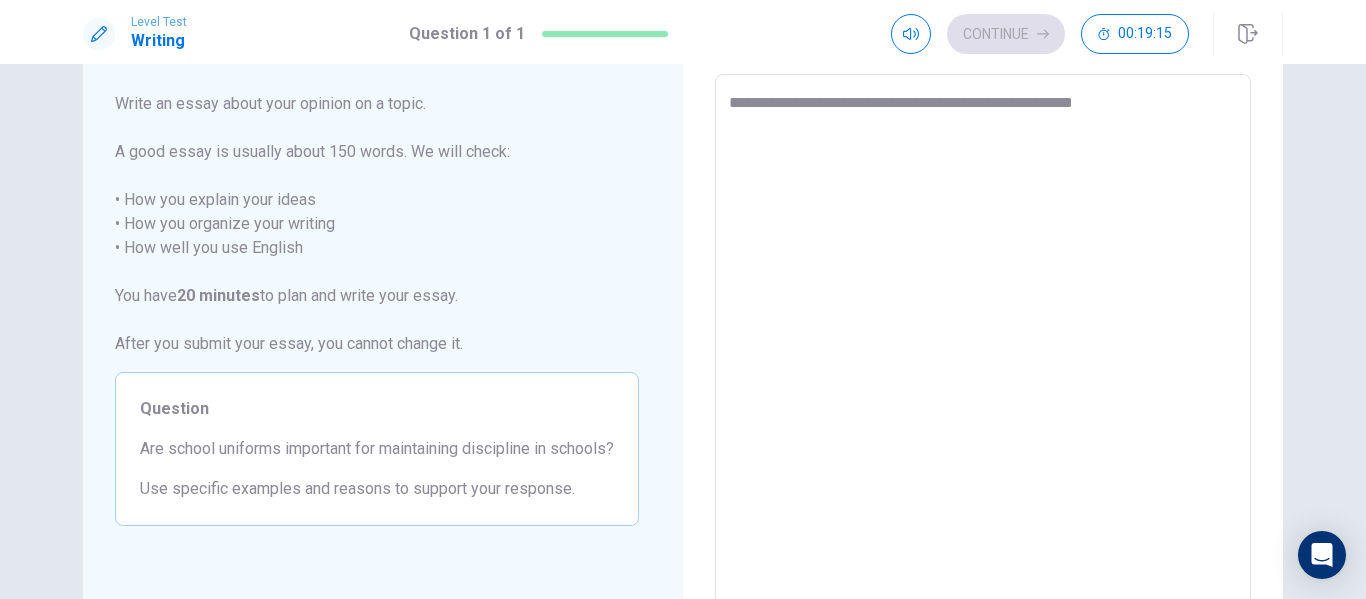 type on "*" 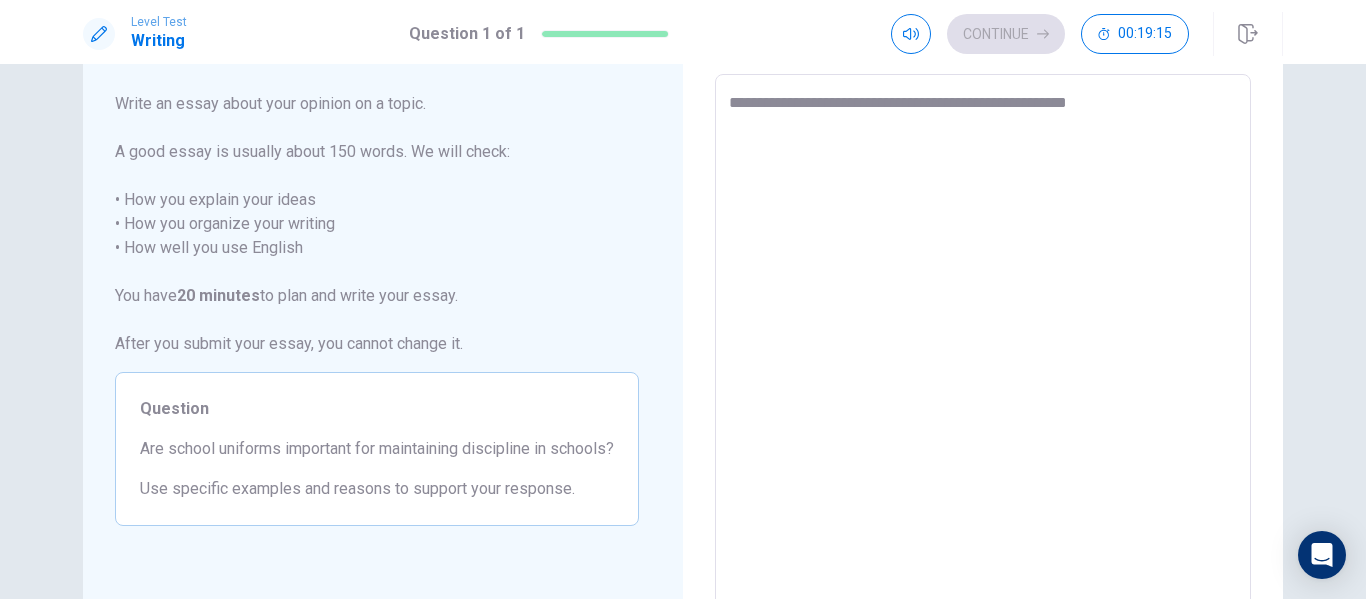 type on "*" 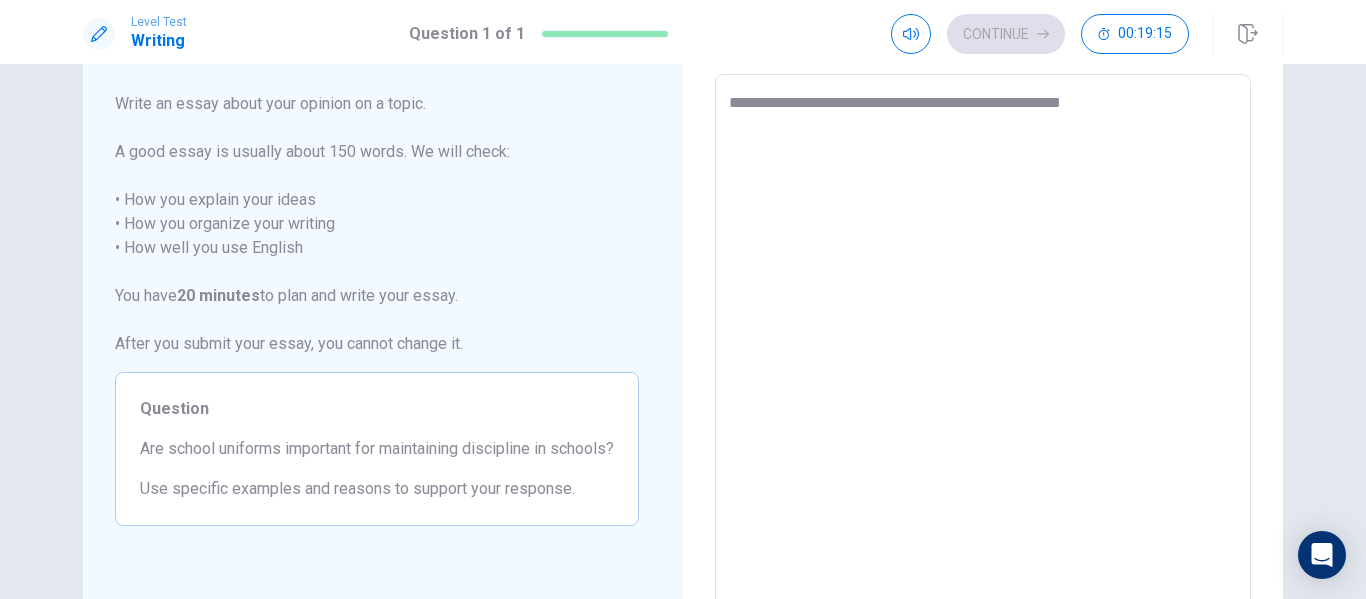 type on "*" 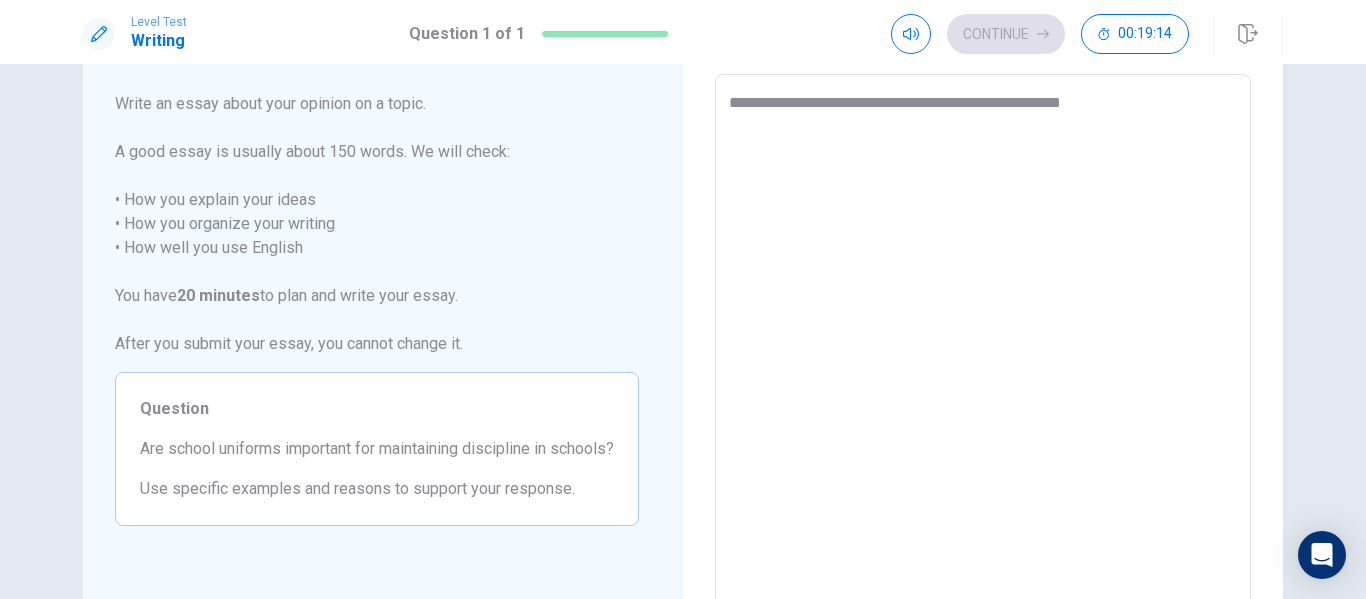 type on "**********" 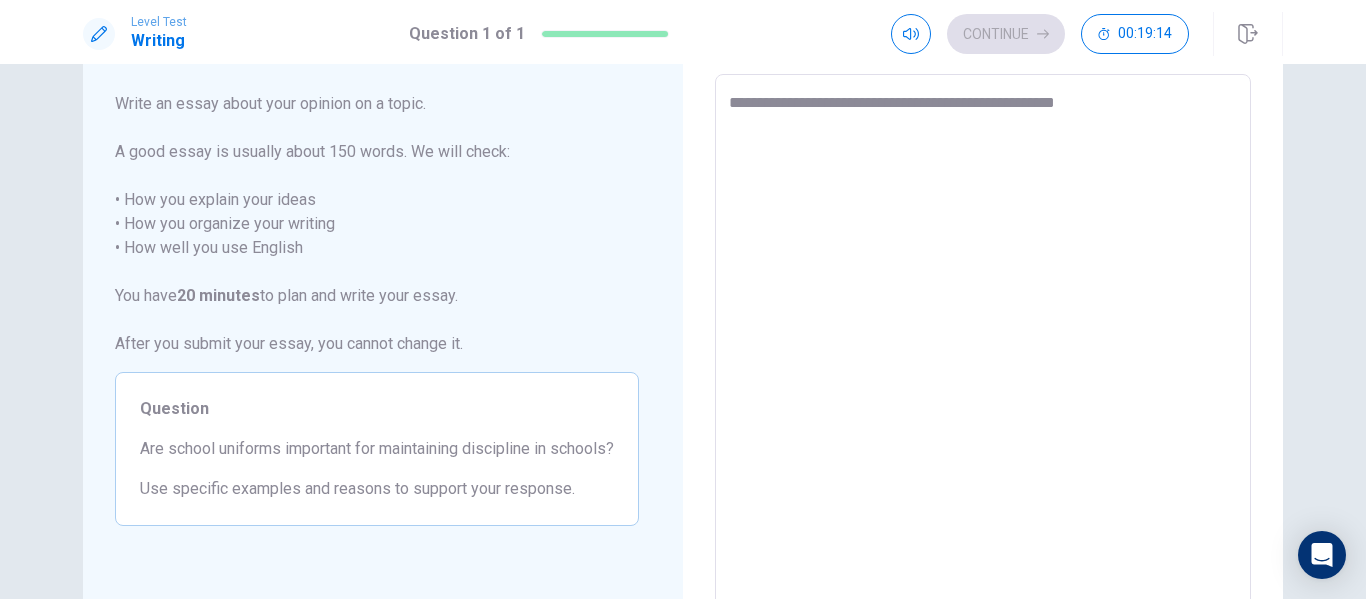 type on "*" 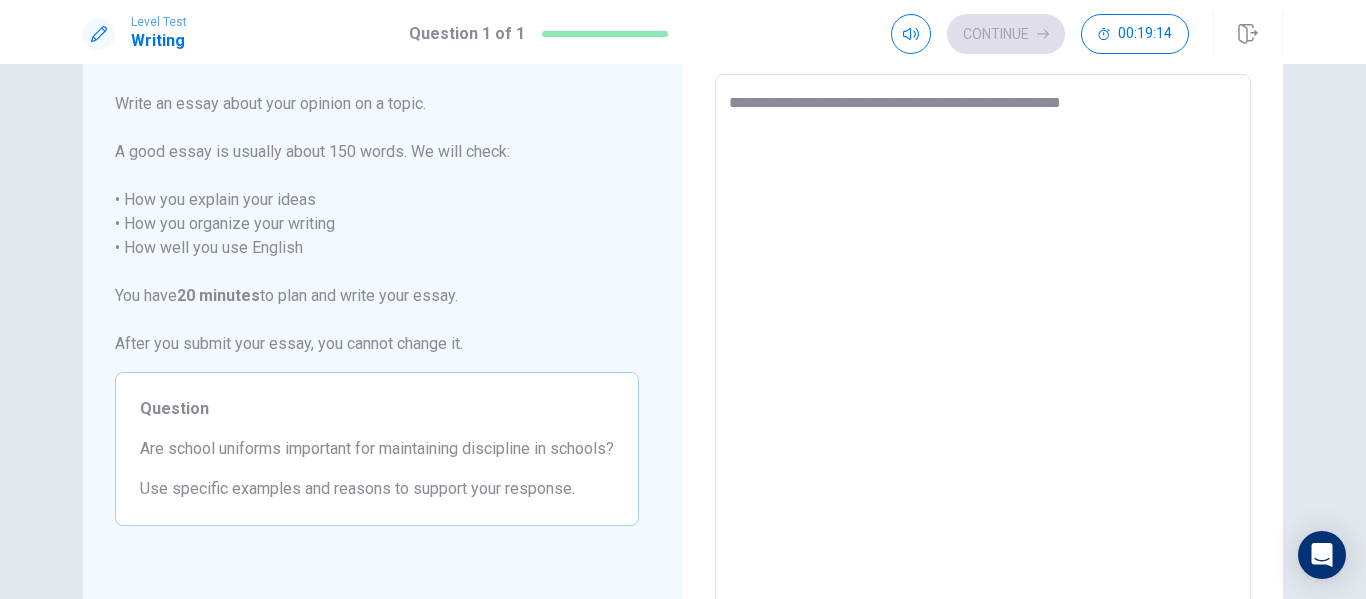 type on "*" 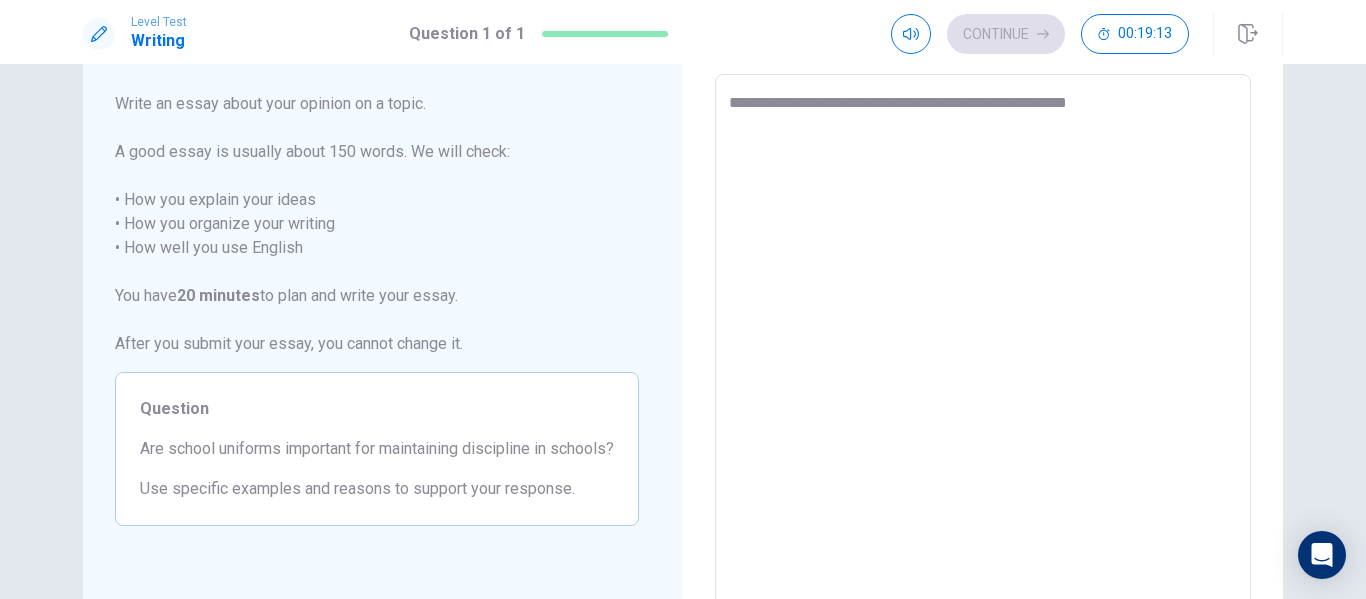 type on "**********" 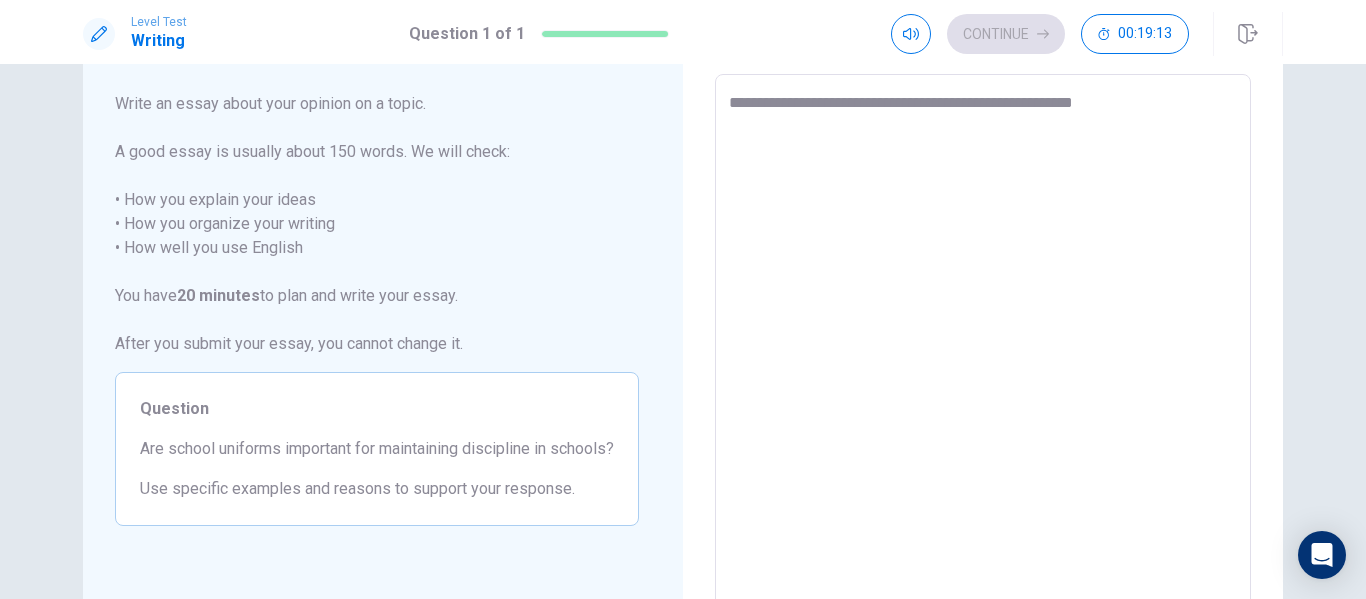 type on "*" 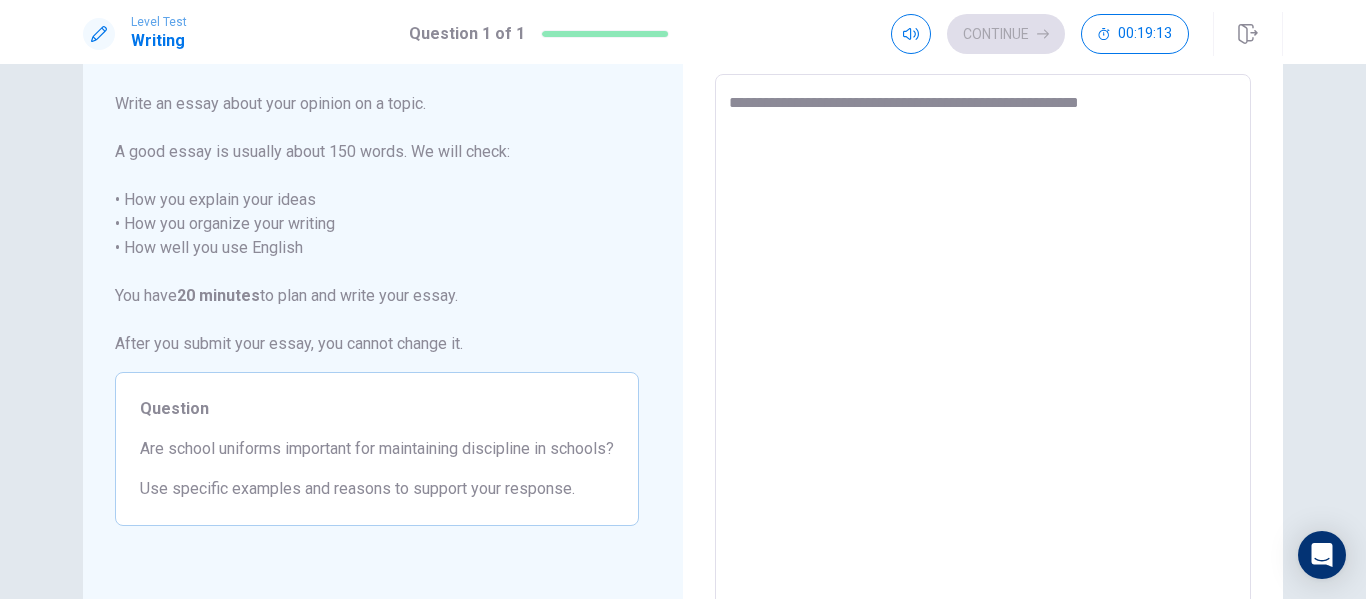 type on "*" 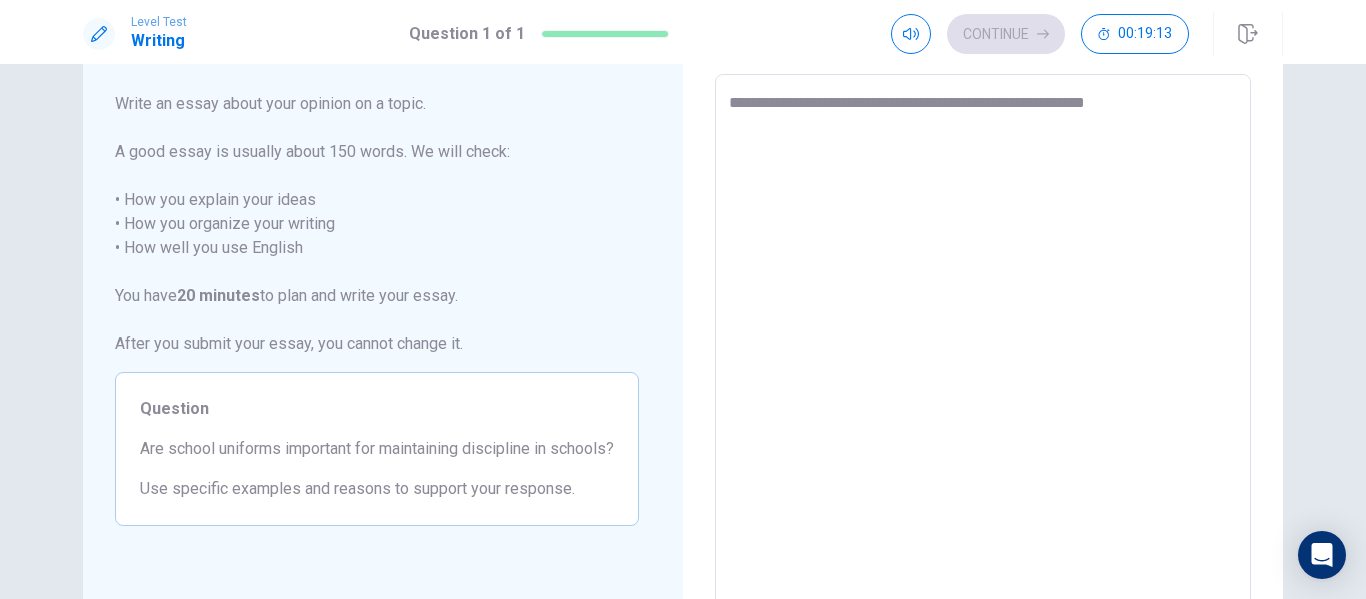 type on "**********" 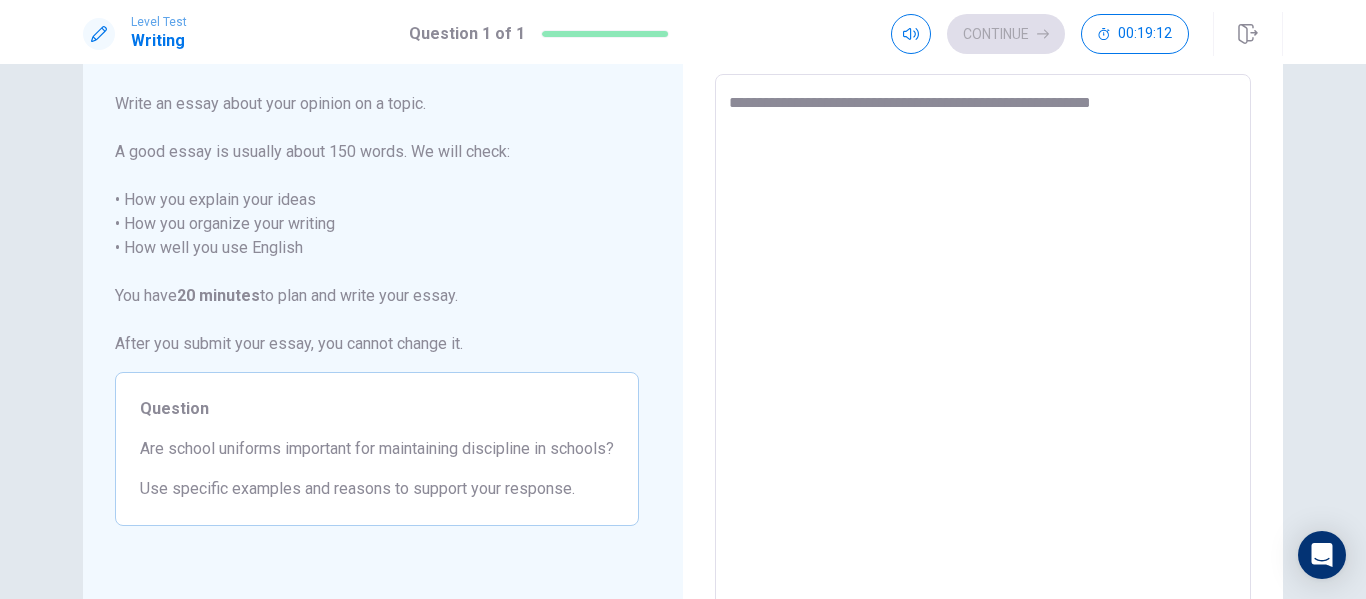 type on "**********" 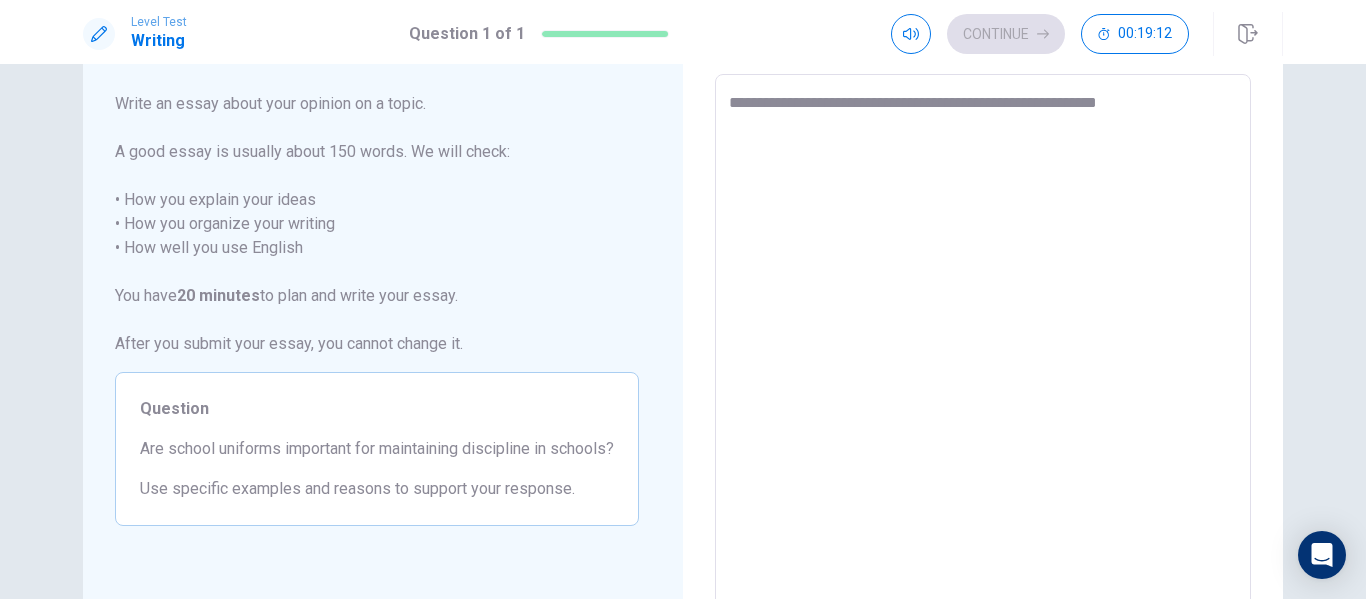type on "*" 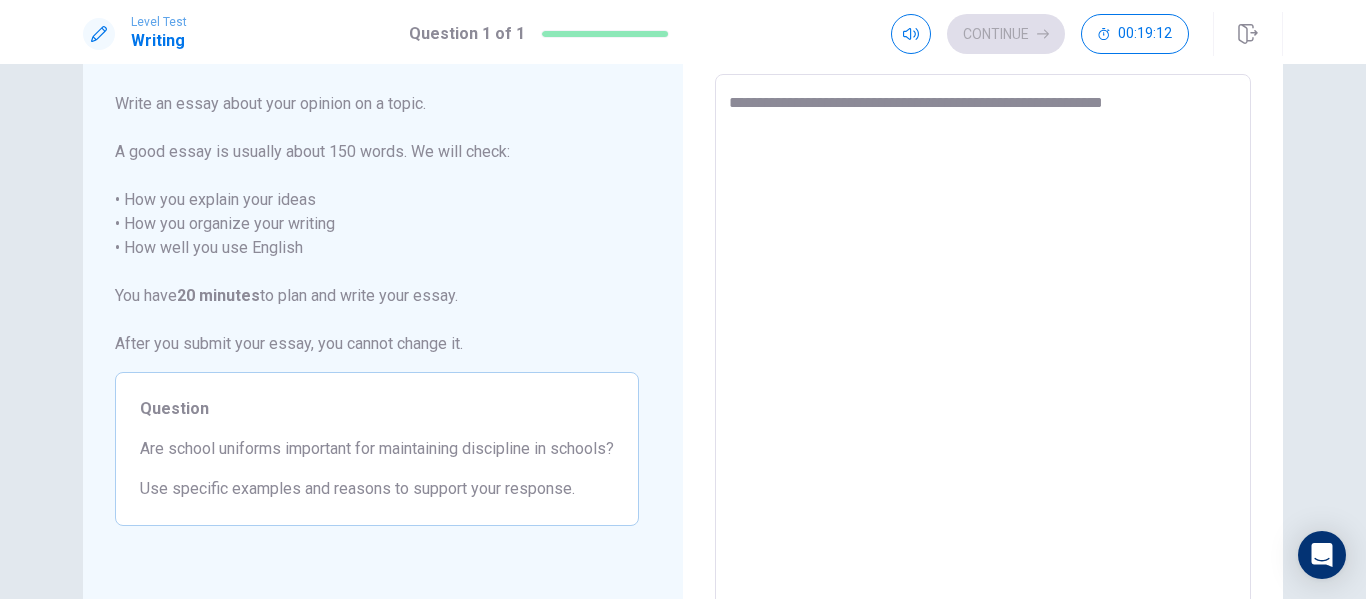type on "*" 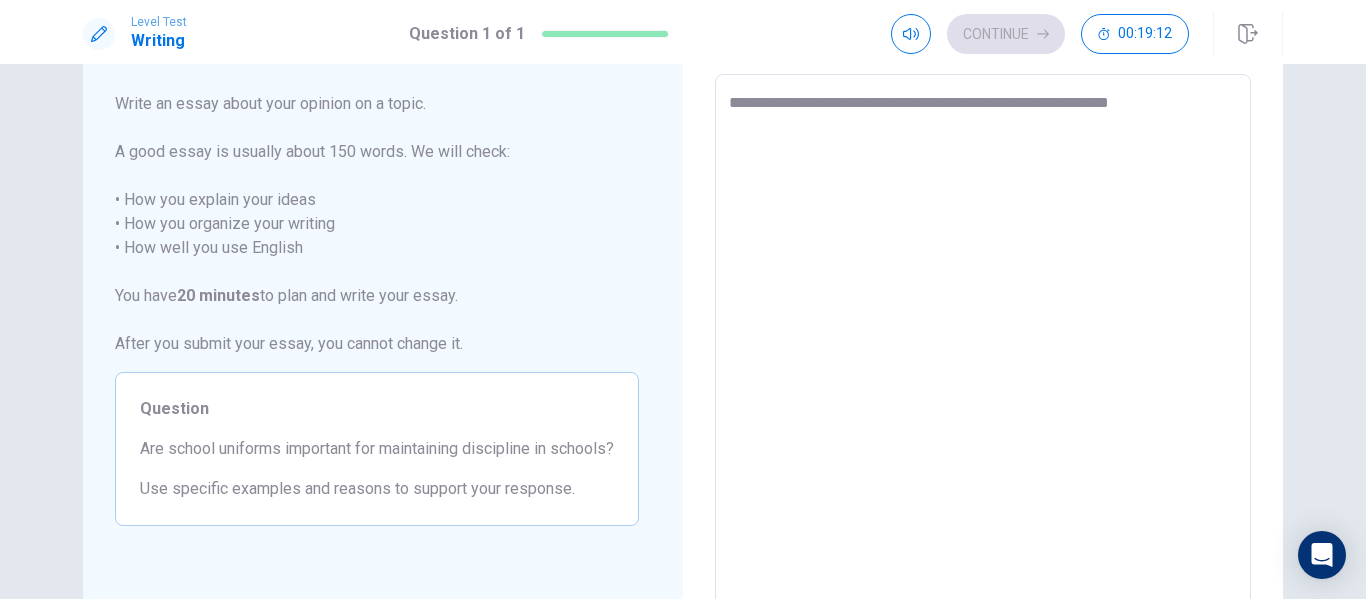 type on "*" 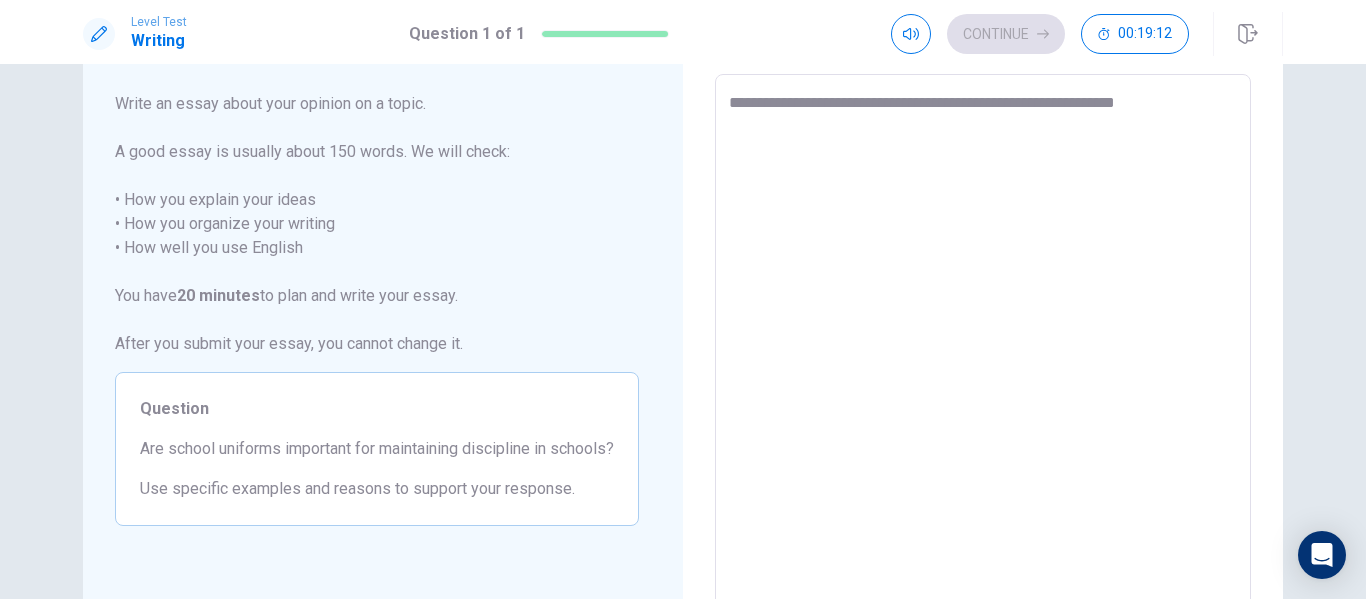 type on "*" 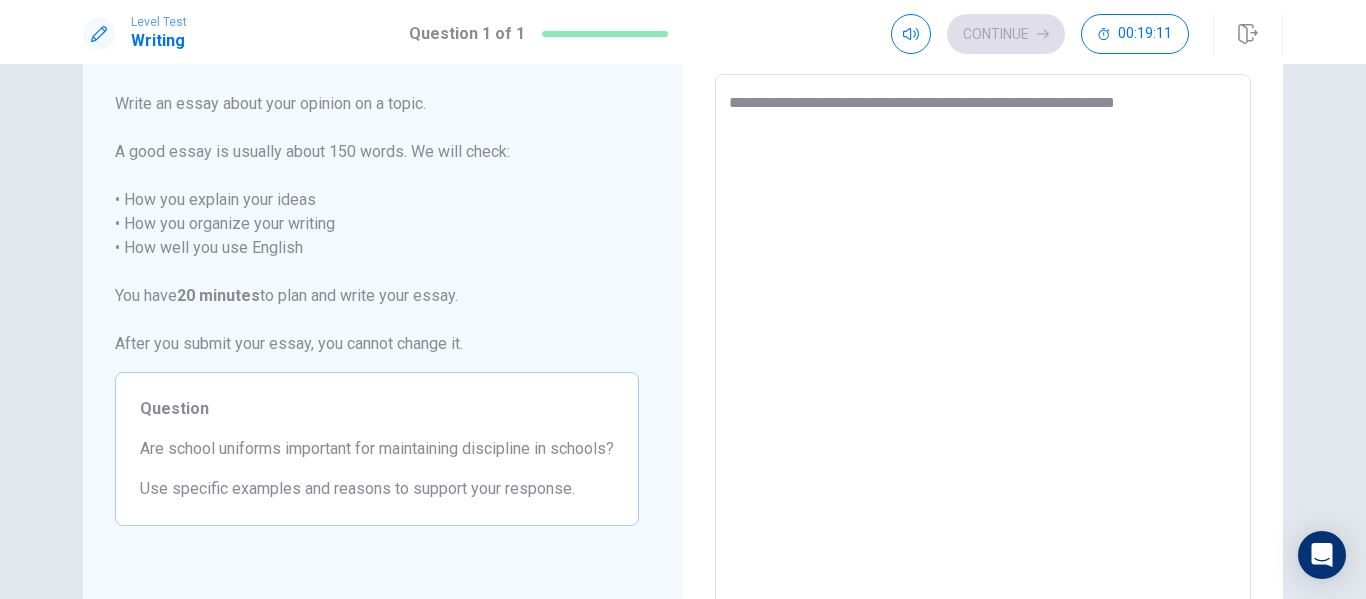 type on "**********" 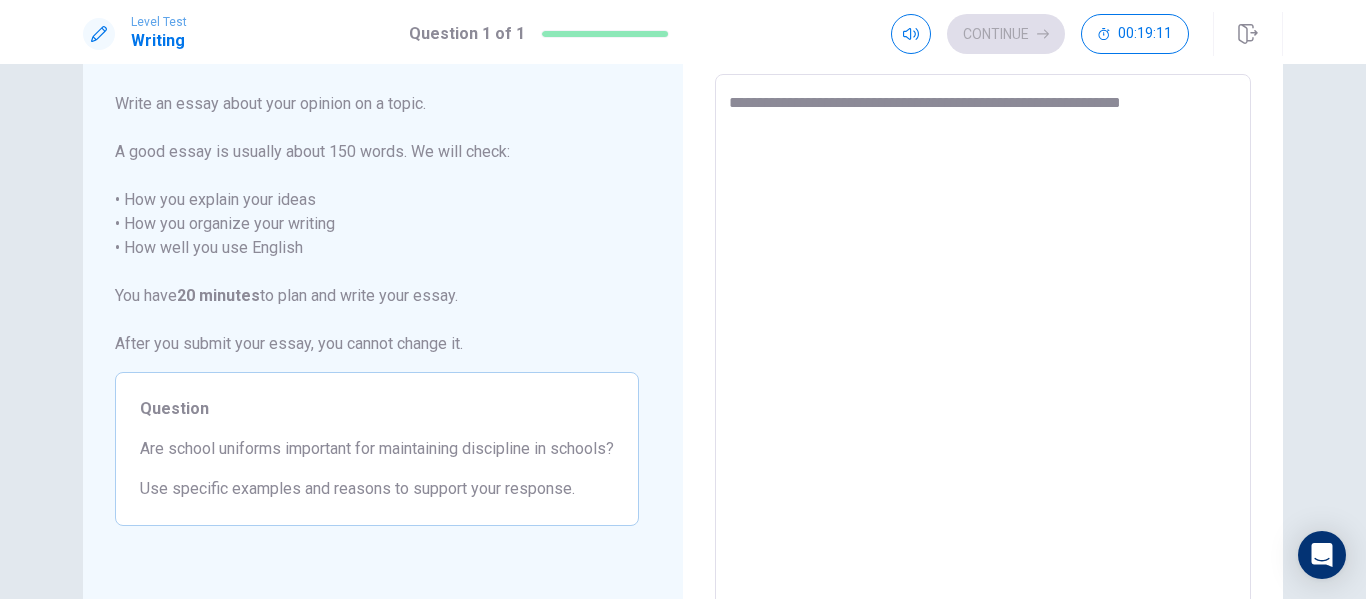 type on "*" 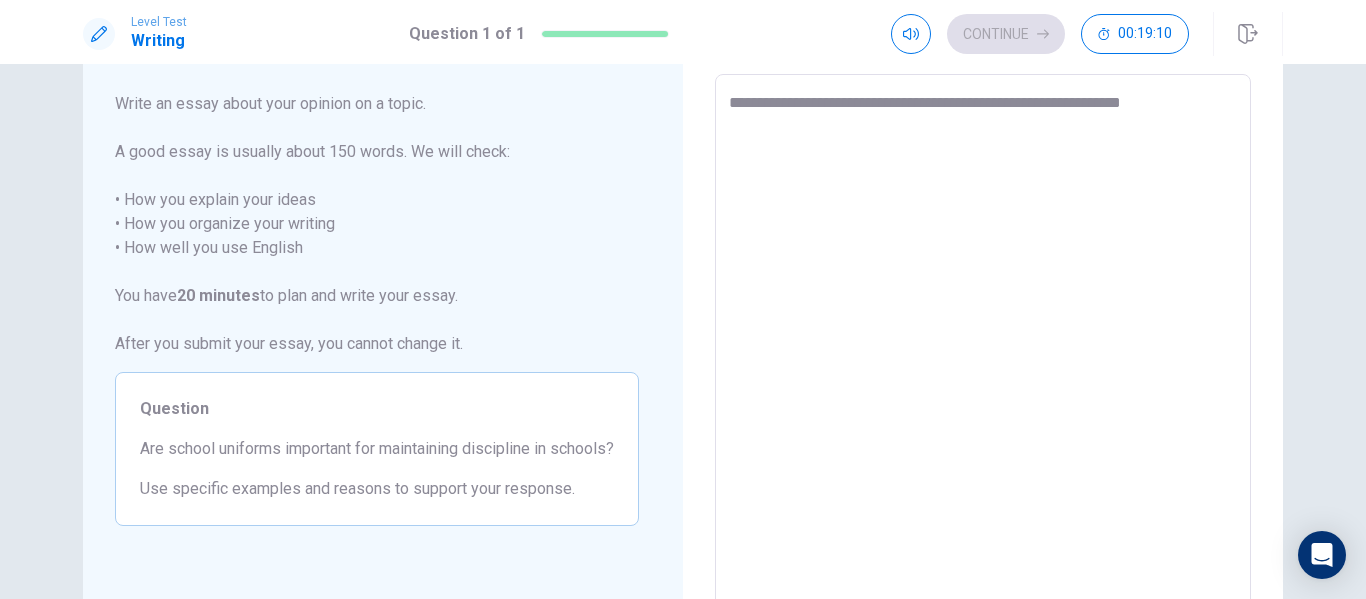 type on "**********" 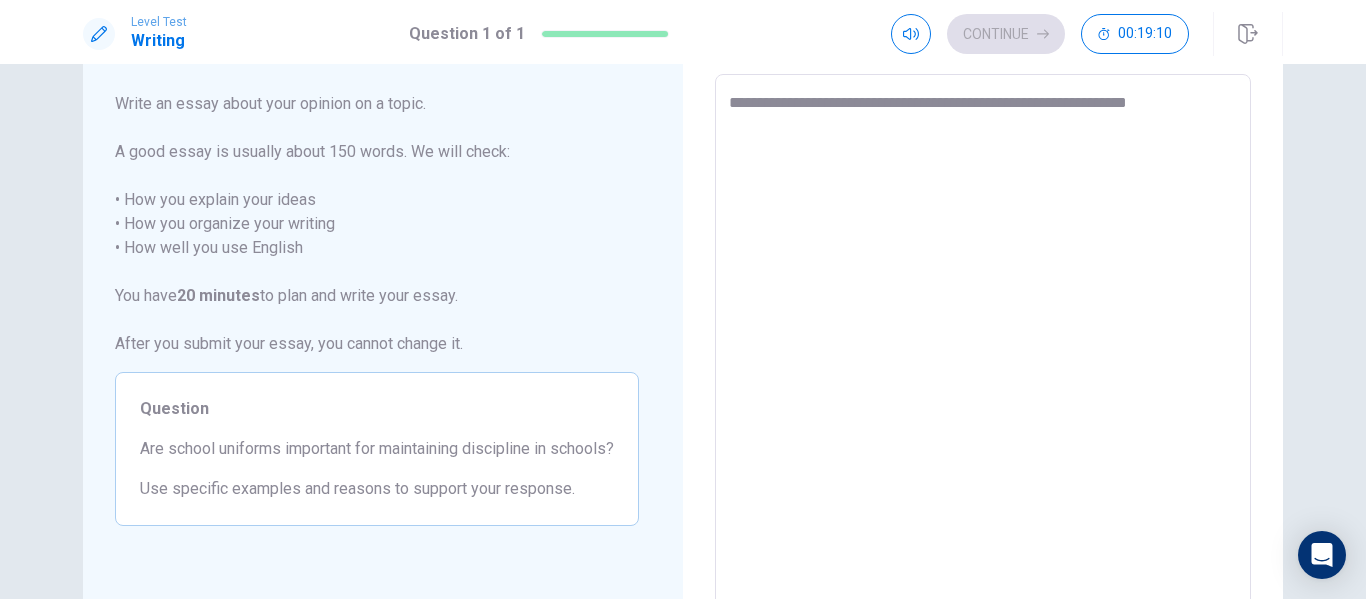 type on "*" 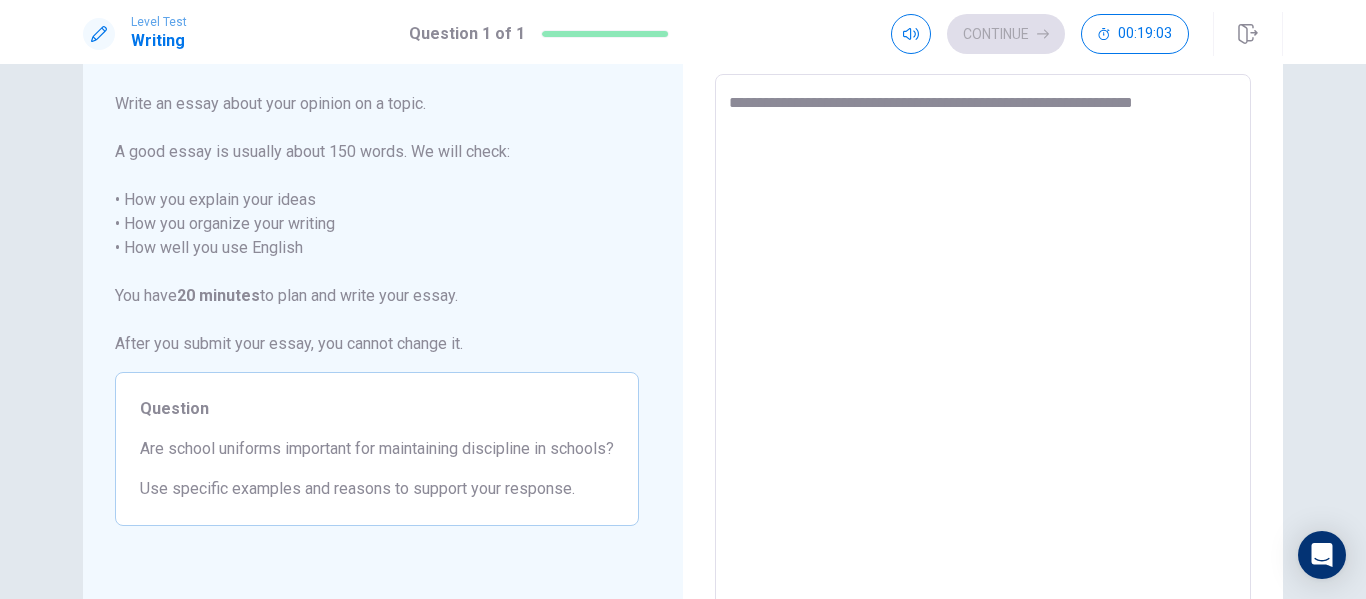 type on "*" 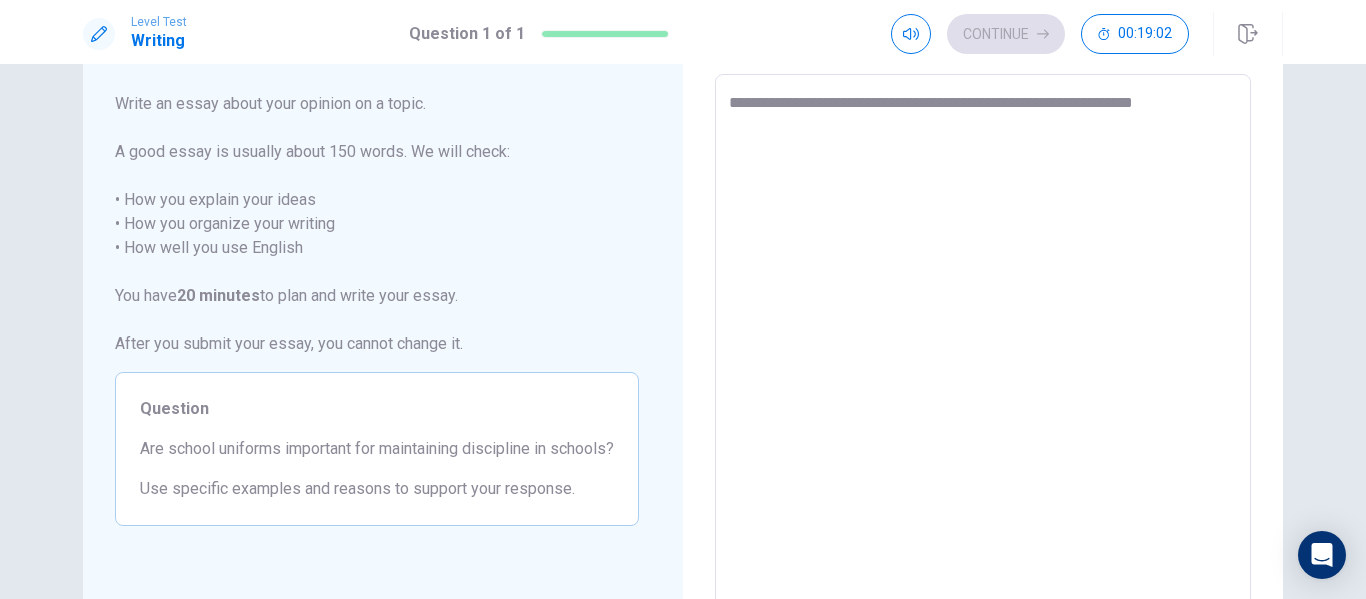 type on "**********" 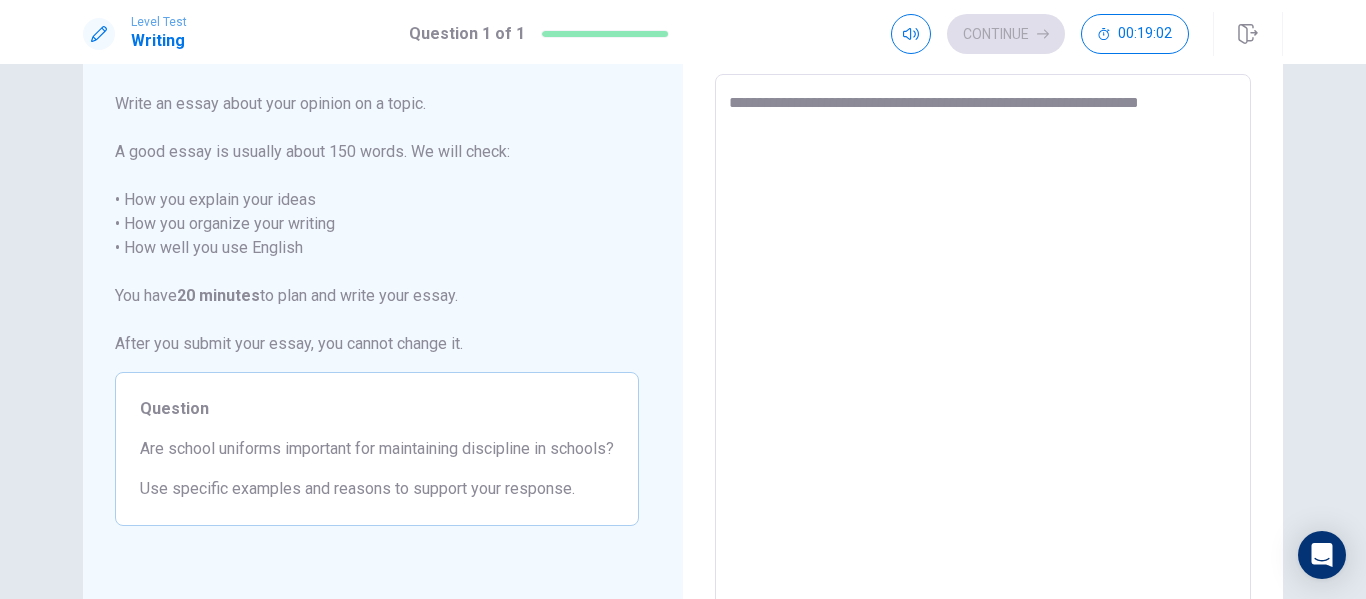 type on "*" 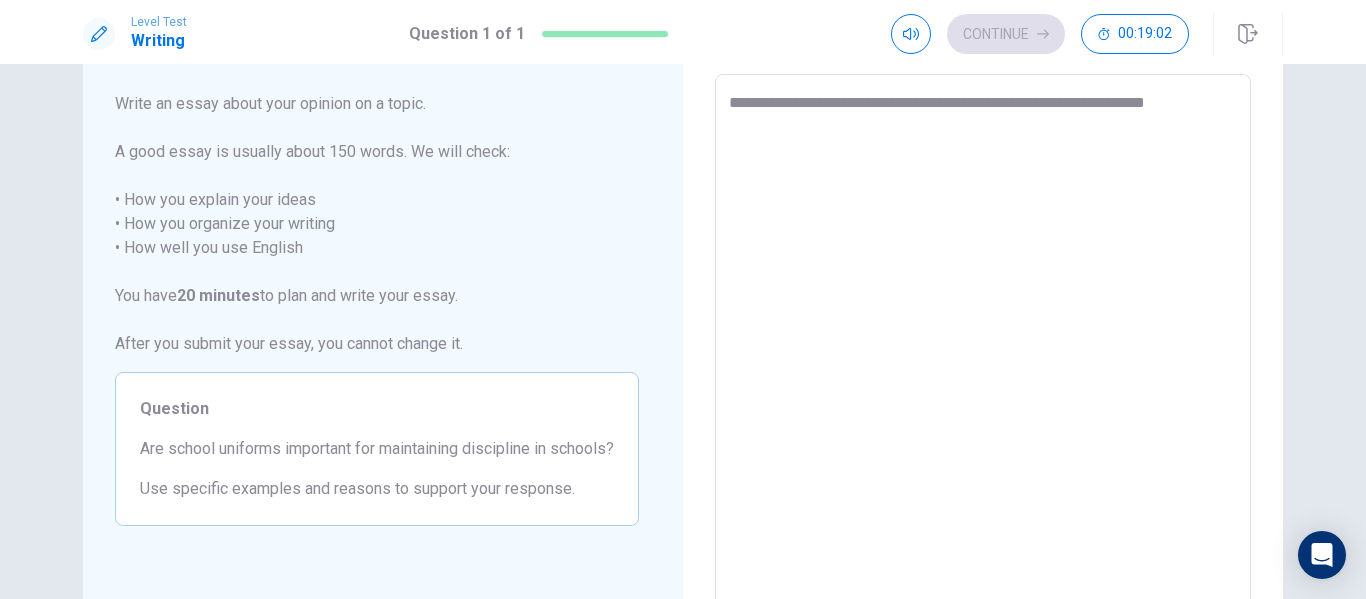 type on "*" 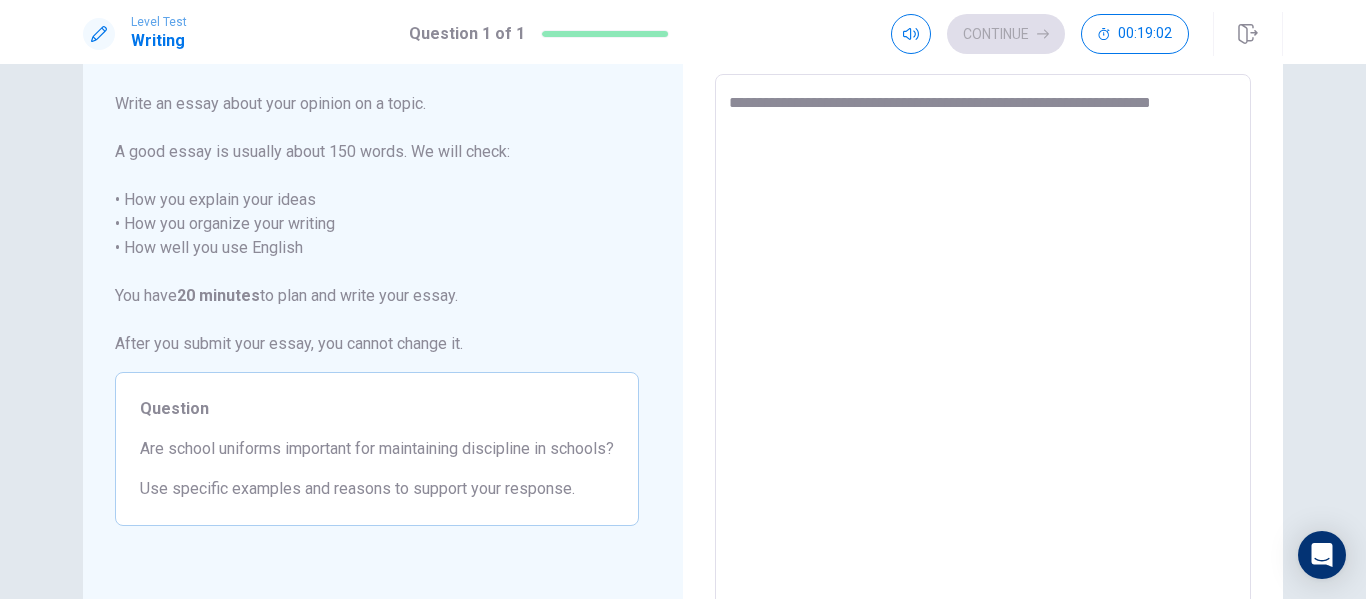 type on "*" 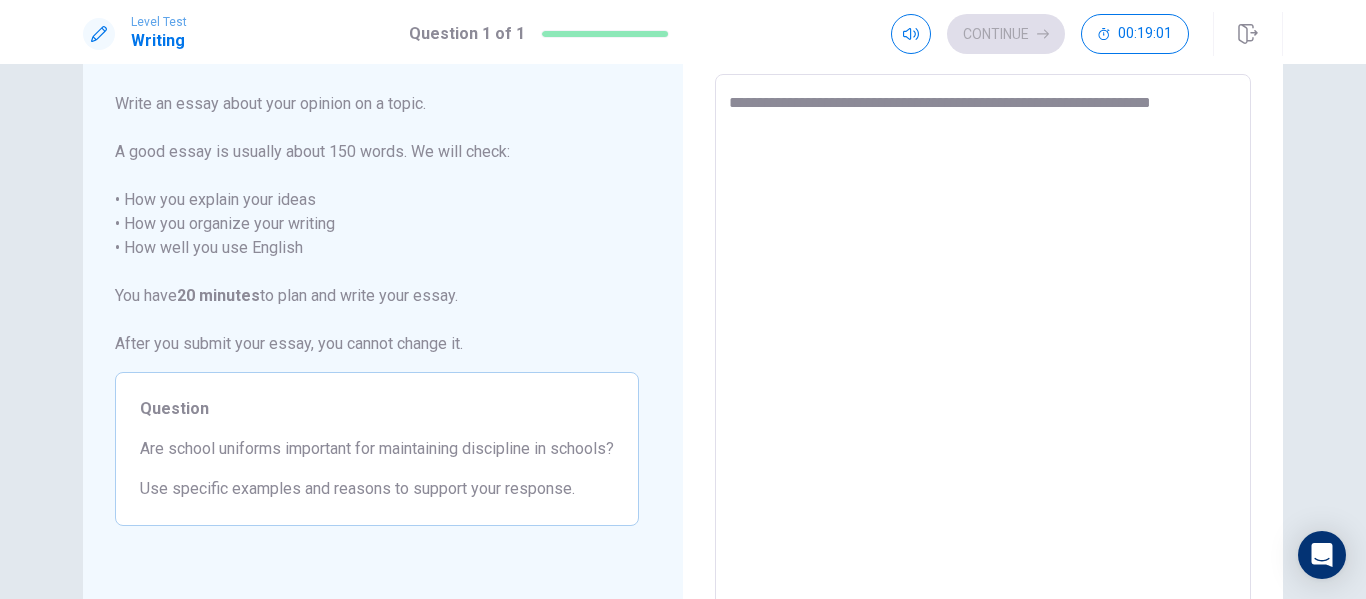 type on "**********" 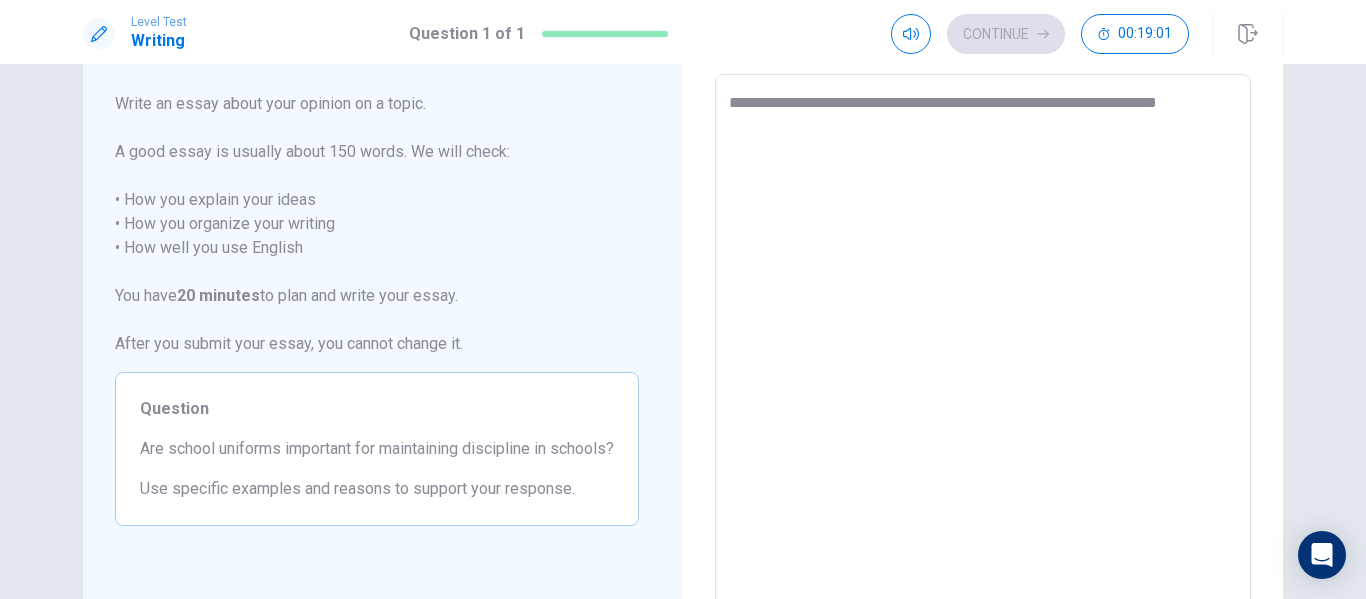 type on "*" 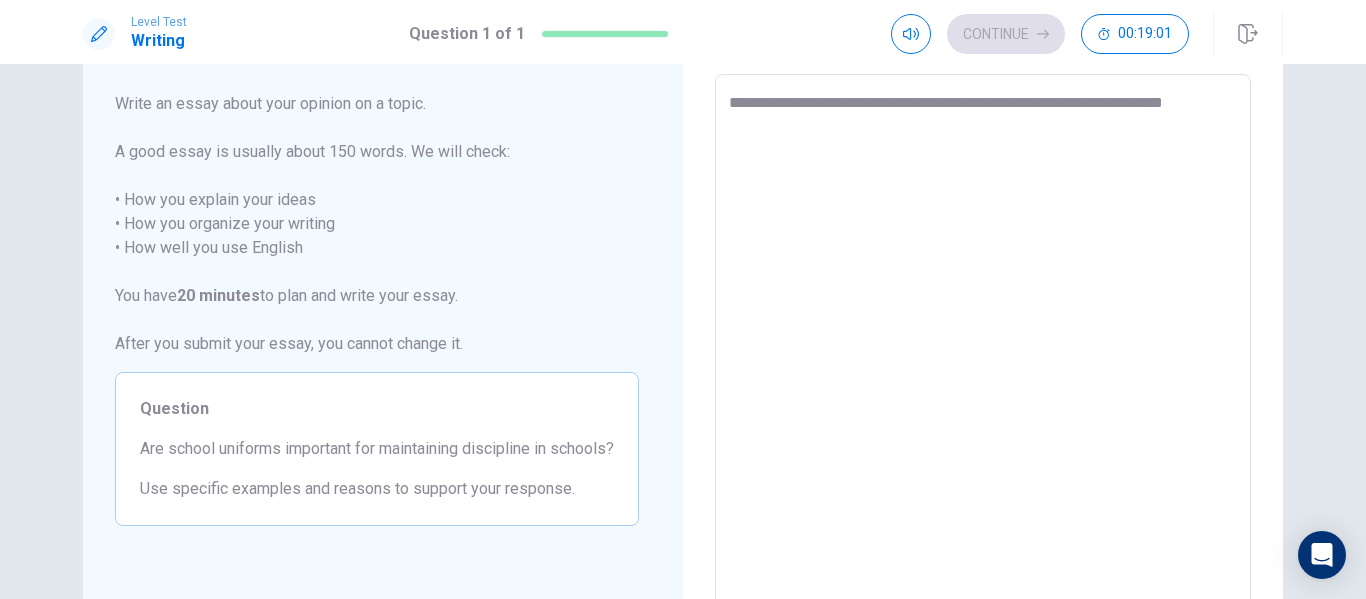 type on "*" 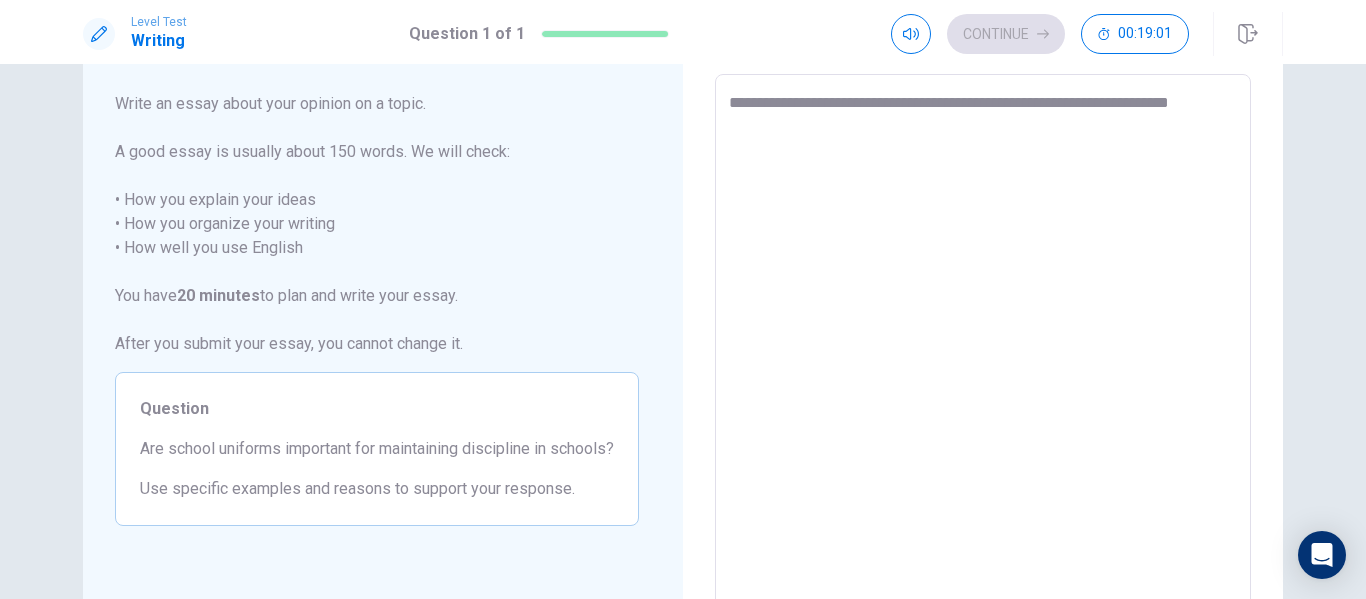type on "*" 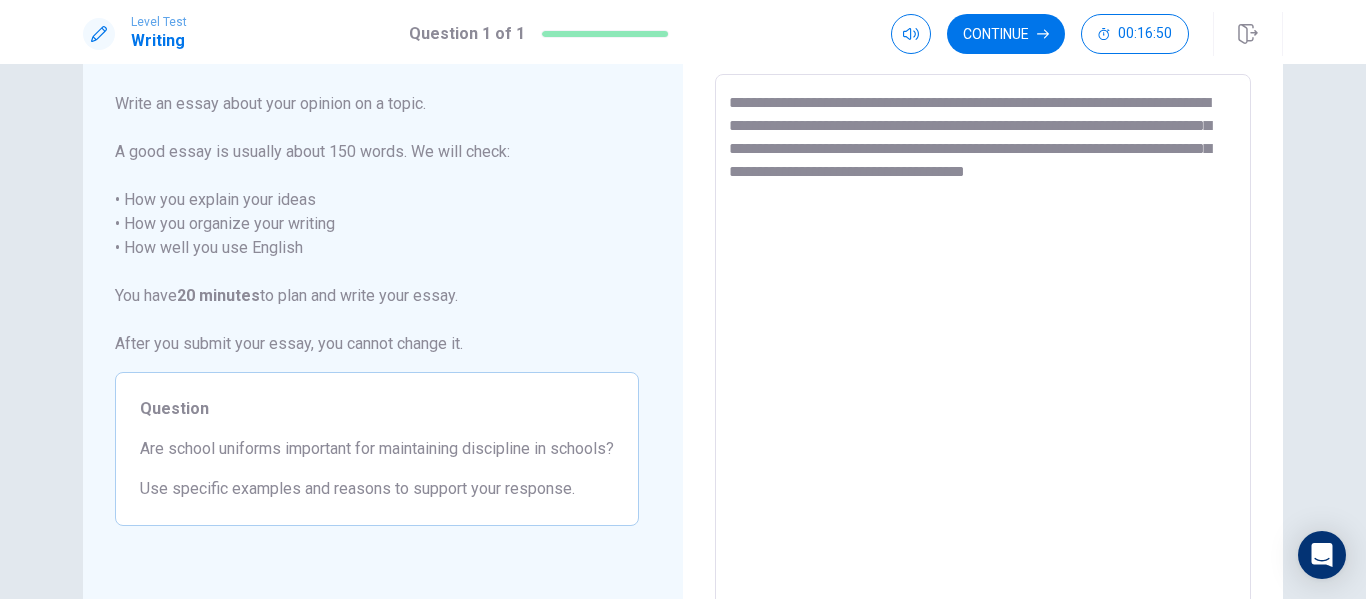 click on "**********" at bounding box center (983, 351) 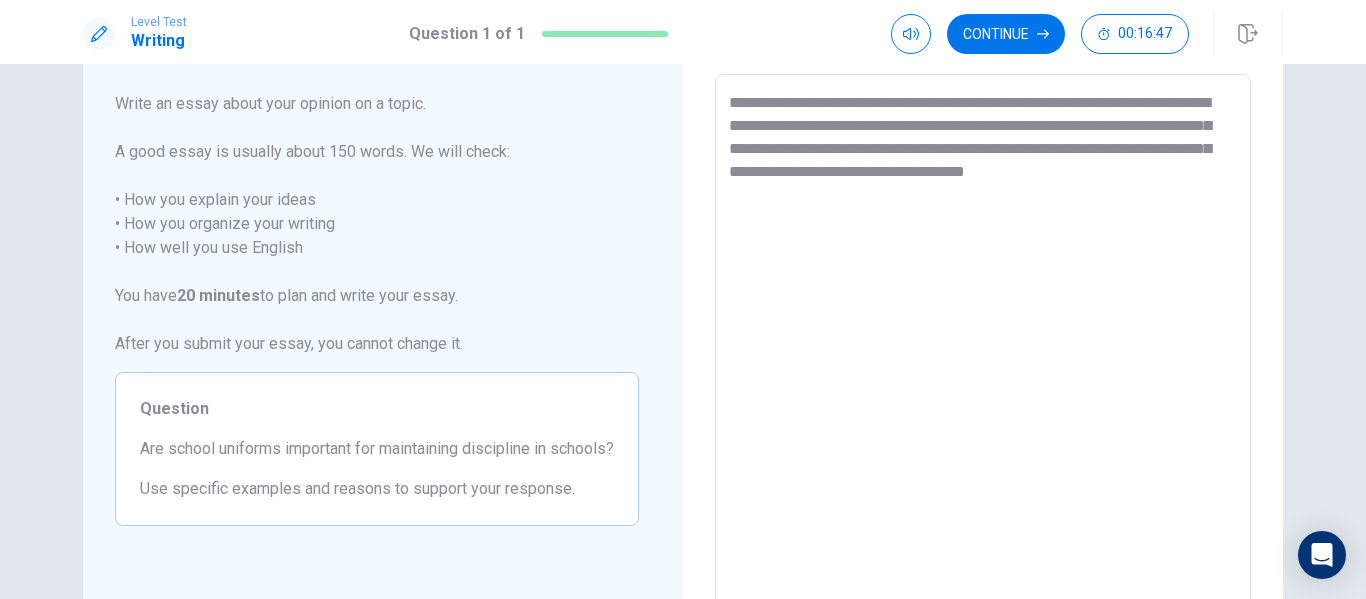 click on "**********" at bounding box center [983, 351] 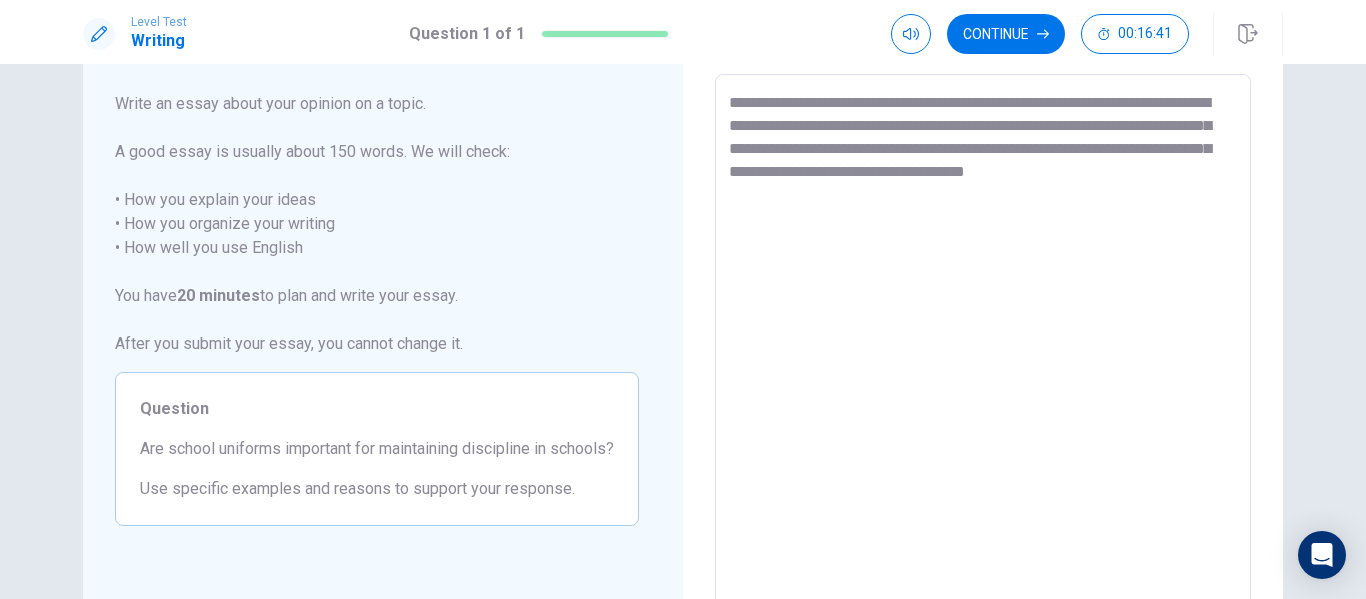 click on "**********" at bounding box center [983, 351] 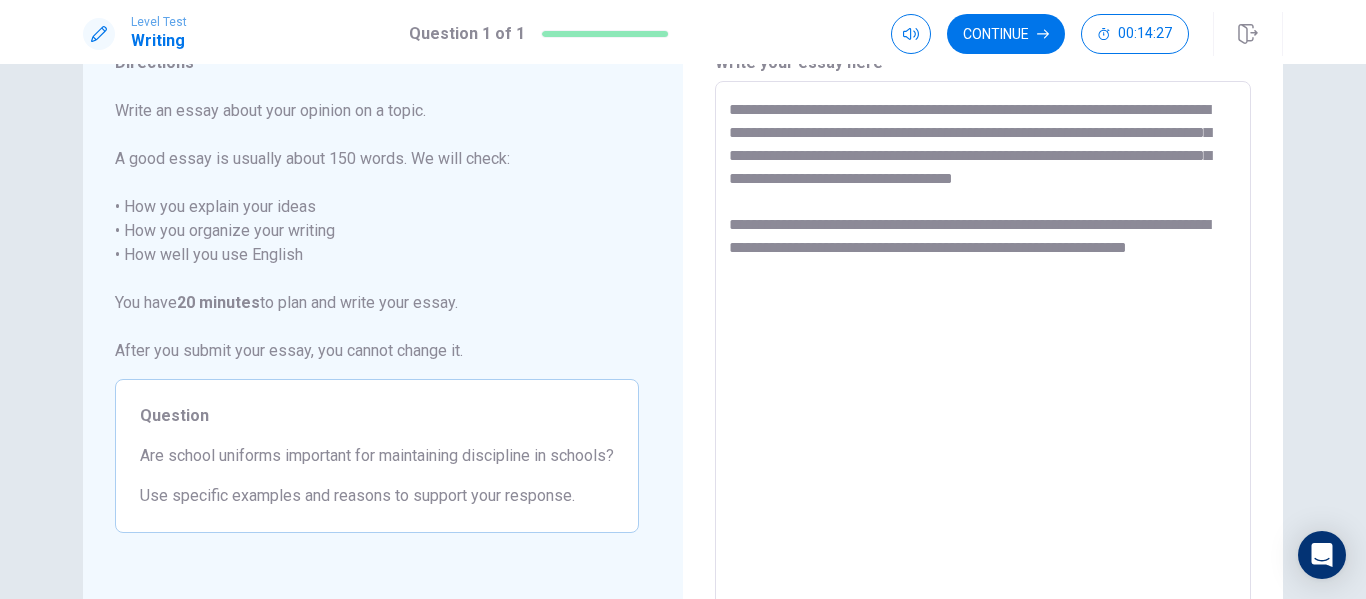scroll, scrollTop: 75, scrollLeft: 0, axis: vertical 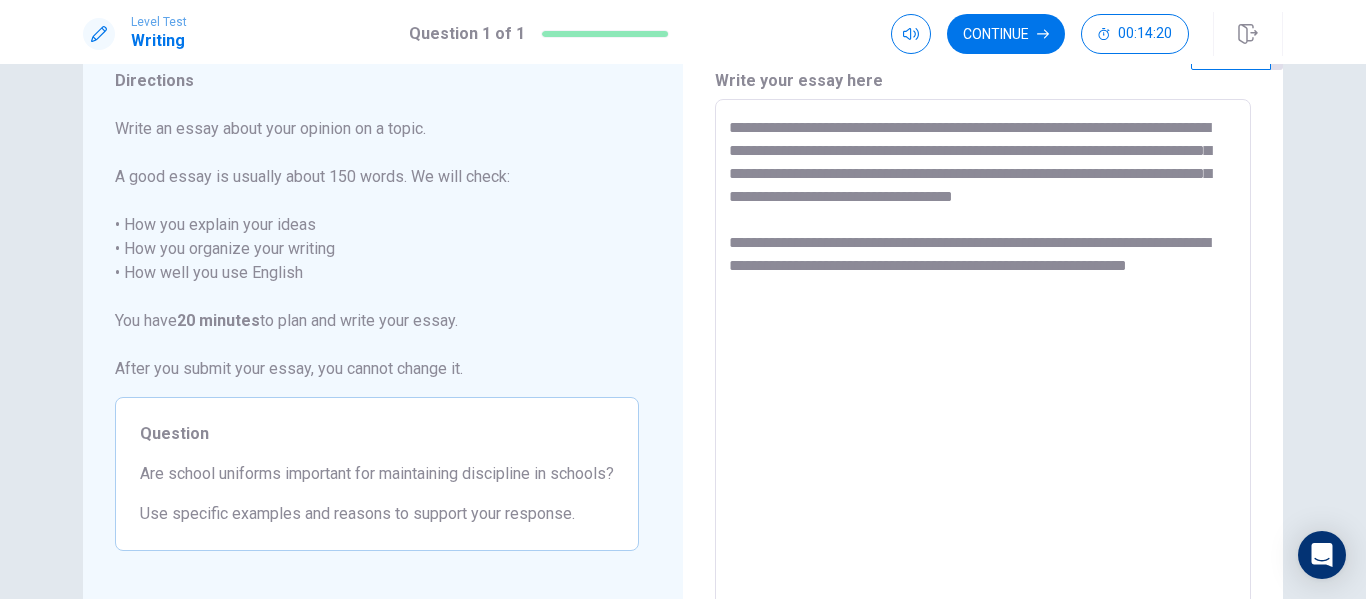 click on "**********" at bounding box center [983, 376] 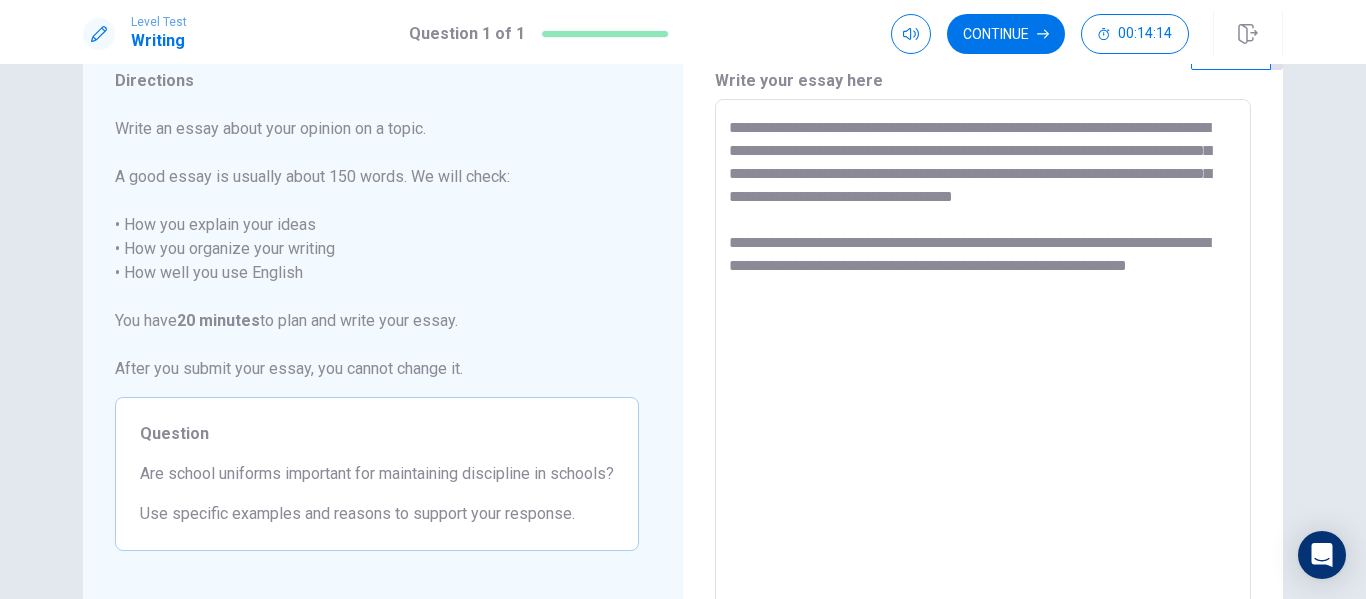 click on "**********" at bounding box center (983, 376) 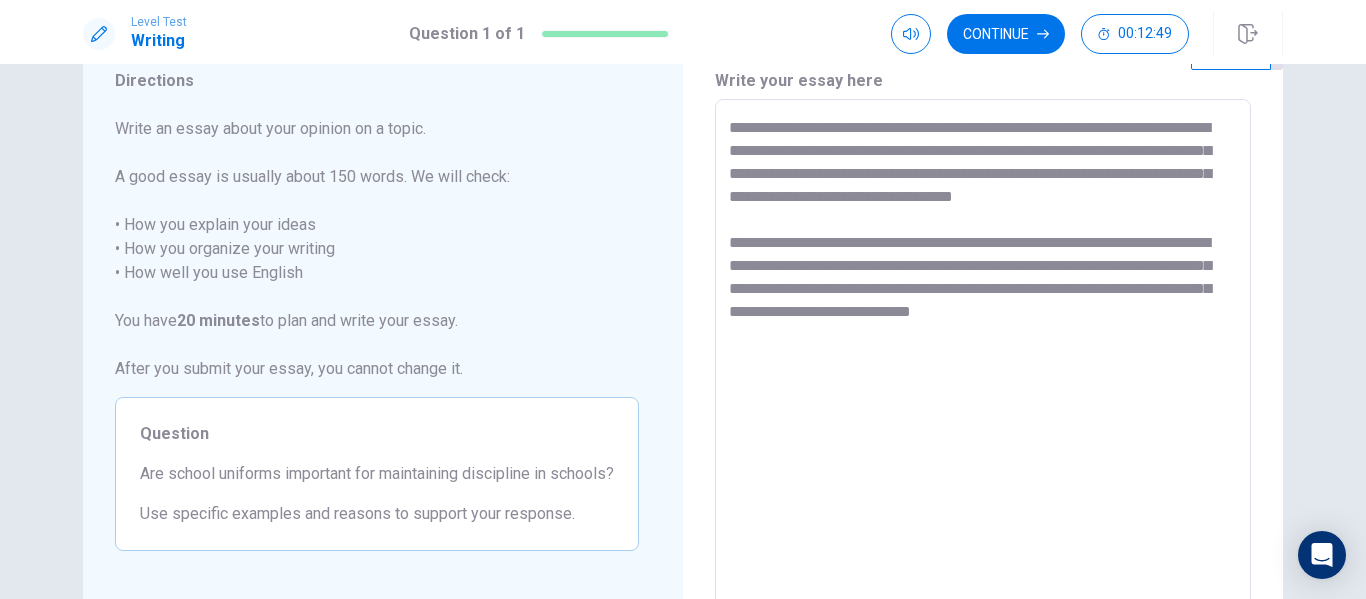 click on "**********" at bounding box center [983, 376] 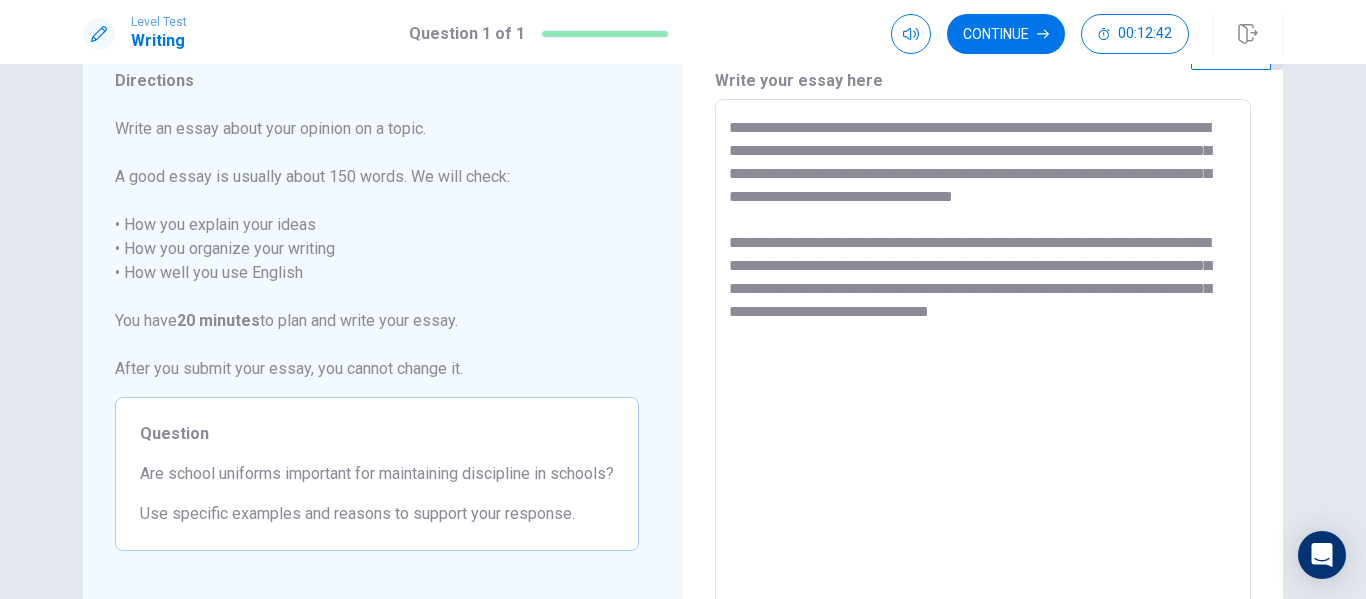 click on "**********" at bounding box center (983, 376) 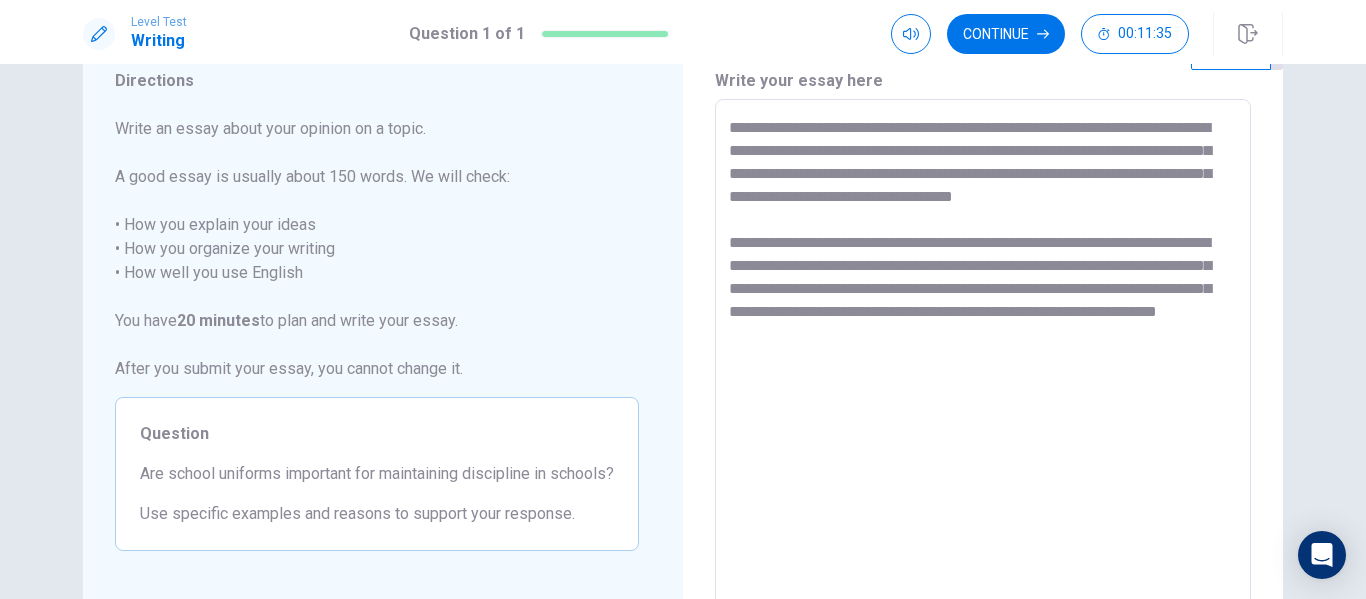 drag, startPoint x: 785, startPoint y: 224, endPoint x: 800, endPoint y: 206, distance: 23.43075 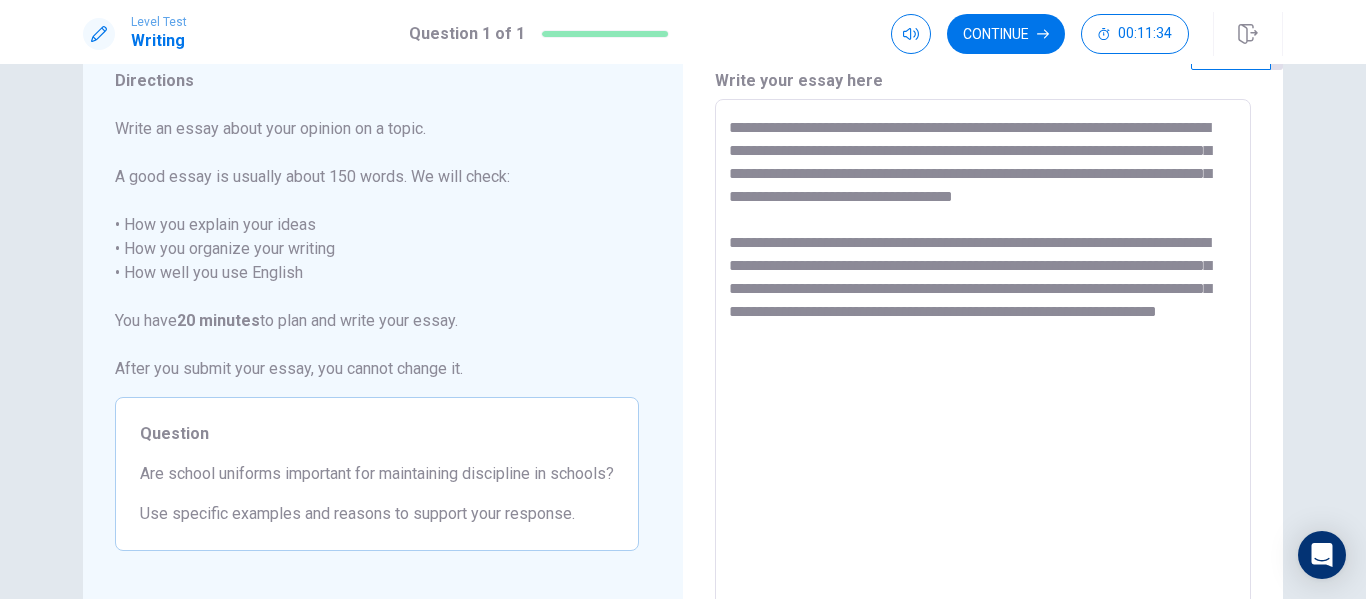 click on "**********" at bounding box center [983, 376] 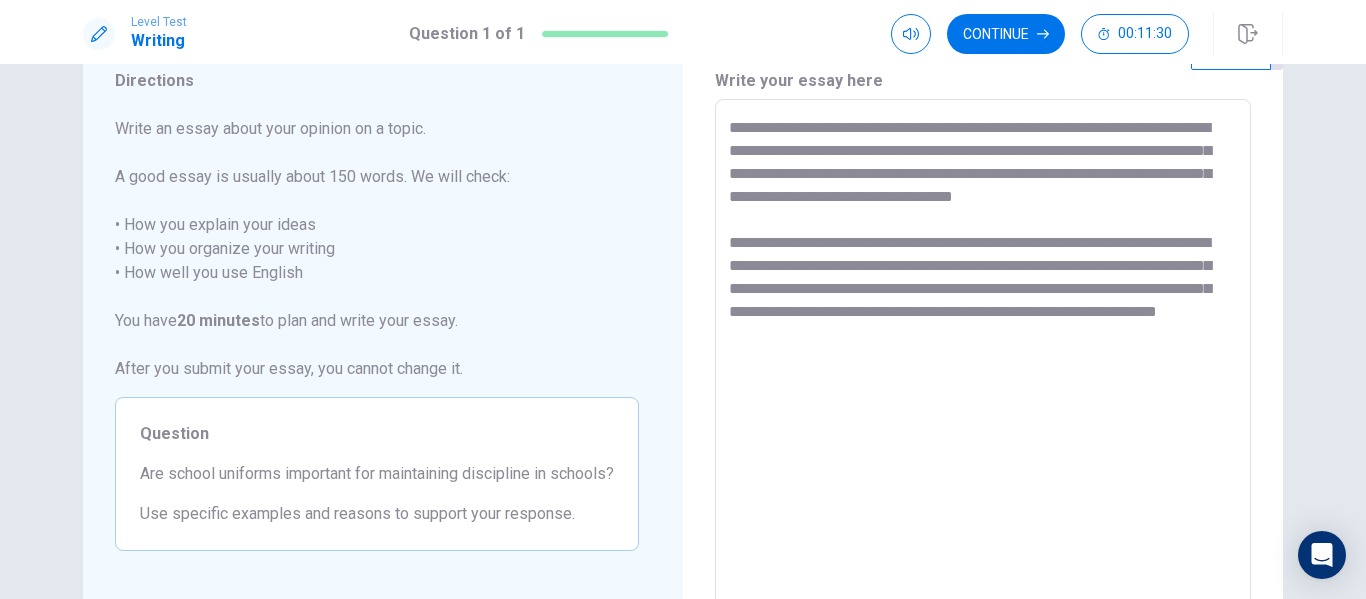 drag, startPoint x: 788, startPoint y: 226, endPoint x: 801, endPoint y: 198, distance: 30.870699 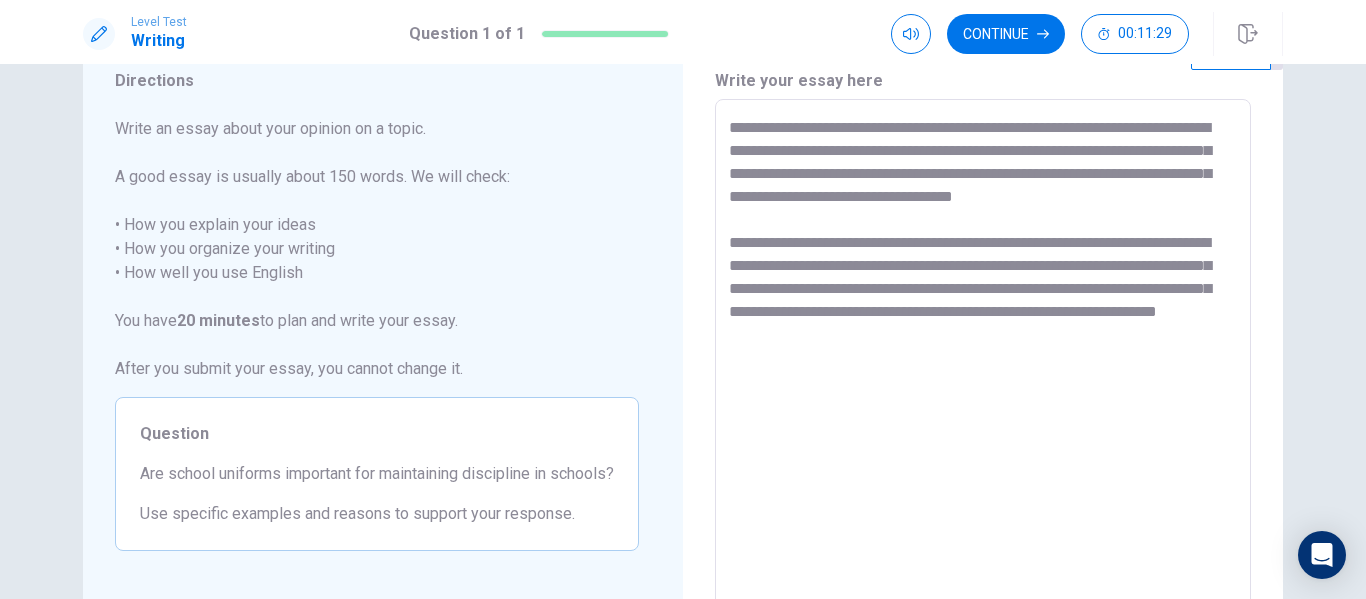 click on "**********" at bounding box center [983, 376] 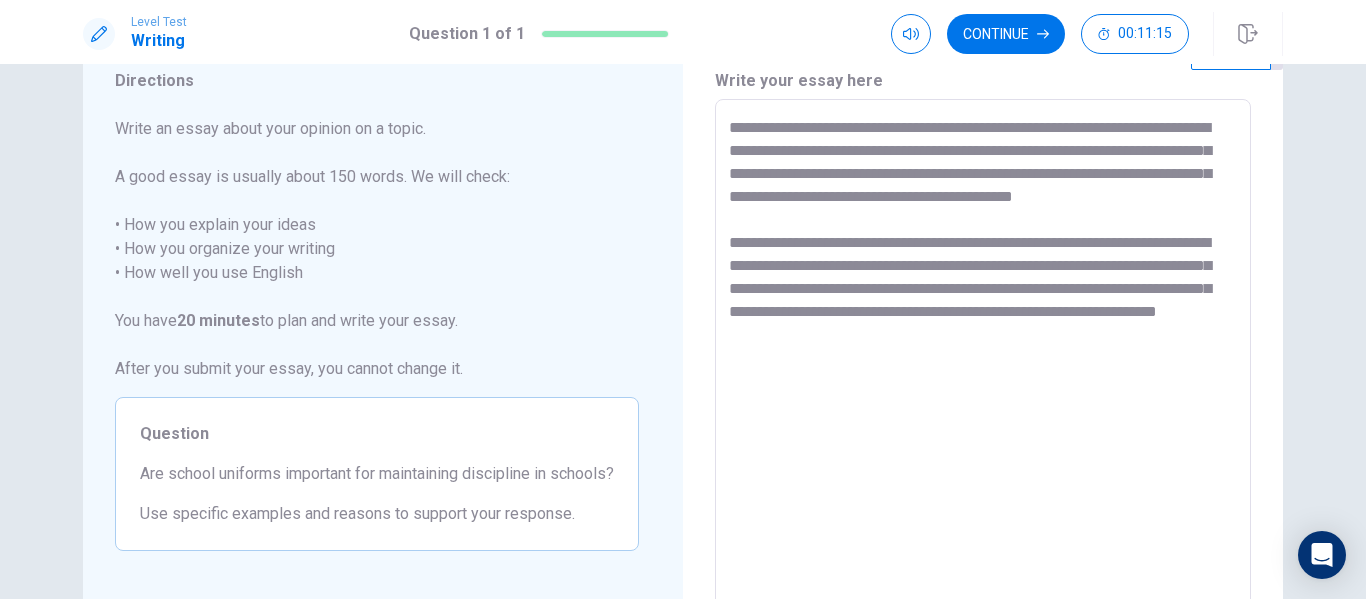 drag, startPoint x: 1101, startPoint y: 196, endPoint x: 993, endPoint y: 197, distance: 108.00463 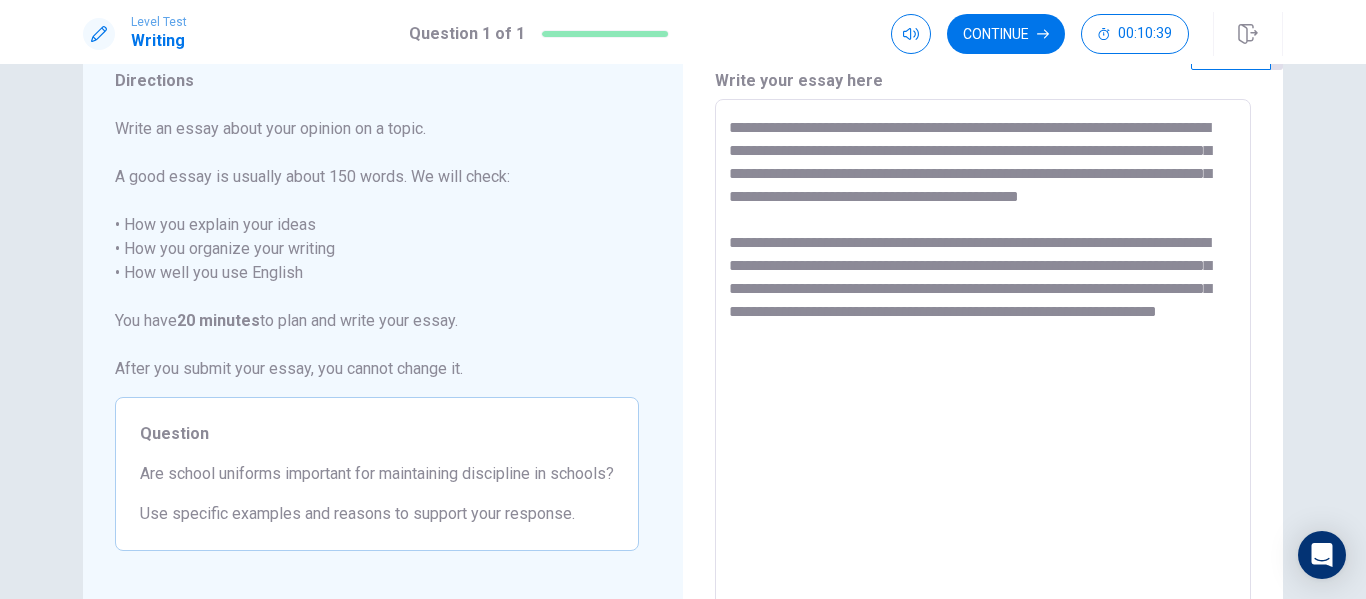 drag, startPoint x: 1146, startPoint y: 288, endPoint x: 1139, endPoint y: 351, distance: 63.387695 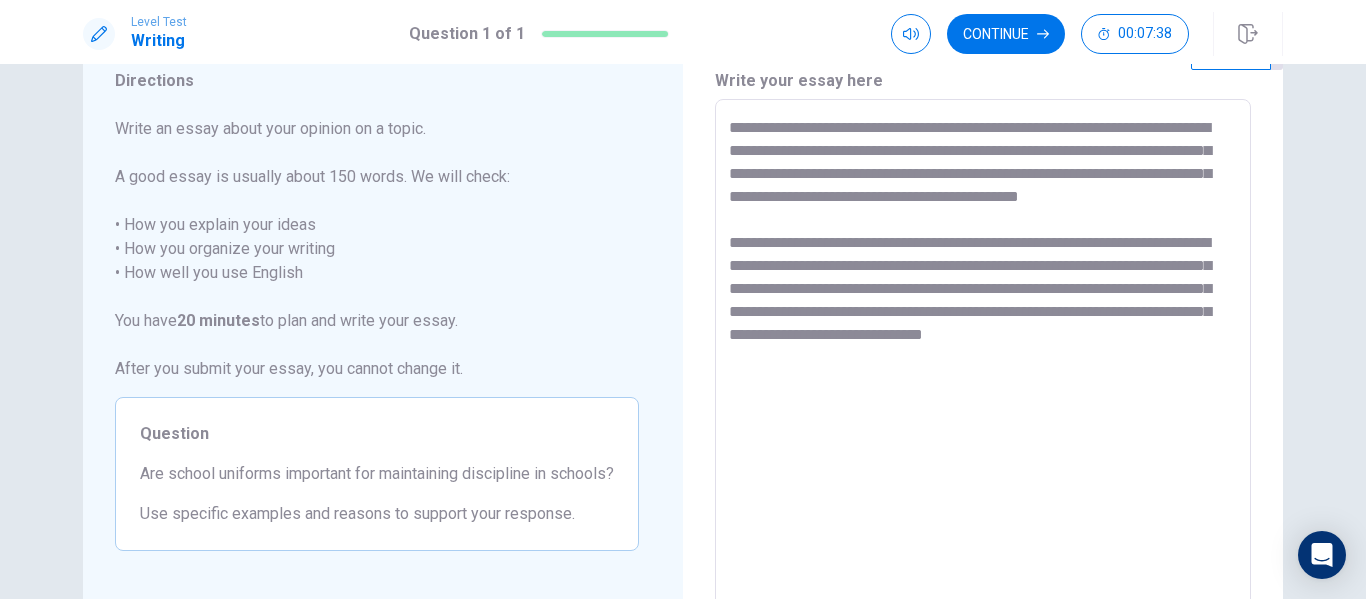 drag, startPoint x: 1066, startPoint y: 361, endPoint x: 1030, endPoint y: 359, distance: 36.05551 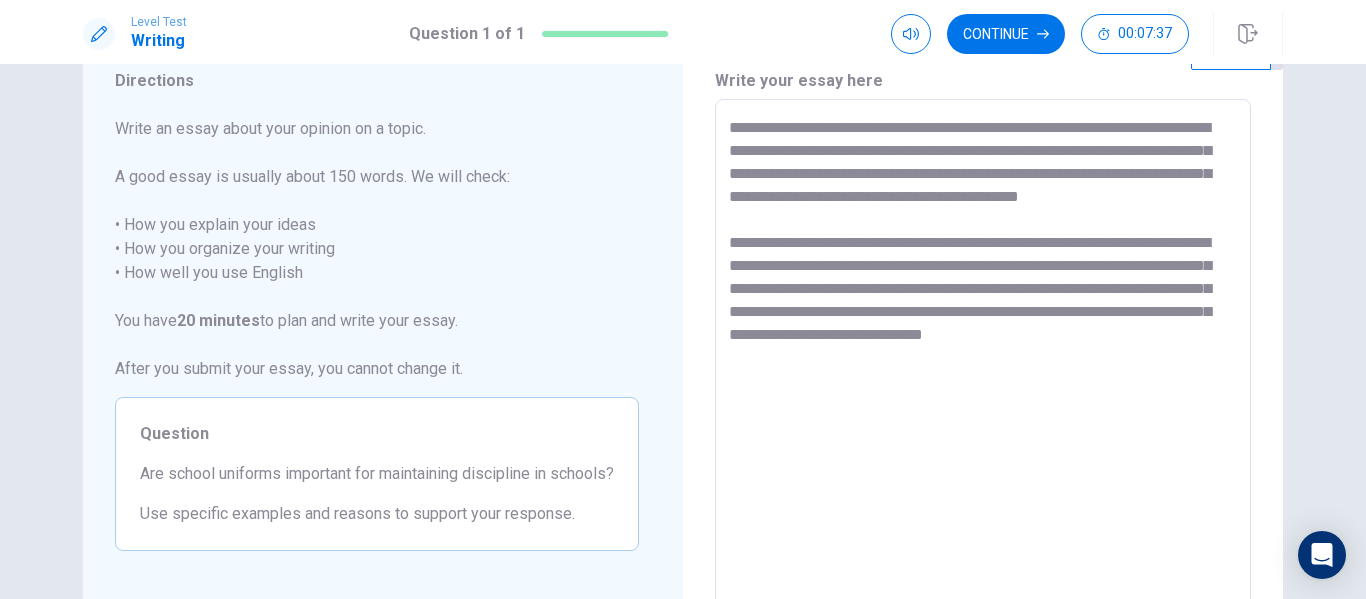 click on "**********" at bounding box center (983, 376) 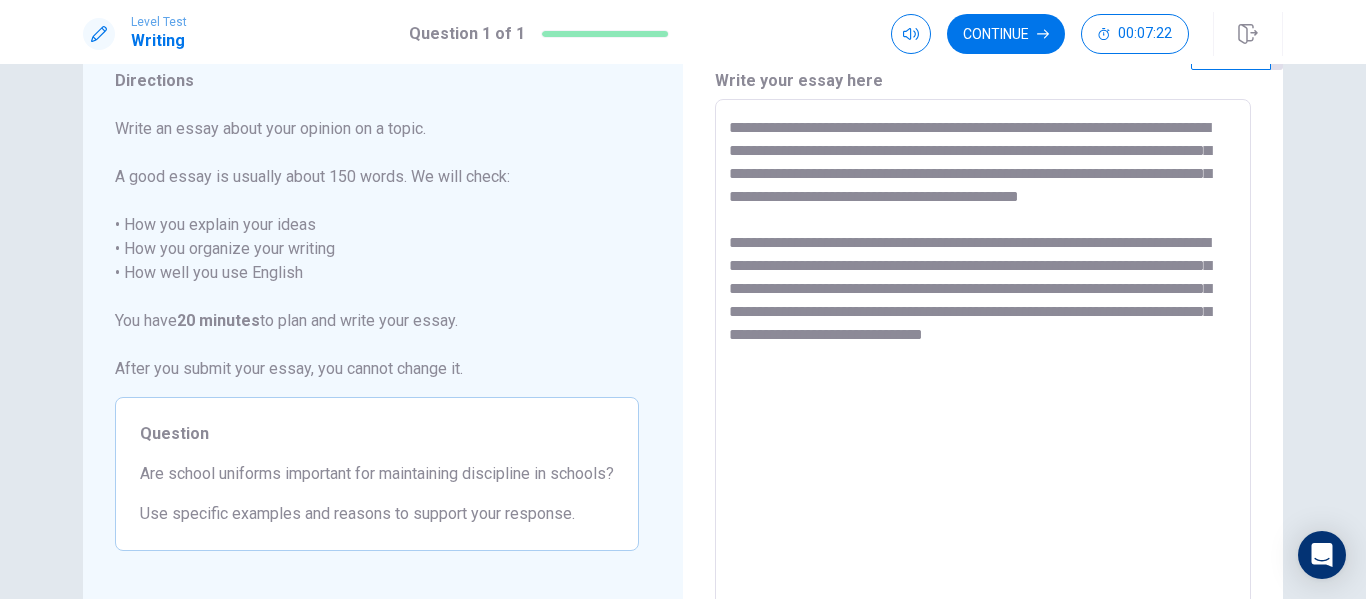 drag, startPoint x: 1067, startPoint y: 353, endPoint x: 1031, endPoint y: 355, distance: 36.05551 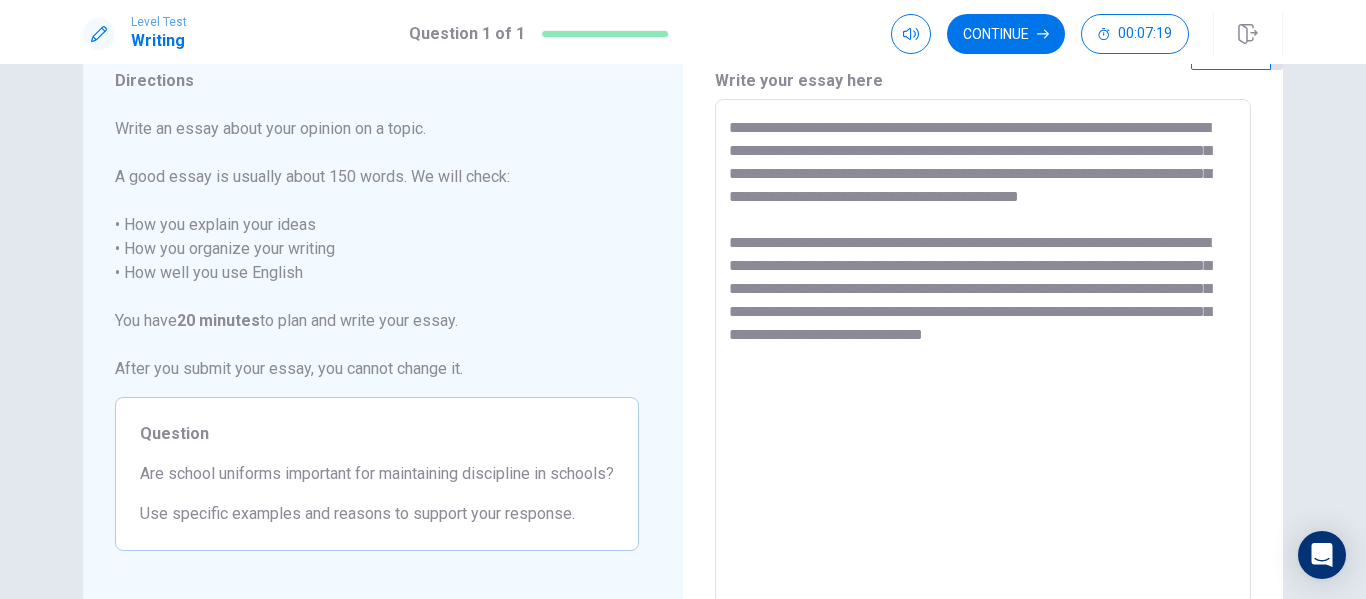 click on "**********" at bounding box center [983, 376] 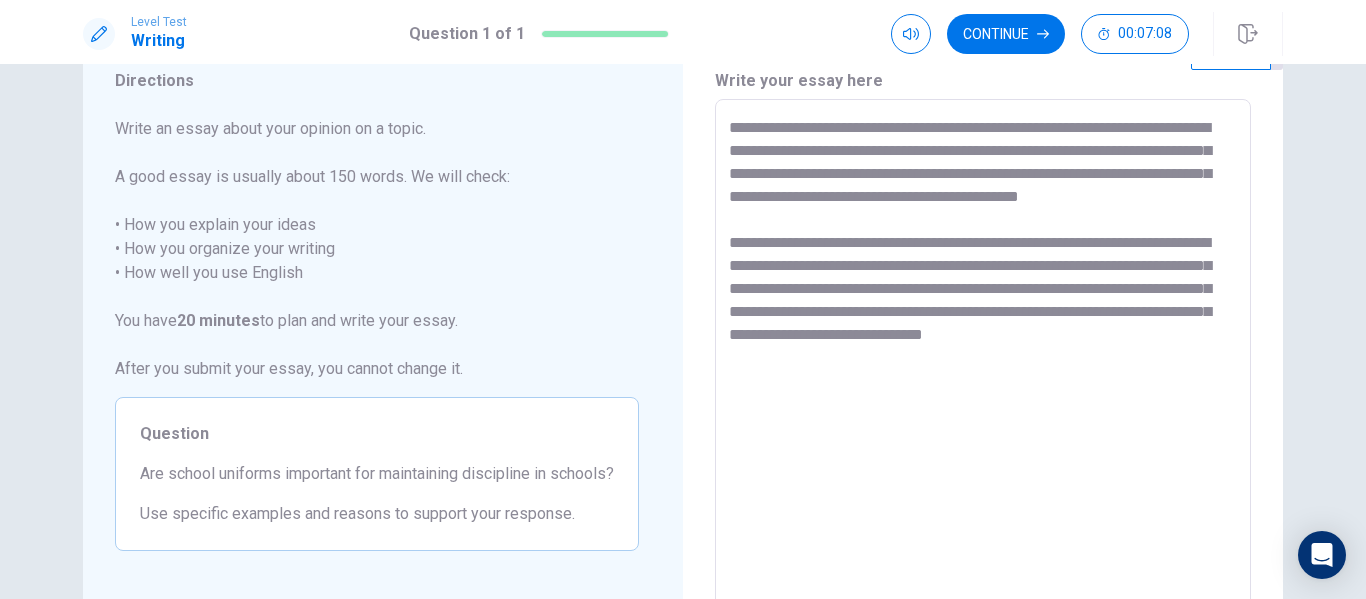 drag, startPoint x: 876, startPoint y: 383, endPoint x: 837, endPoint y: 385, distance: 39.051247 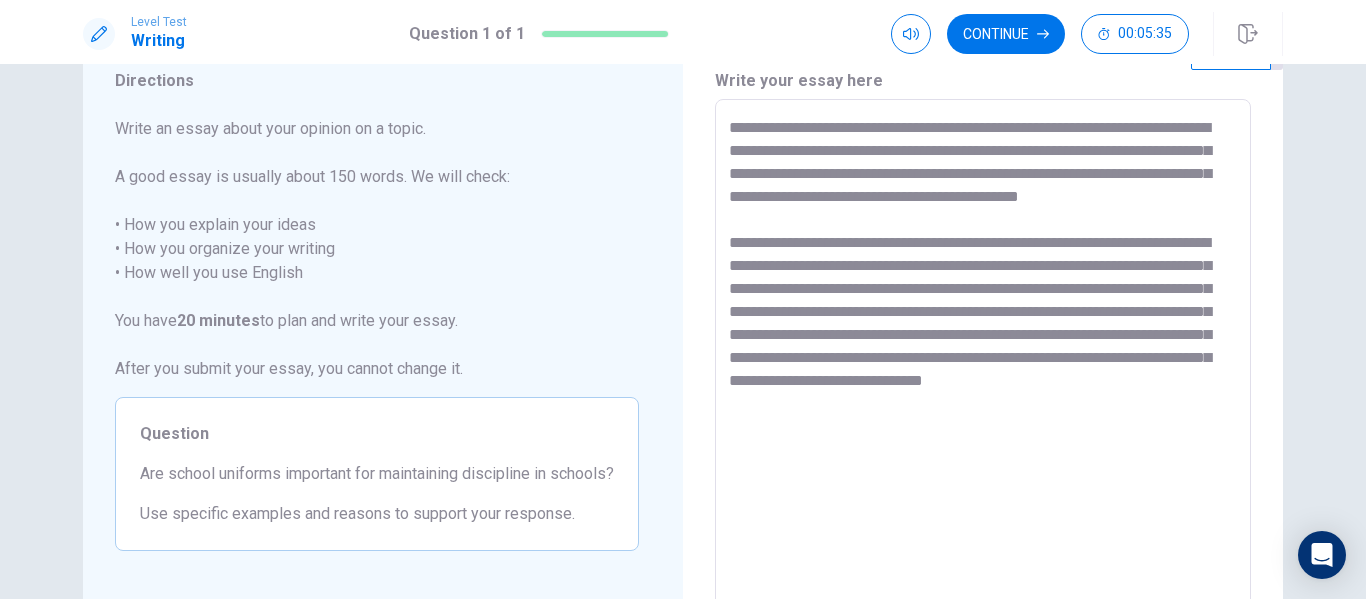 click on "**********" at bounding box center (983, 376) 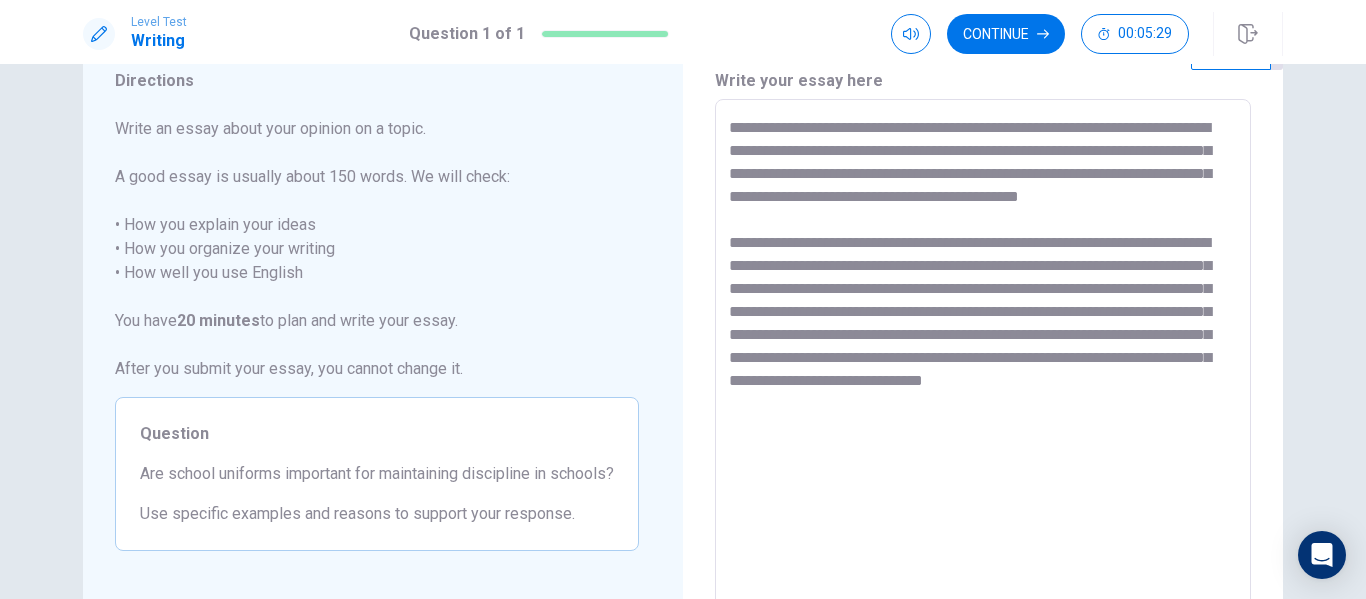 click on "**********" at bounding box center (983, 376) 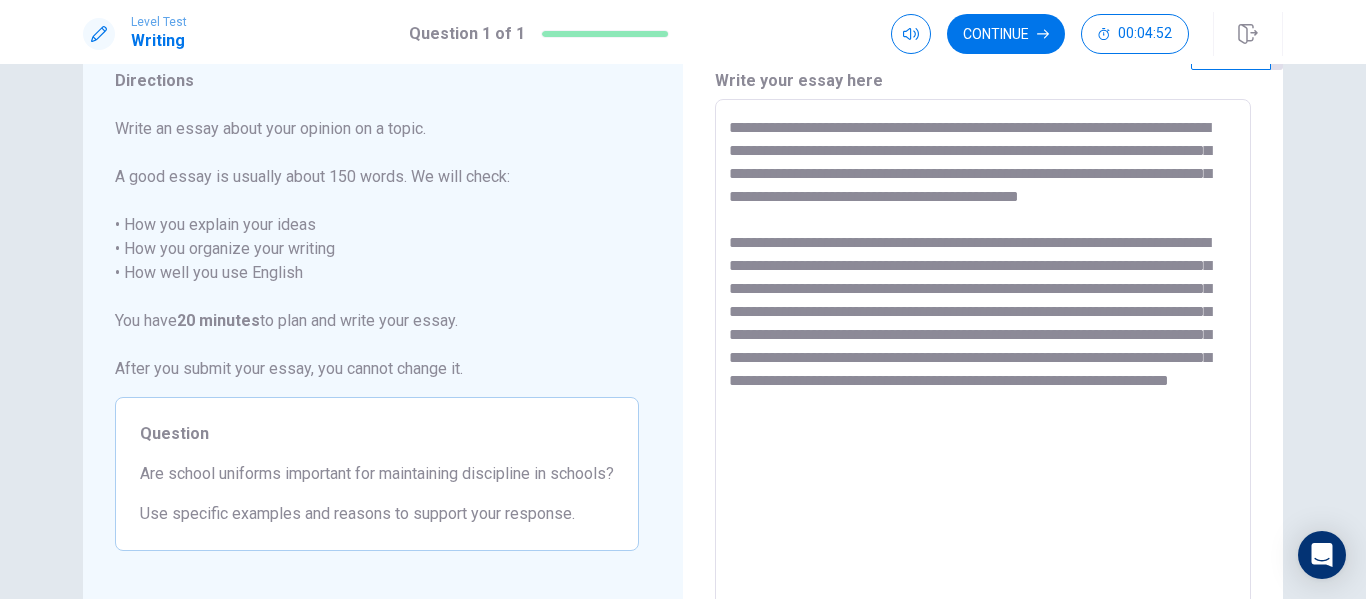 click on "**********" at bounding box center [983, 376] 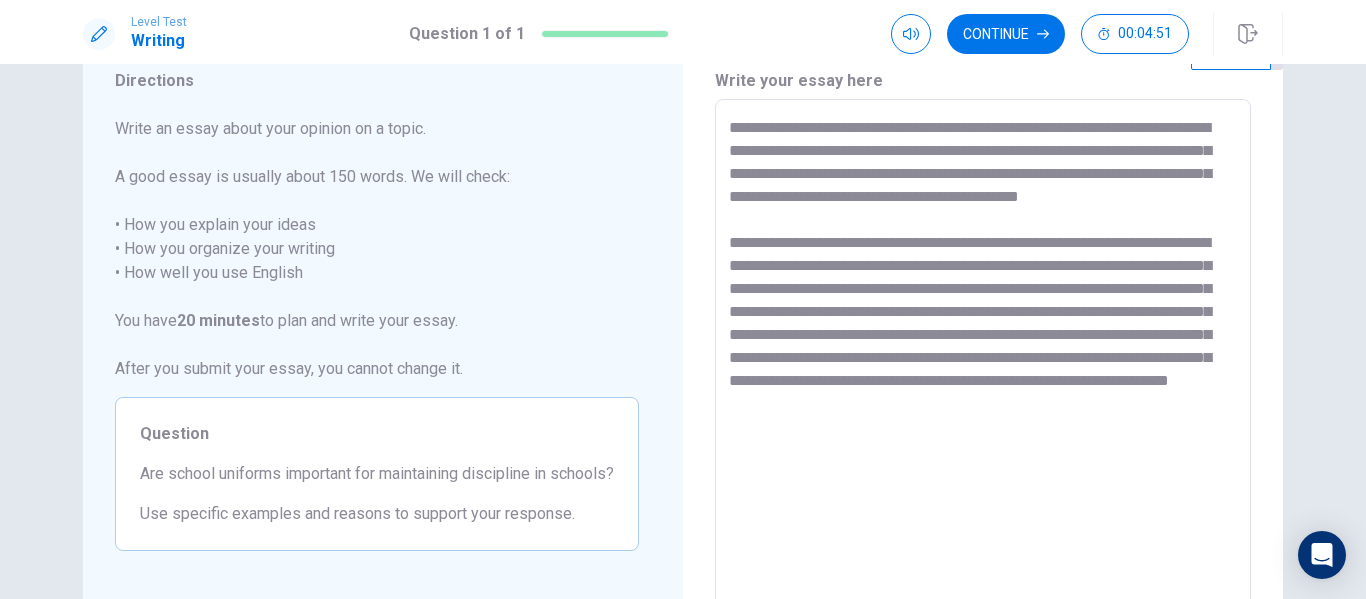 click on "**********" at bounding box center (983, 376) 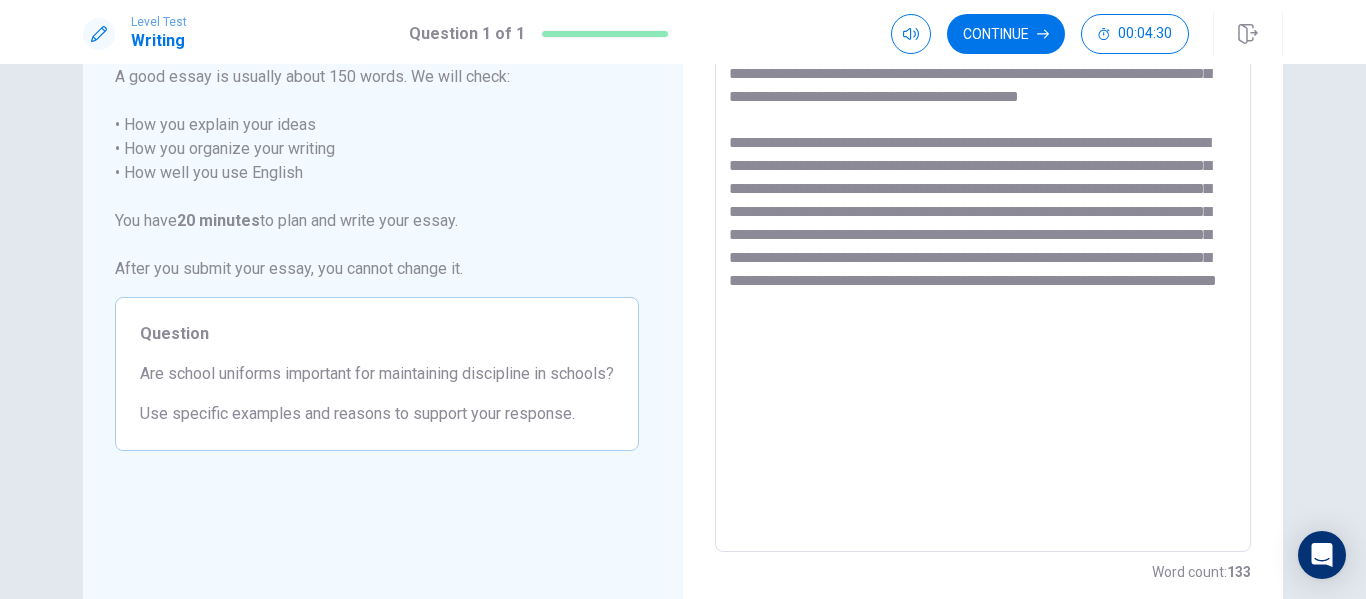 scroll, scrollTop: 275, scrollLeft: 0, axis: vertical 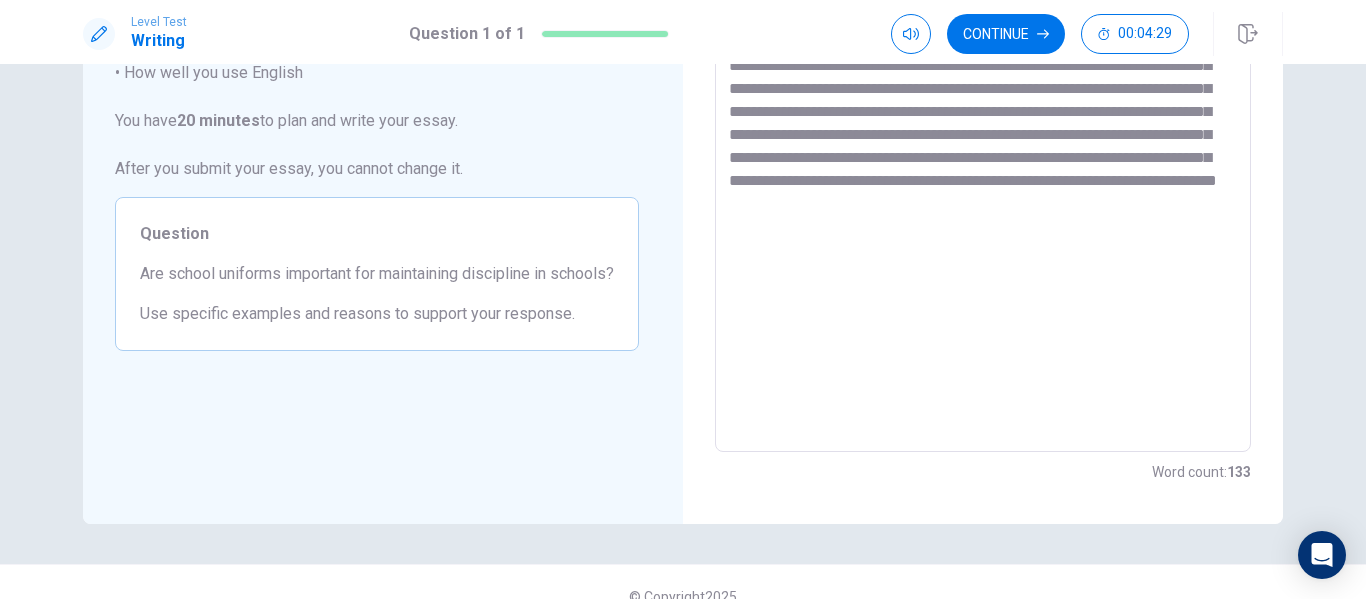click on "**********" at bounding box center (983, 176) 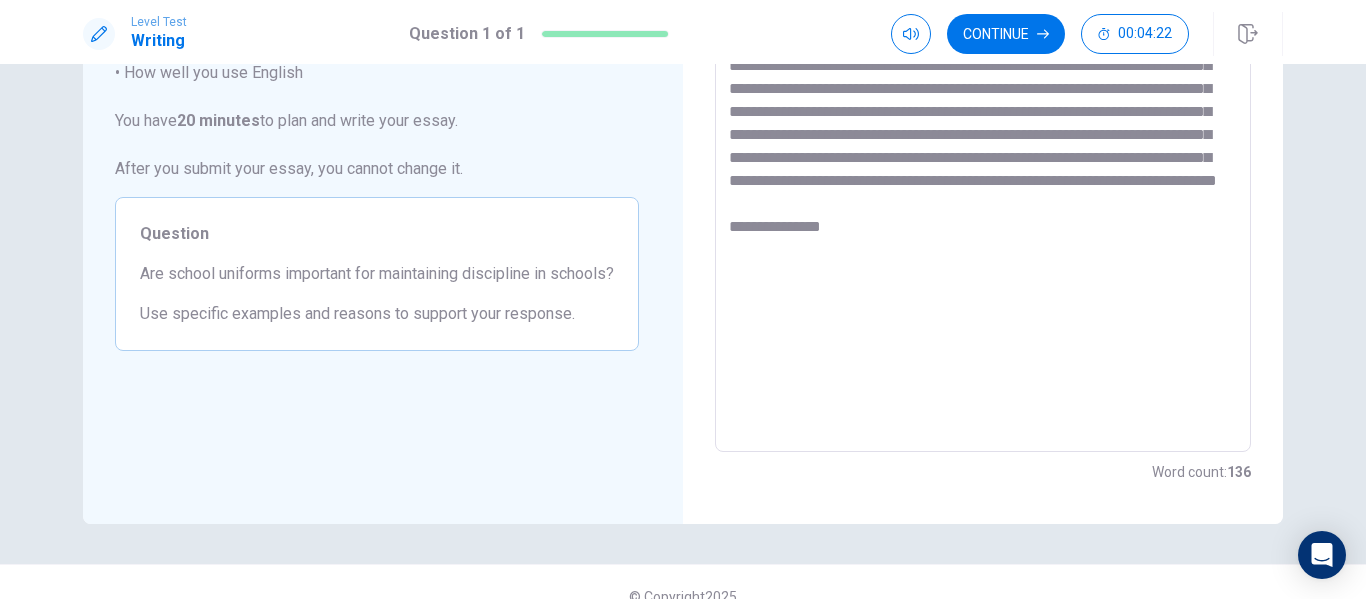 click on "**********" at bounding box center [983, 176] 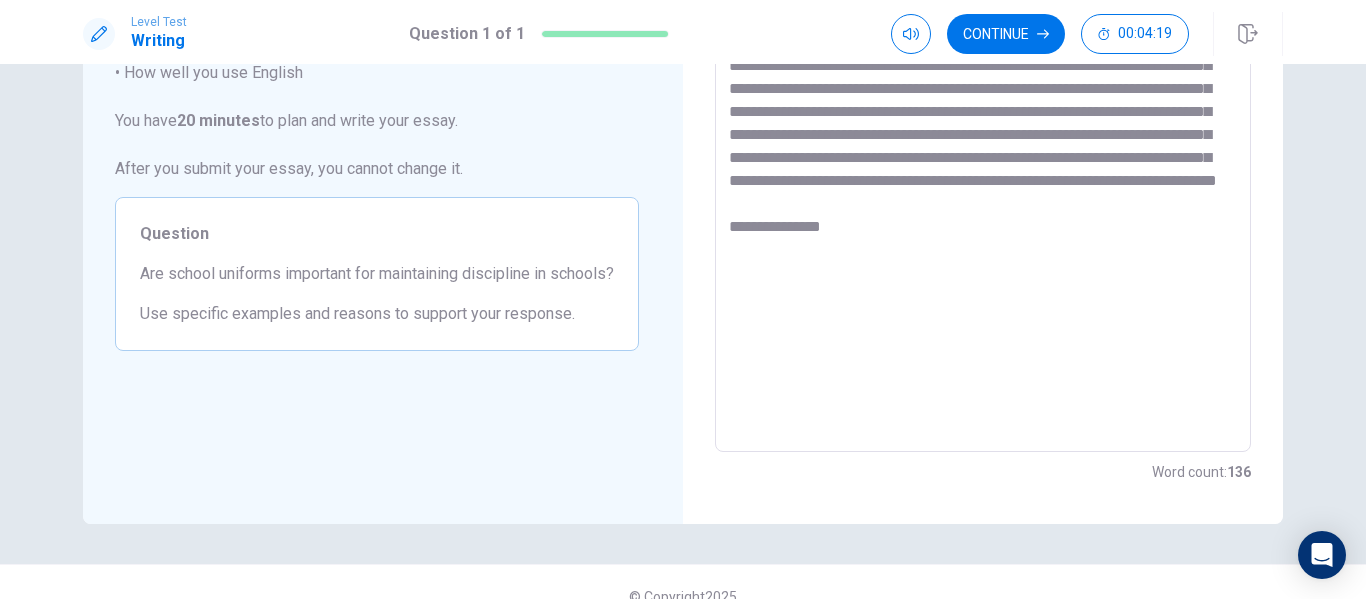 click on "**********" at bounding box center [983, 176] 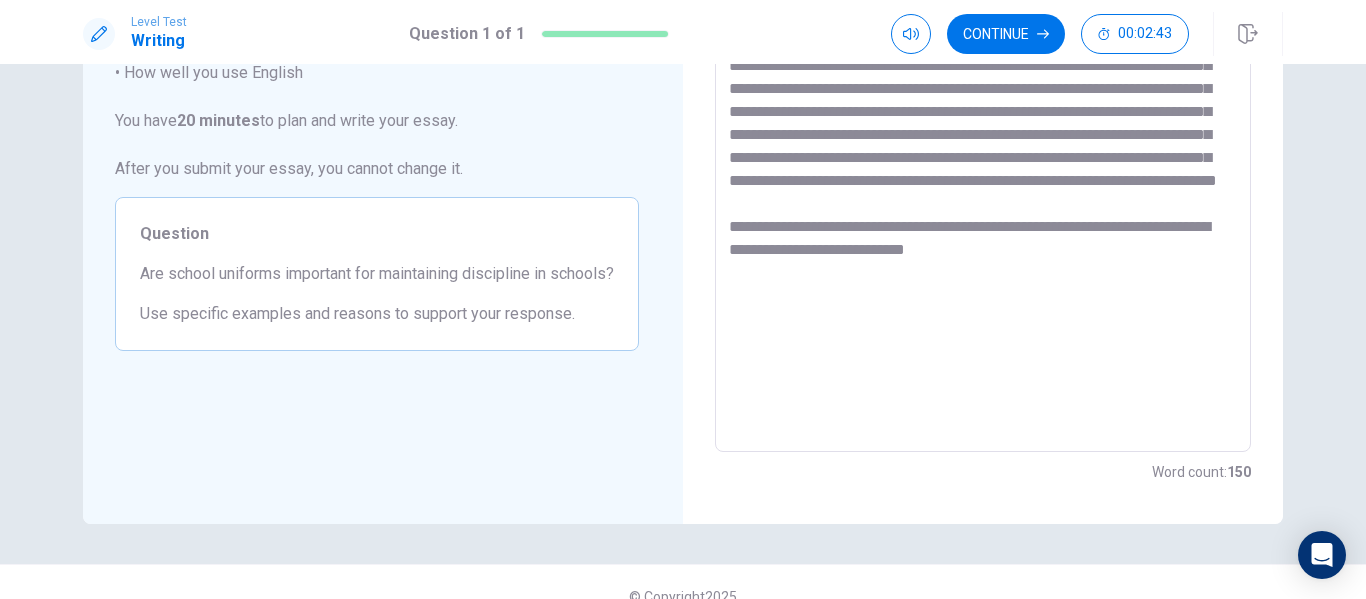 click on "**********" at bounding box center [983, 176] 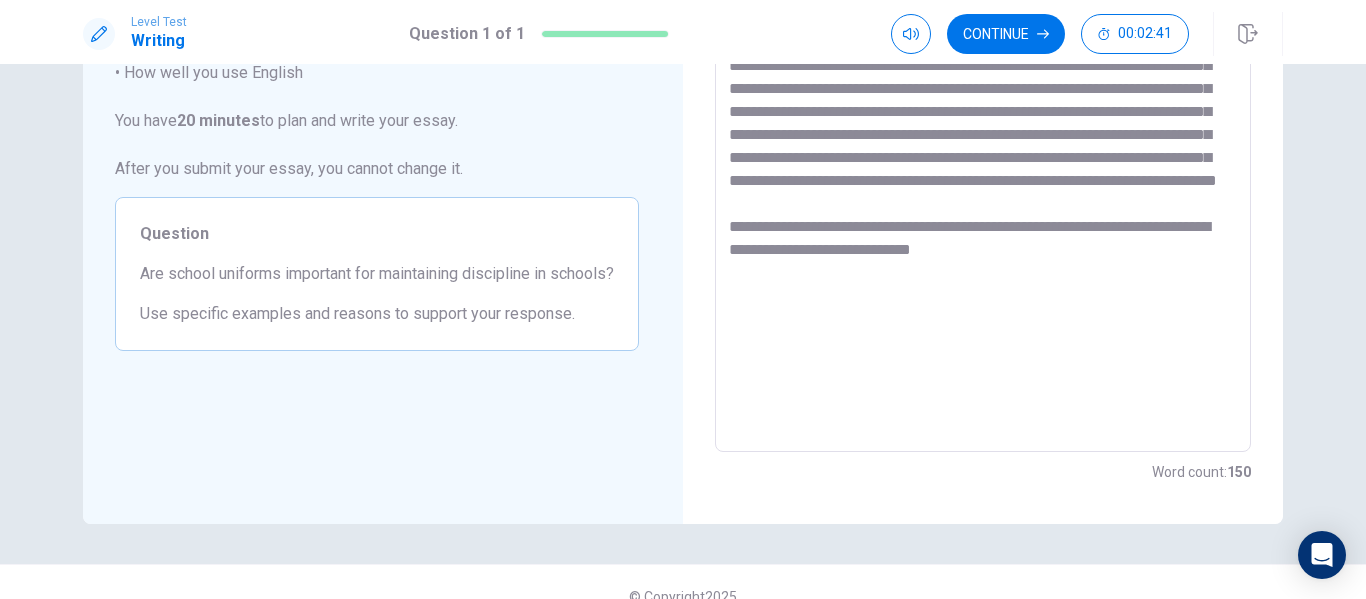 click on "**********" at bounding box center [983, 176] 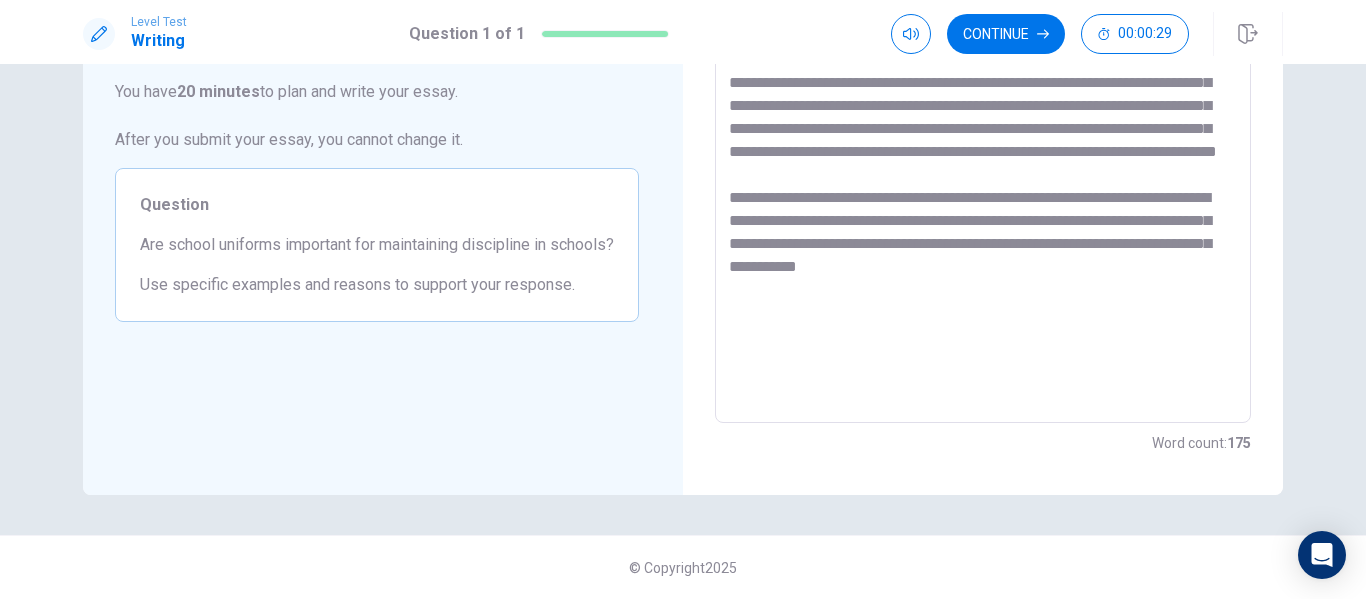 scroll, scrollTop: 204, scrollLeft: 0, axis: vertical 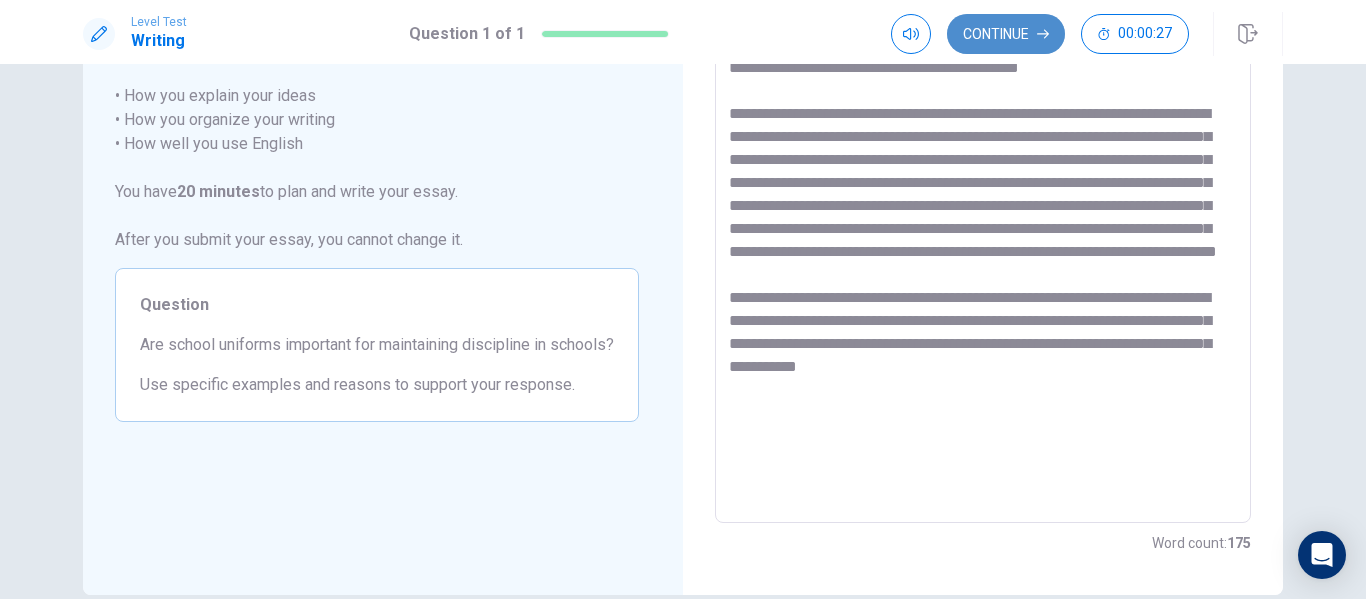 click on "Continue" at bounding box center [1006, 34] 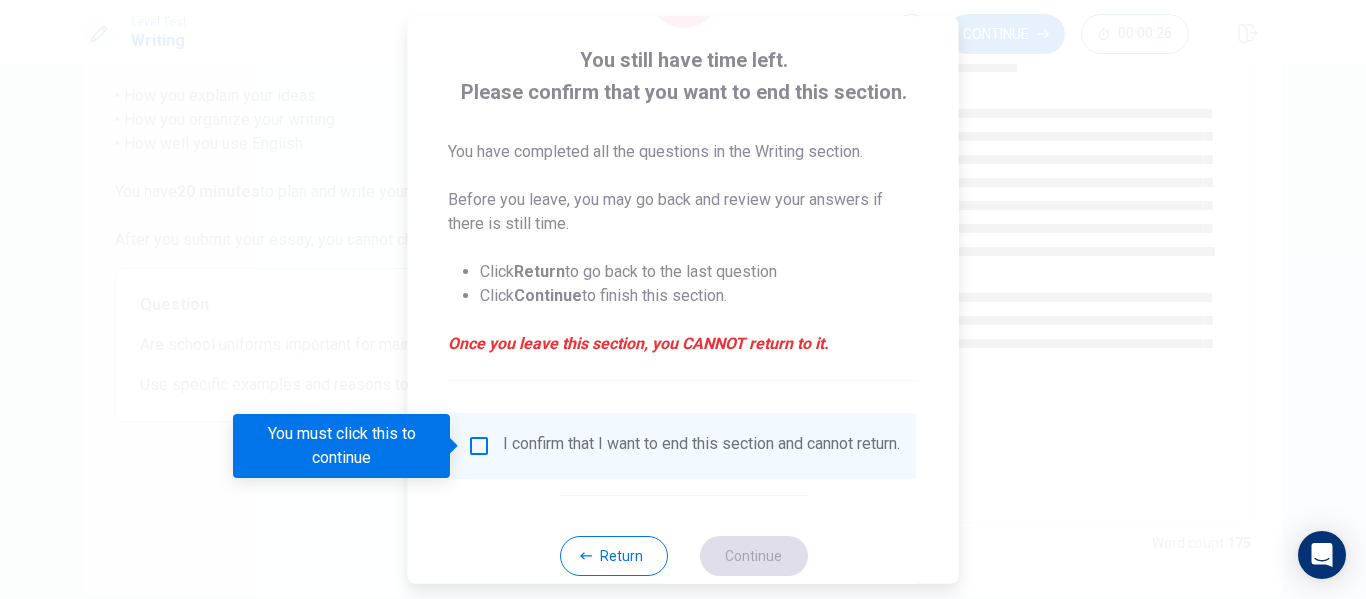 scroll, scrollTop: 147, scrollLeft: 0, axis: vertical 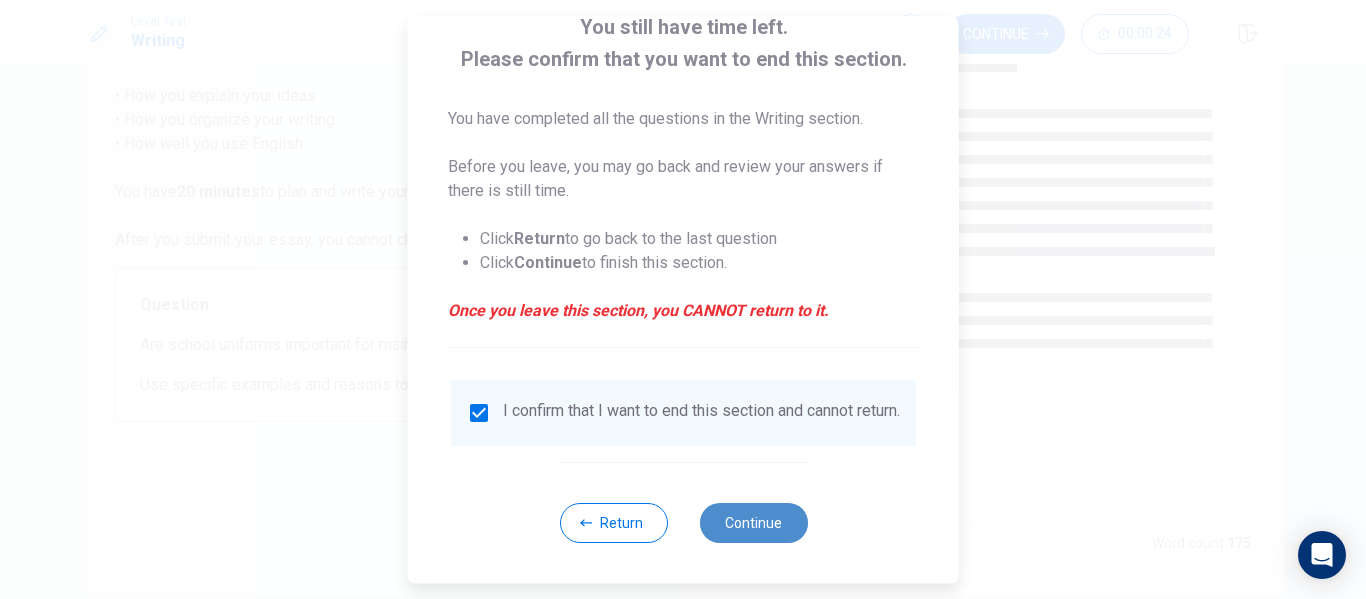 click on "Continue" at bounding box center (753, 523) 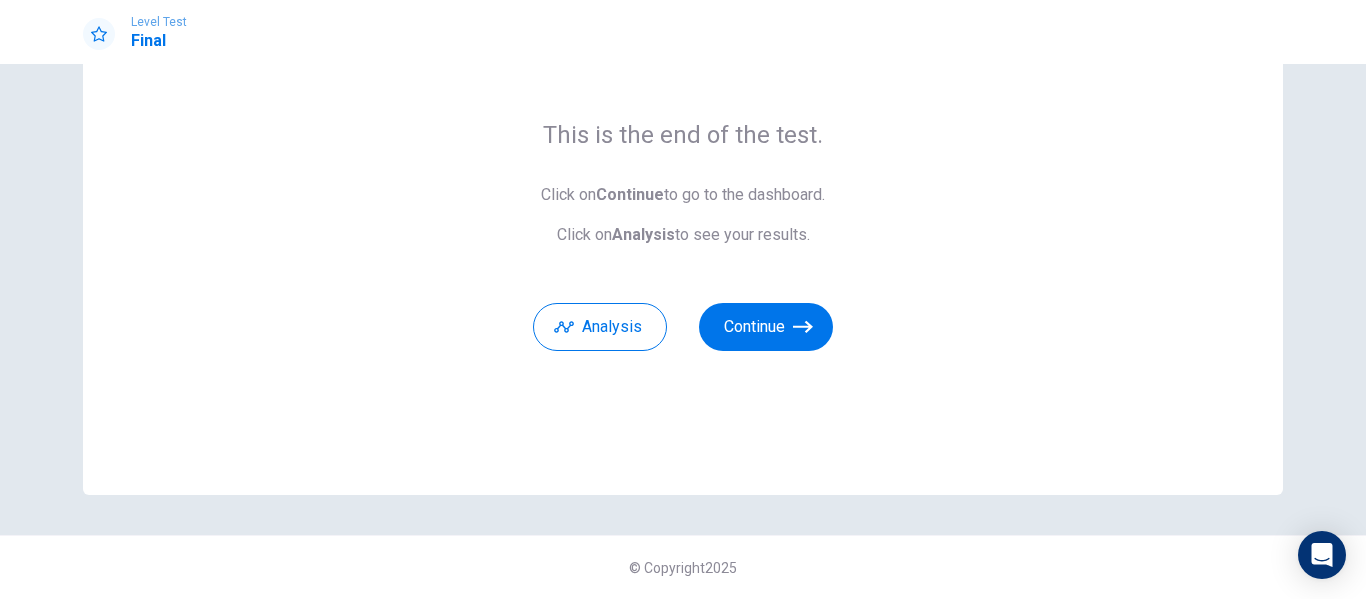 scroll, scrollTop: 129, scrollLeft: 0, axis: vertical 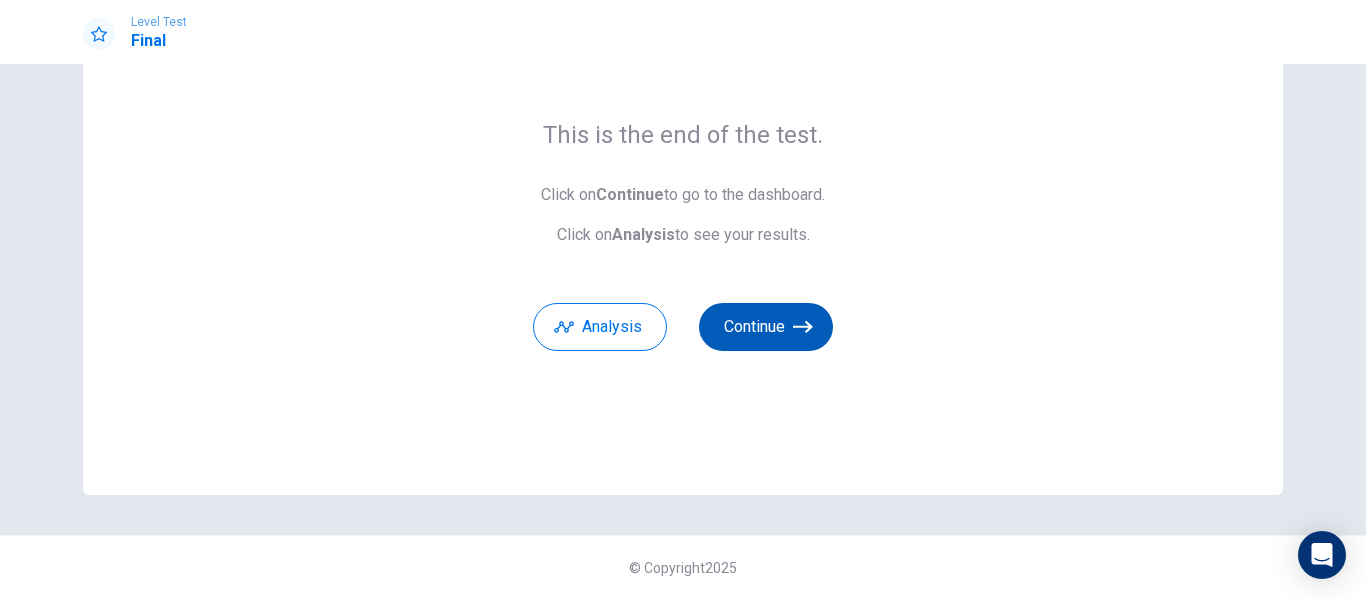 click on "Continue" at bounding box center (766, 327) 